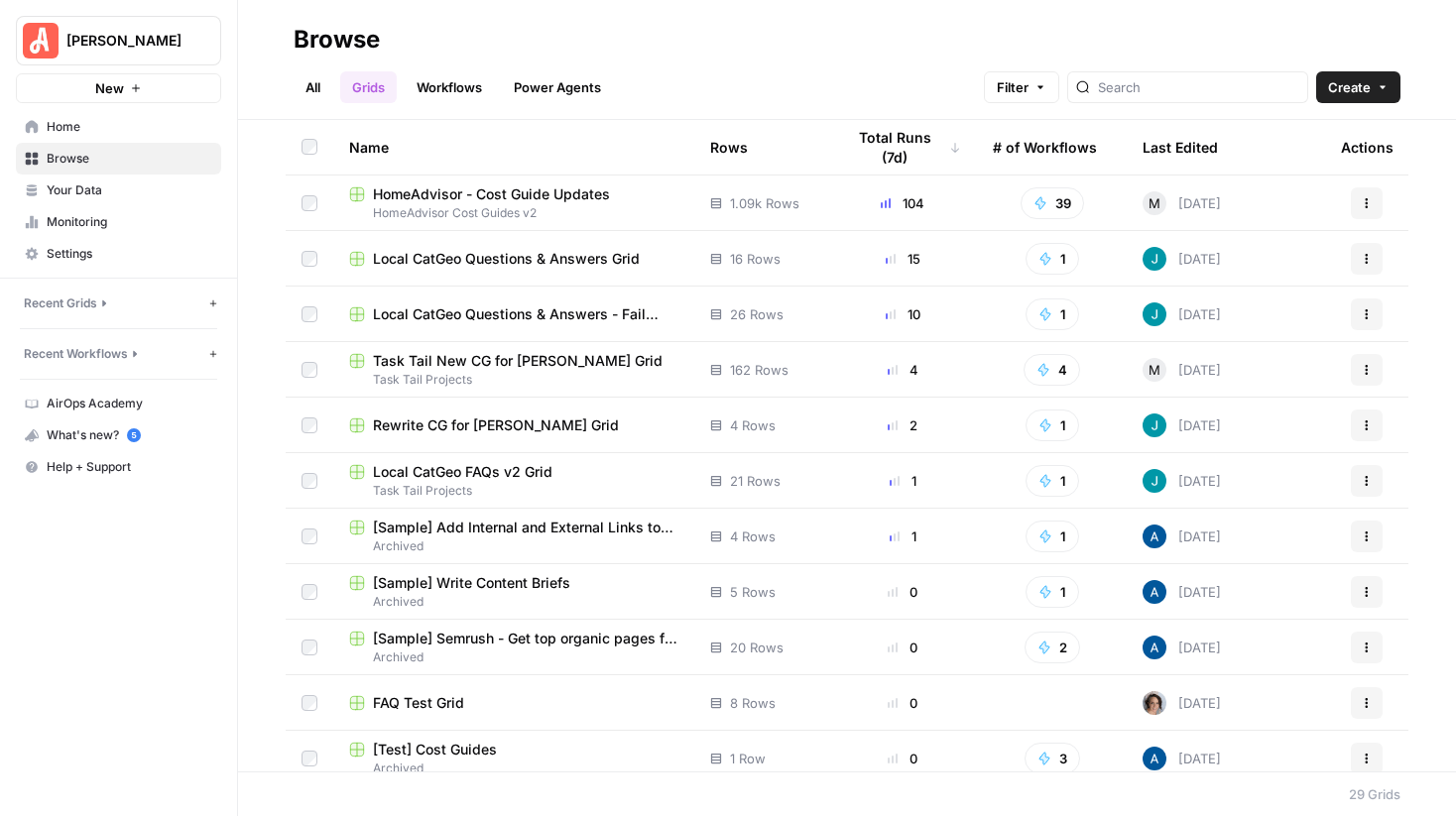 scroll, scrollTop: 0, scrollLeft: 0, axis: both 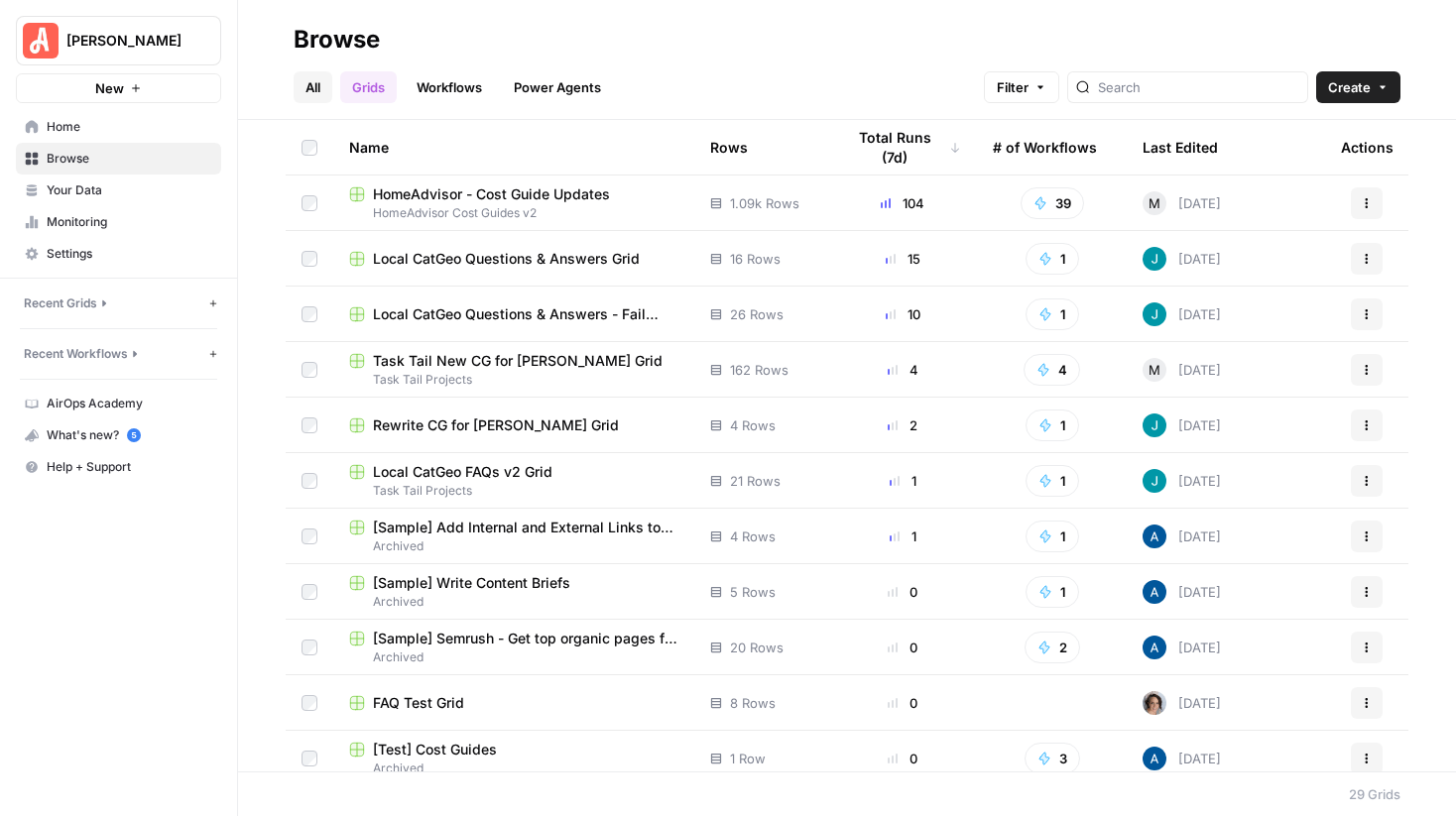 click on "All" at bounding box center (312, 87) 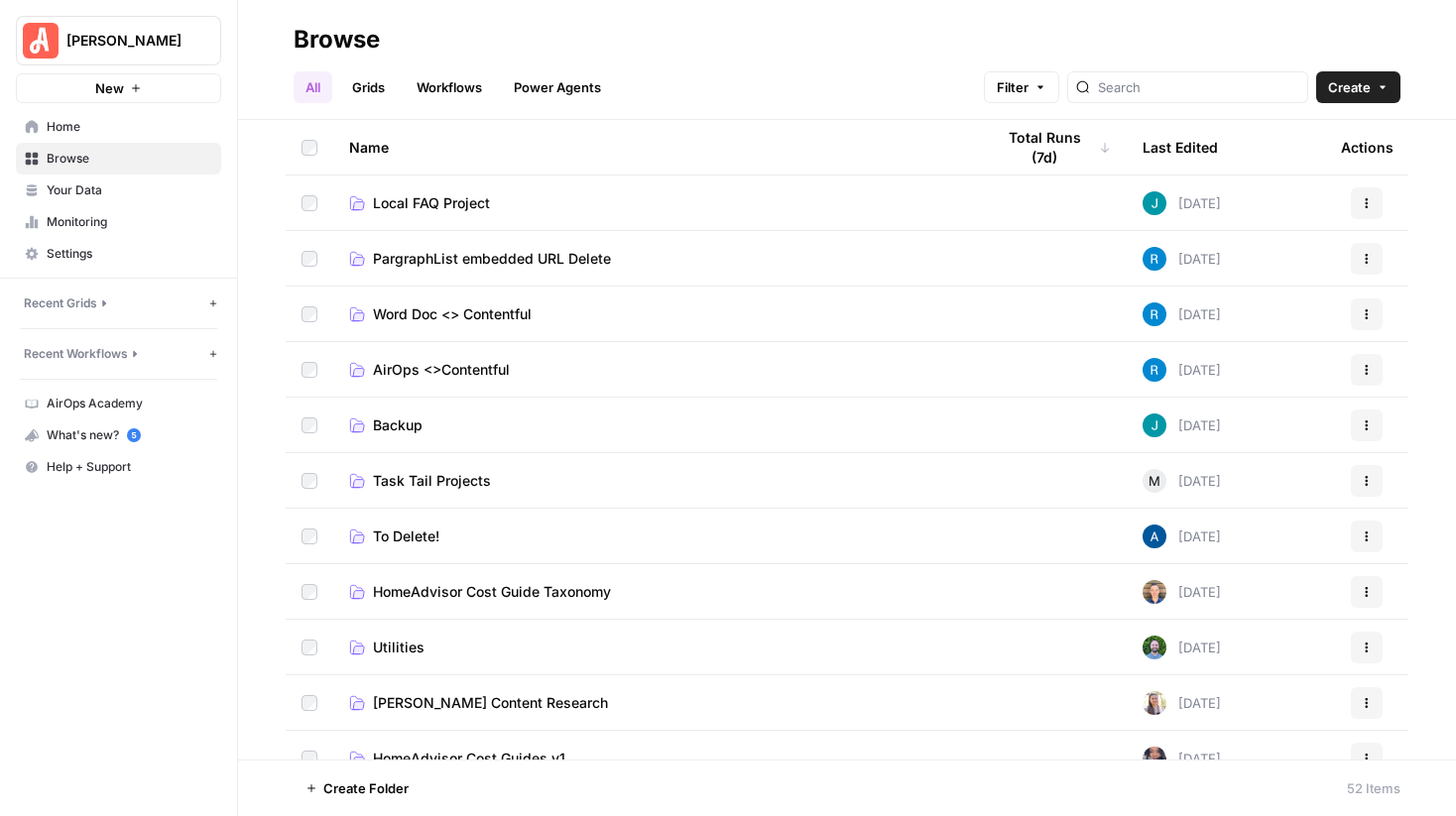 click on "PargraphList embedded URL Delete" at bounding box center [492, 259] 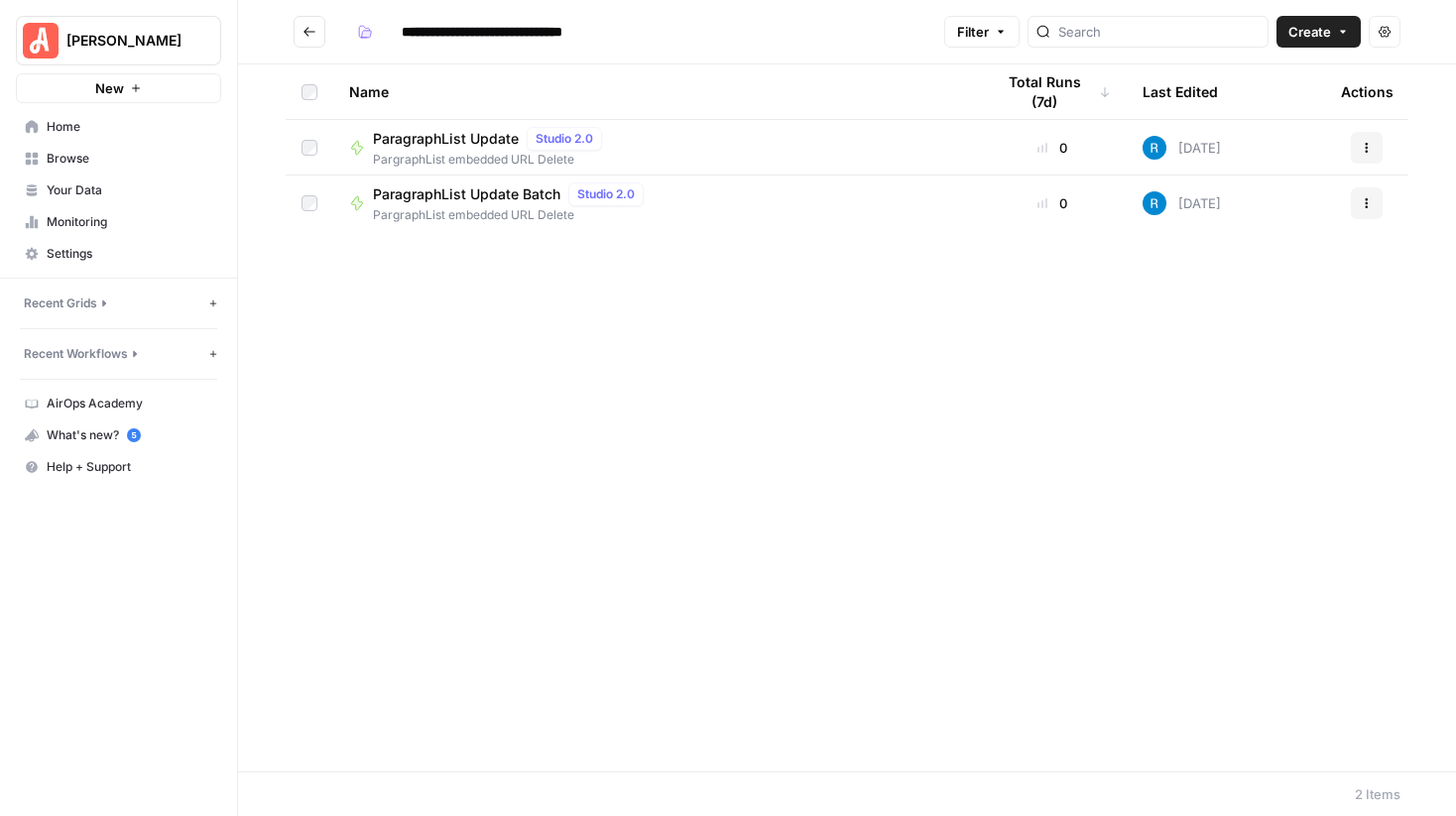 click on "ParagraphList Update Batch" at bounding box center [466, 194] 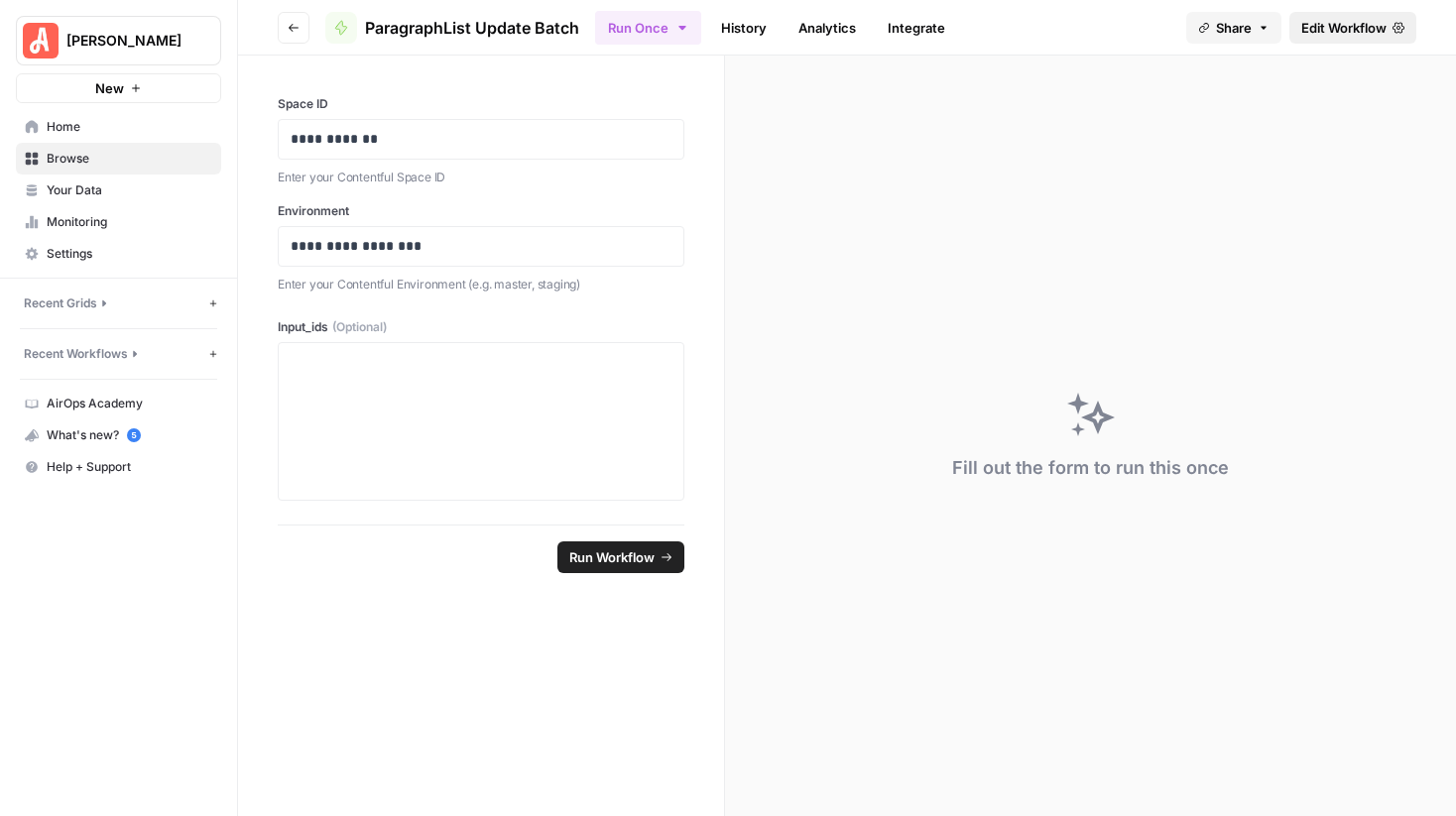 click on "Edit Workflow" at bounding box center [1344, 28] 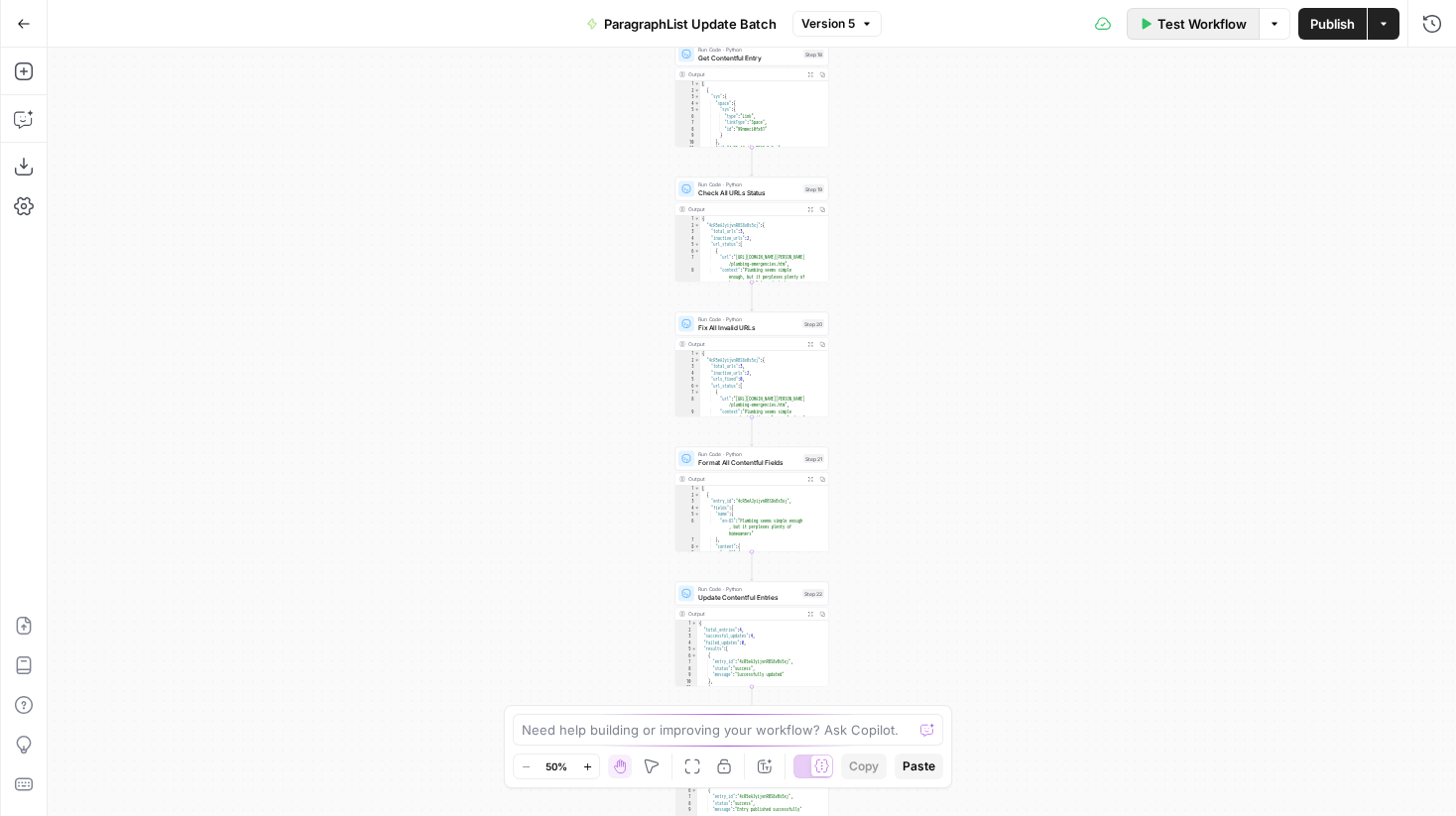 click on "Test Workflow" at bounding box center [1202, 24] 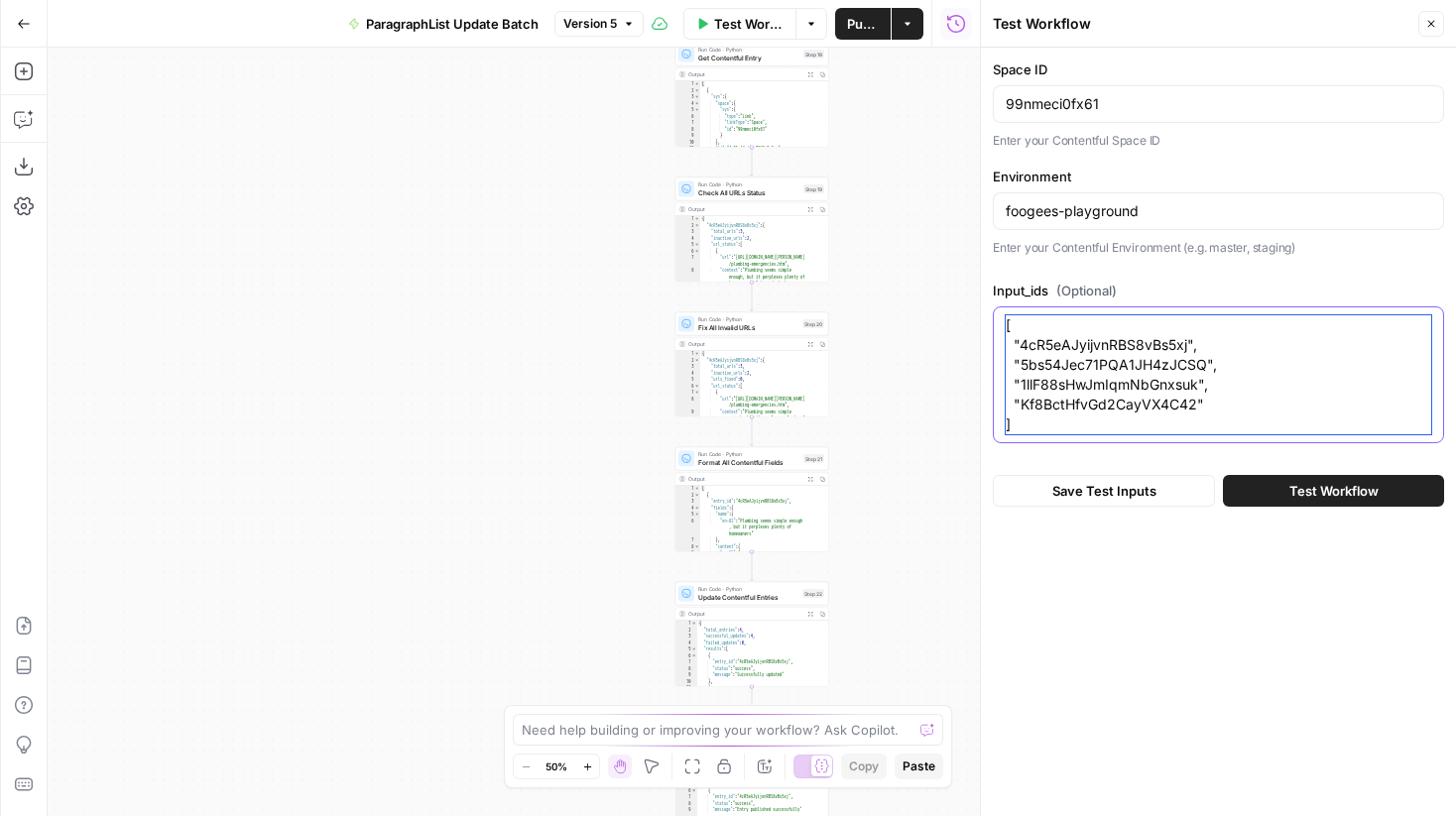 drag, startPoint x: 1188, startPoint y: 345, endPoint x: 1023, endPoint y: 347, distance: 165.01212 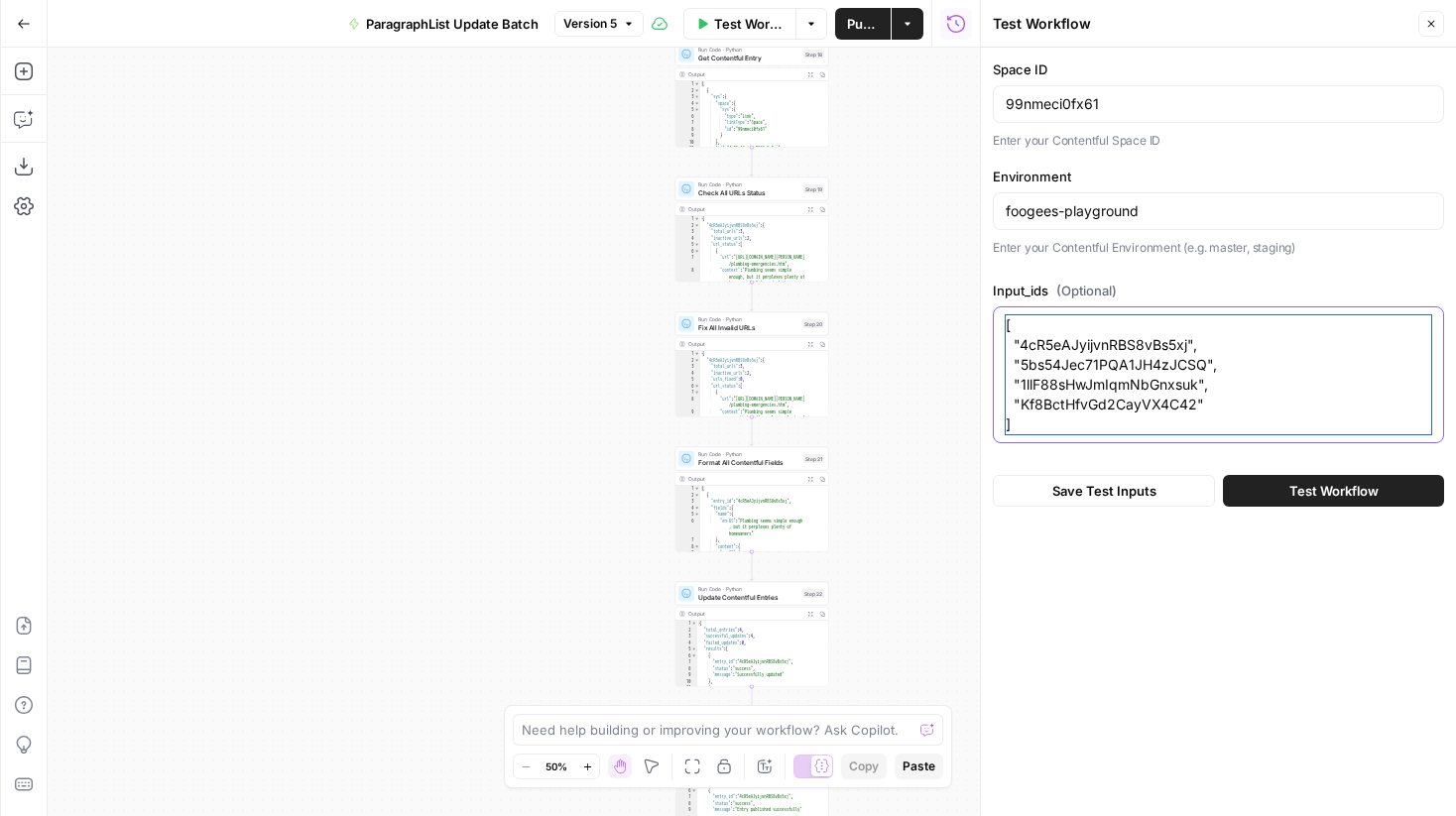 paste on "S4NMTTmg7fT102Ew4RtT8" 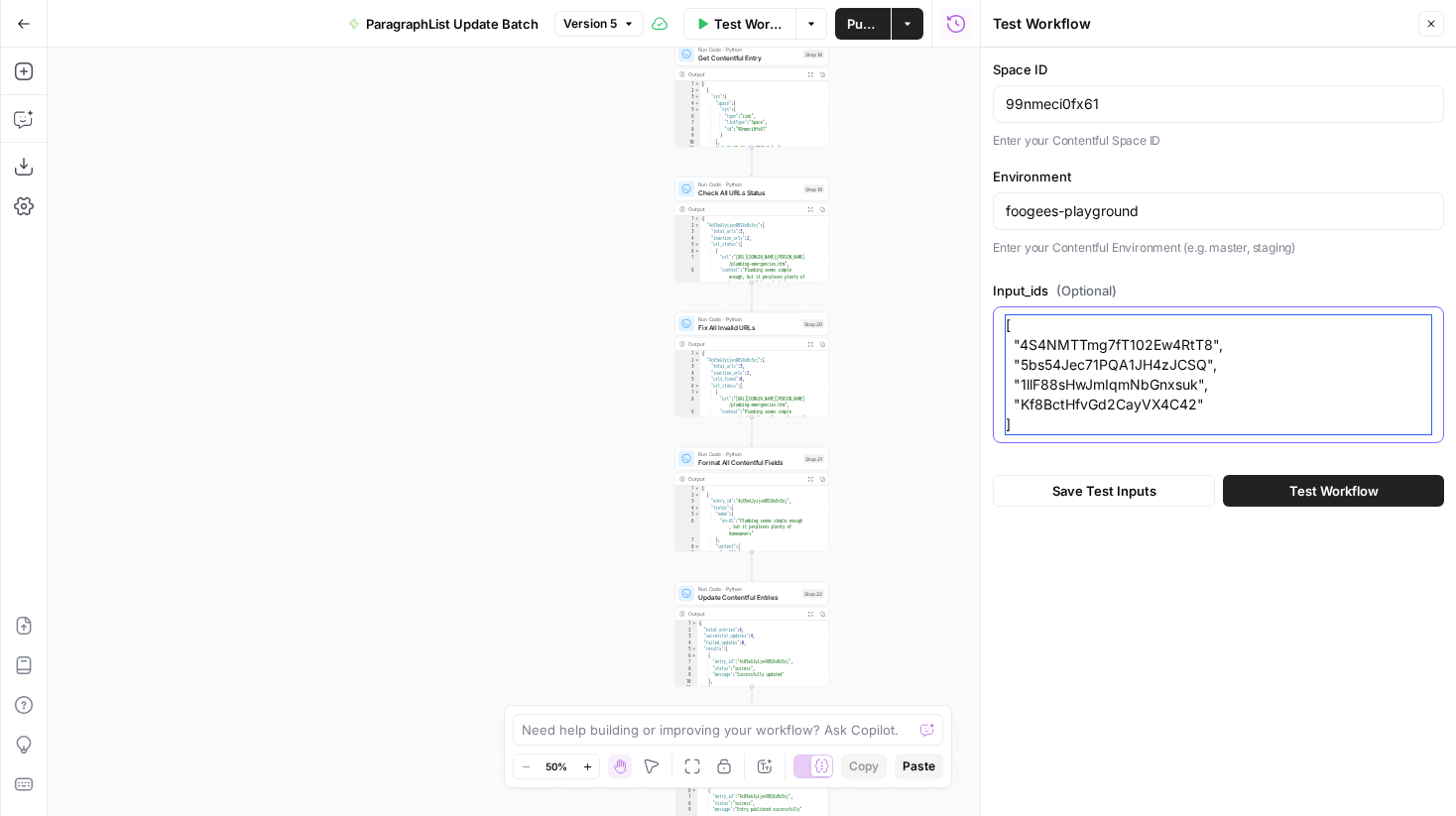 drag, startPoint x: 1211, startPoint y: 402, endPoint x: 1001, endPoint y: 362, distance: 213.77558 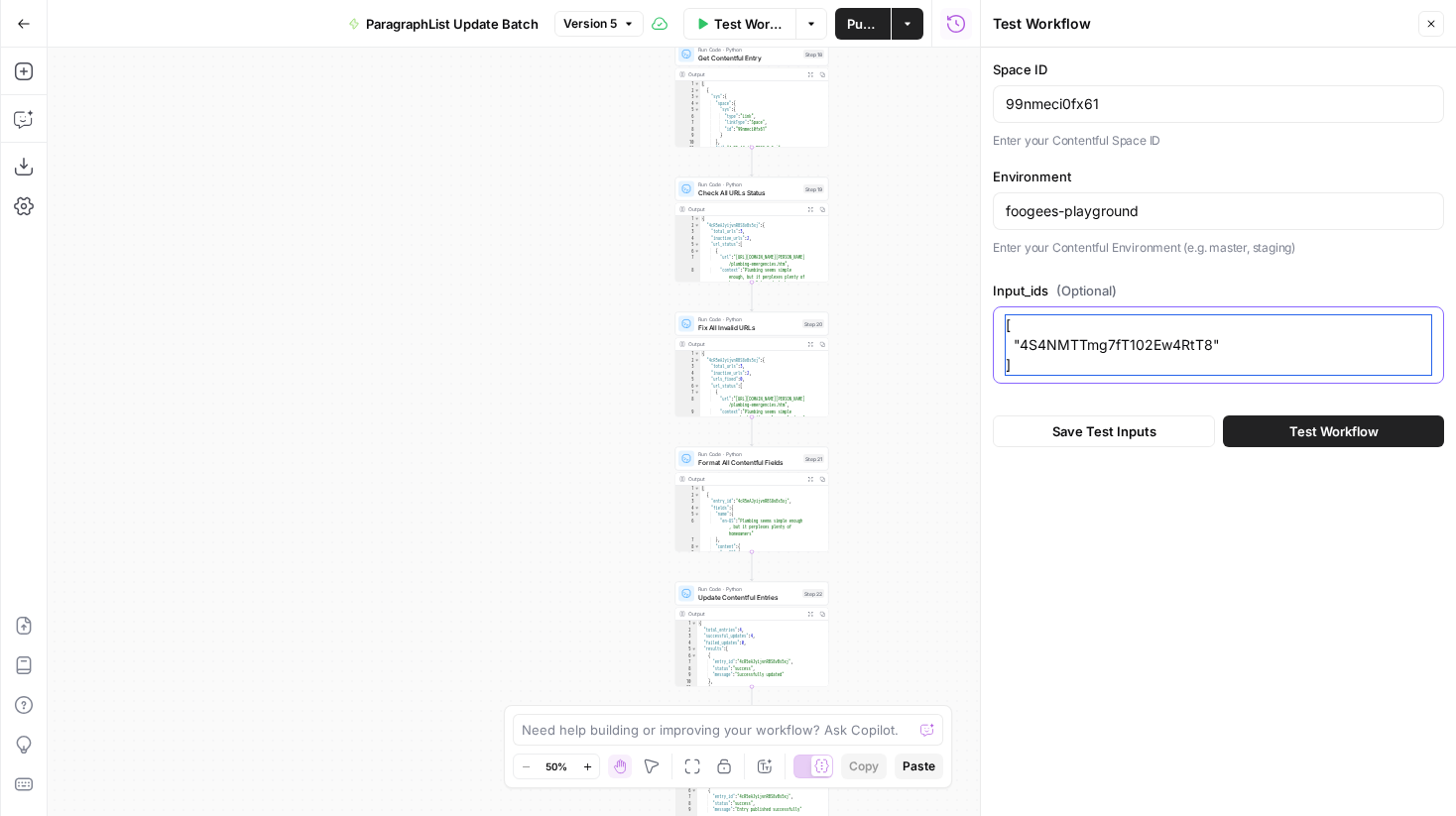 type on "[
"4S4NMTTmg7fT102Ew4RtT8"
]" 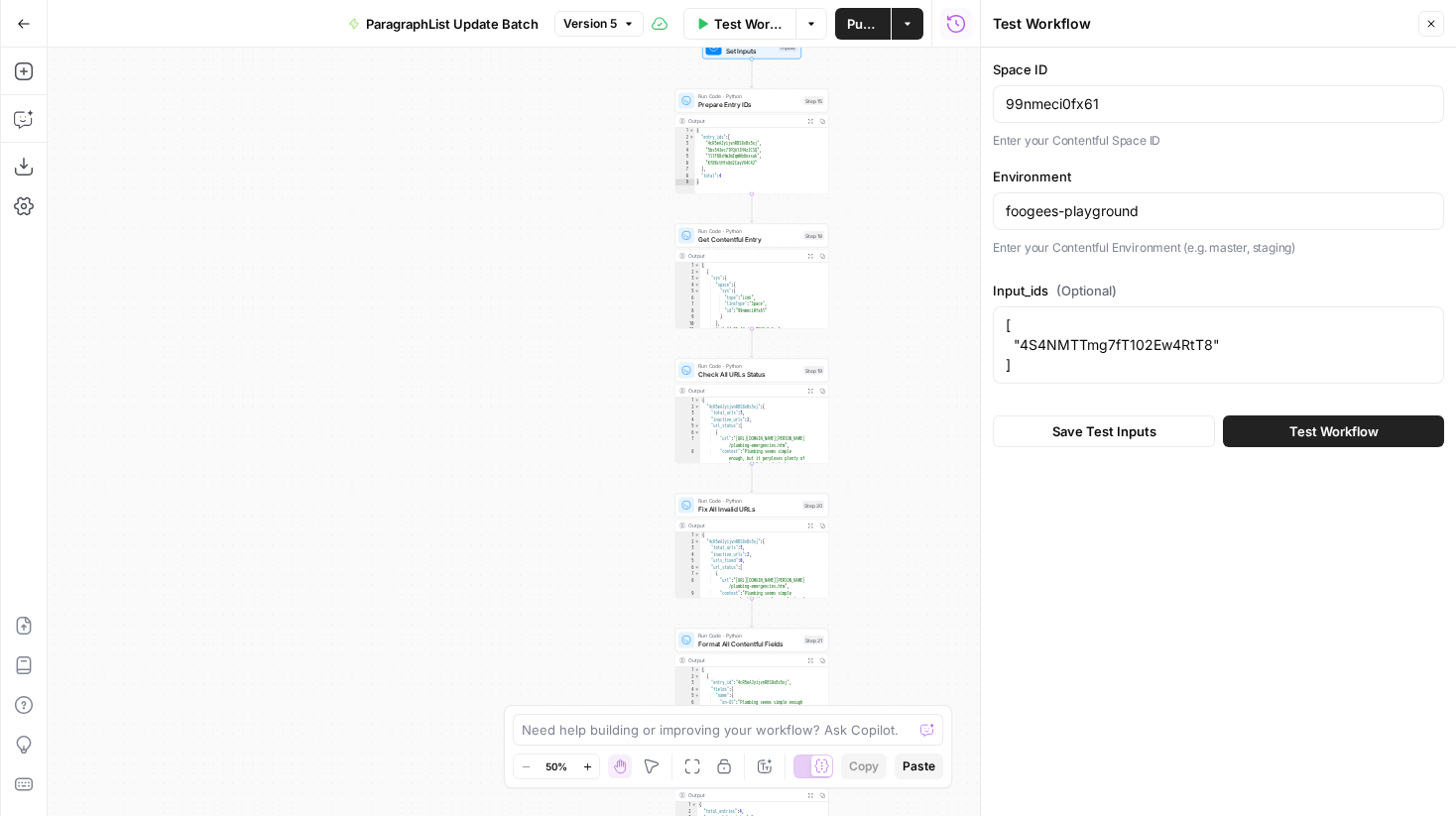 drag, startPoint x: 882, startPoint y: 172, endPoint x: 882, endPoint y: 353, distance: 181 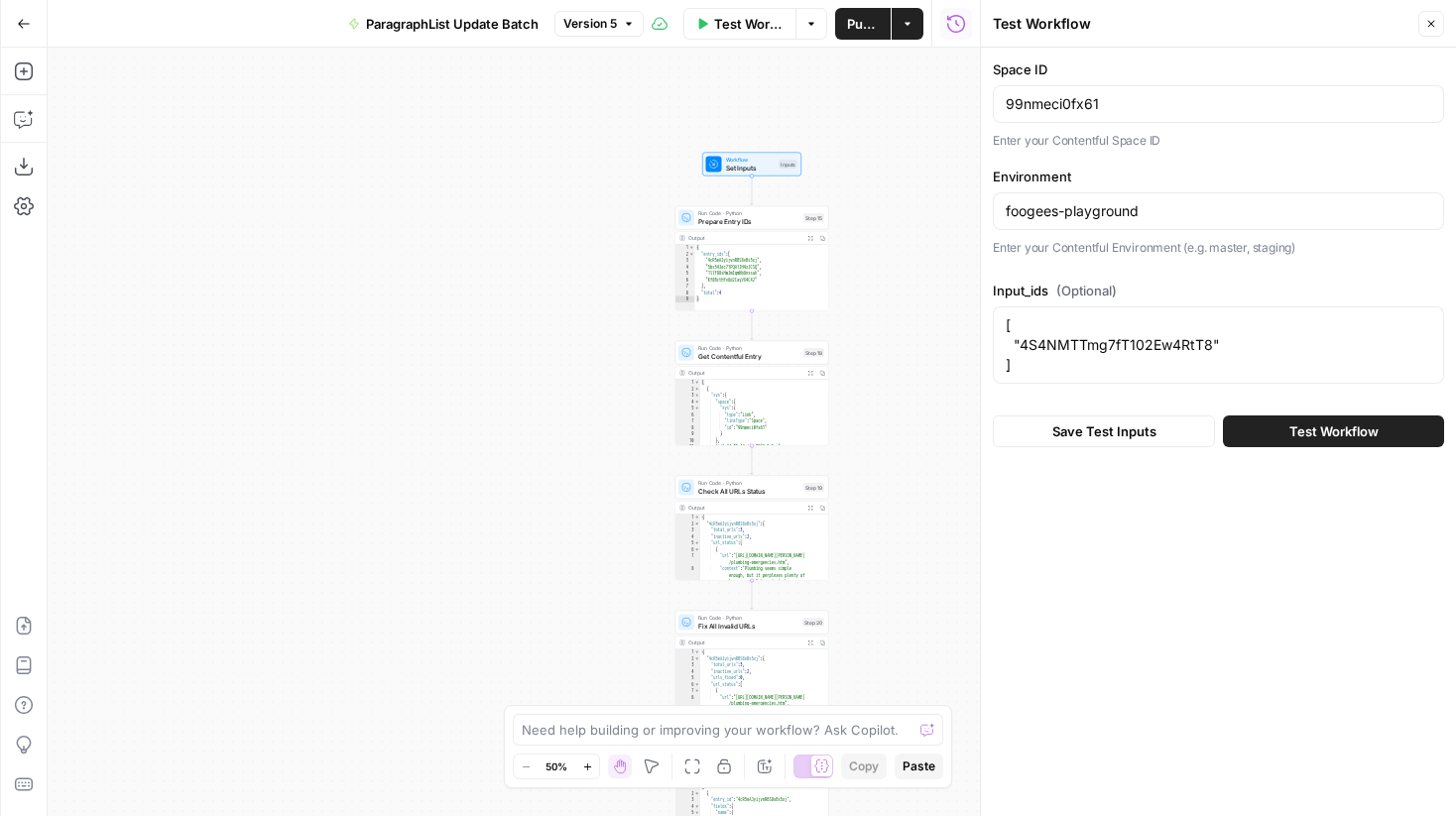 drag, startPoint x: 882, startPoint y: 353, endPoint x: 882, endPoint y: 469, distance: 116 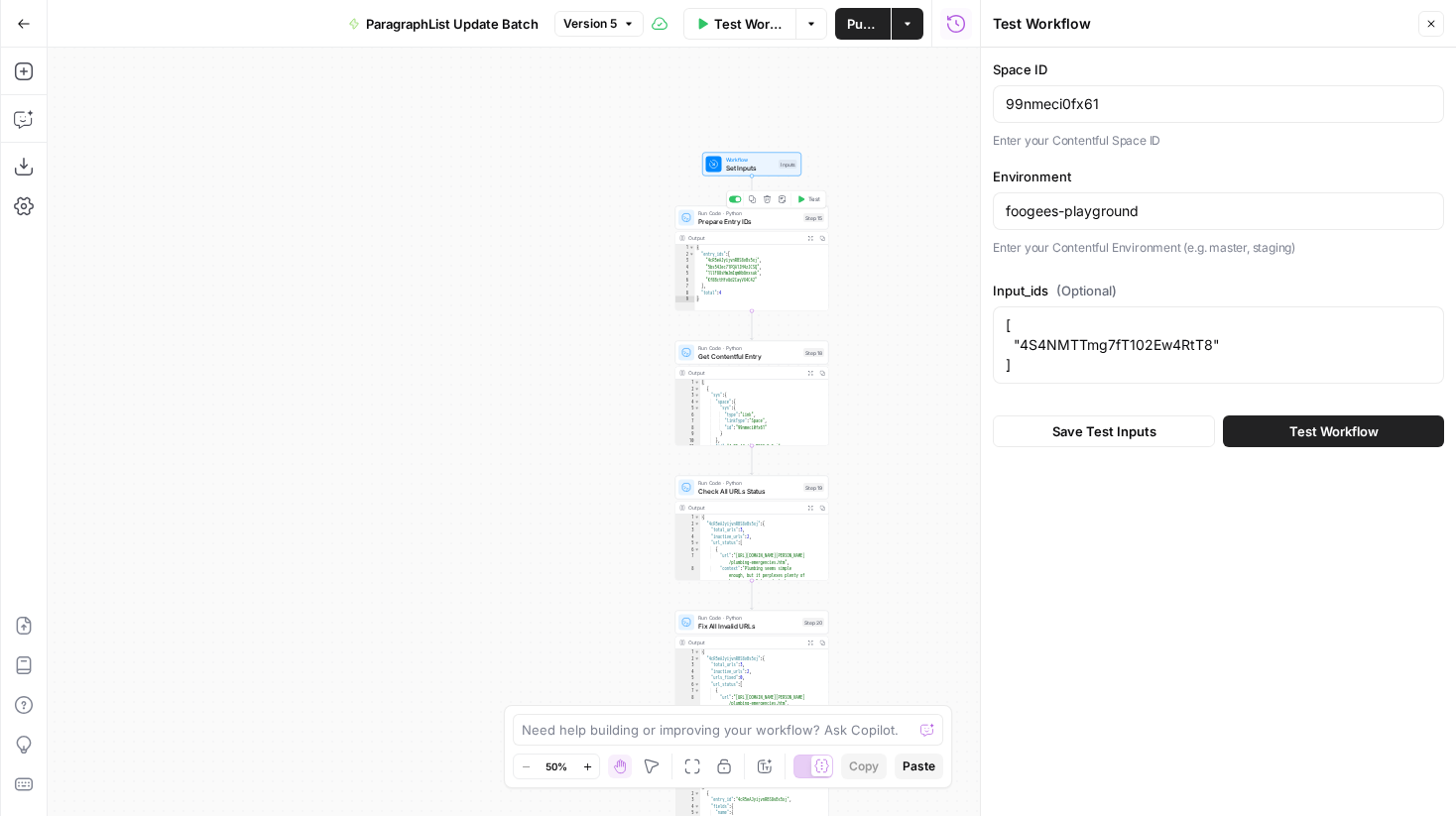 click on "Prepare Entry IDs" at bounding box center (749, 221) 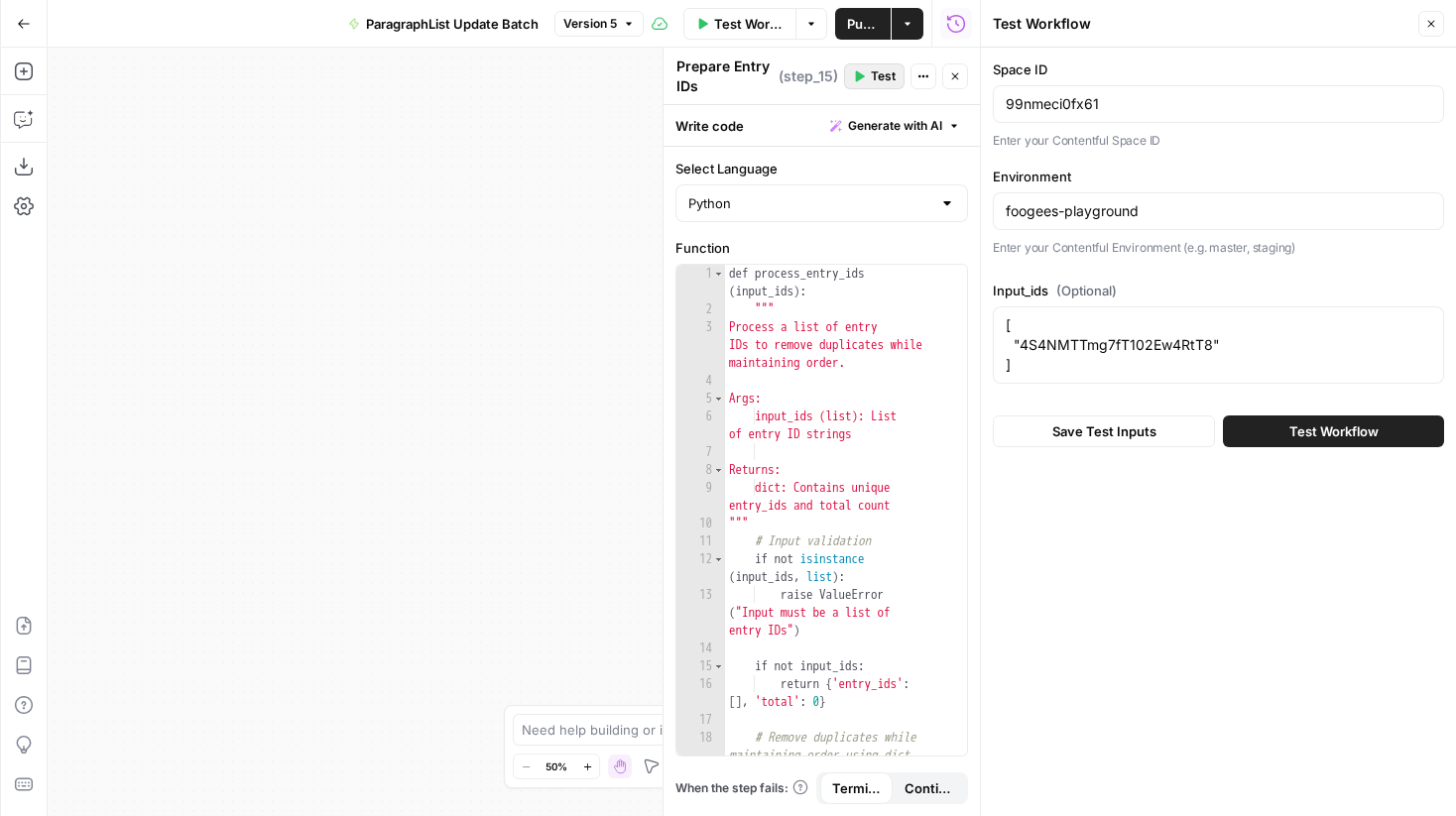 click on "Test" at bounding box center (883, 76) 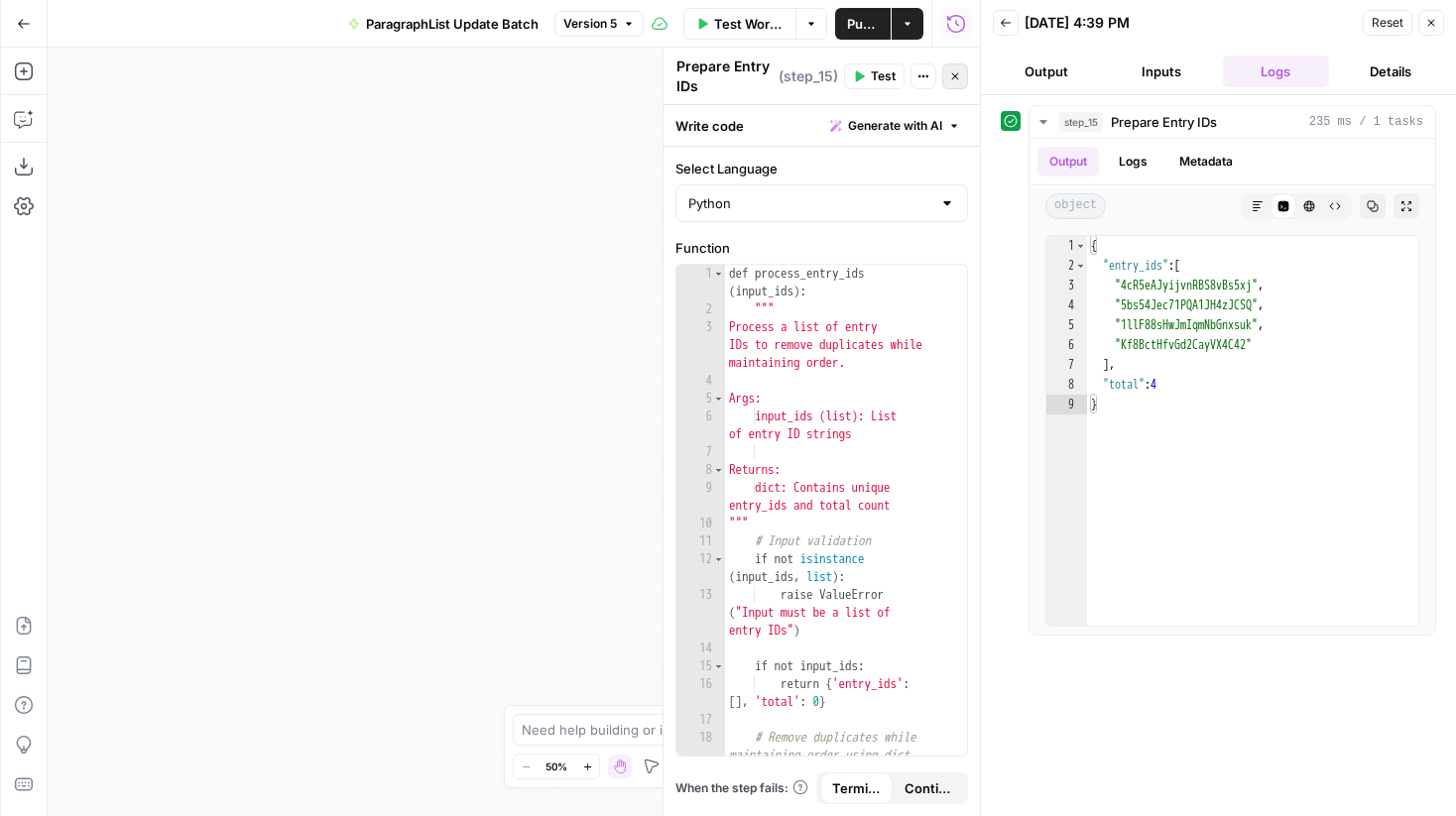 click 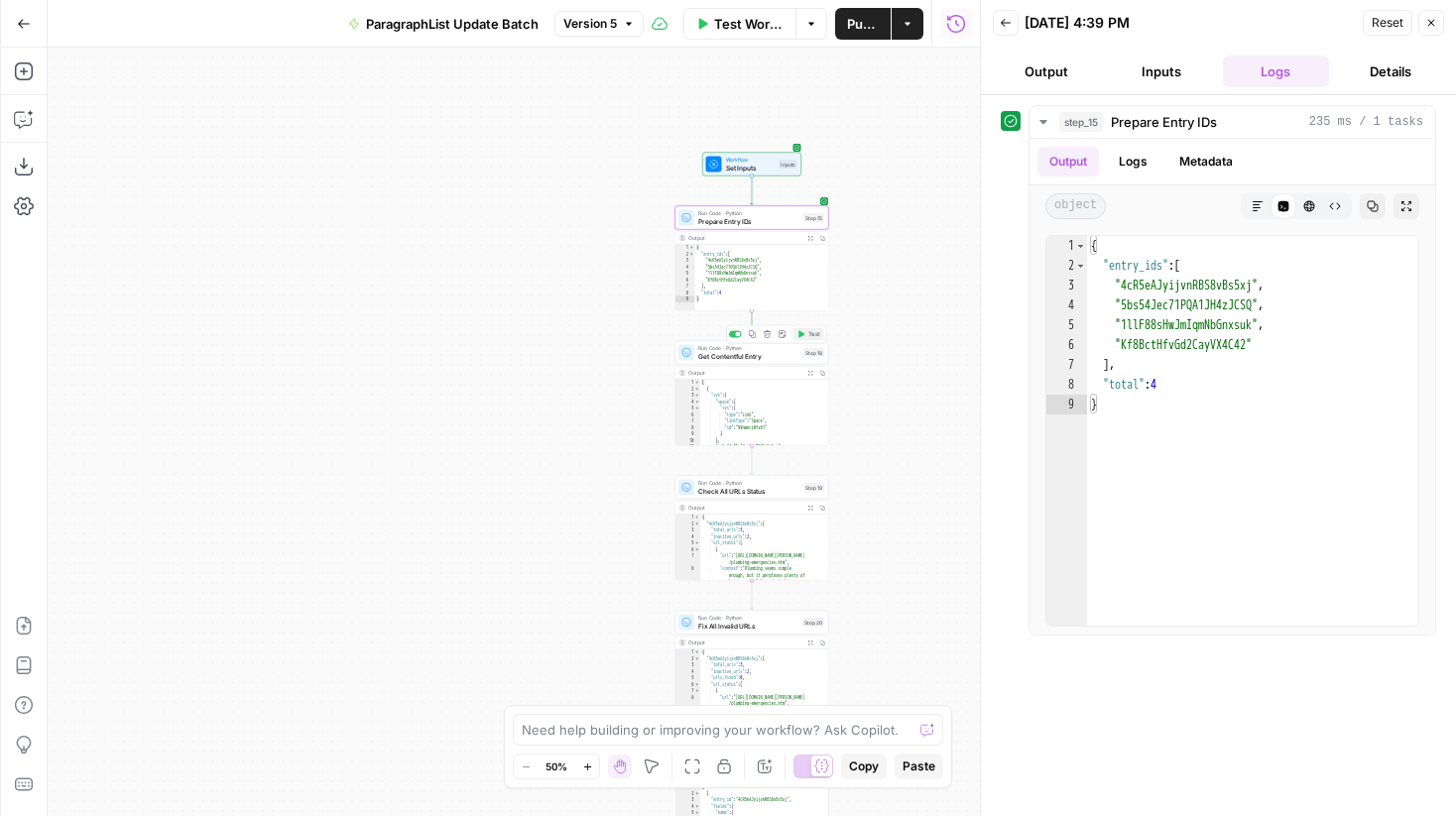 click 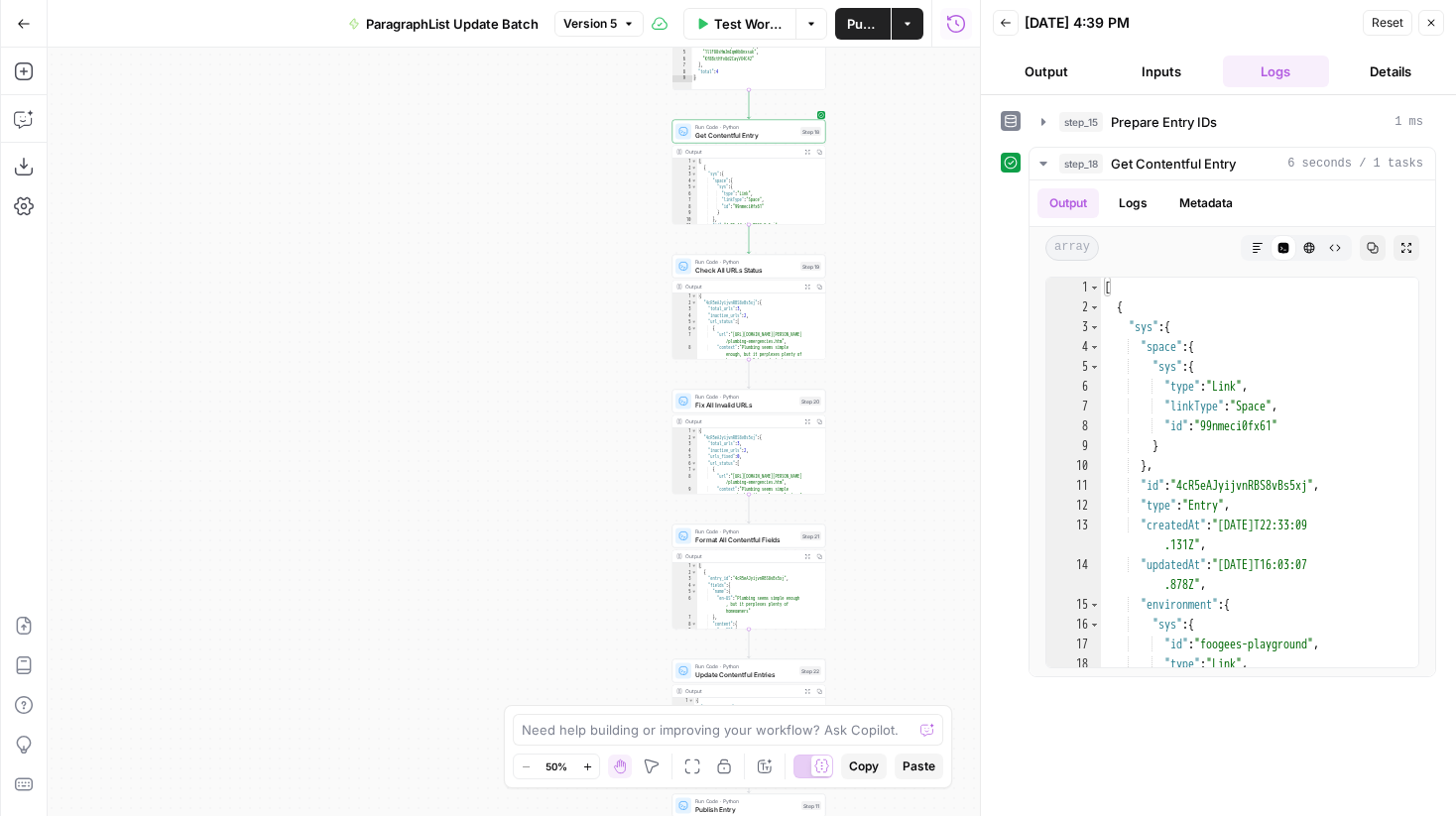 drag, startPoint x: 879, startPoint y: 516, endPoint x: 876, endPoint y: 294, distance: 222.02027 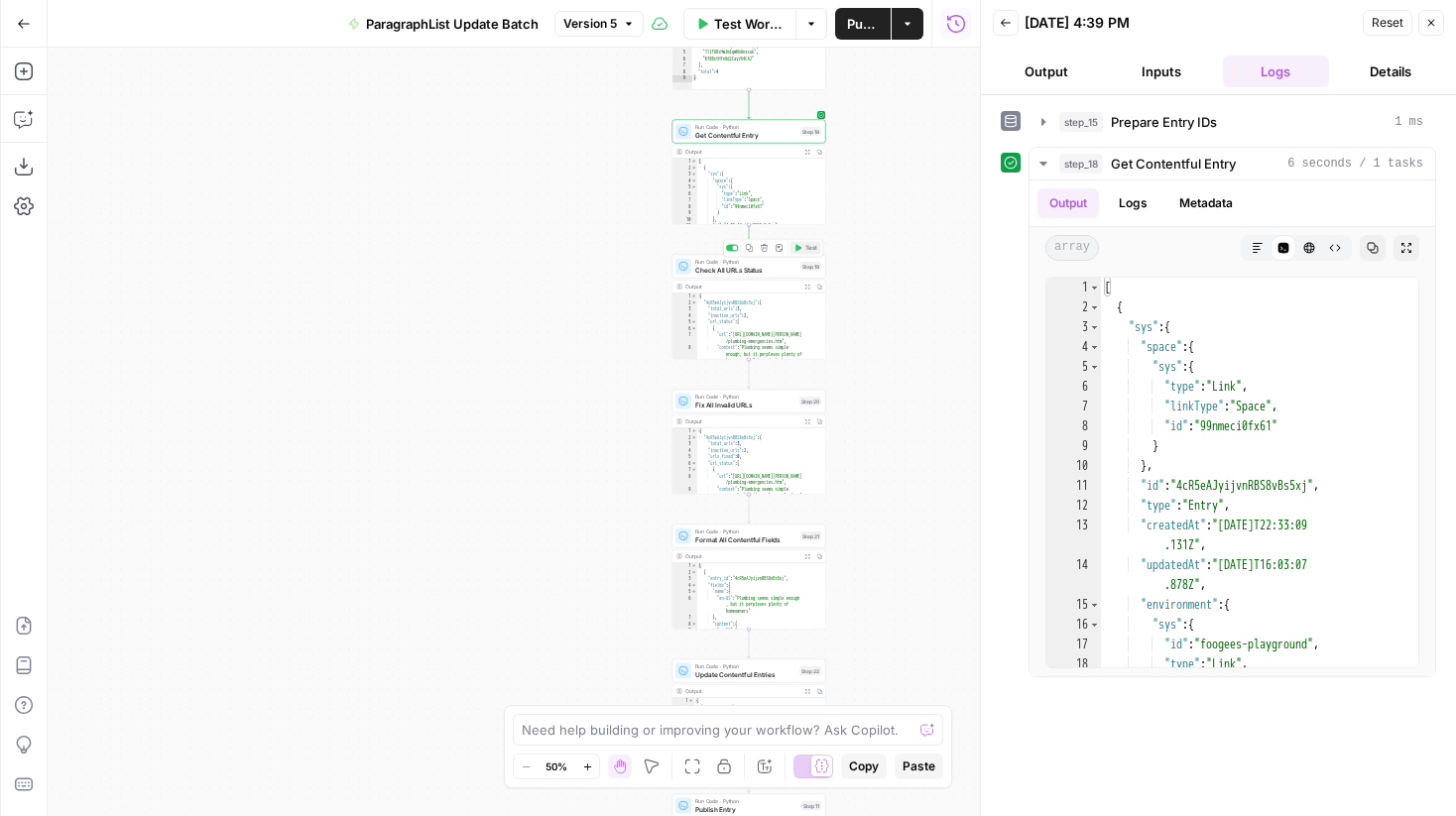 click on "Test" at bounding box center [805, 248] 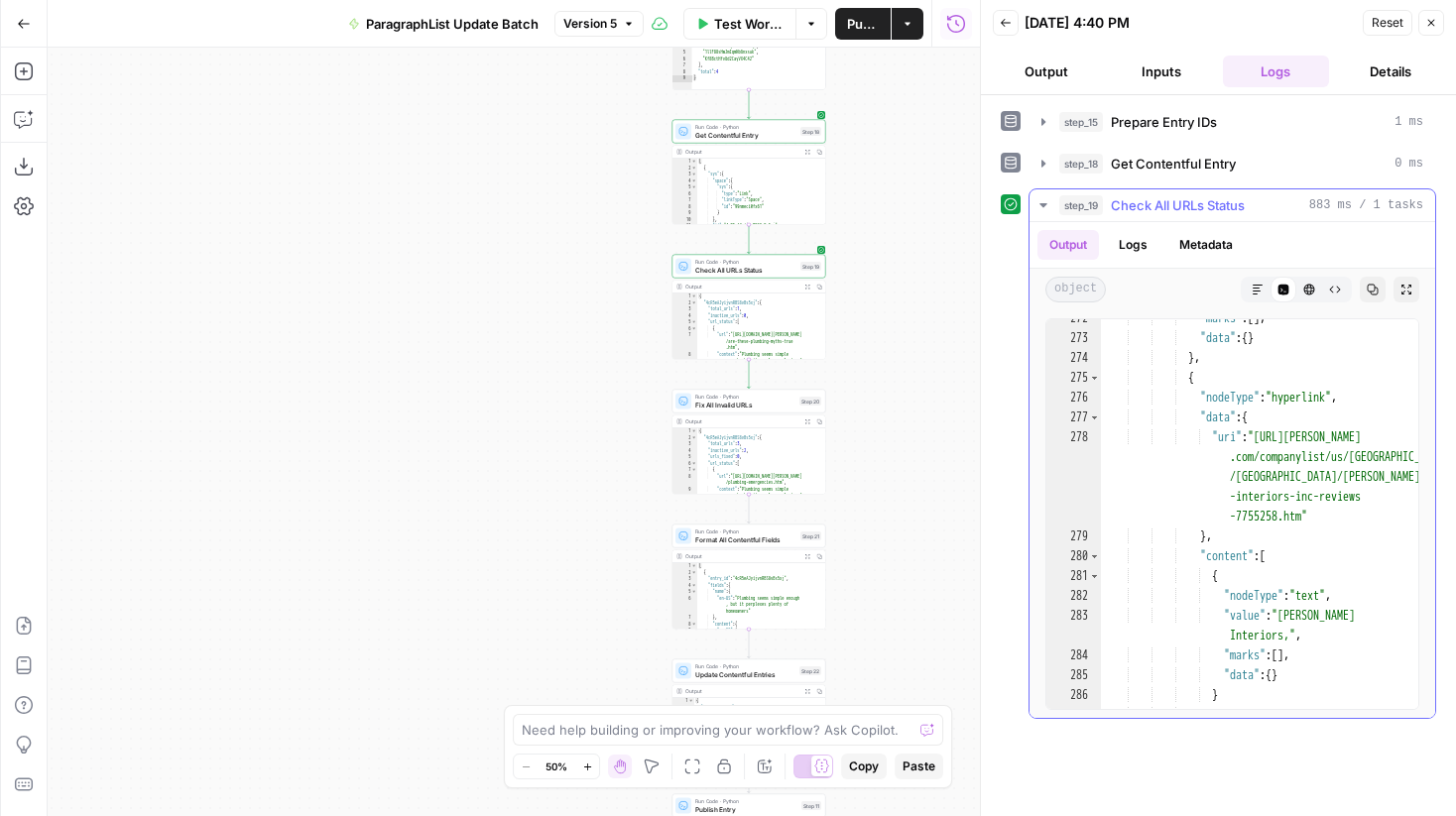scroll, scrollTop: 7904, scrollLeft: 0, axis: vertical 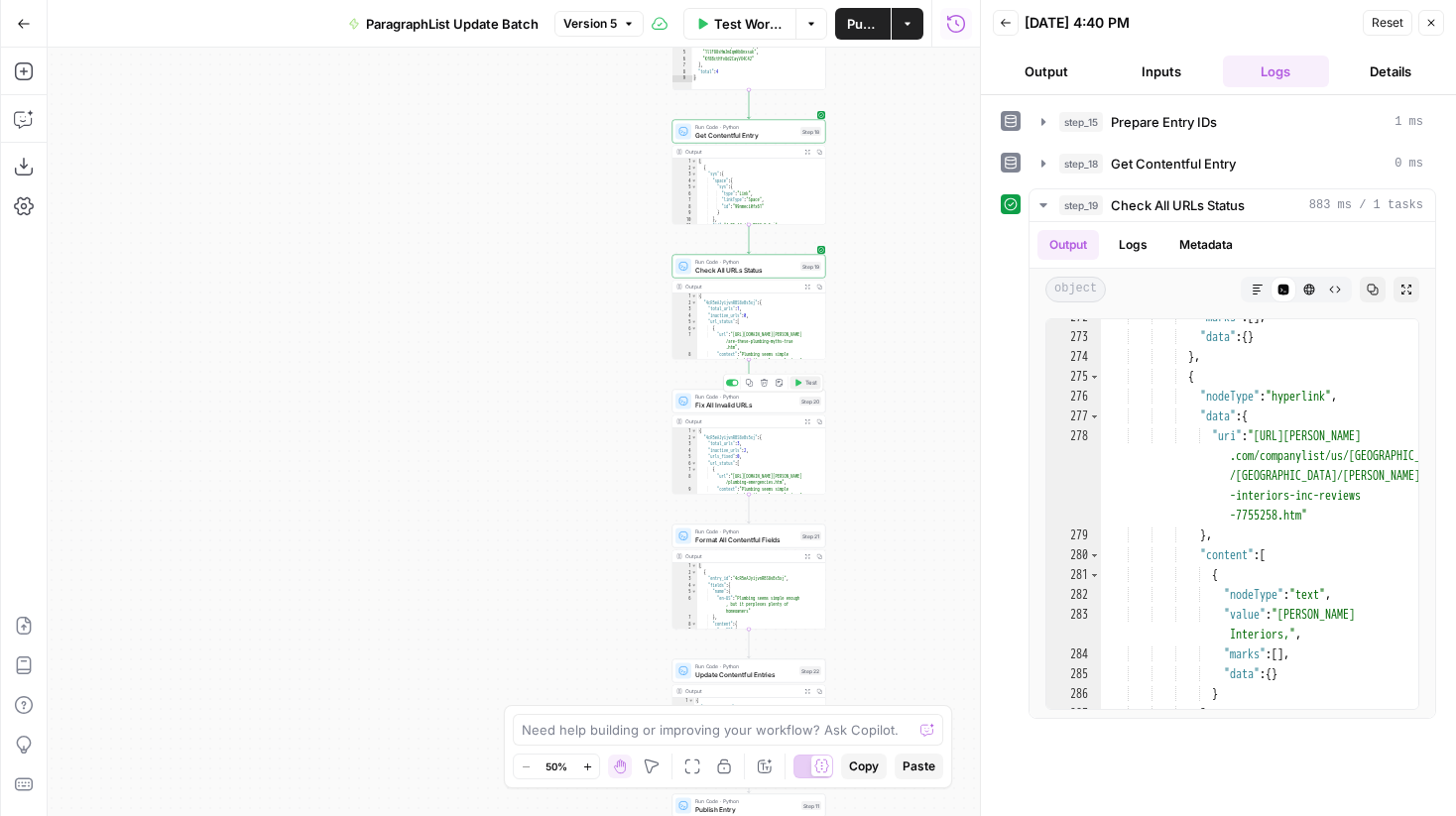 click 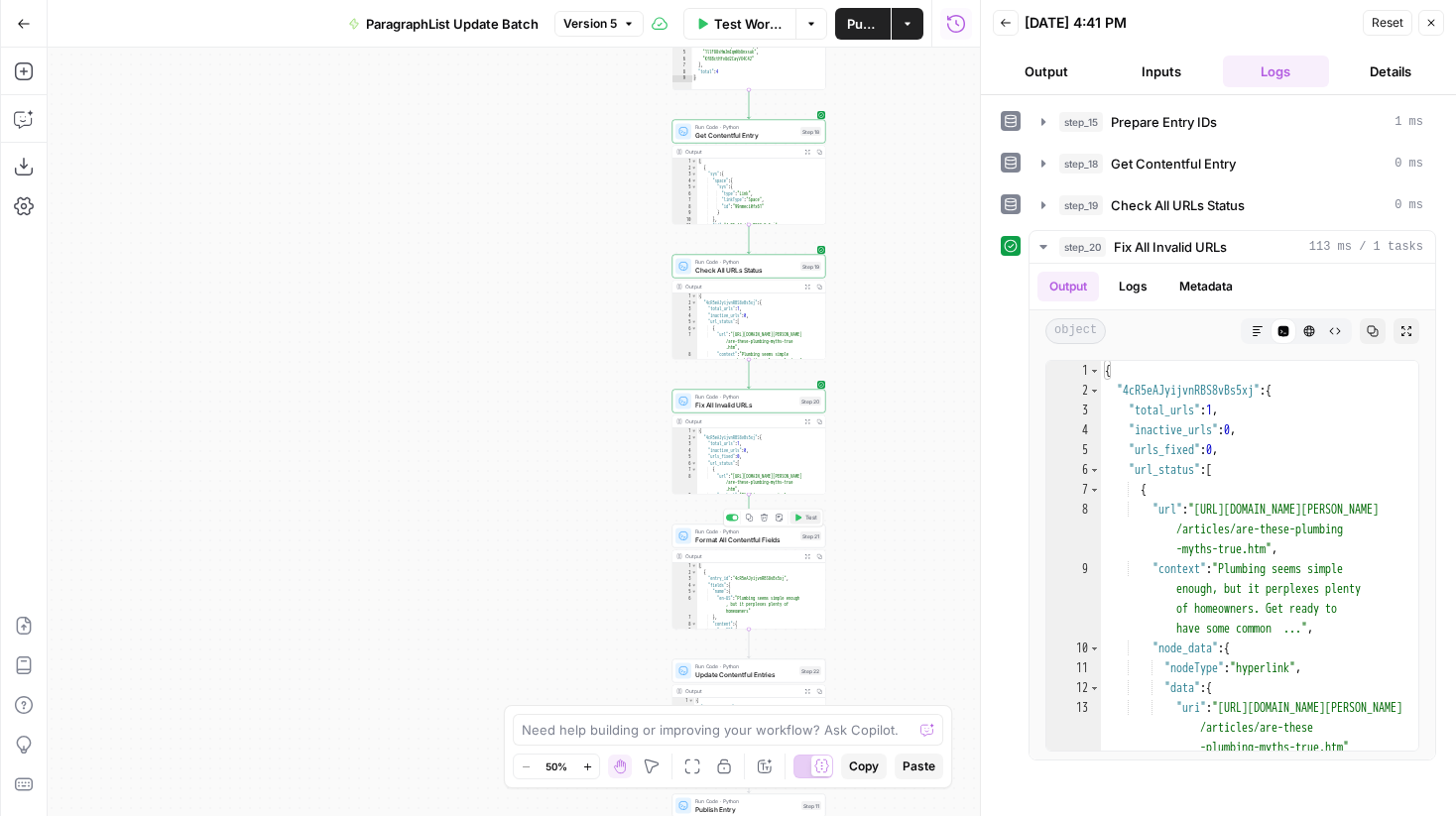 click 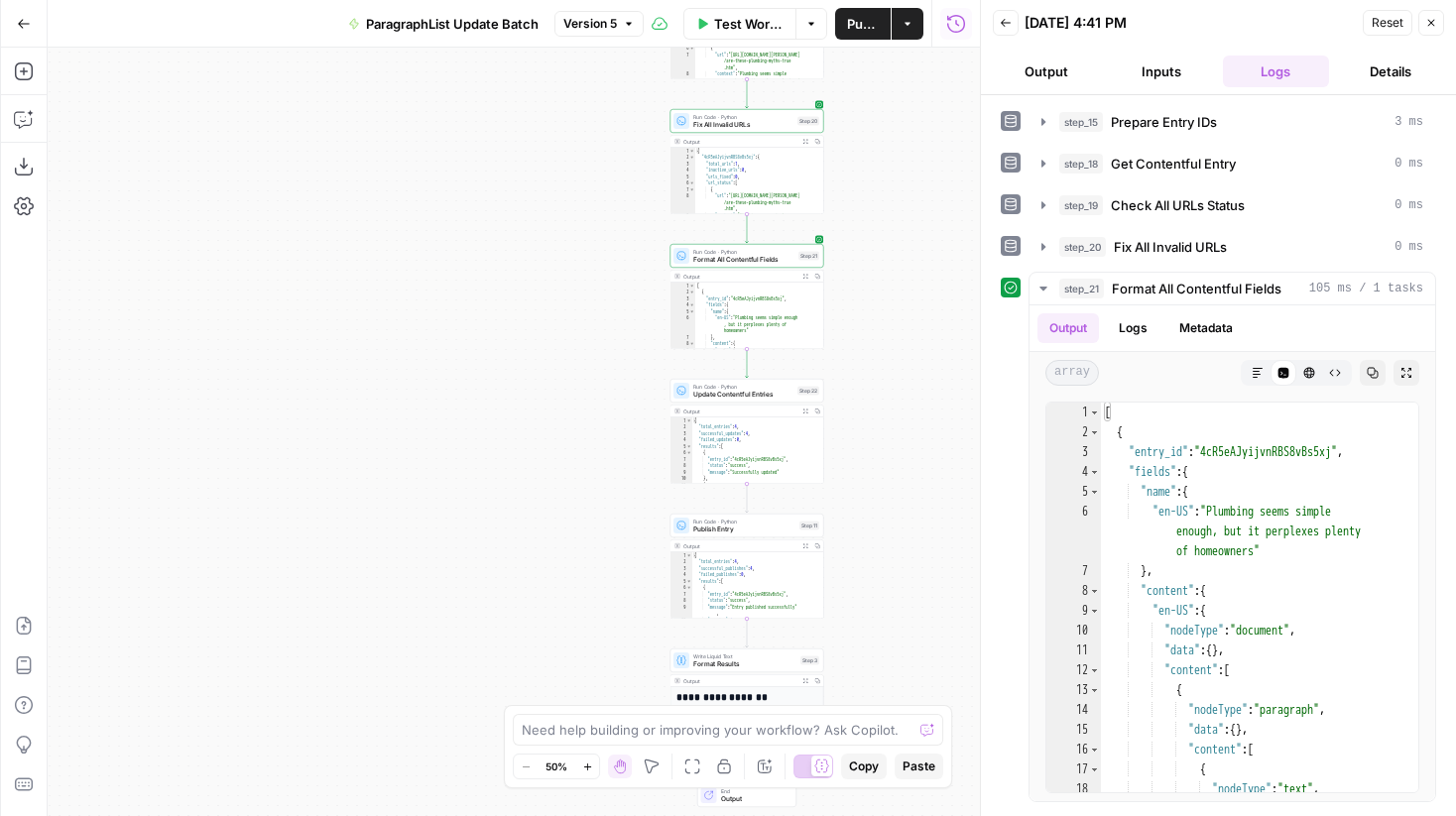 drag, startPoint x: 887, startPoint y: 531, endPoint x: 878, endPoint y: 399, distance: 132.3065 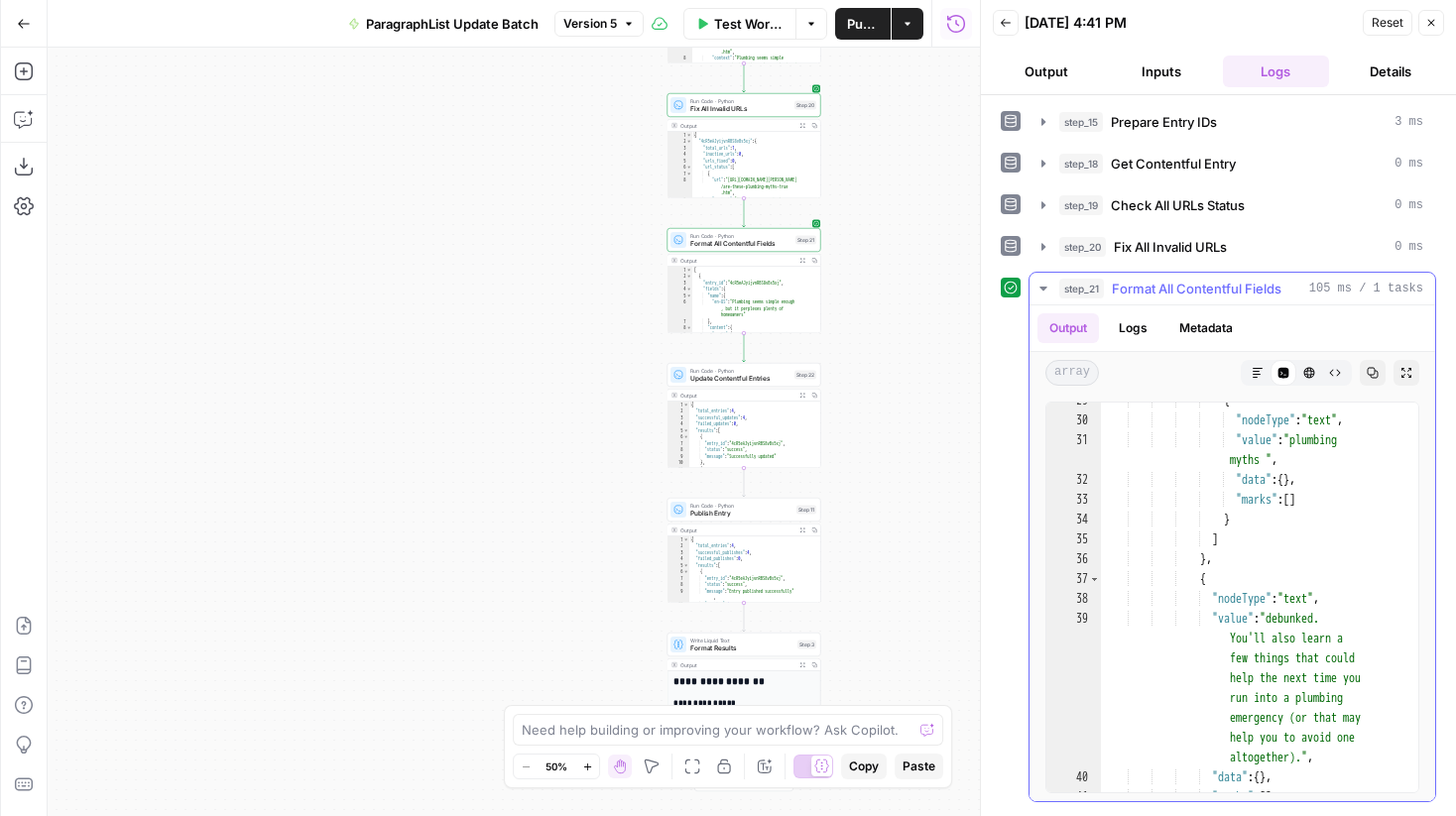 scroll, scrollTop: 0, scrollLeft: 0, axis: both 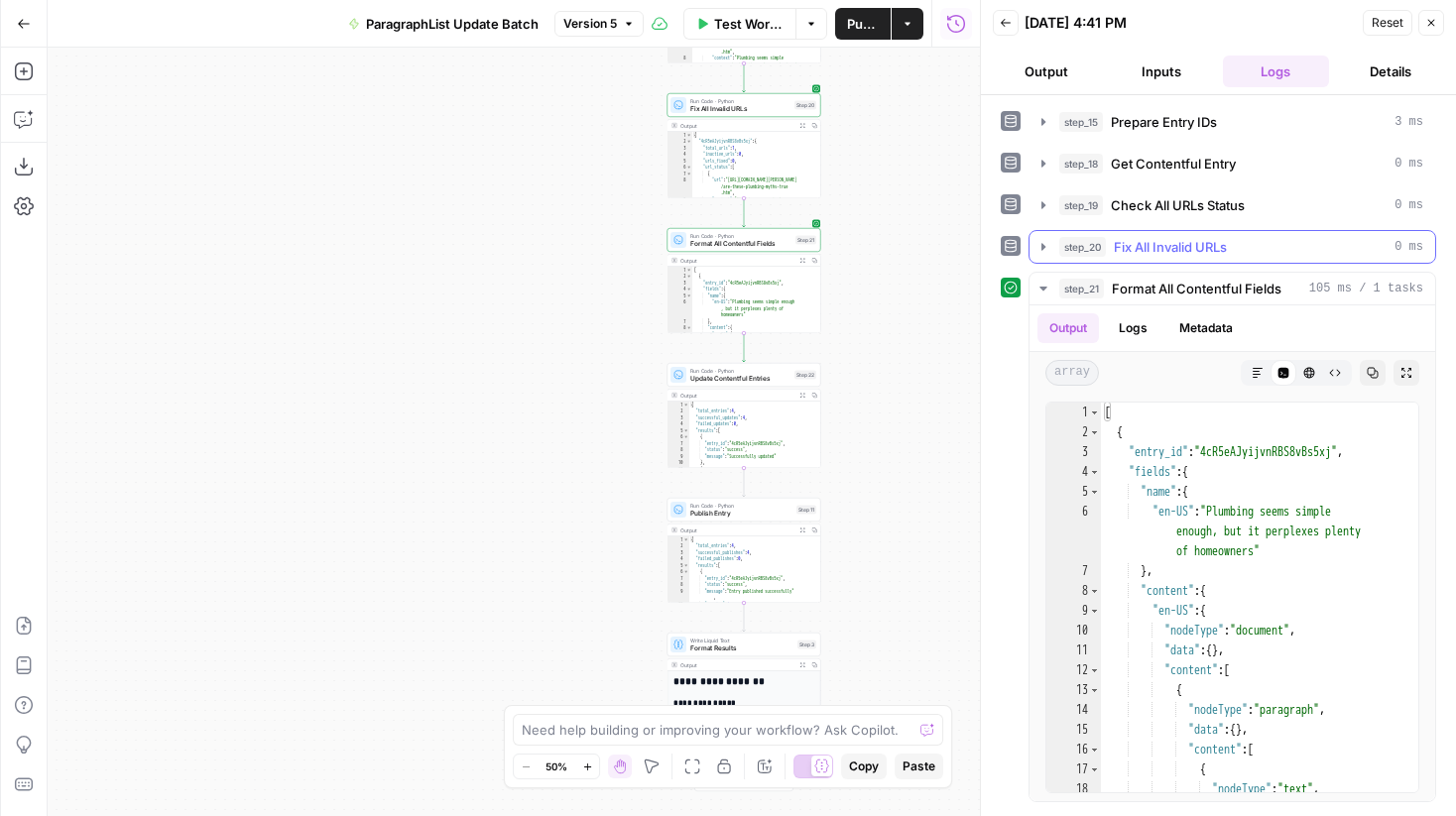 click 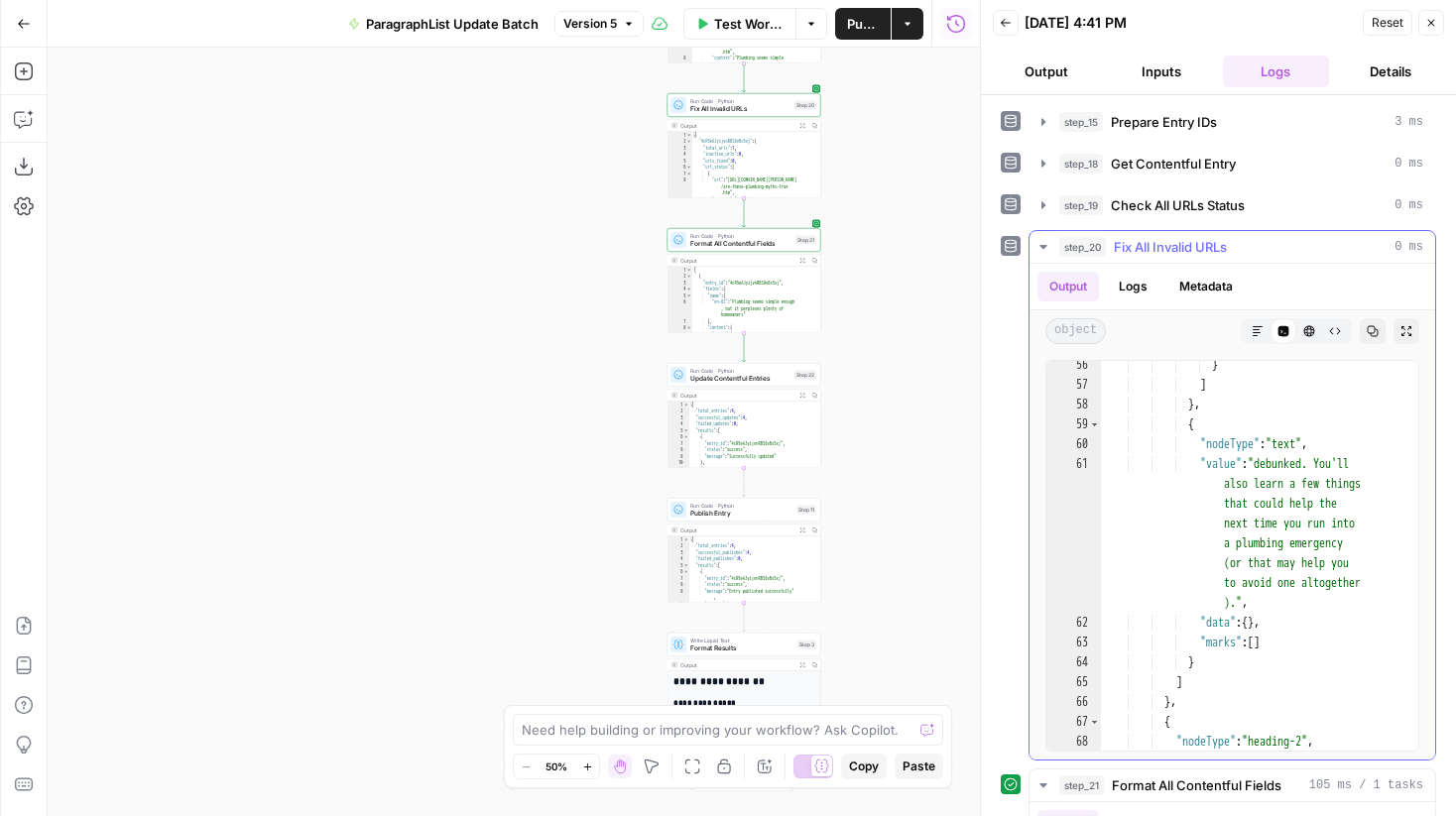 scroll, scrollTop: 1474, scrollLeft: 0, axis: vertical 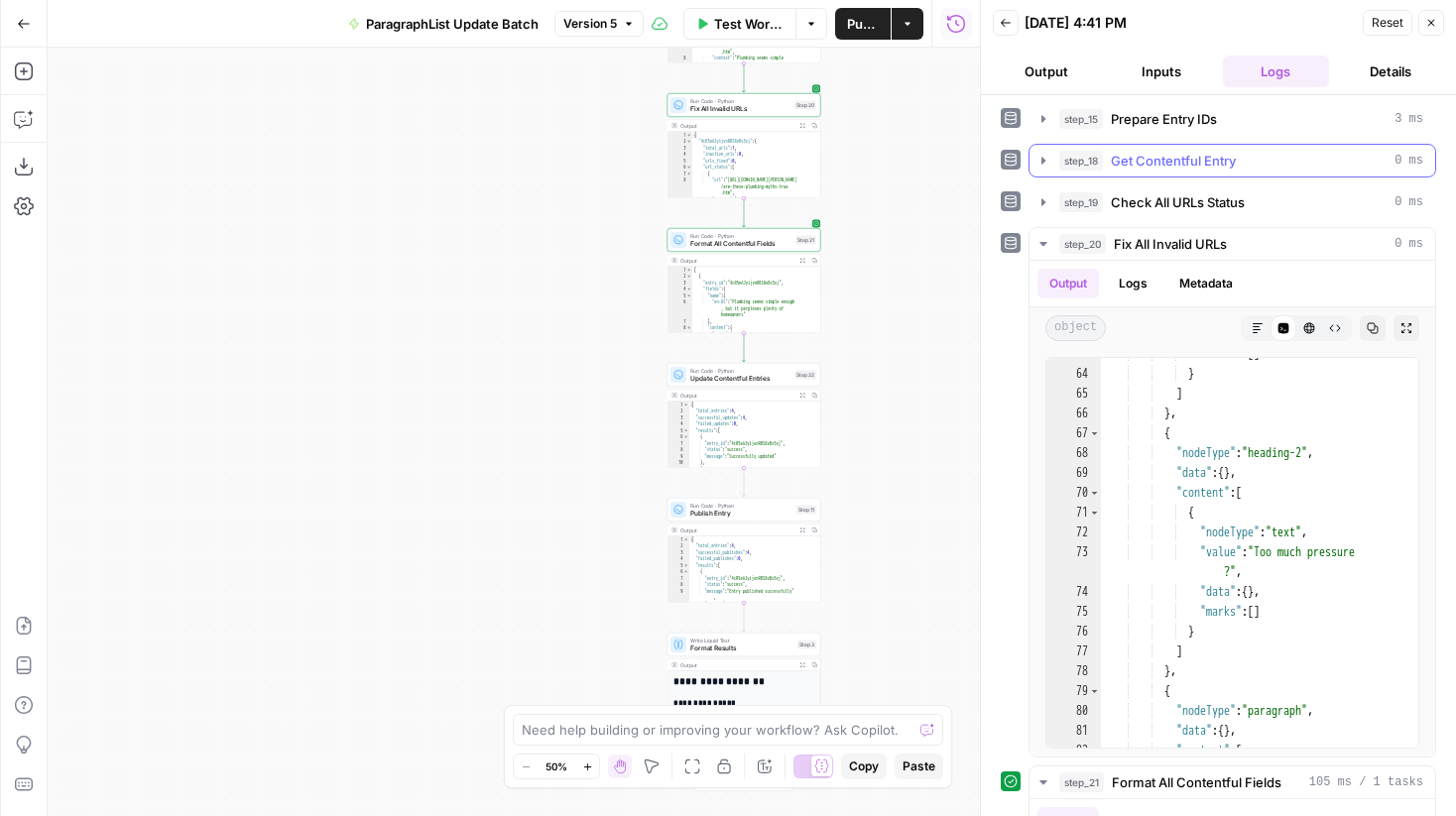 click 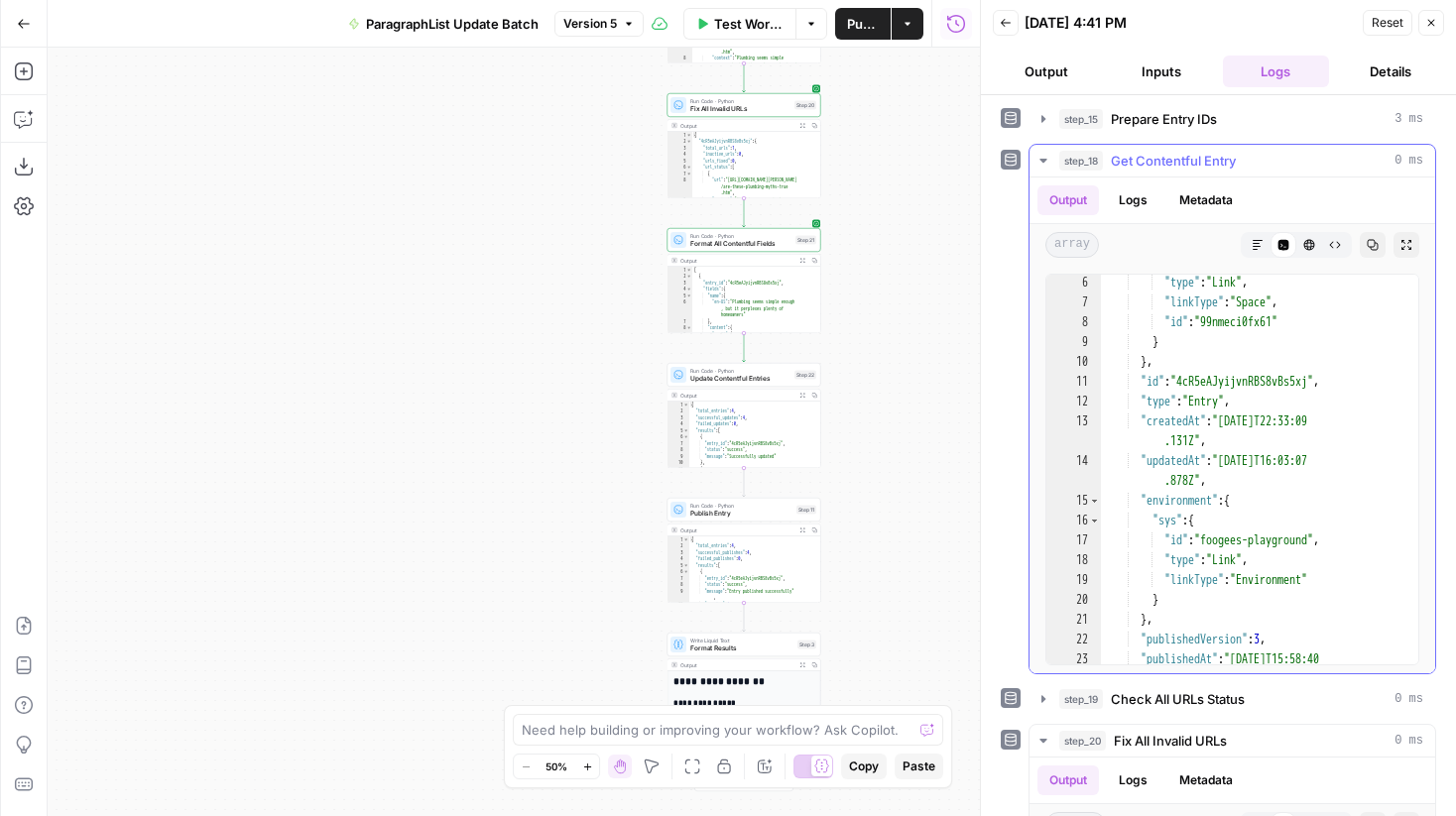scroll, scrollTop: 109, scrollLeft: 0, axis: vertical 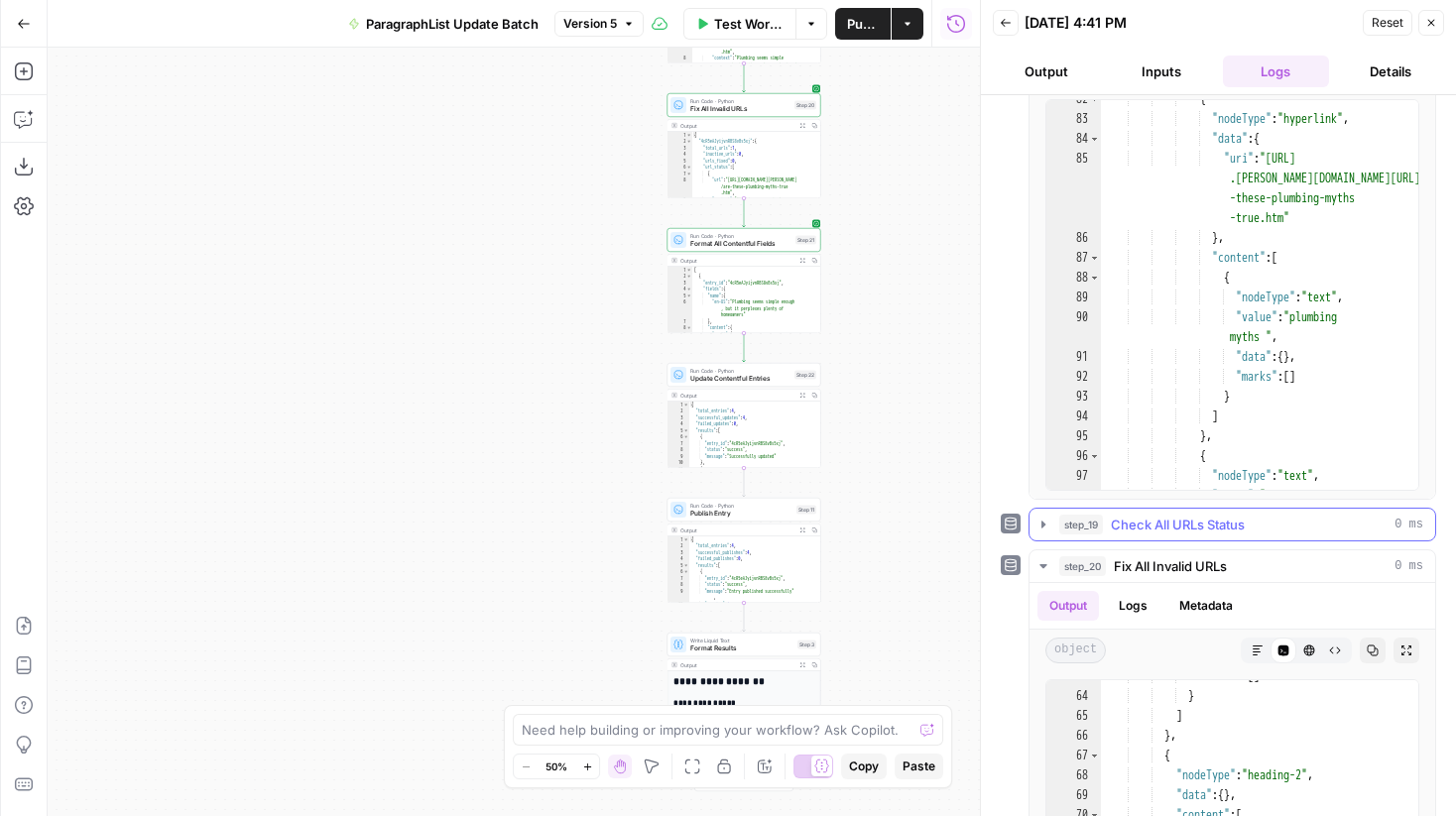 click 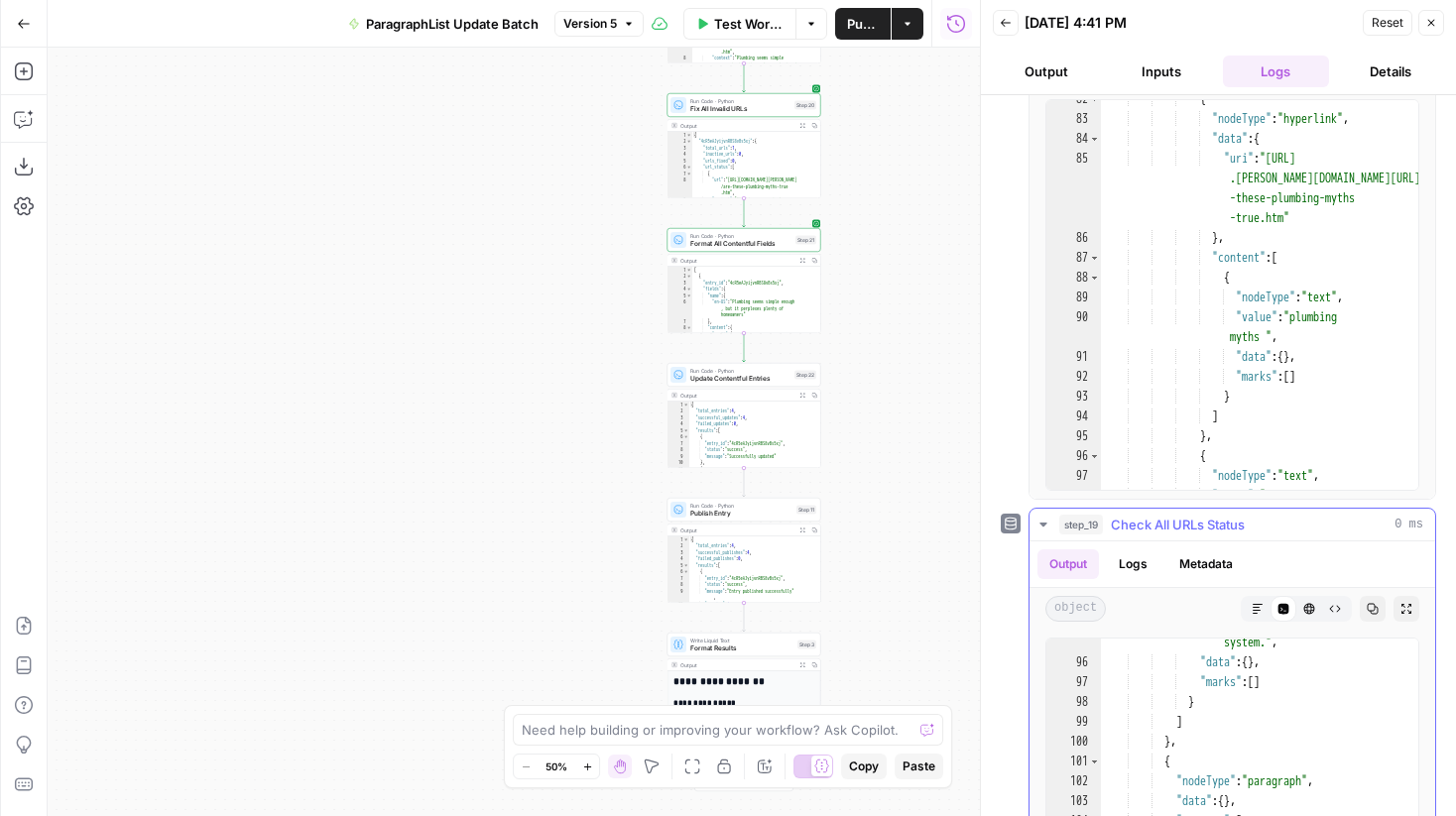 scroll, scrollTop: 2722, scrollLeft: 0, axis: vertical 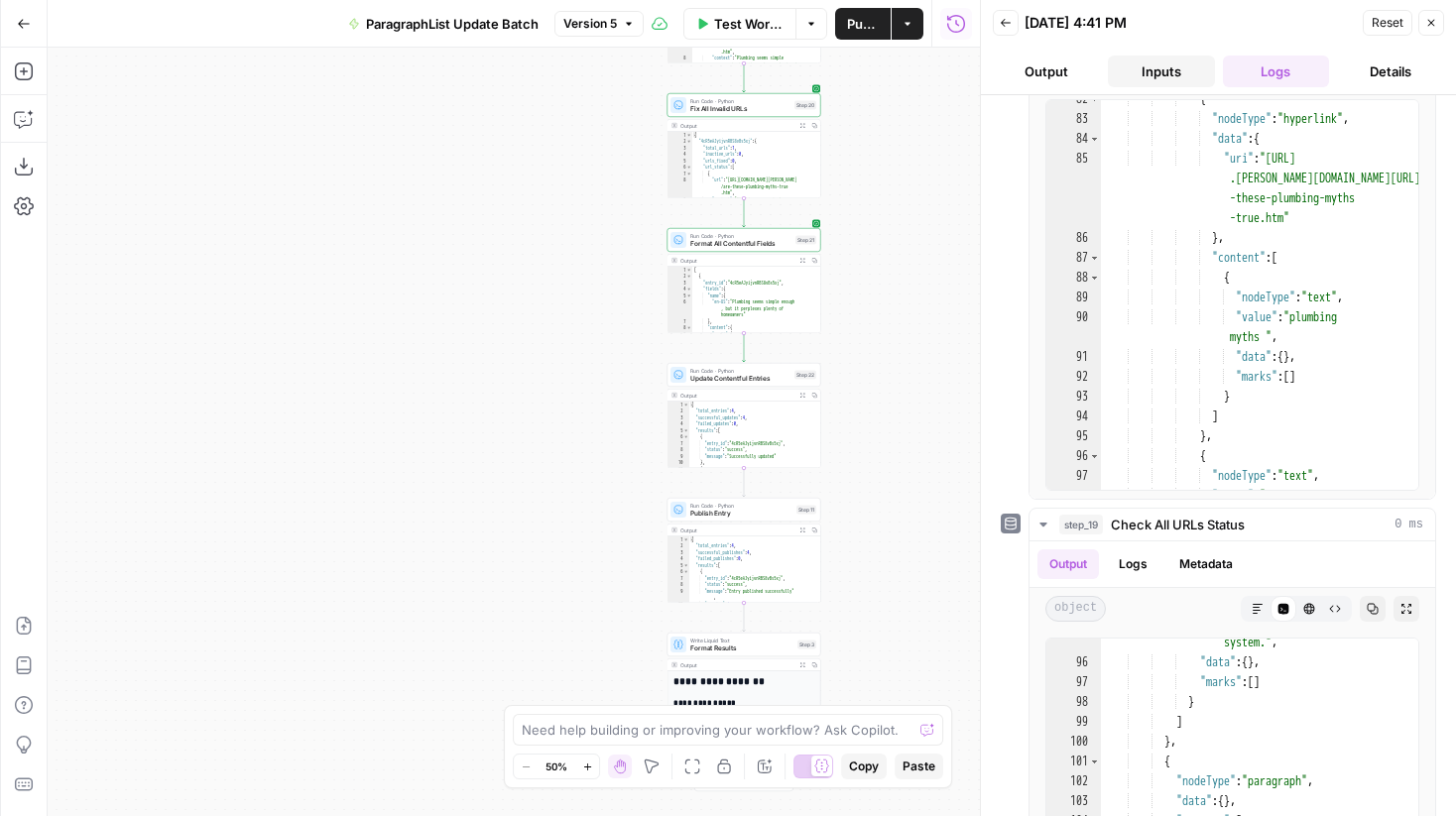 click on "Inputs" at bounding box center (1161, 71) 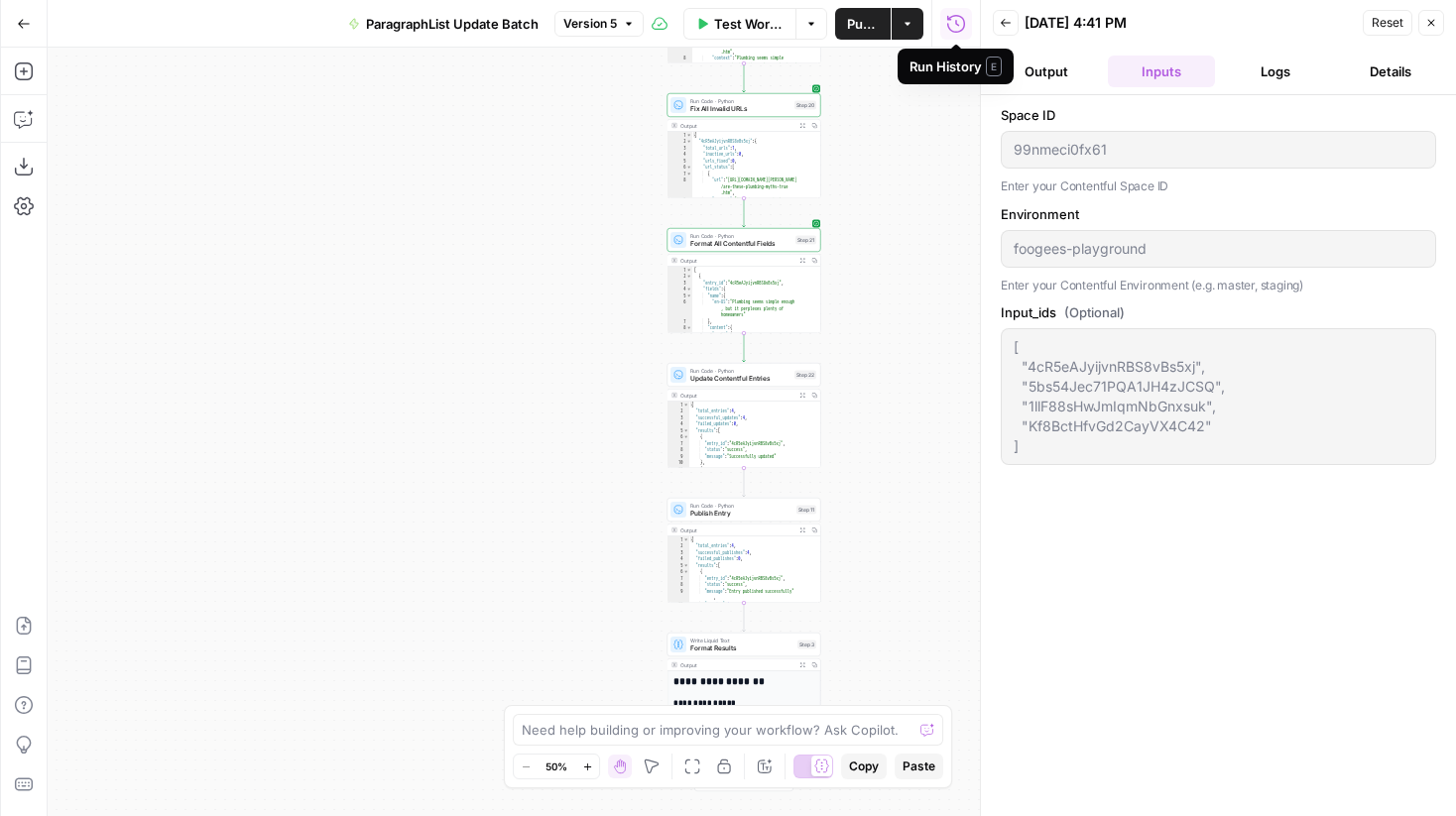 click 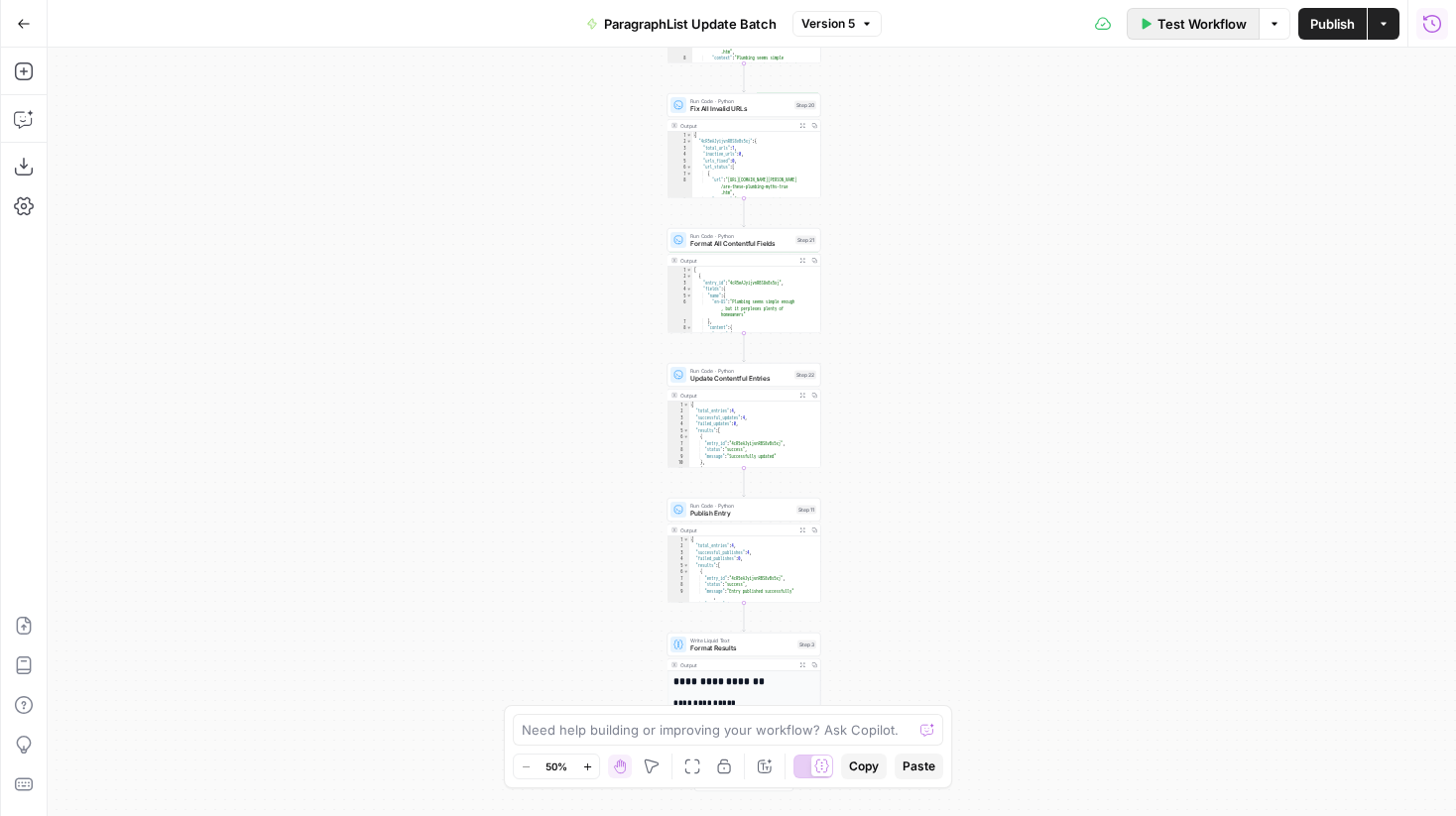 click on "Test Workflow" at bounding box center (1193, 24) 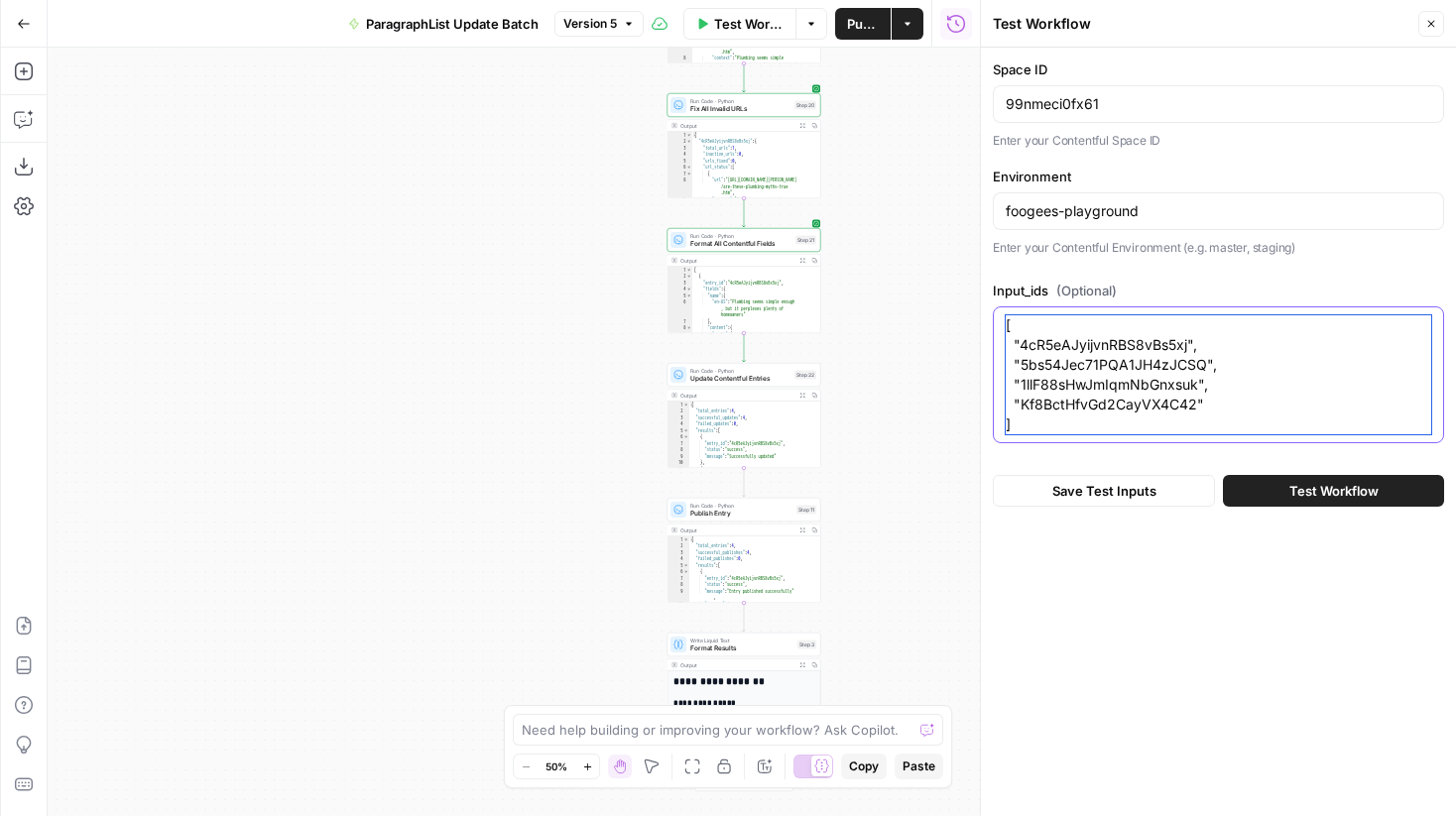 drag, startPoint x: 1210, startPoint y: 405, endPoint x: 996, endPoint y: 353, distance: 220.22716 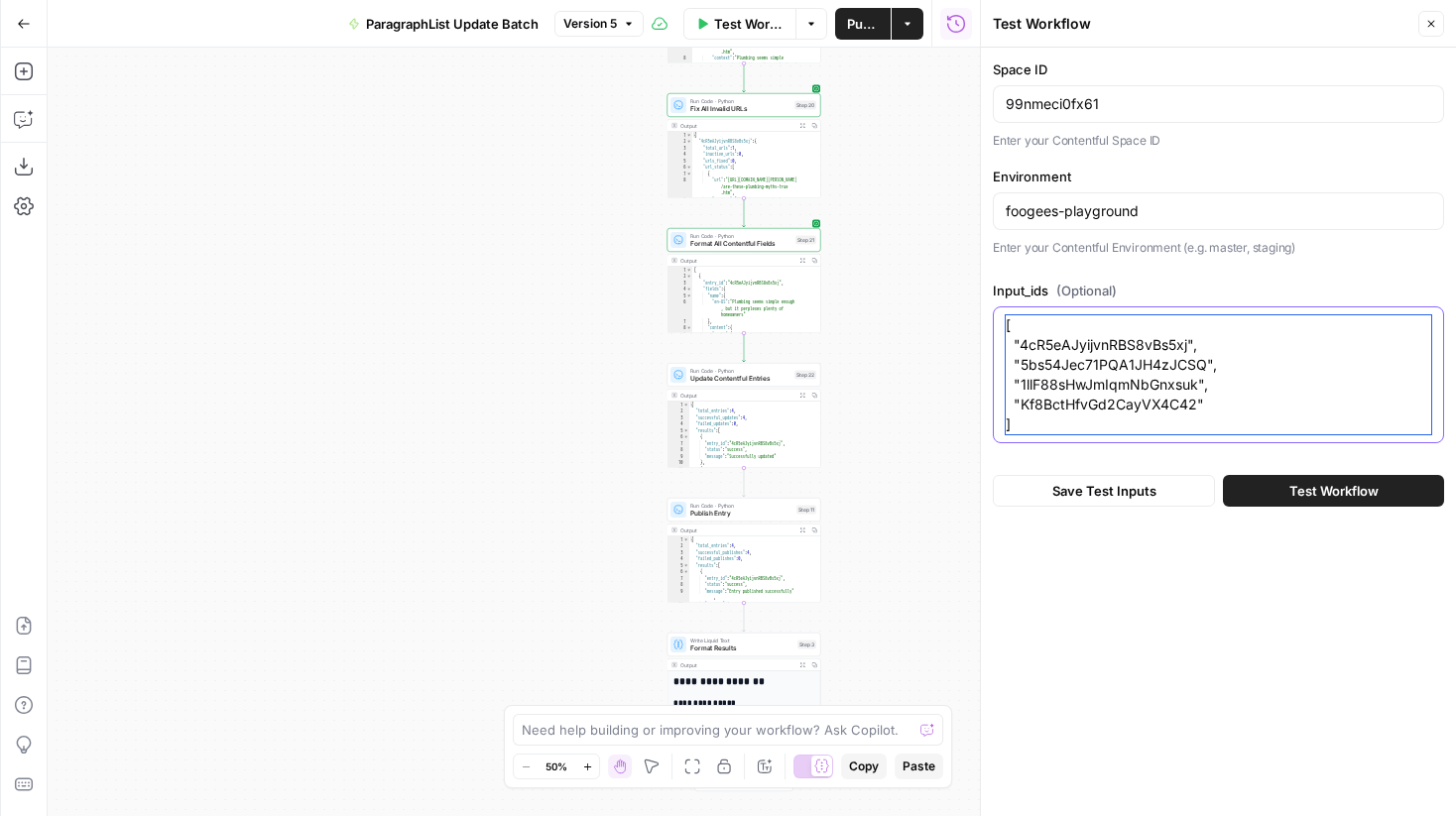 paste on "https://www.angi.com/articles/7-ways-keep-your-home-clean-while-remodeling" 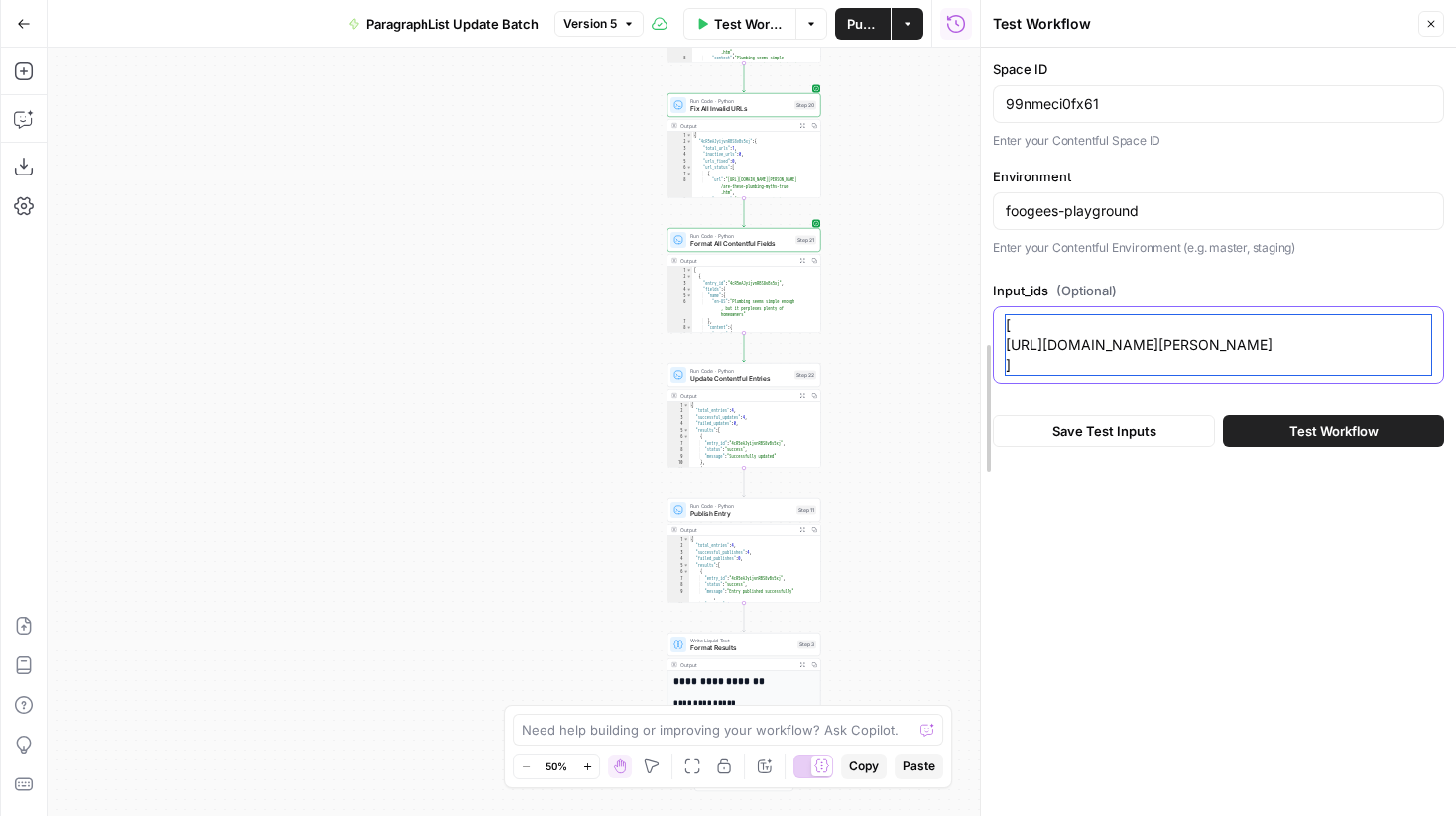 drag, startPoint x: 1140, startPoint y: 369, endPoint x: 990, endPoint y: 343, distance: 152.23666 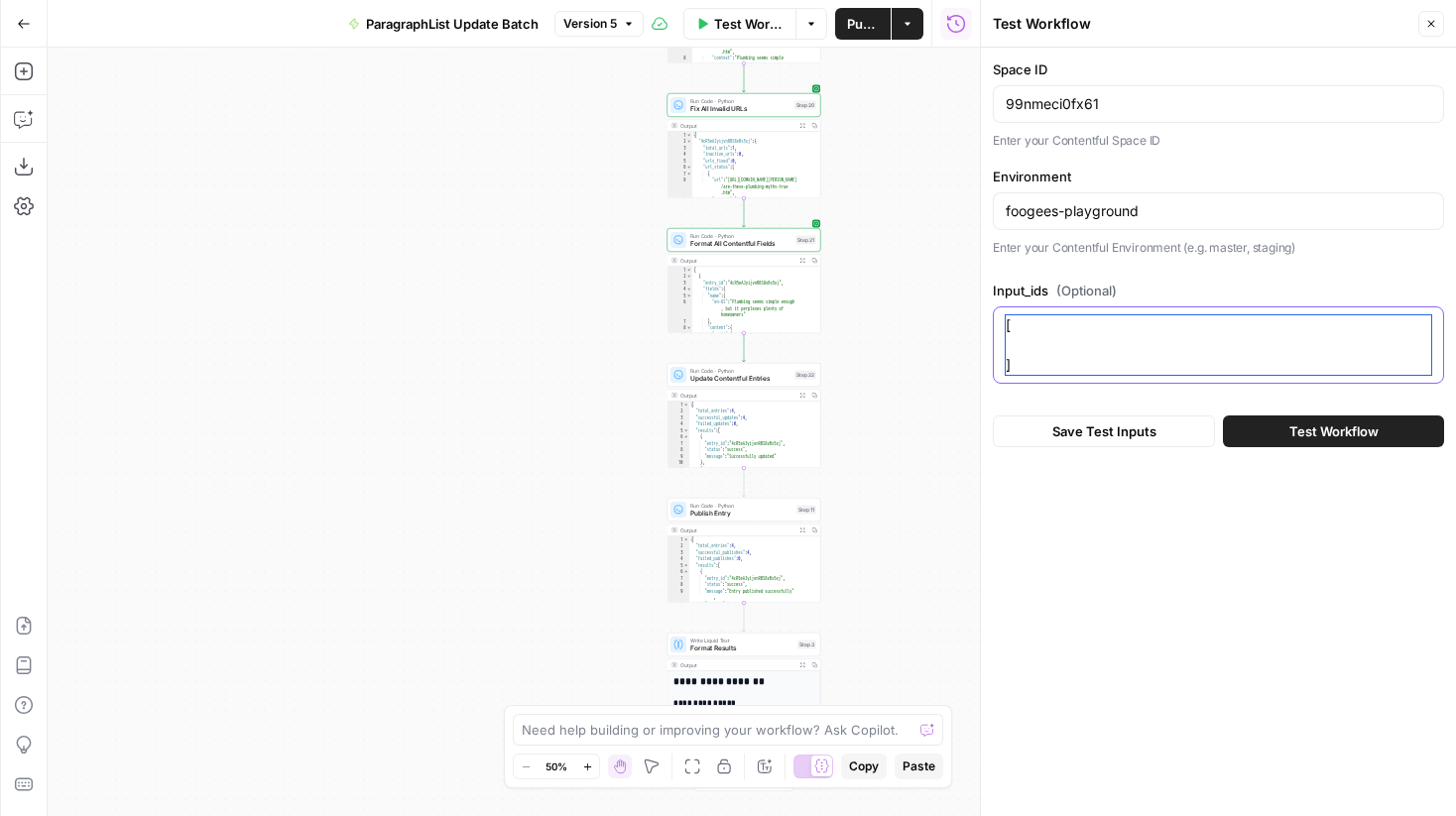 click on "[
]" at bounding box center [1218, 345] 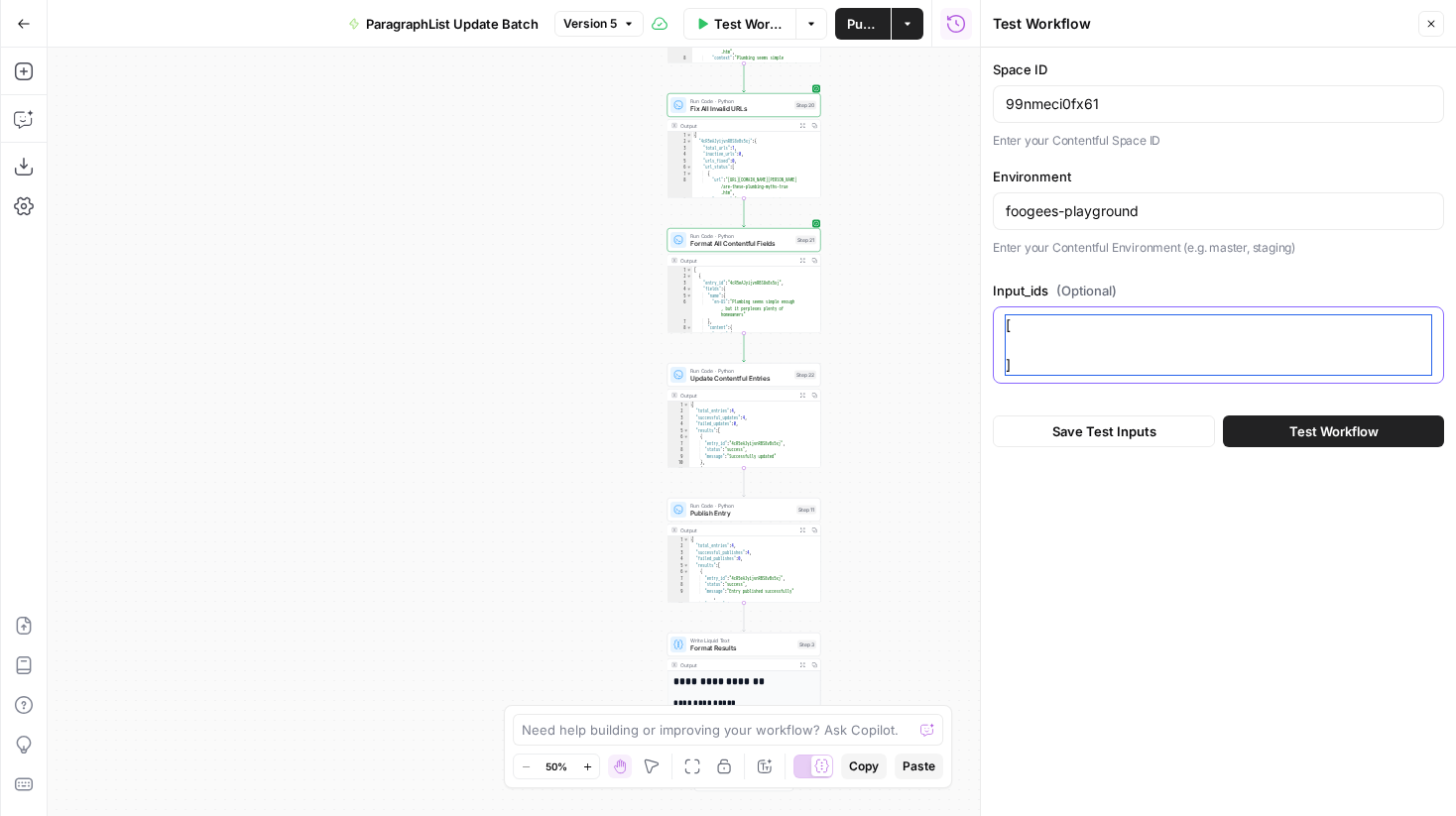 click on "[
]" at bounding box center [1218, 345] 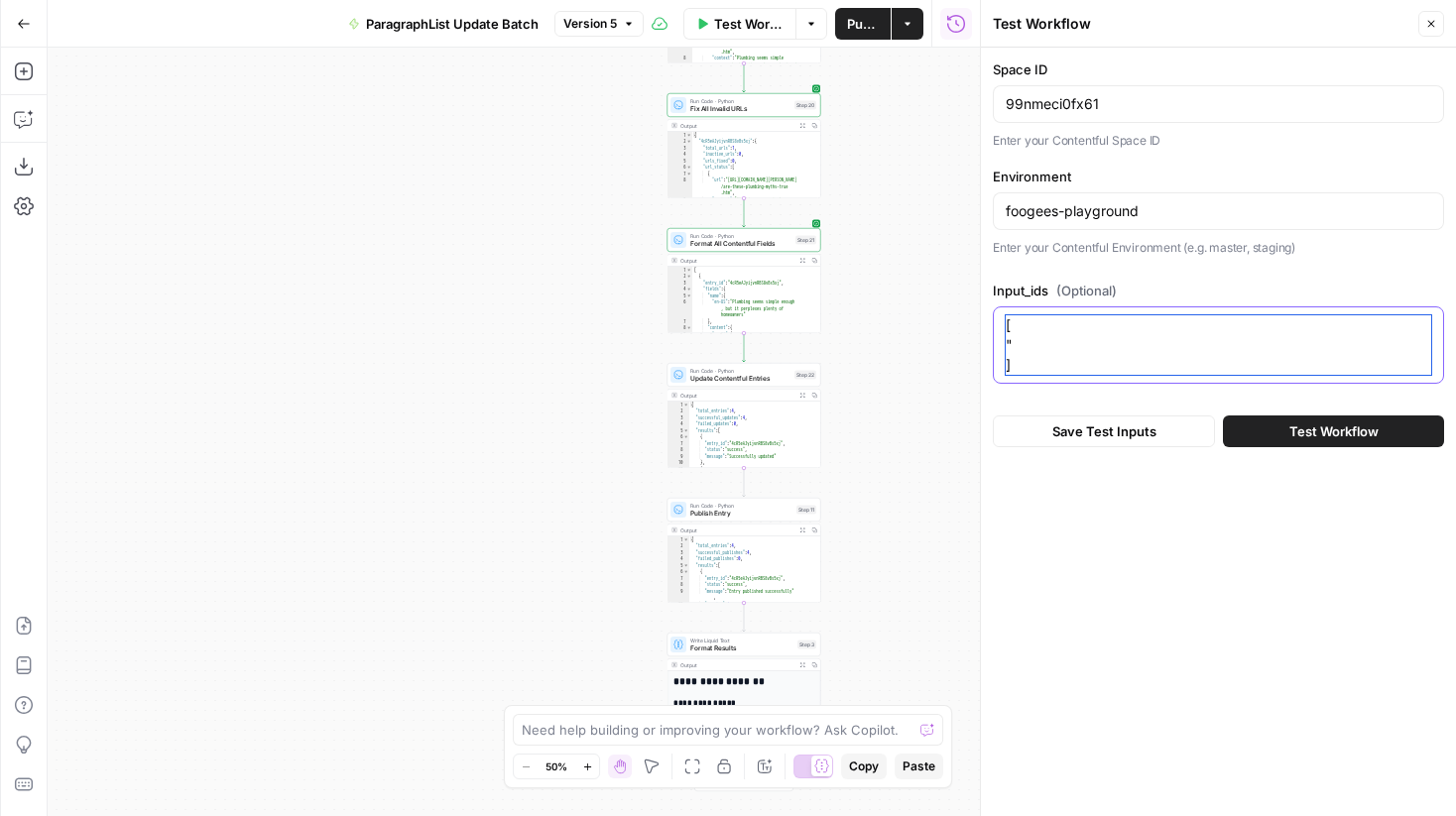 paste on "4S4NMTTmg7fT102Ew4RtT8" 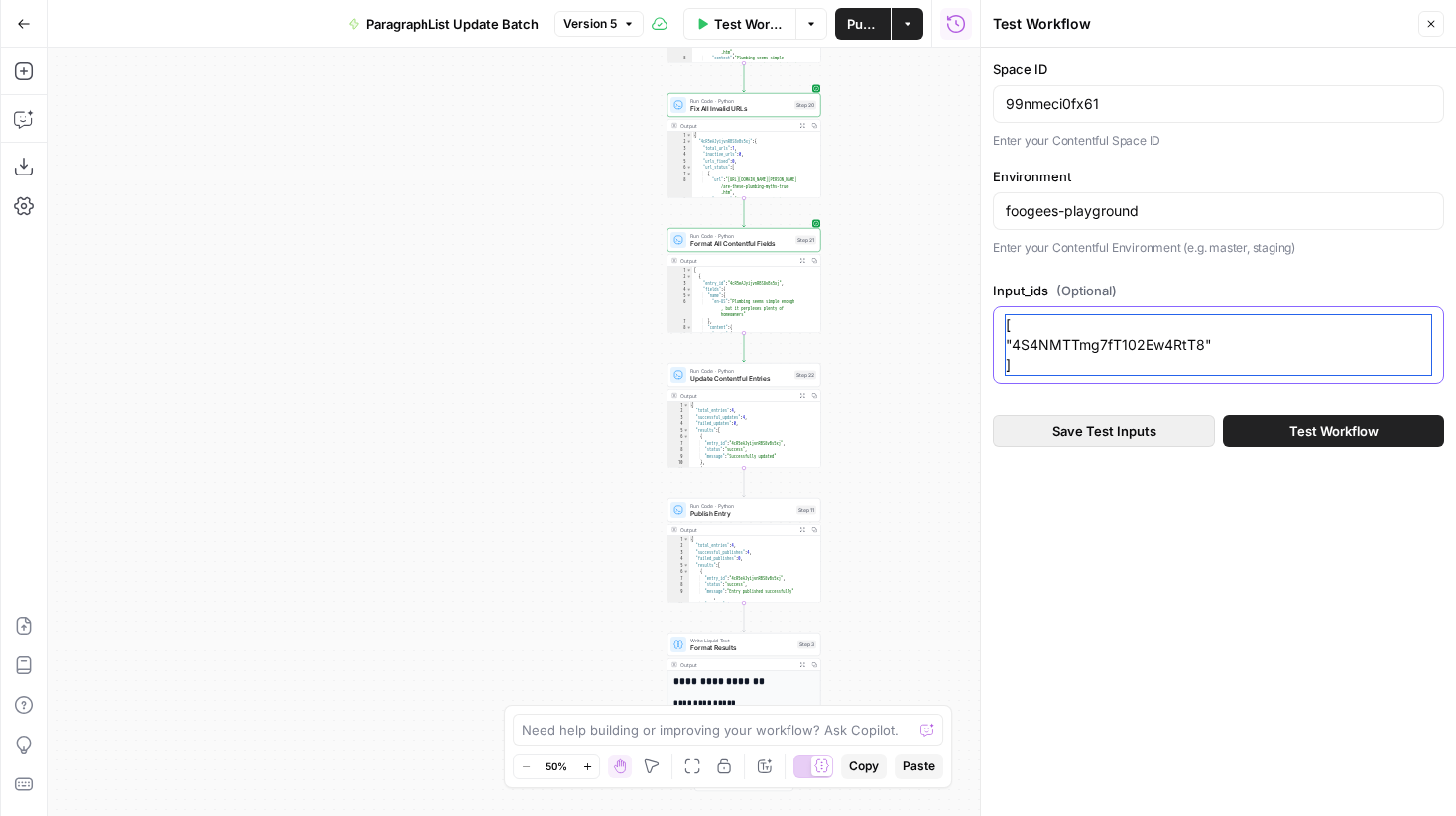 type on "[
"4S4NMTTmg7fT102Ew4RtT8"
]" 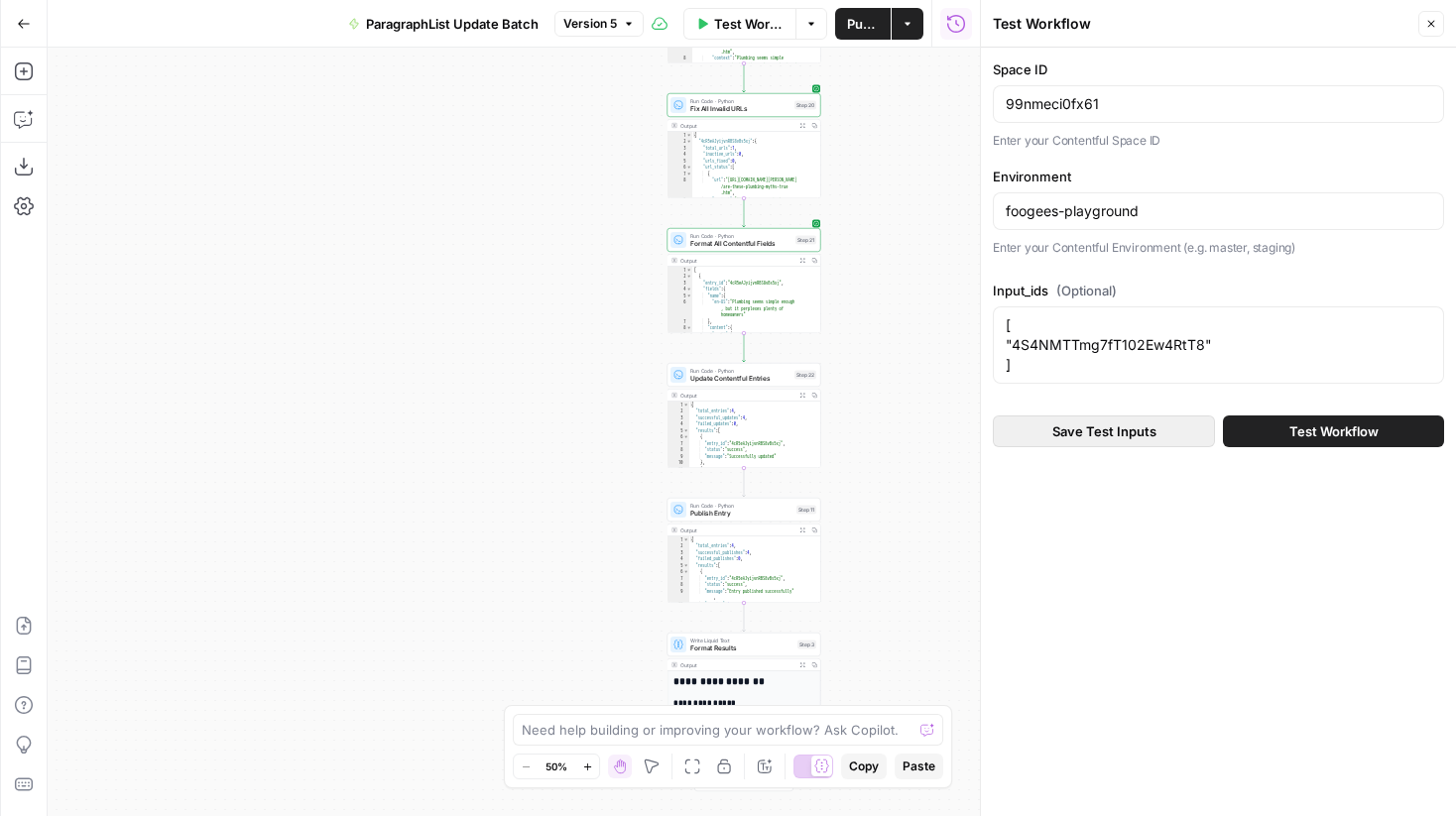 click on "Save Test Inputs" at bounding box center (1104, 431) 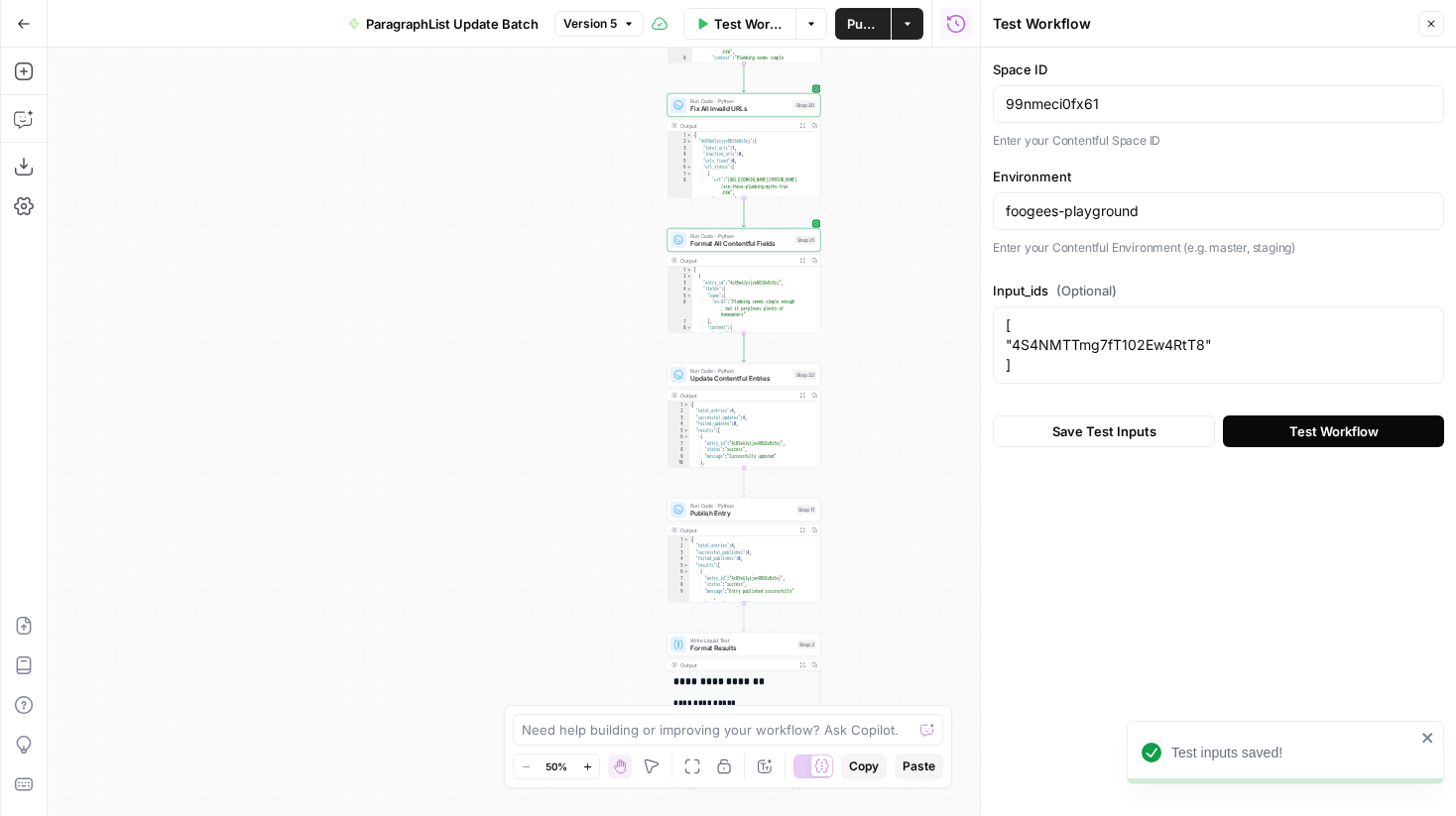 click on "Test Workflow" at bounding box center [1334, 431] 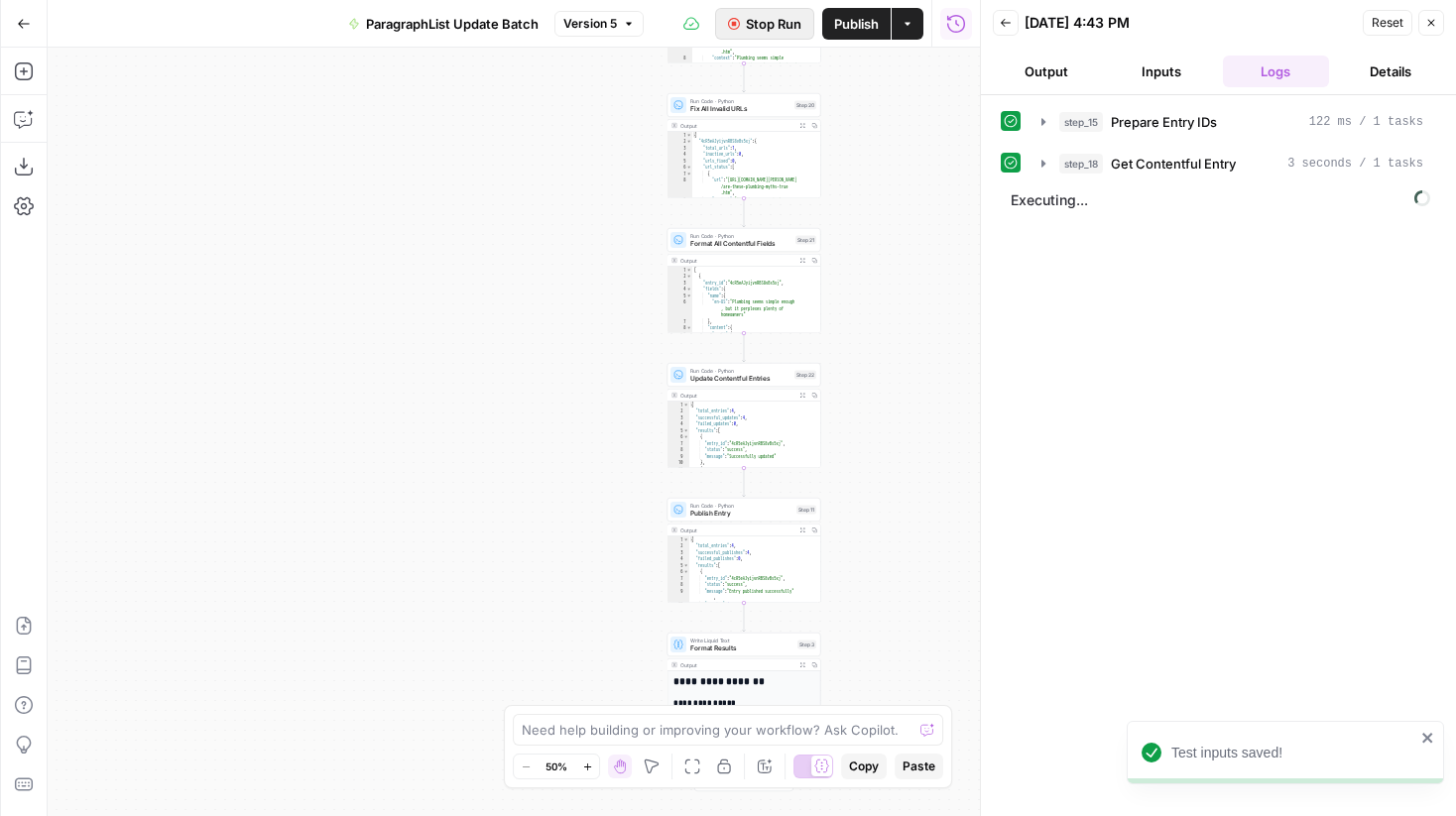 click on "Stop Run" at bounding box center (774, 24) 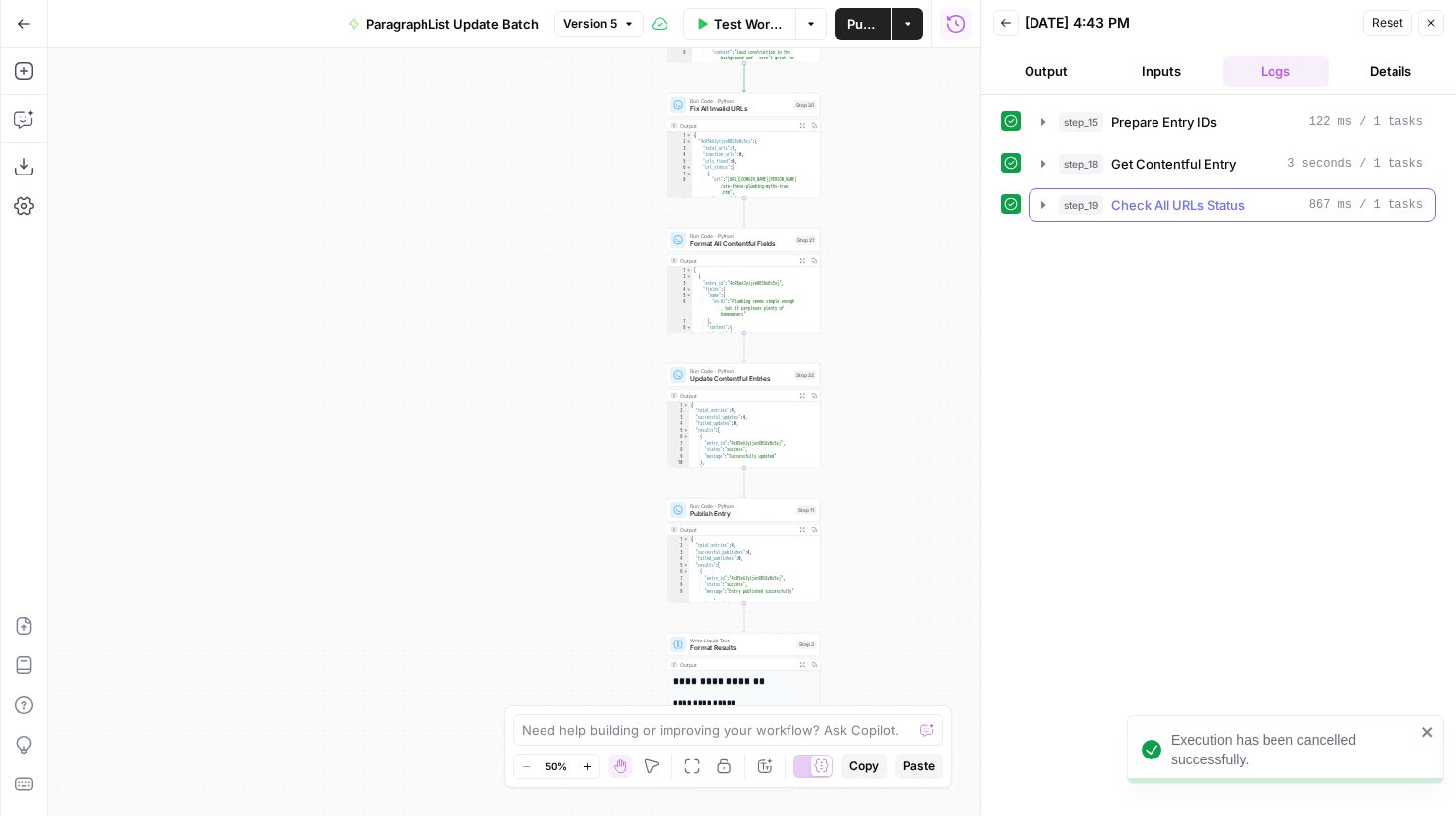 click 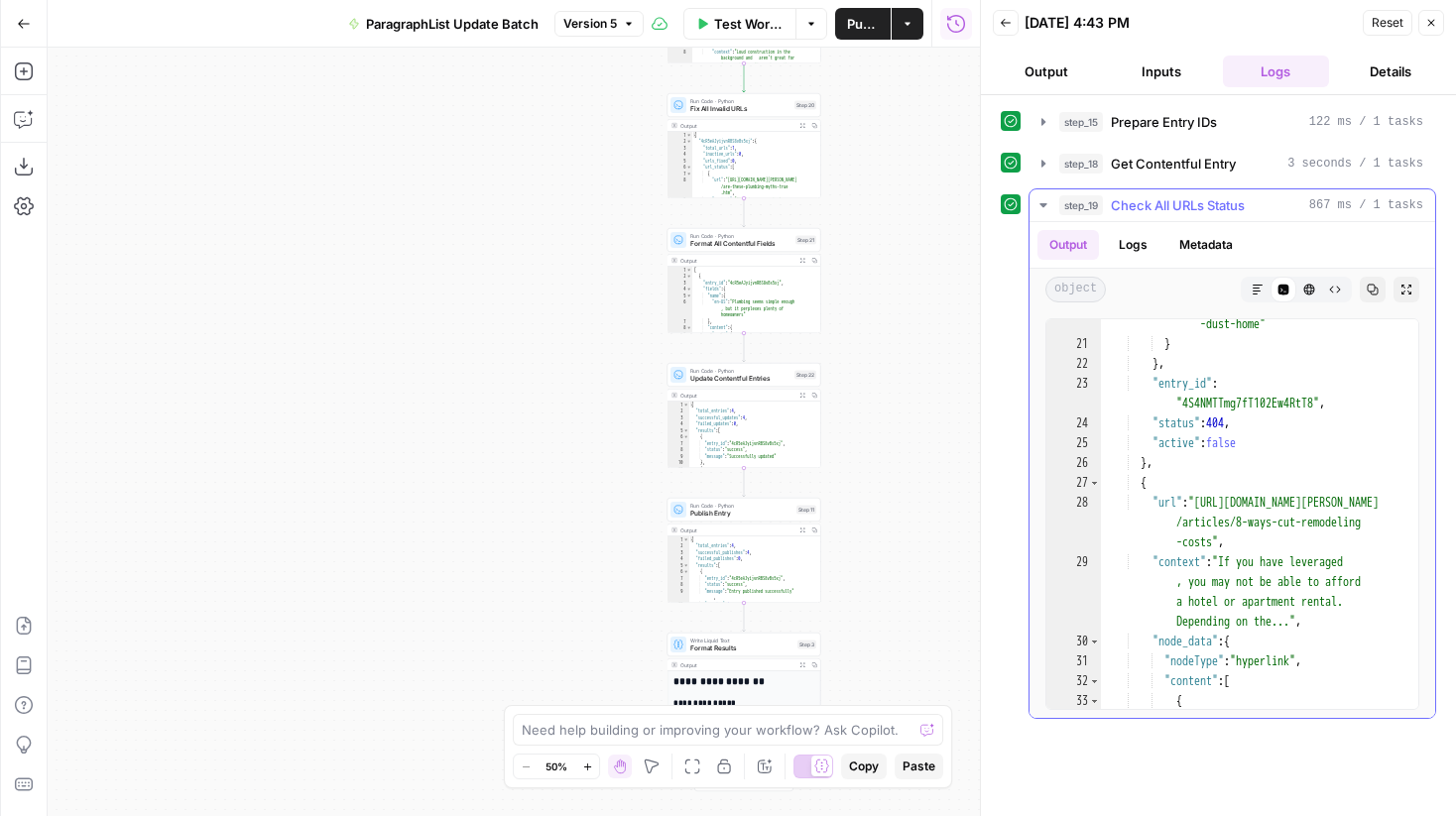 scroll, scrollTop: 0, scrollLeft: 0, axis: both 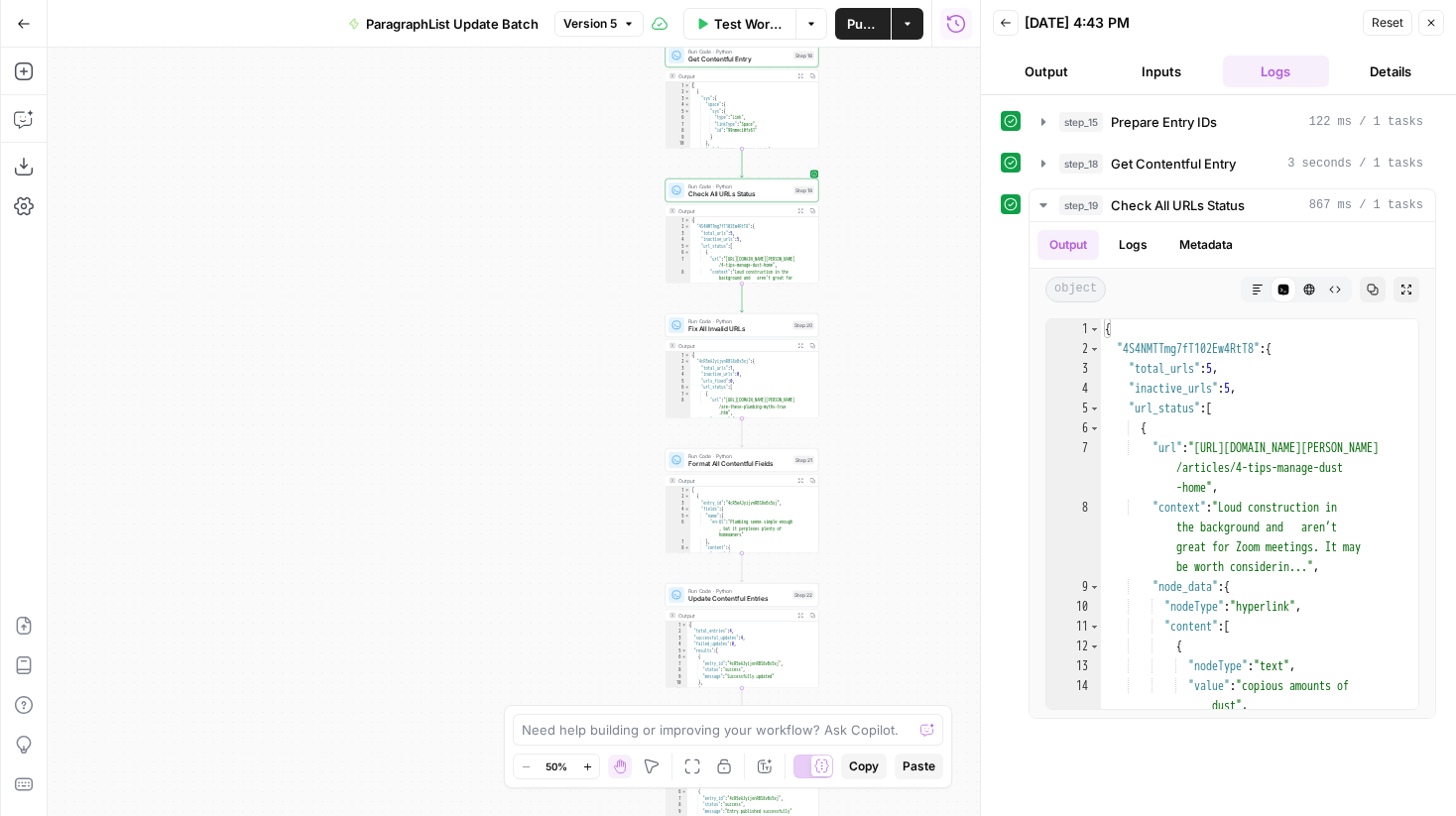 drag, startPoint x: 899, startPoint y: 253, endPoint x: 897, endPoint y: 473, distance: 220.009 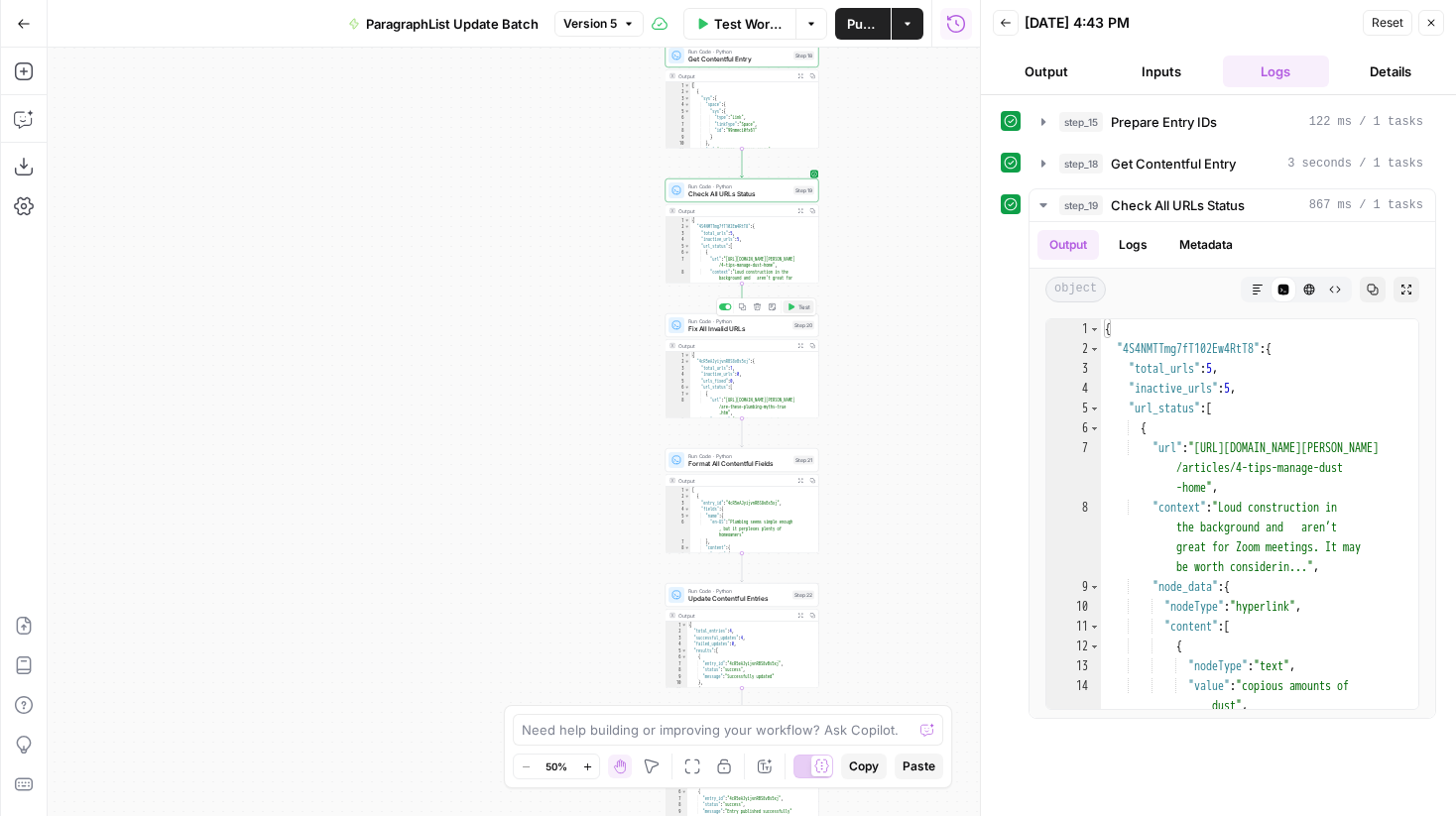 click 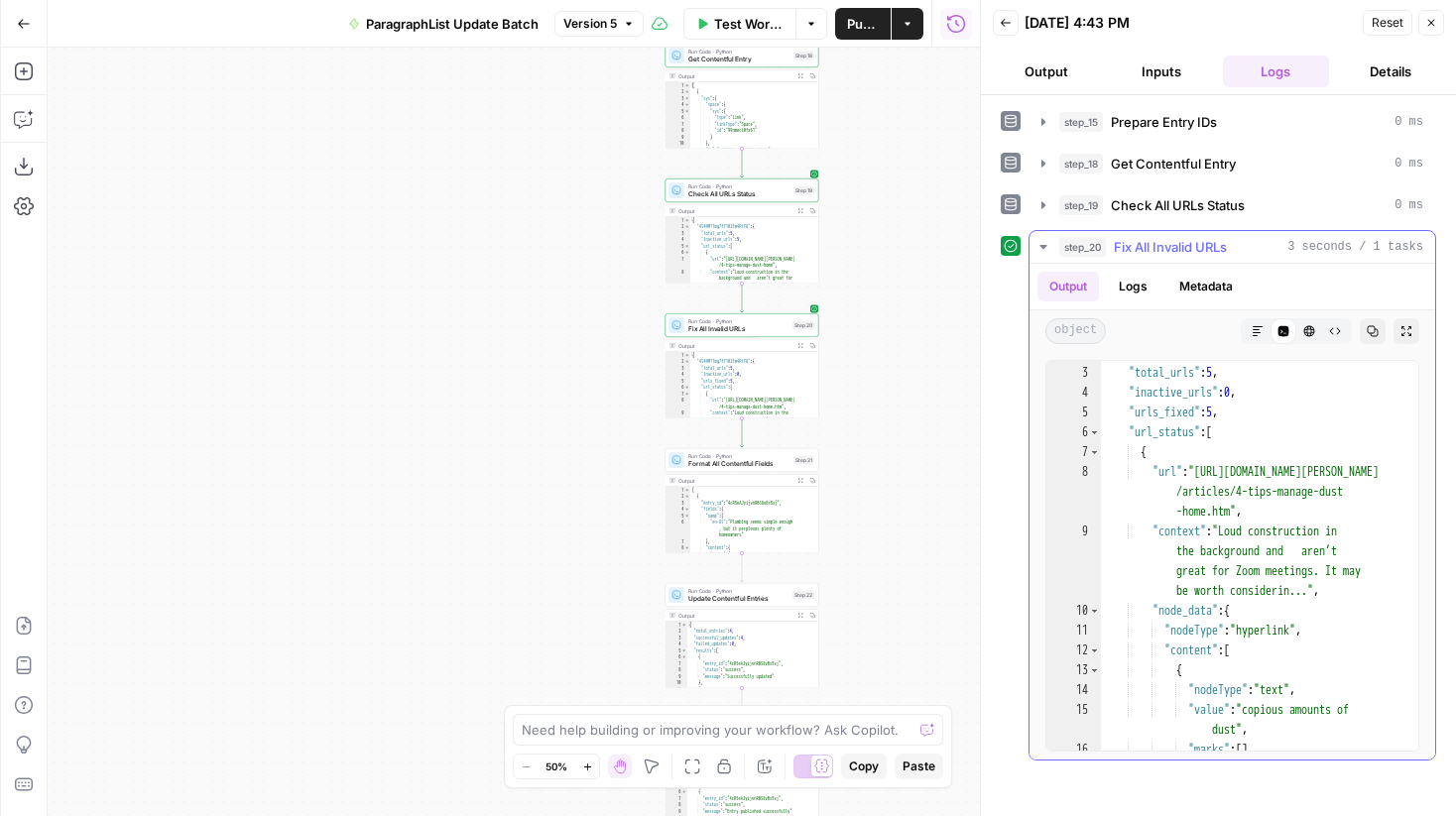 scroll, scrollTop: 0, scrollLeft: 0, axis: both 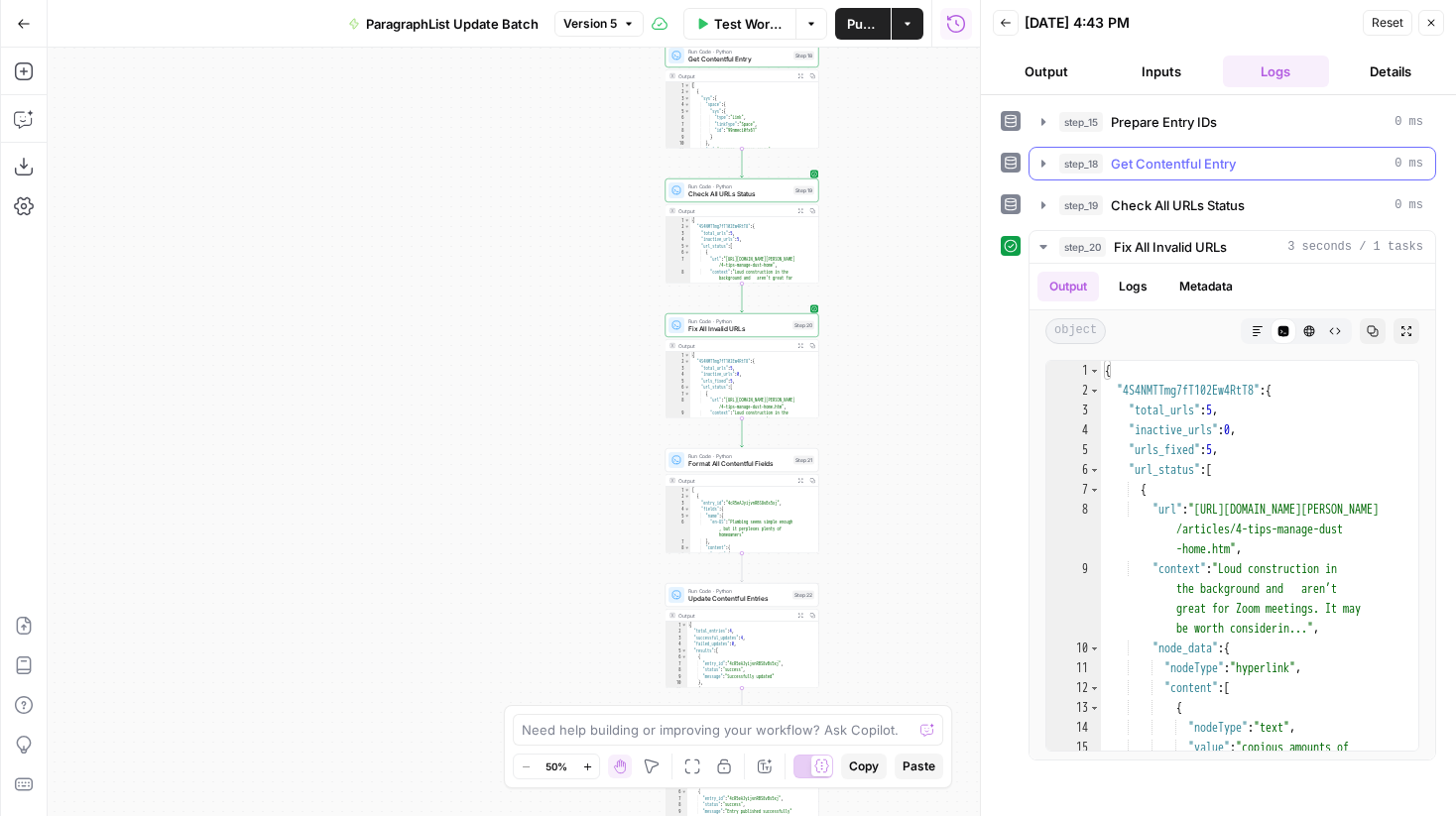 click 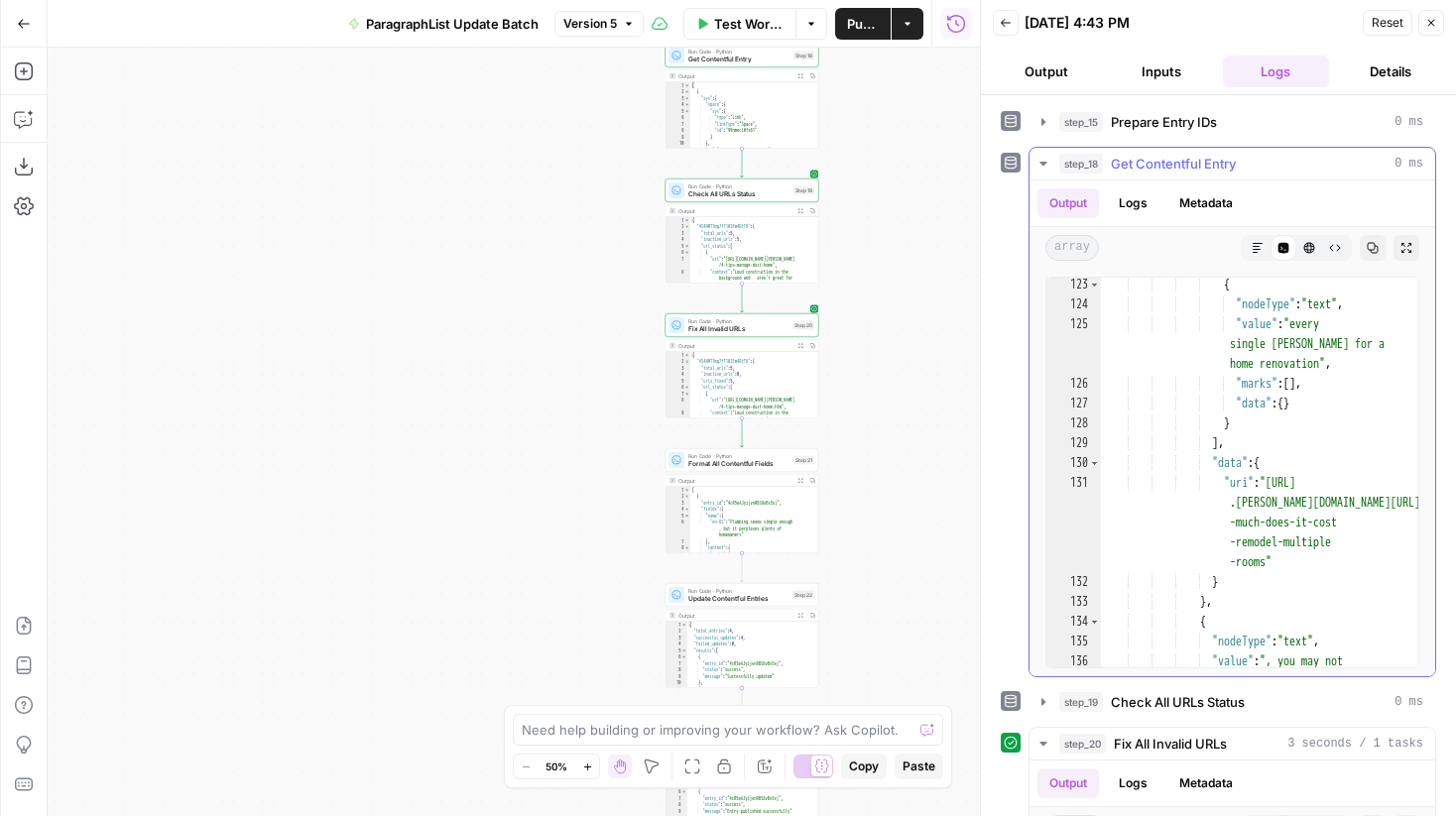 scroll, scrollTop: 3141, scrollLeft: 0, axis: vertical 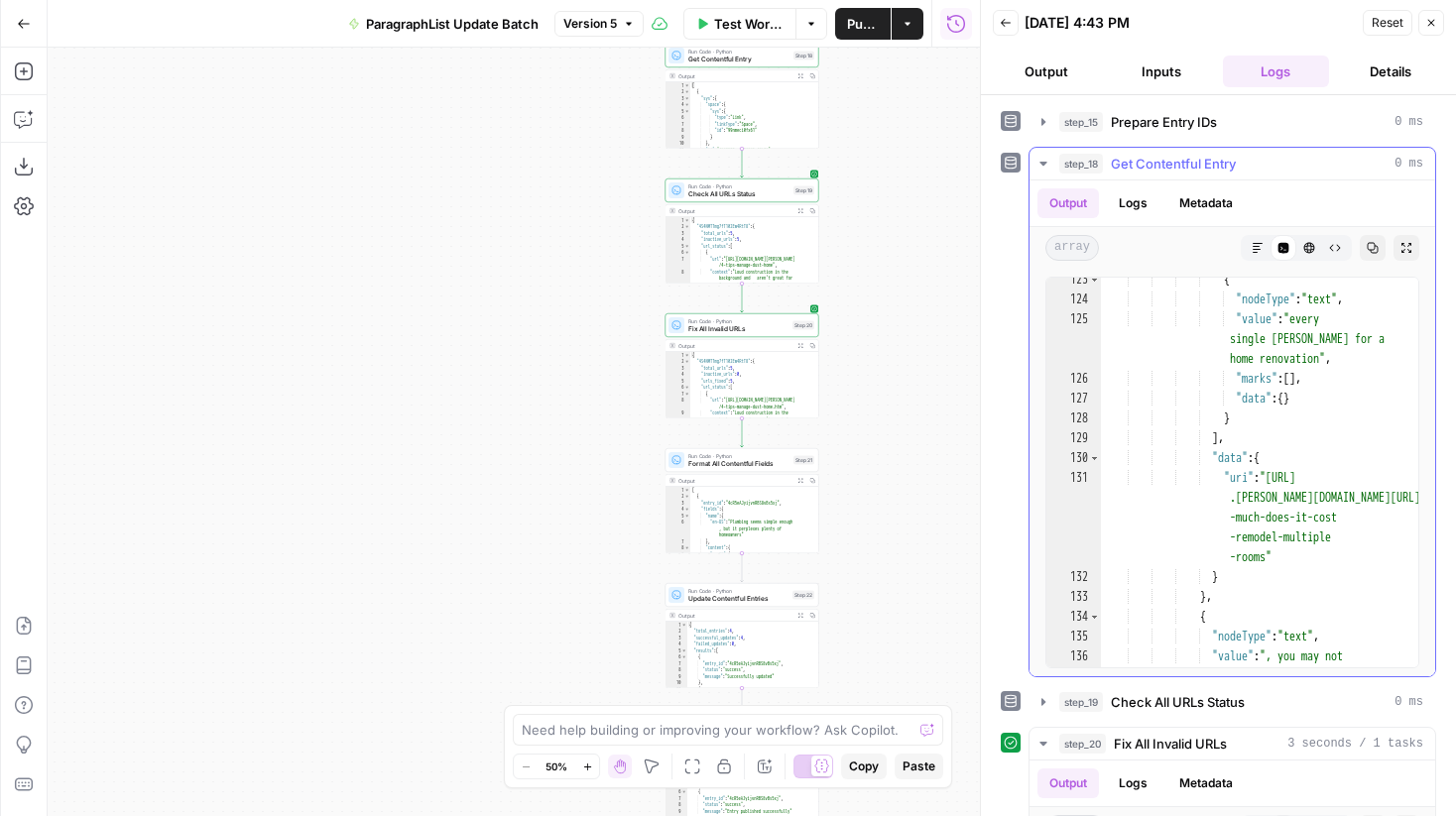 click 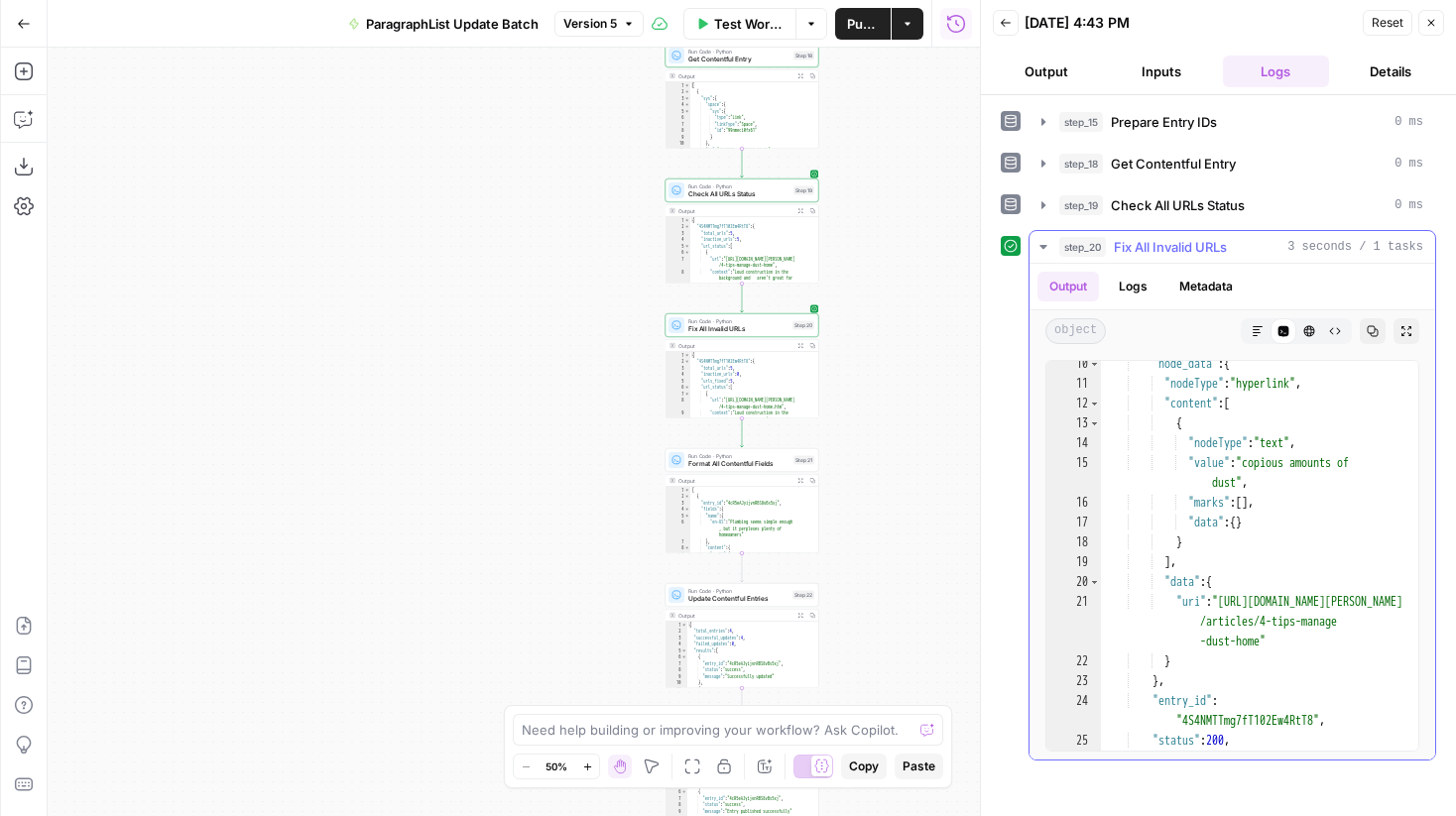scroll, scrollTop: 0, scrollLeft: 0, axis: both 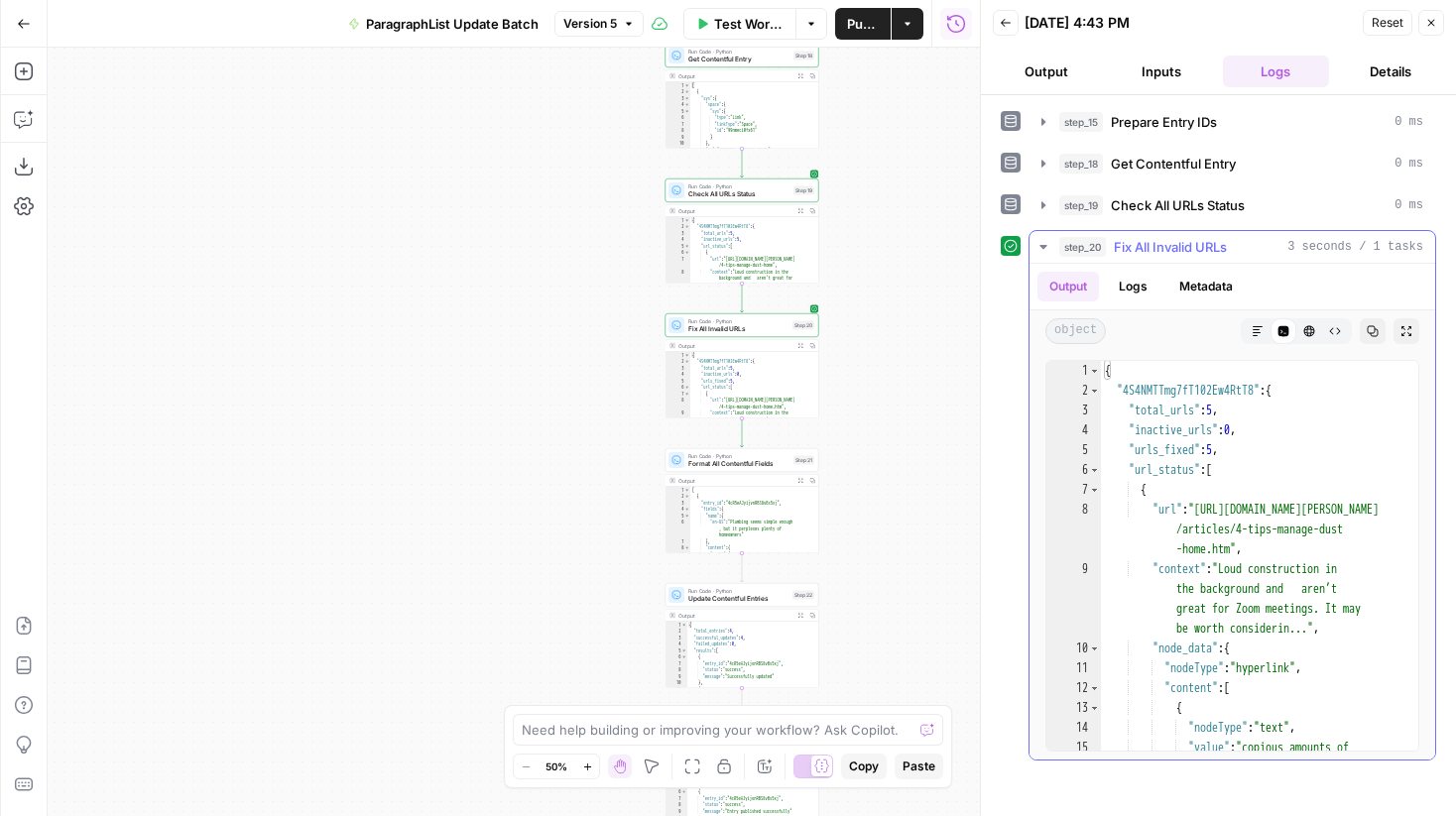 click 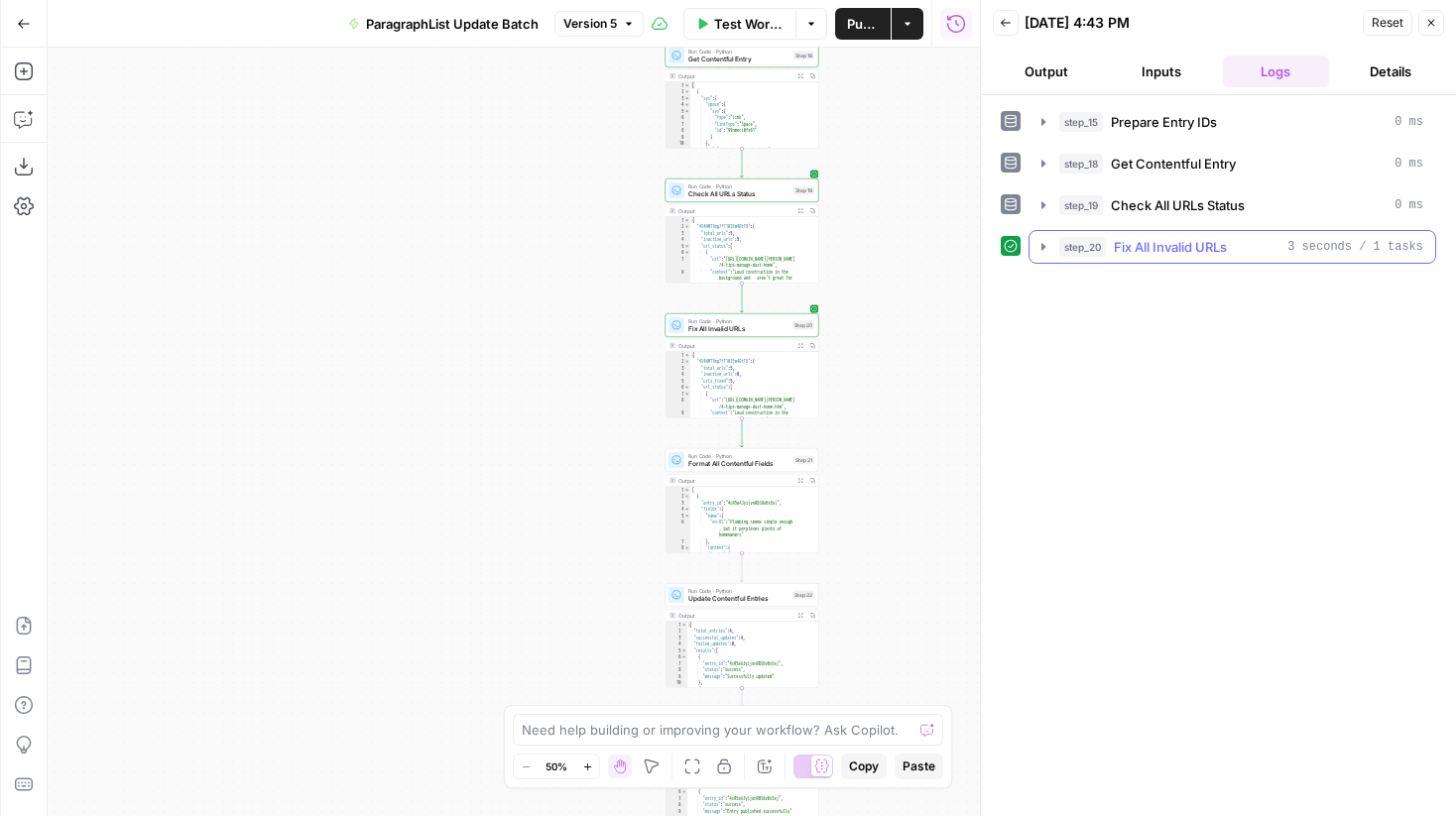 click 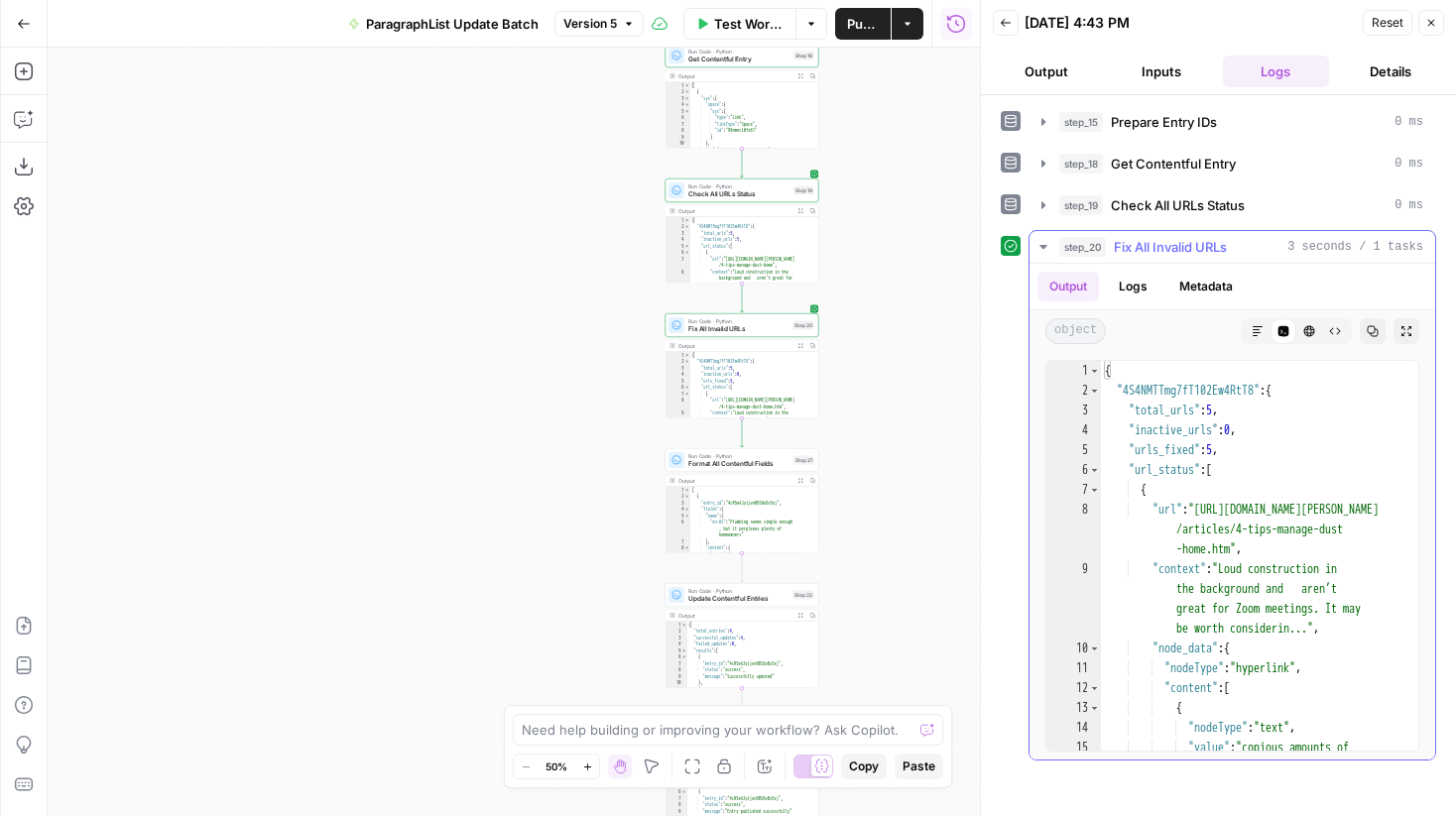 click 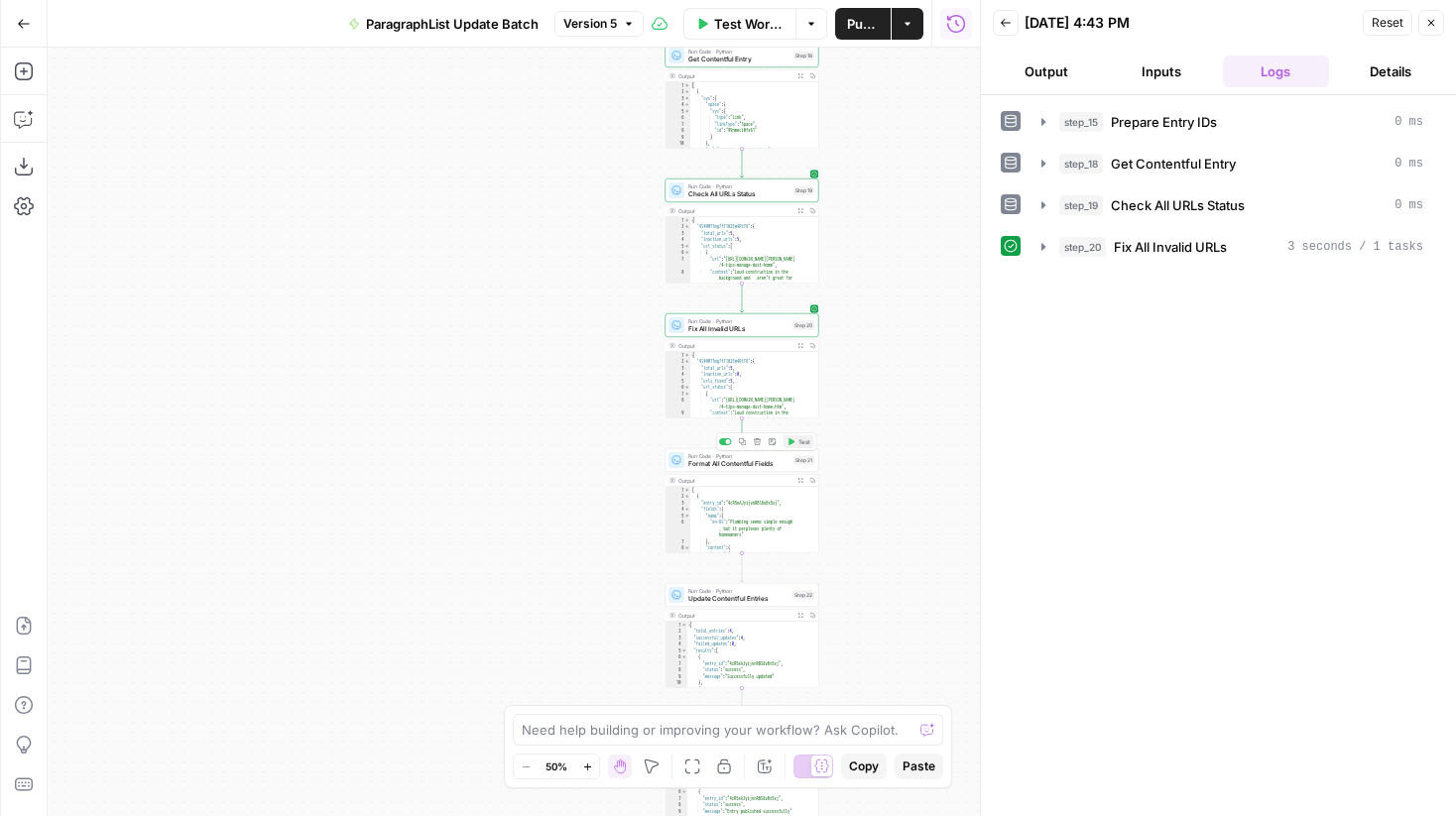 click 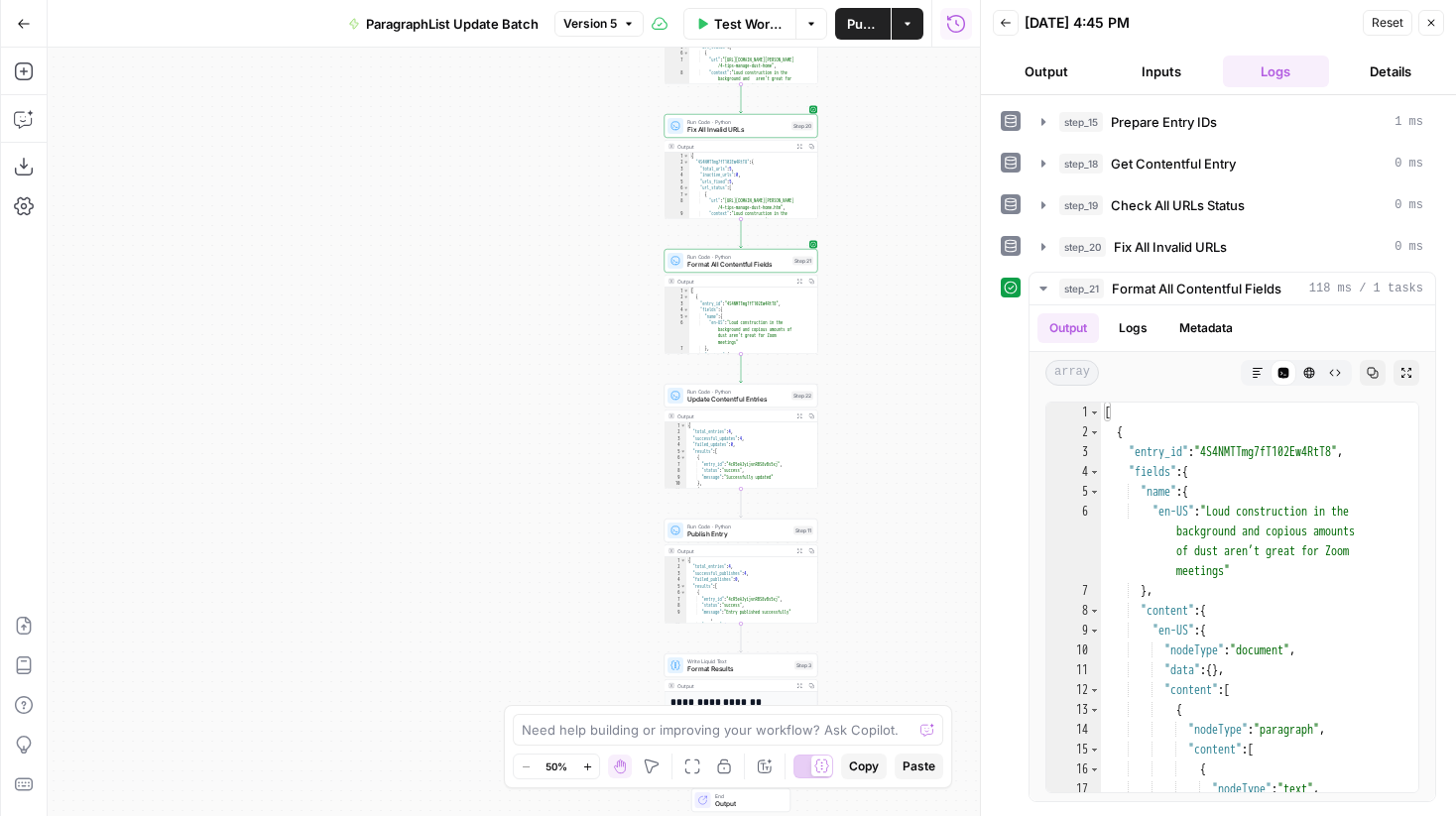 drag, startPoint x: 885, startPoint y: 504, endPoint x: 883, endPoint y: 302, distance: 202.0099 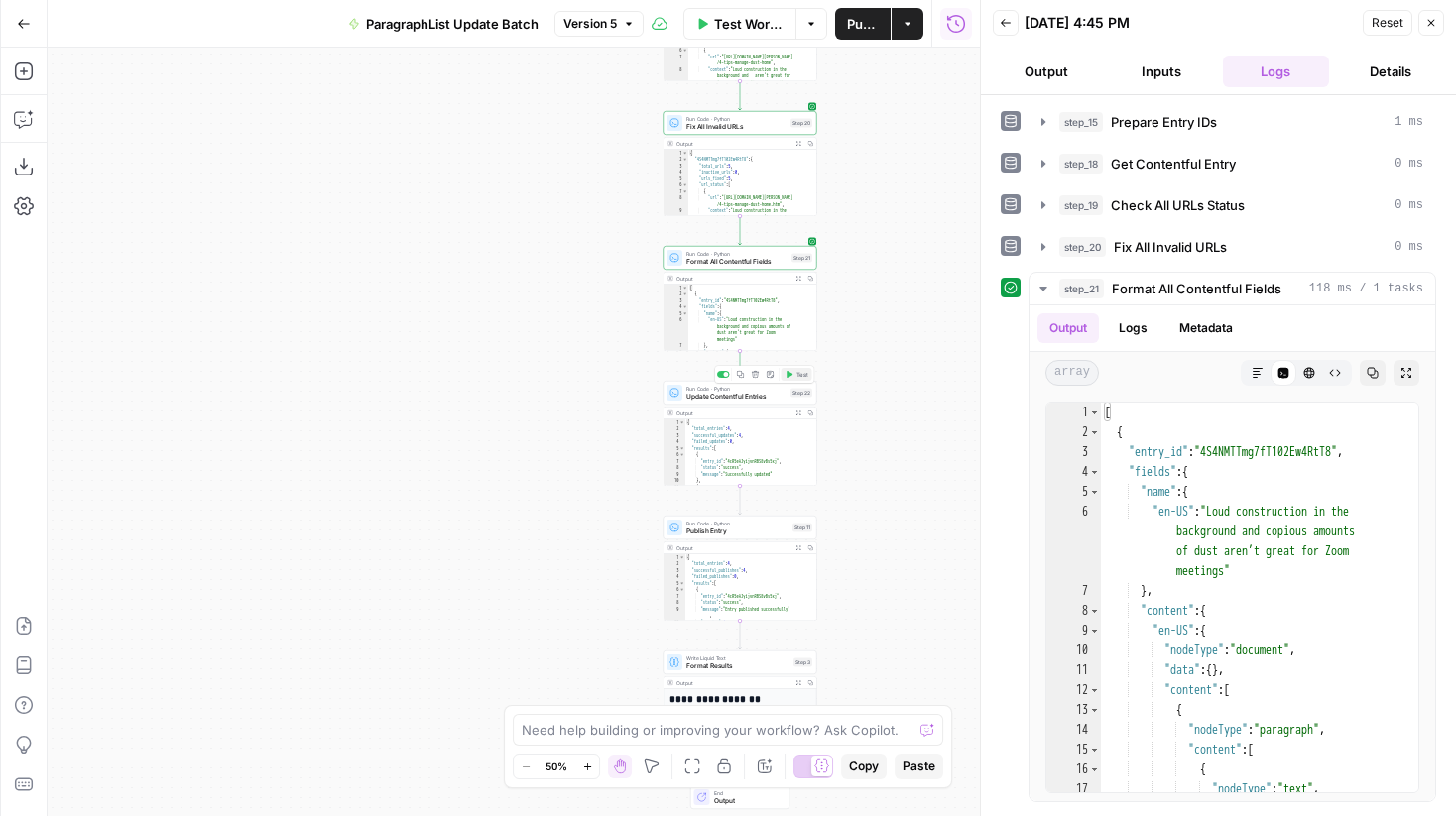 click 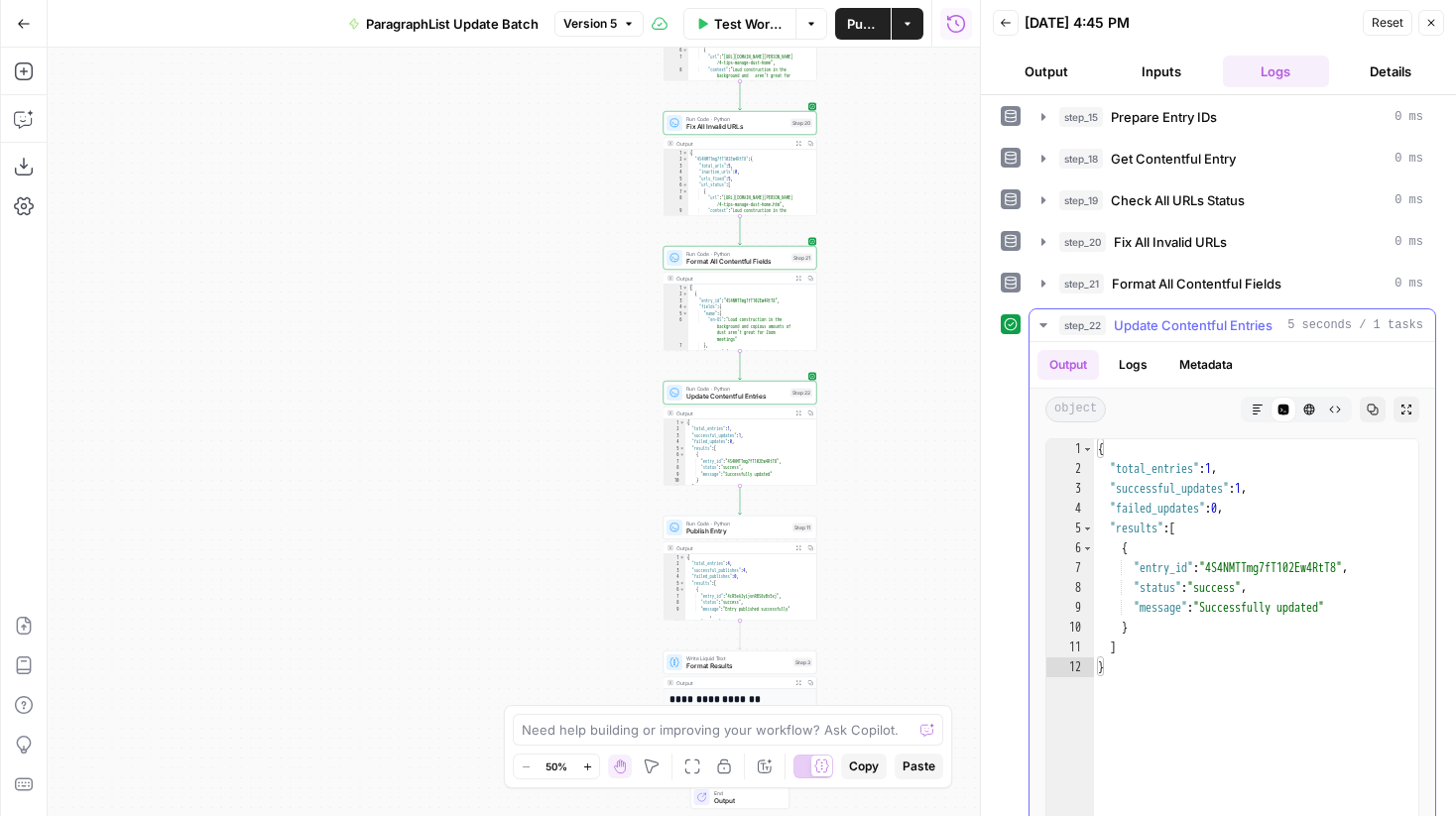 scroll, scrollTop: 0, scrollLeft: 0, axis: both 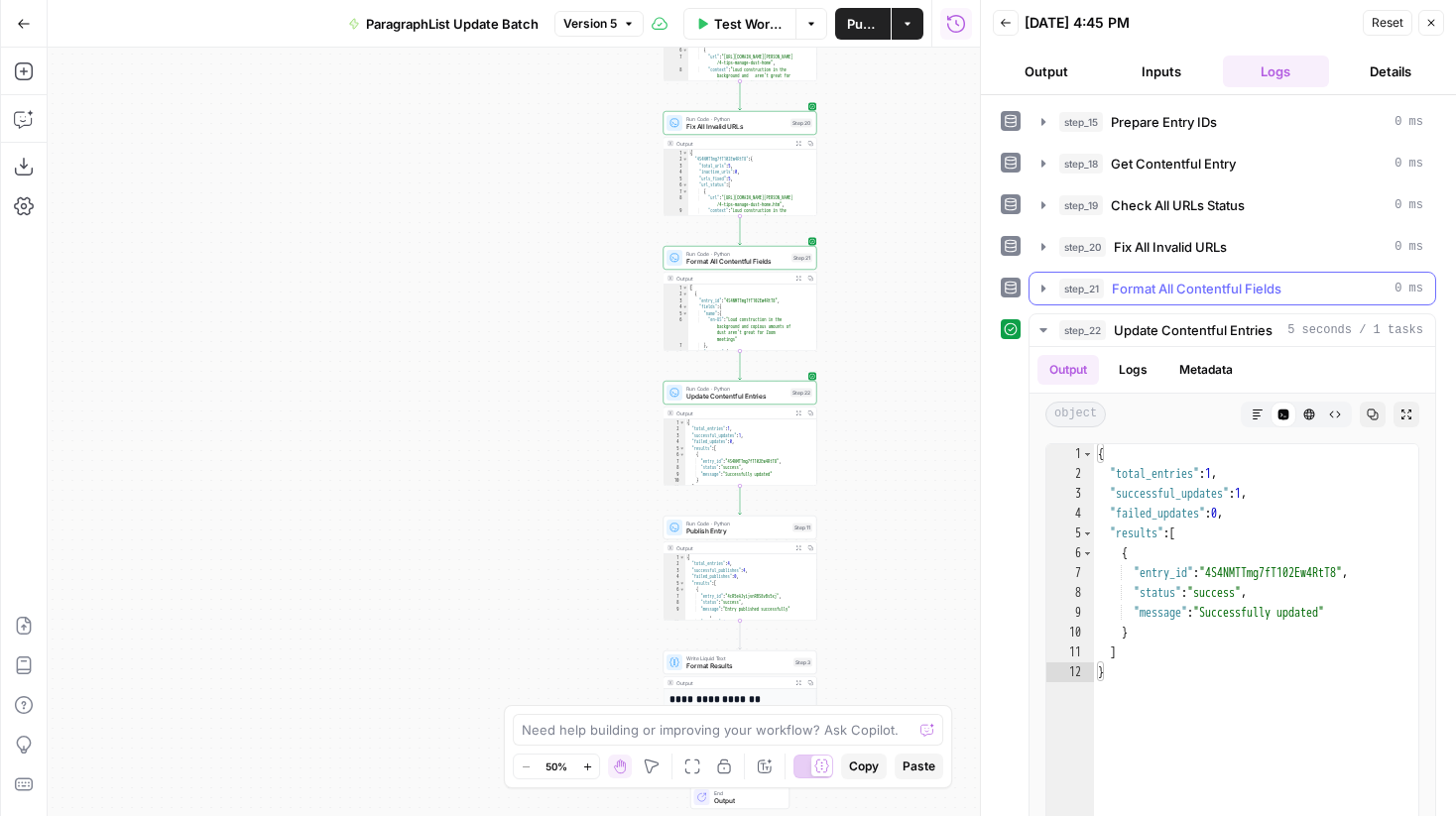 click 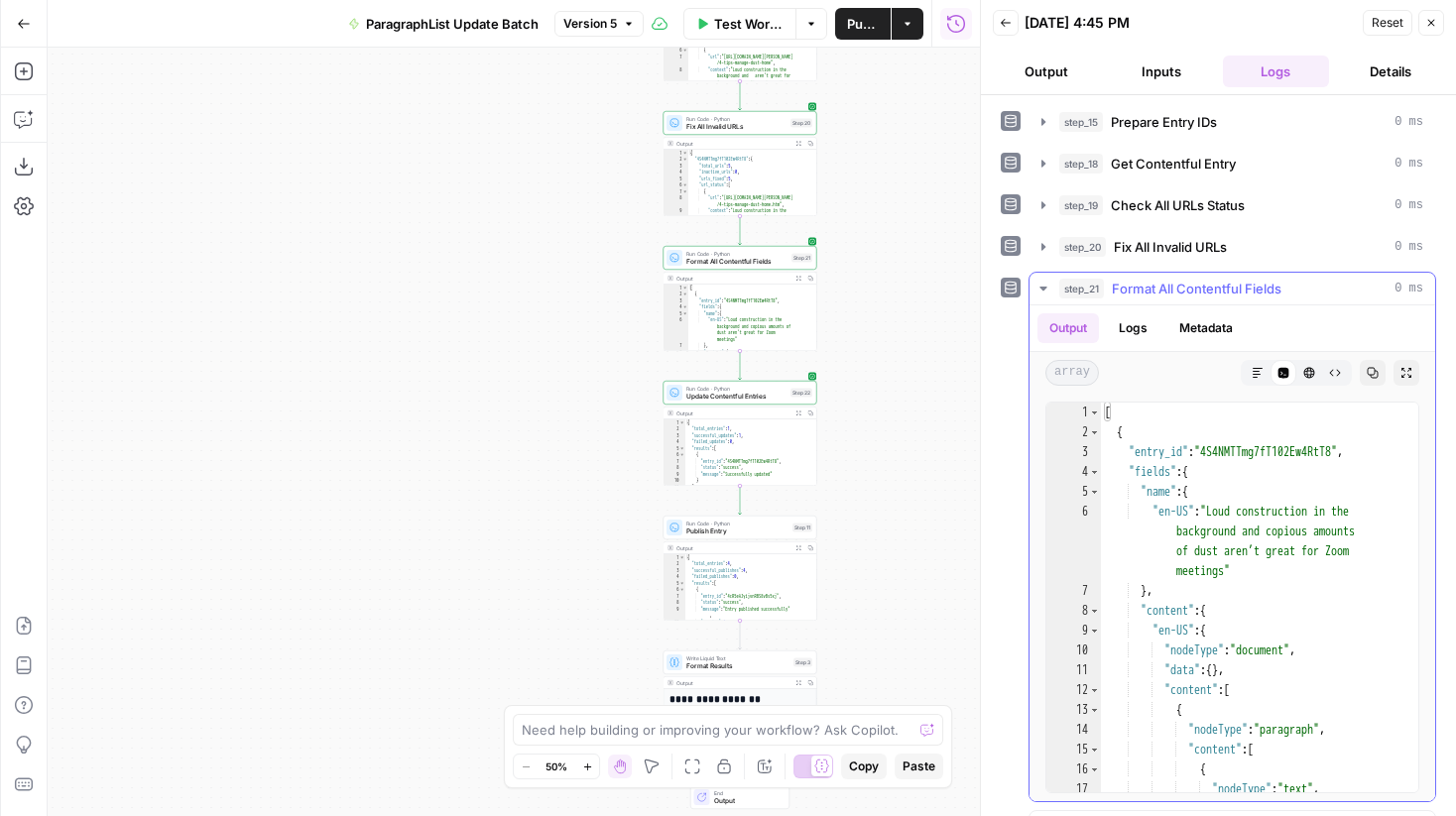 click 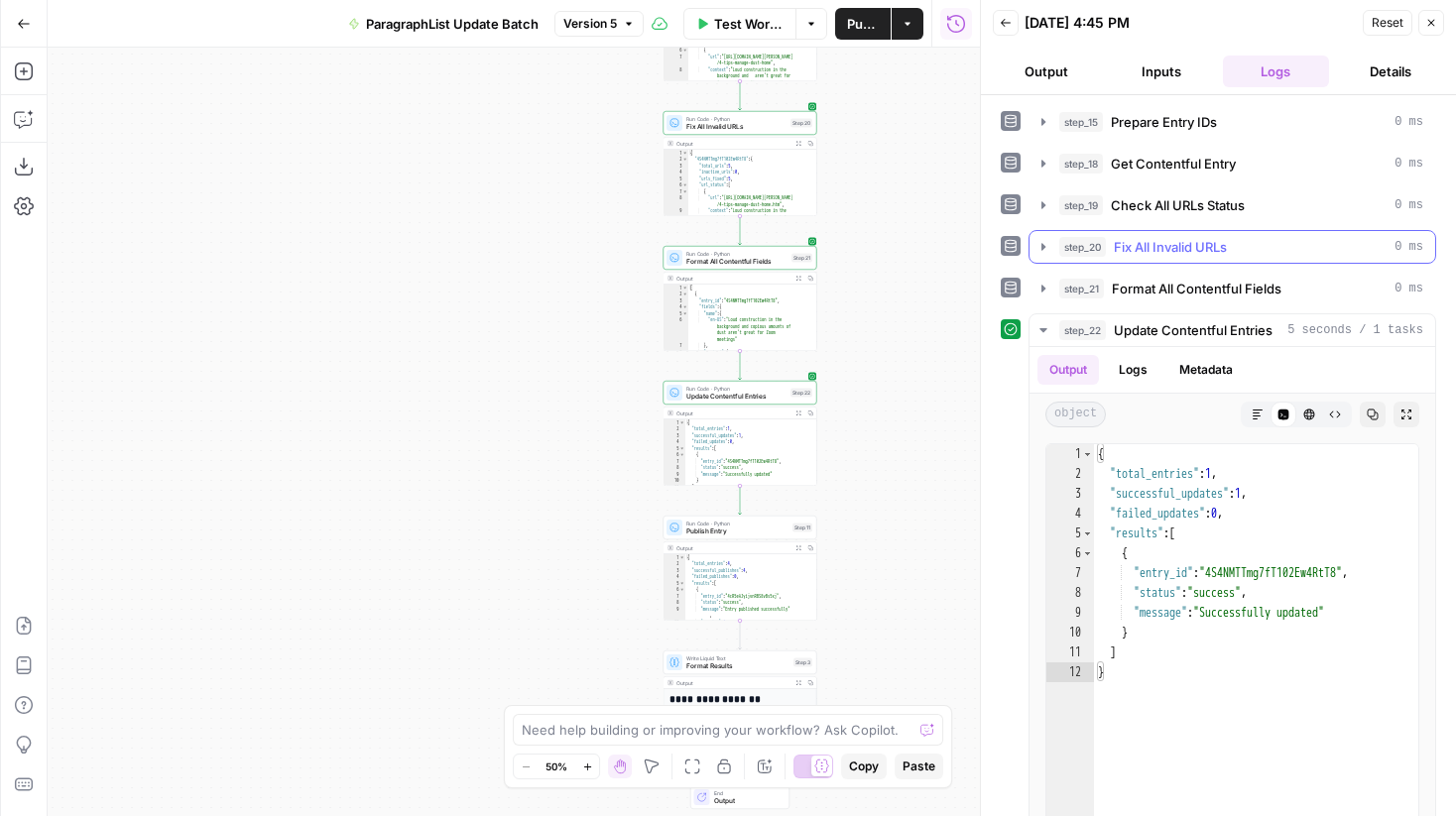 click 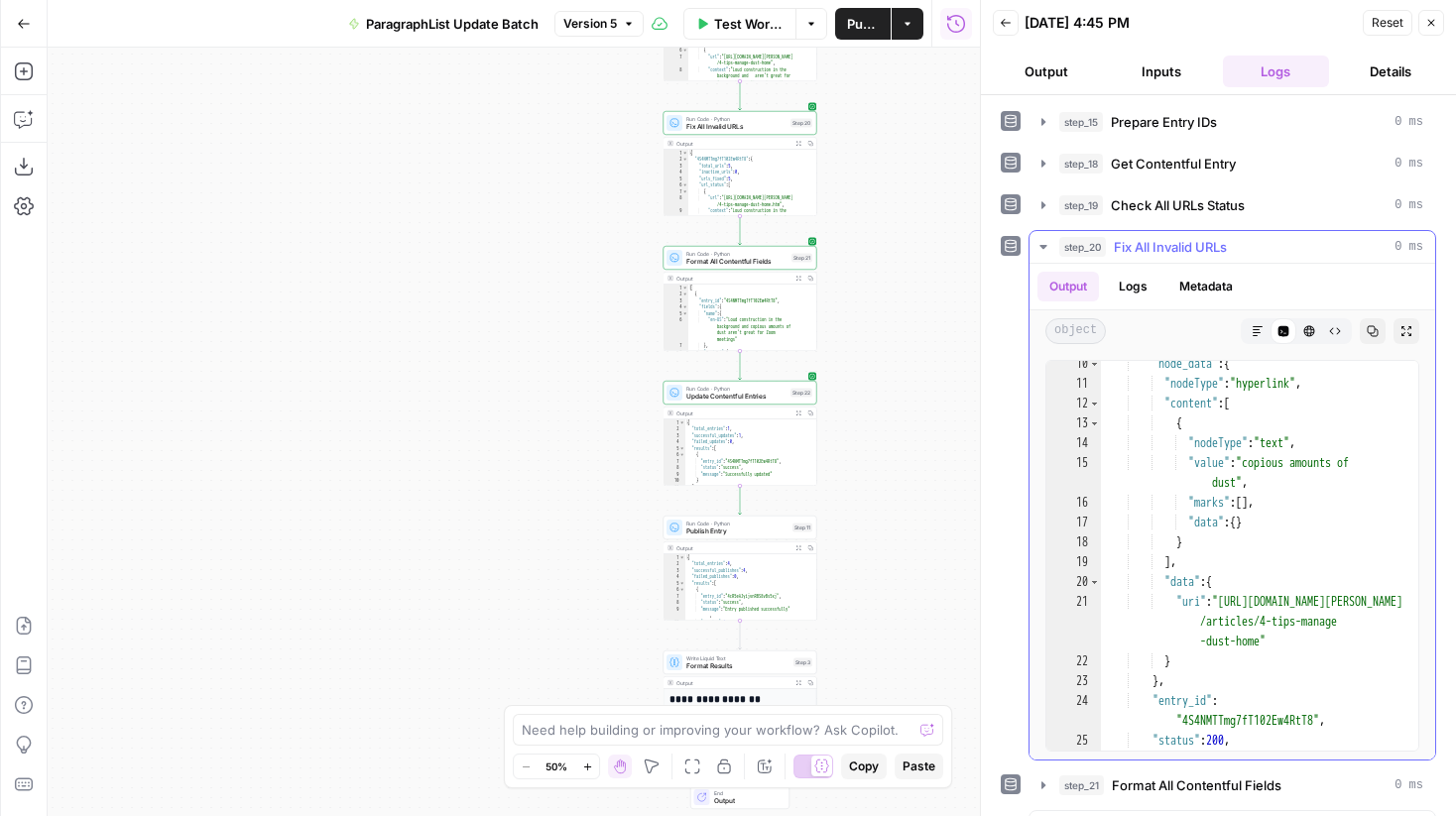 scroll, scrollTop: 0, scrollLeft: 0, axis: both 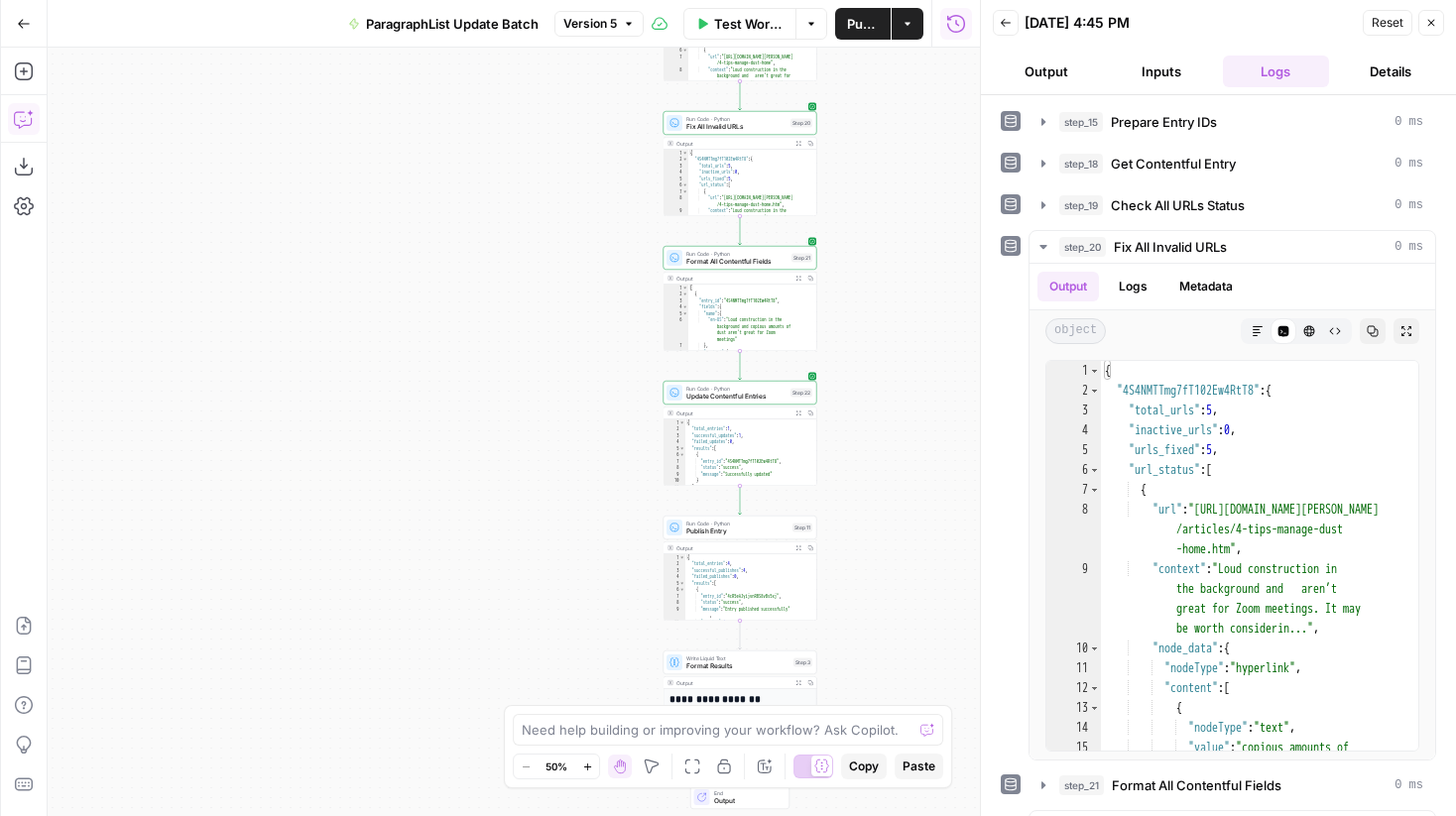 click 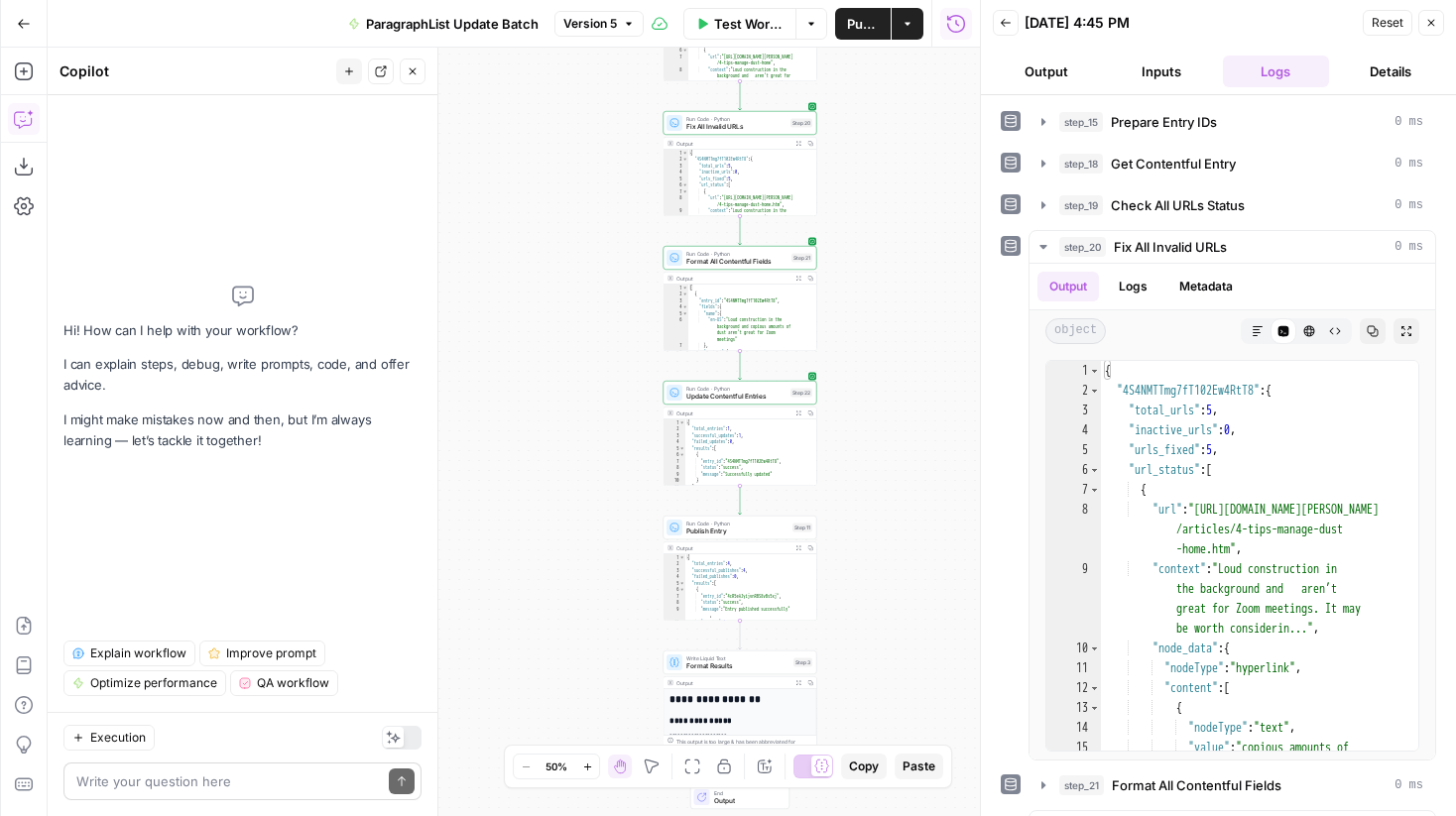 click at bounding box center [228, 781] 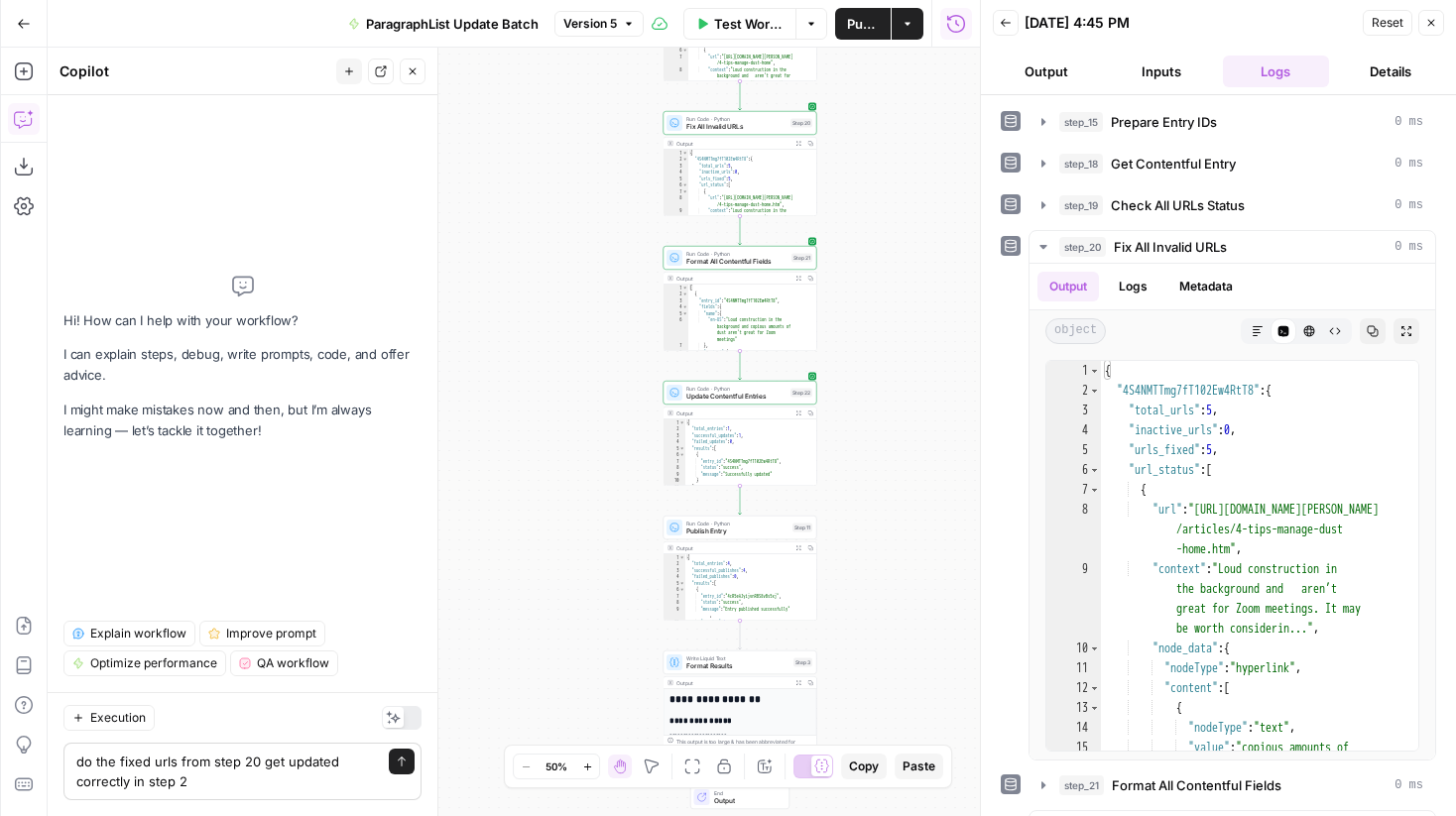 type on "do the fixed urls from step 20 get updated correctly in step 21" 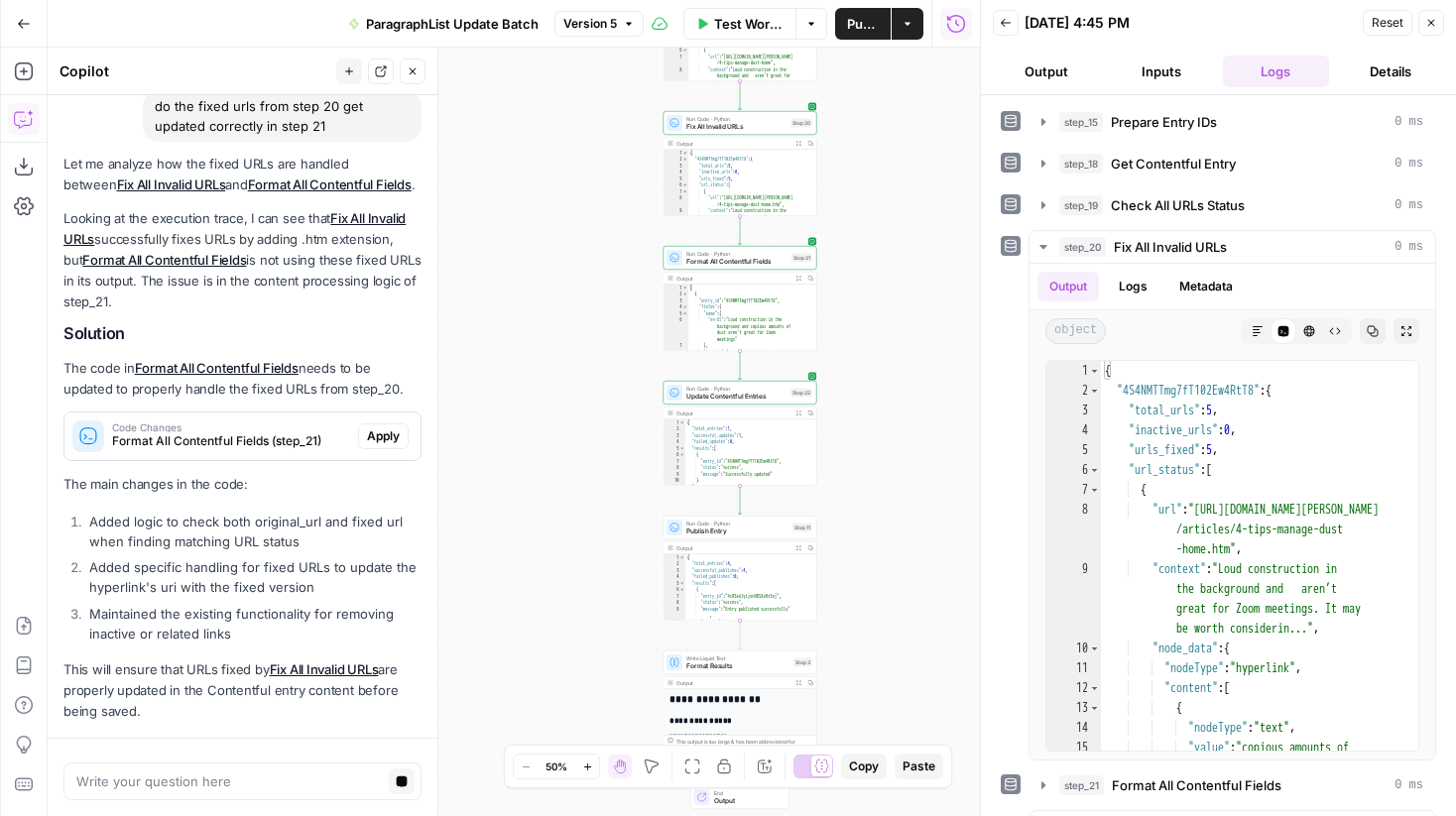 scroll, scrollTop: 221, scrollLeft: 0, axis: vertical 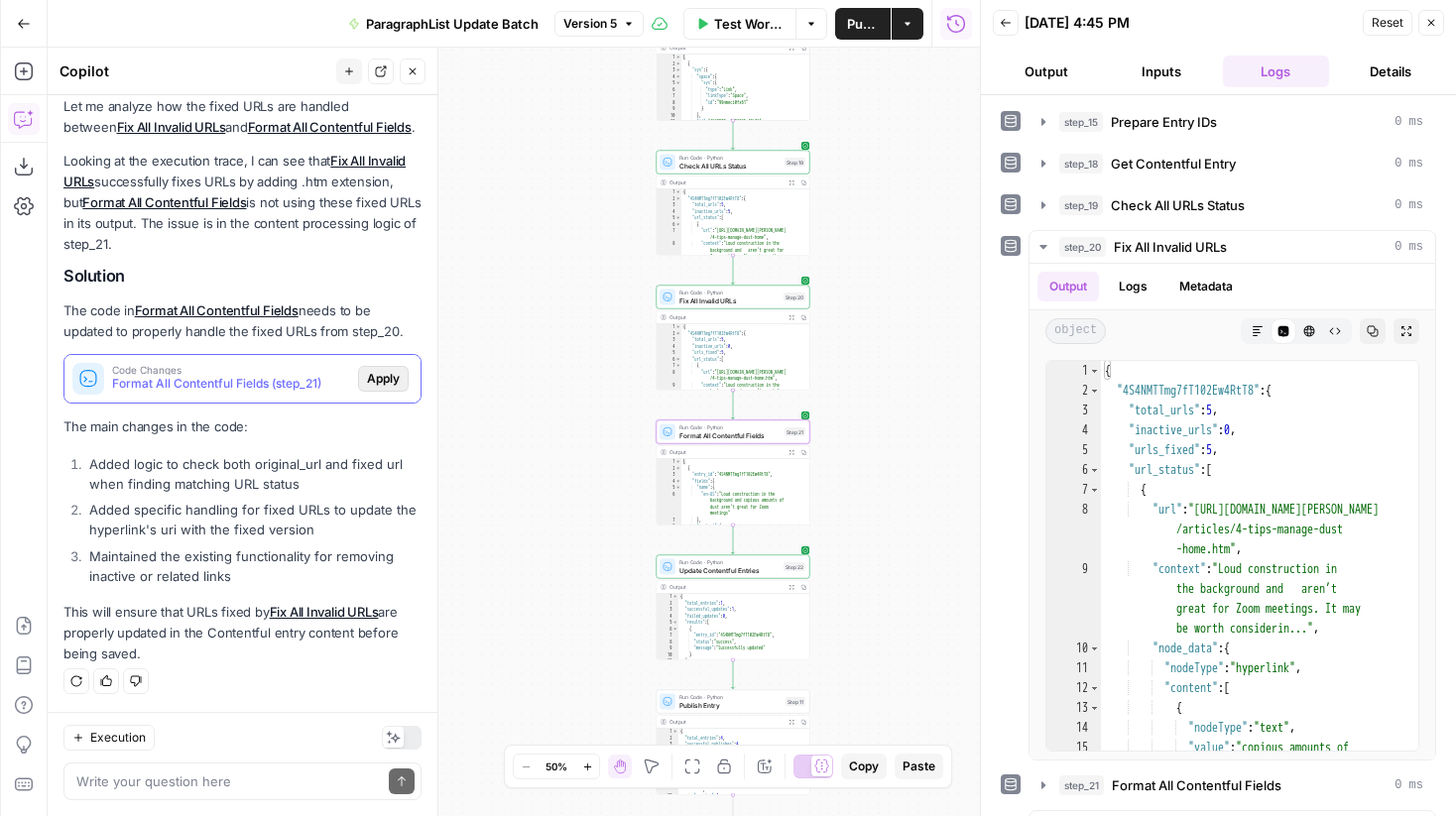 click on "Apply" at bounding box center (383, 379) 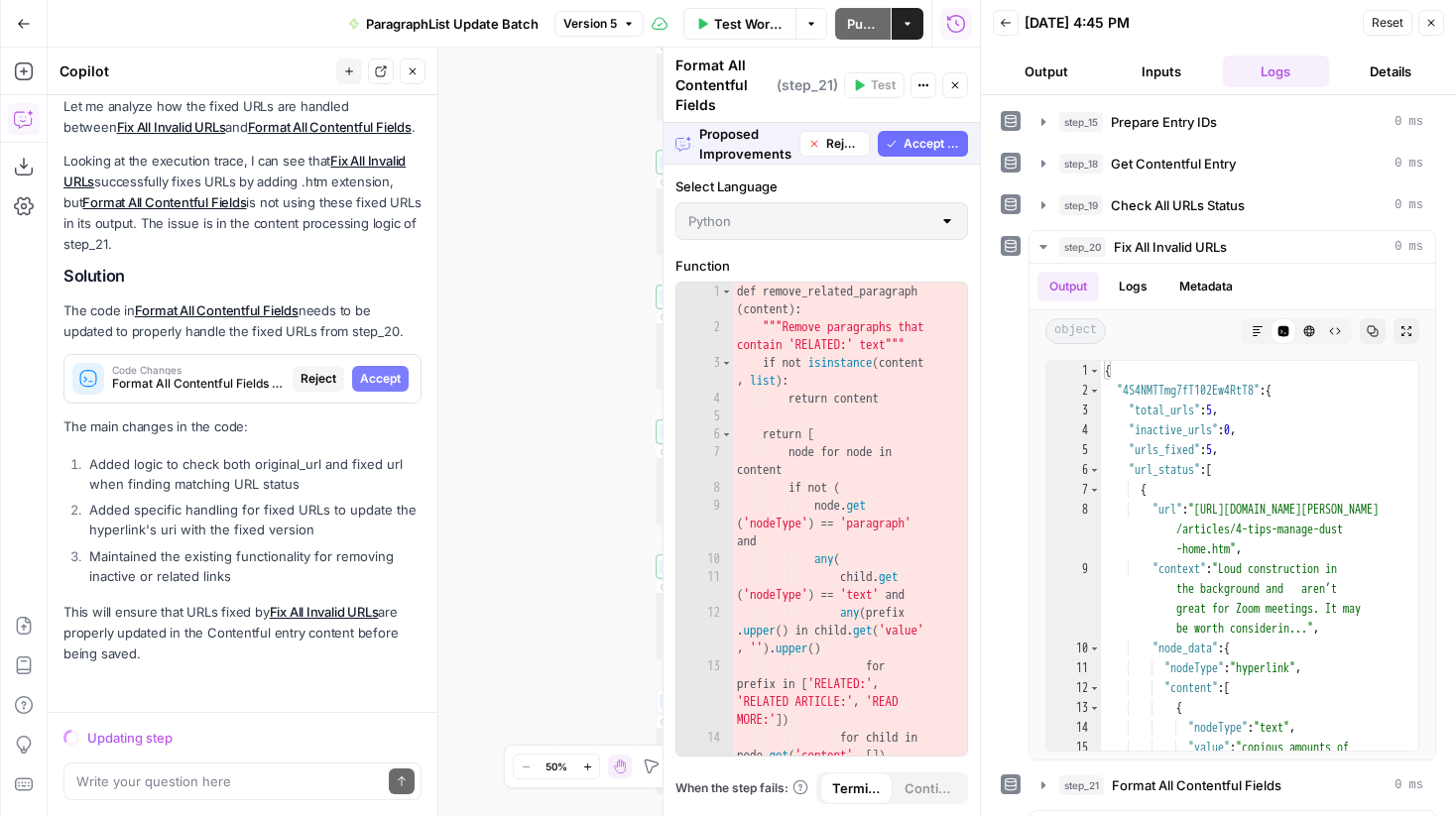 click on "Accept All" at bounding box center (931, 144) 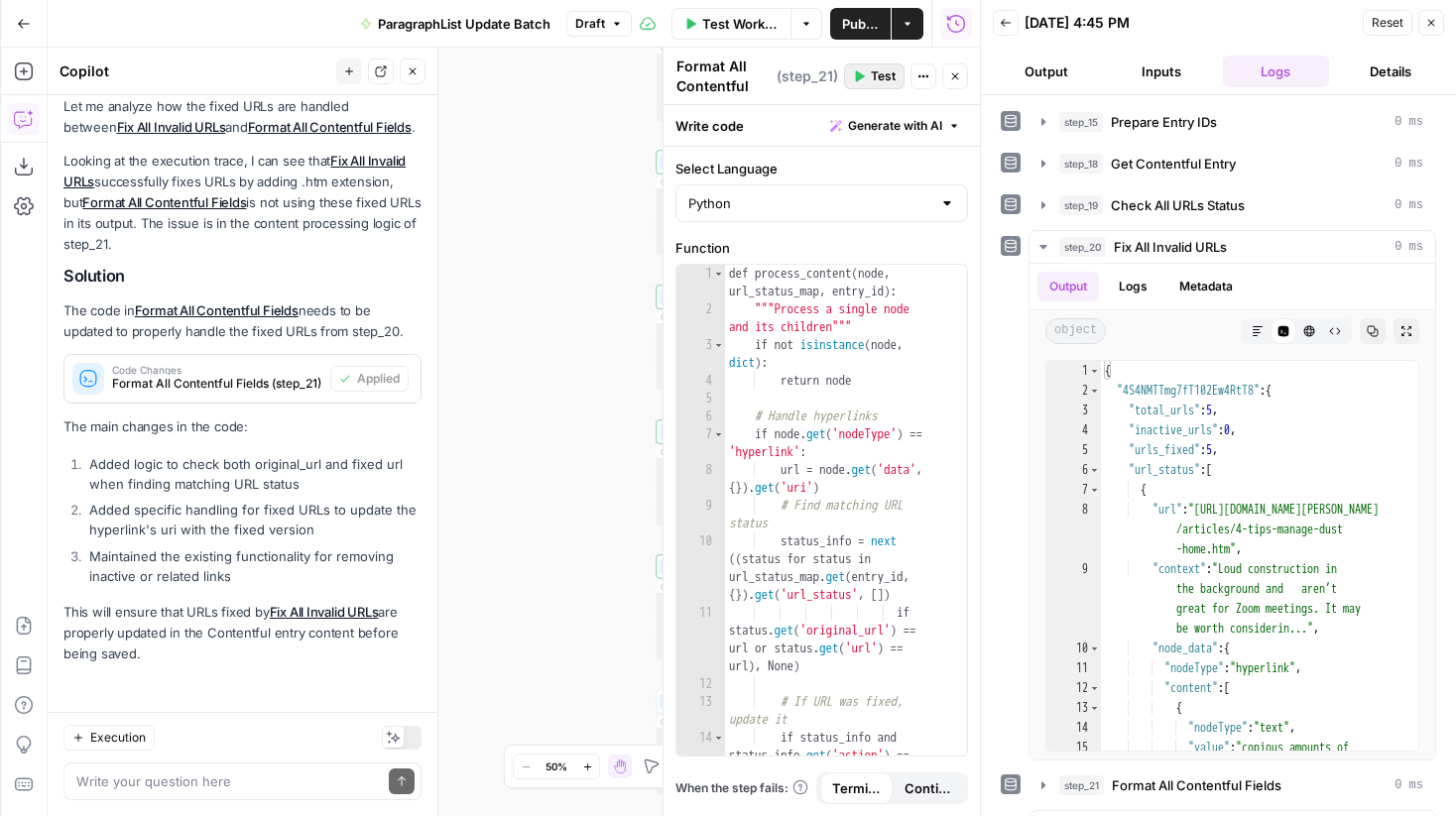 click on "Test" at bounding box center [883, 76] 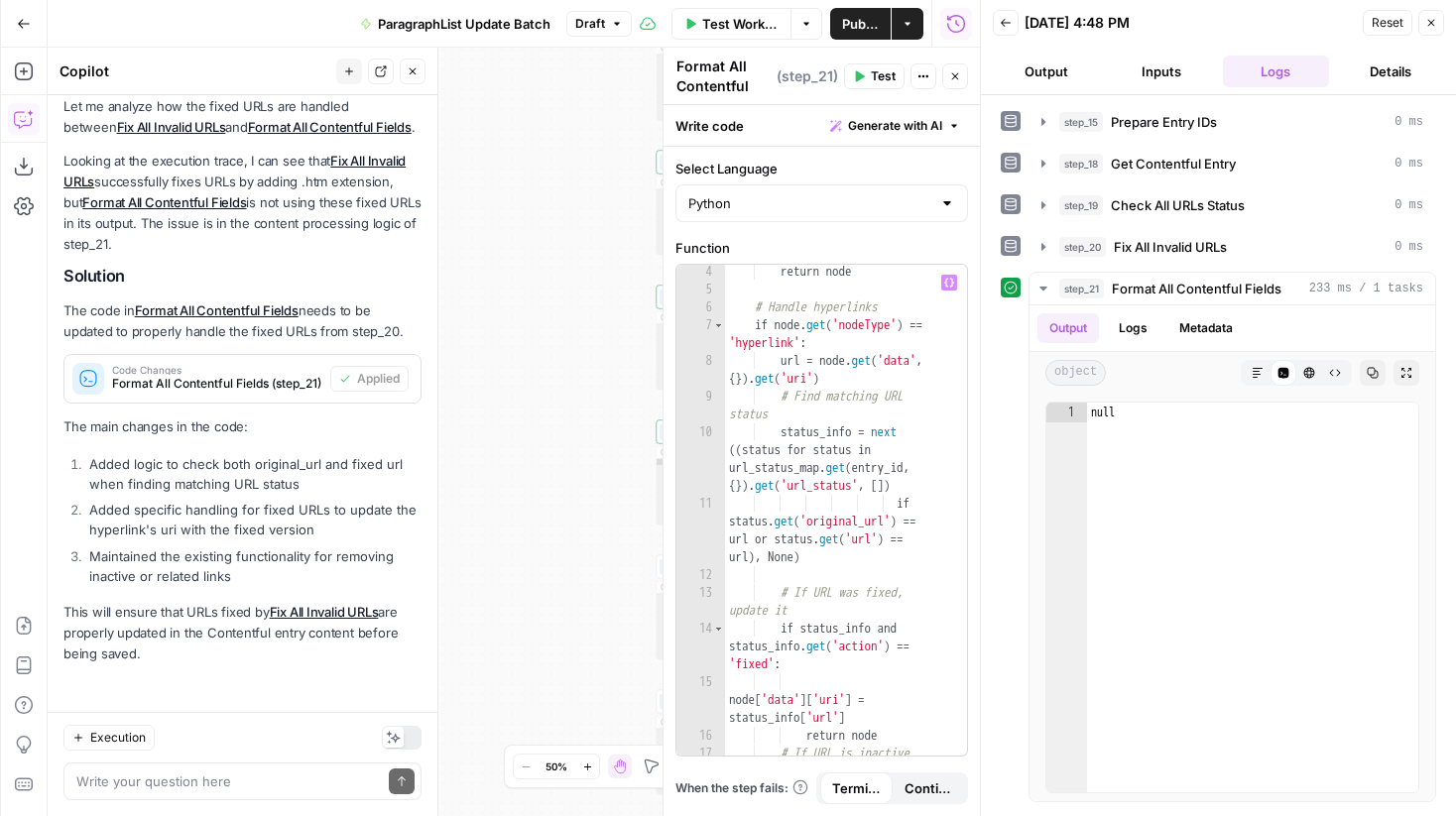 scroll, scrollTop: 0, scrollLeft: 0, axis: both 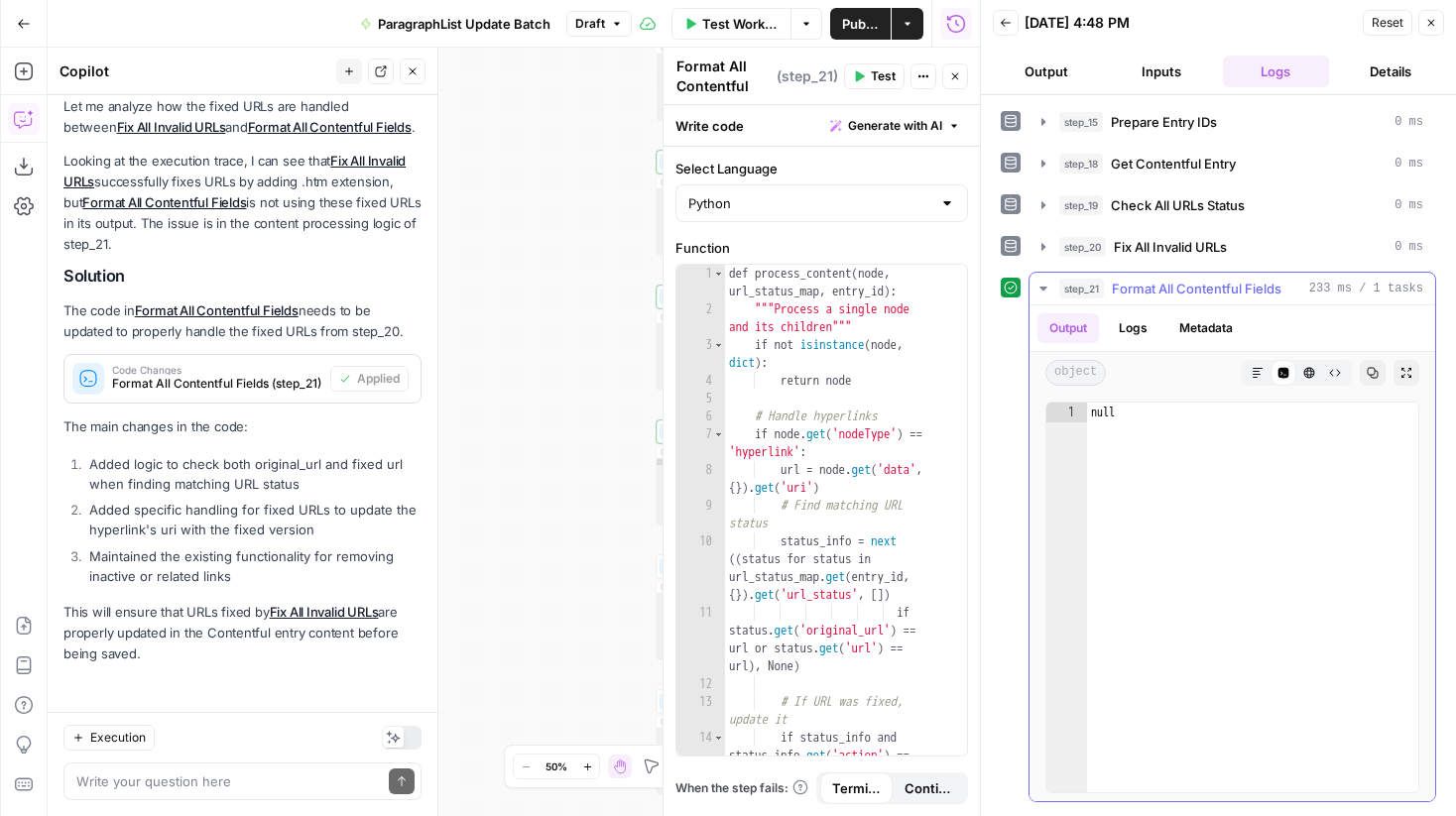click 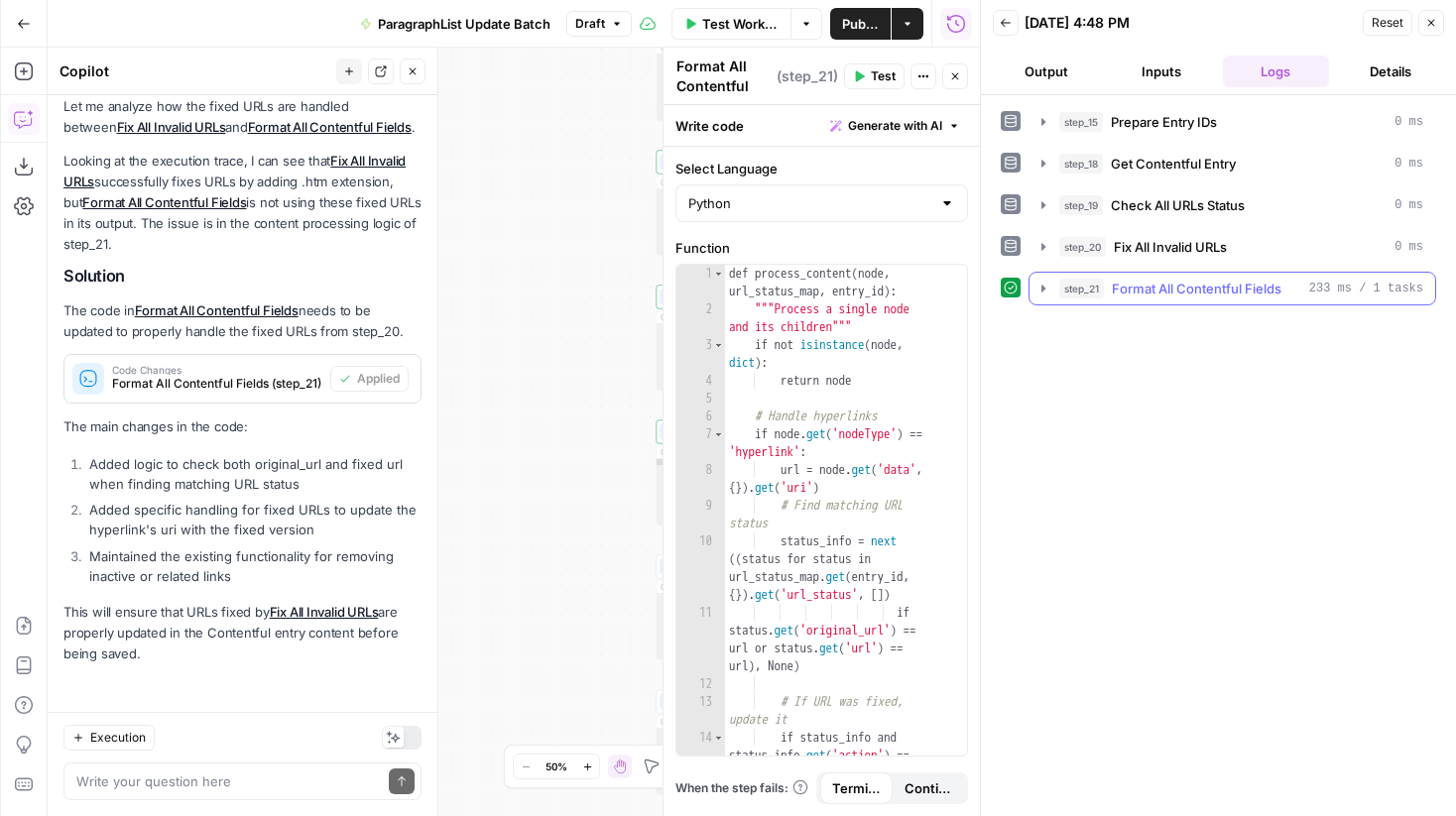 click 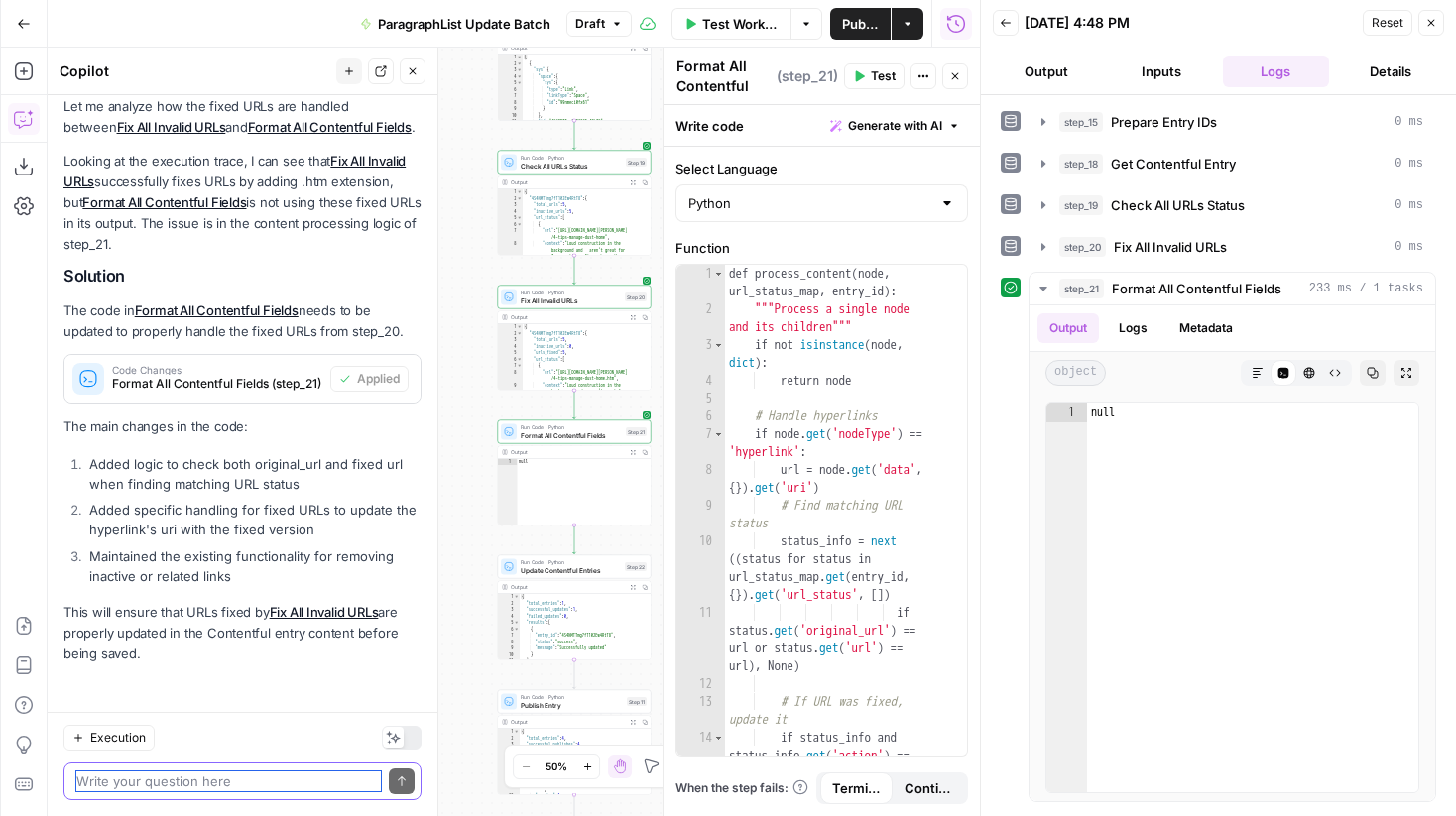 click at bounding box center (228, 781) 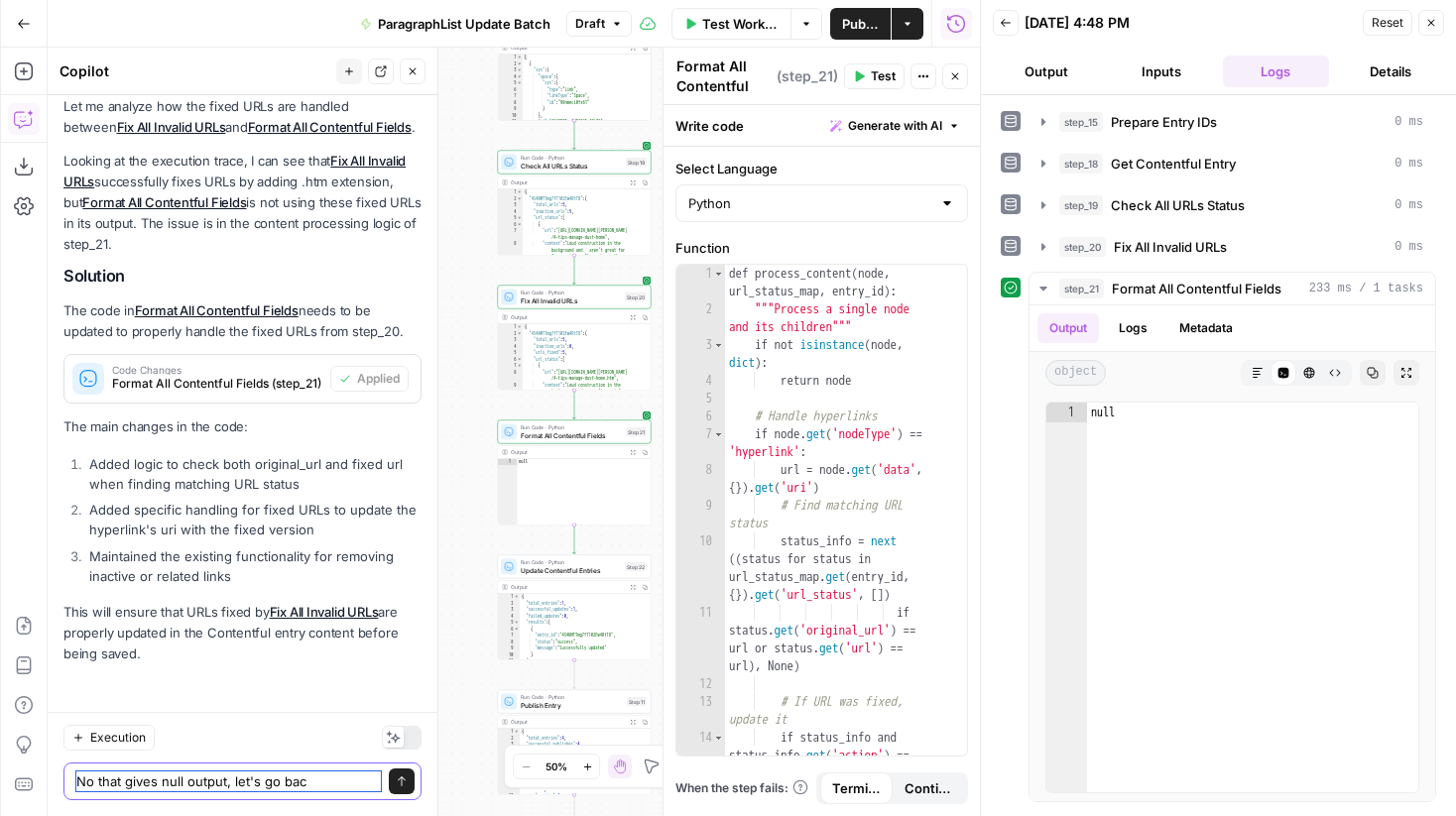 type on "No that gives null output, let's go back" 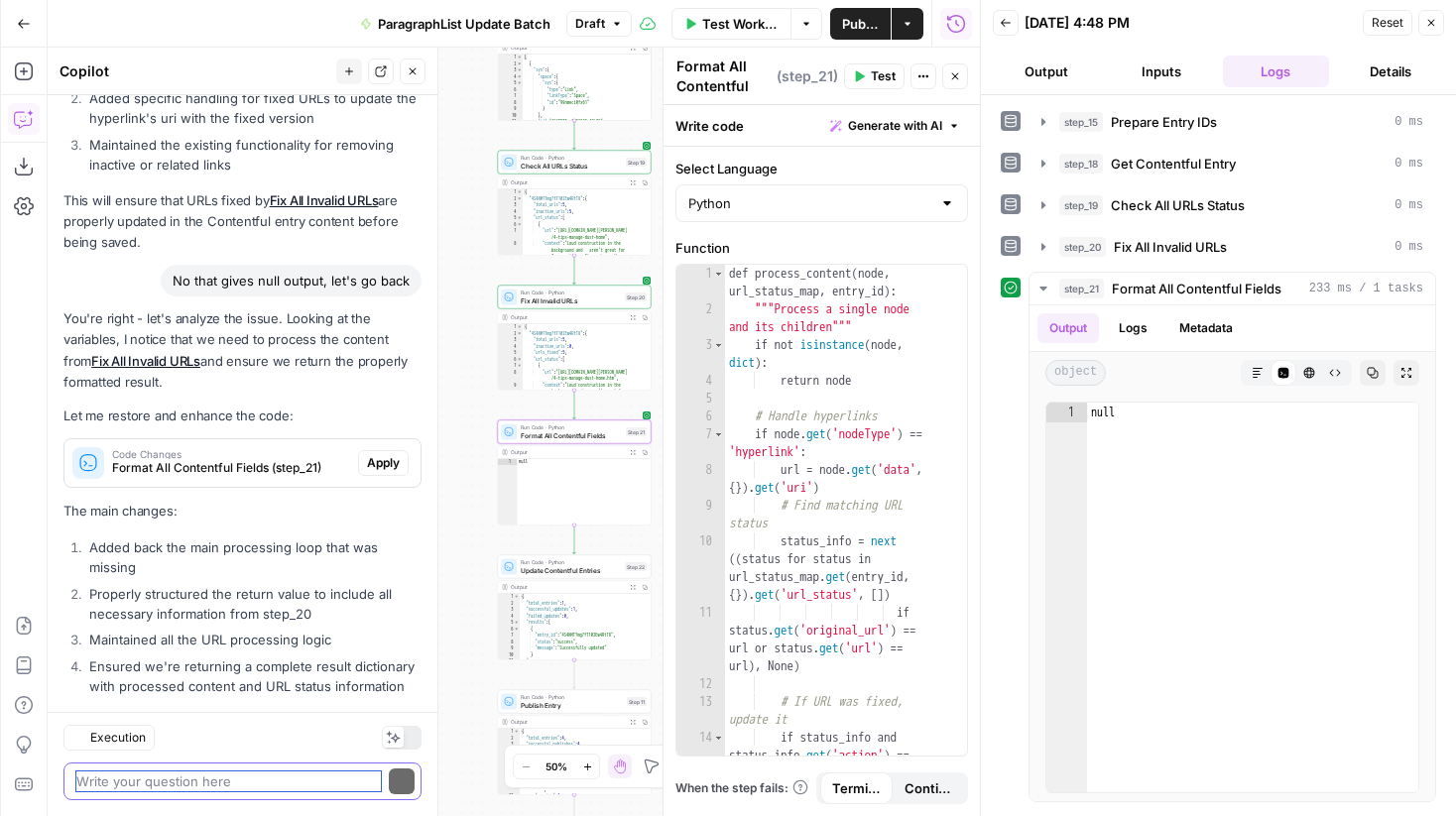 scroll, scrollTop: 754, scrollLeft: 0, axis: vertical 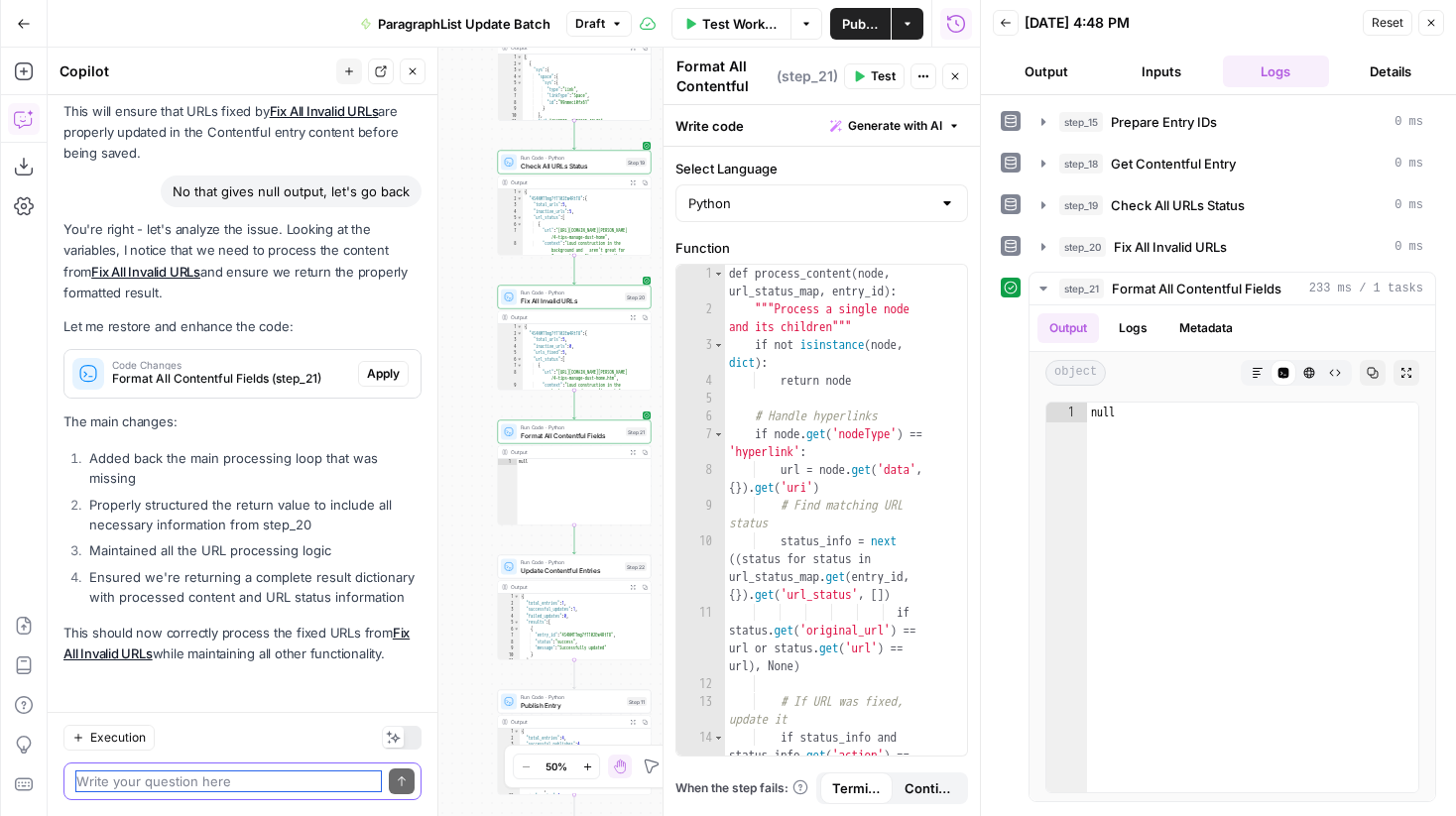click at bounding box center [228, 781] 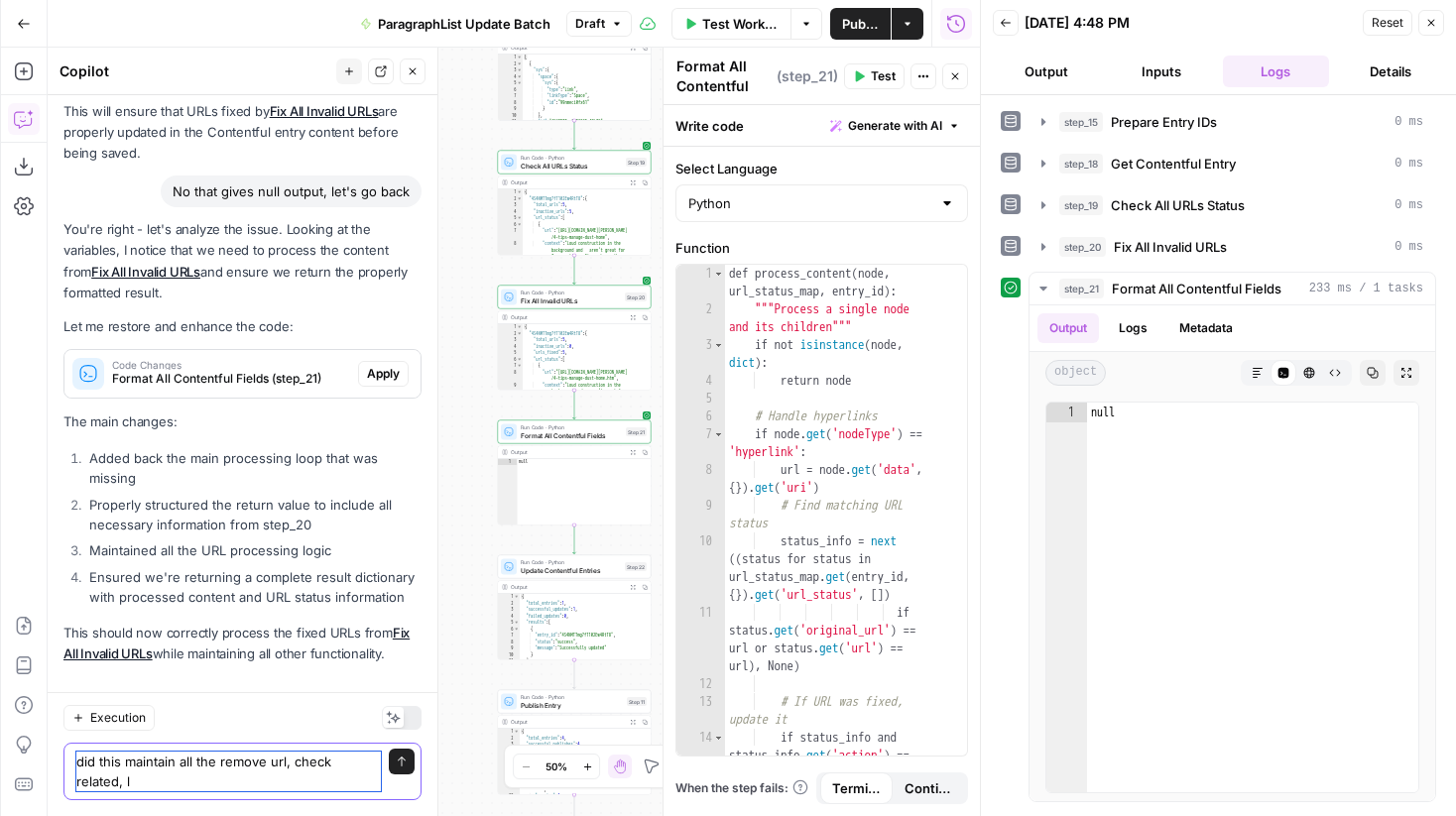 scroll, scrollTop: 773, scrollLeft: 0, axis: vertical 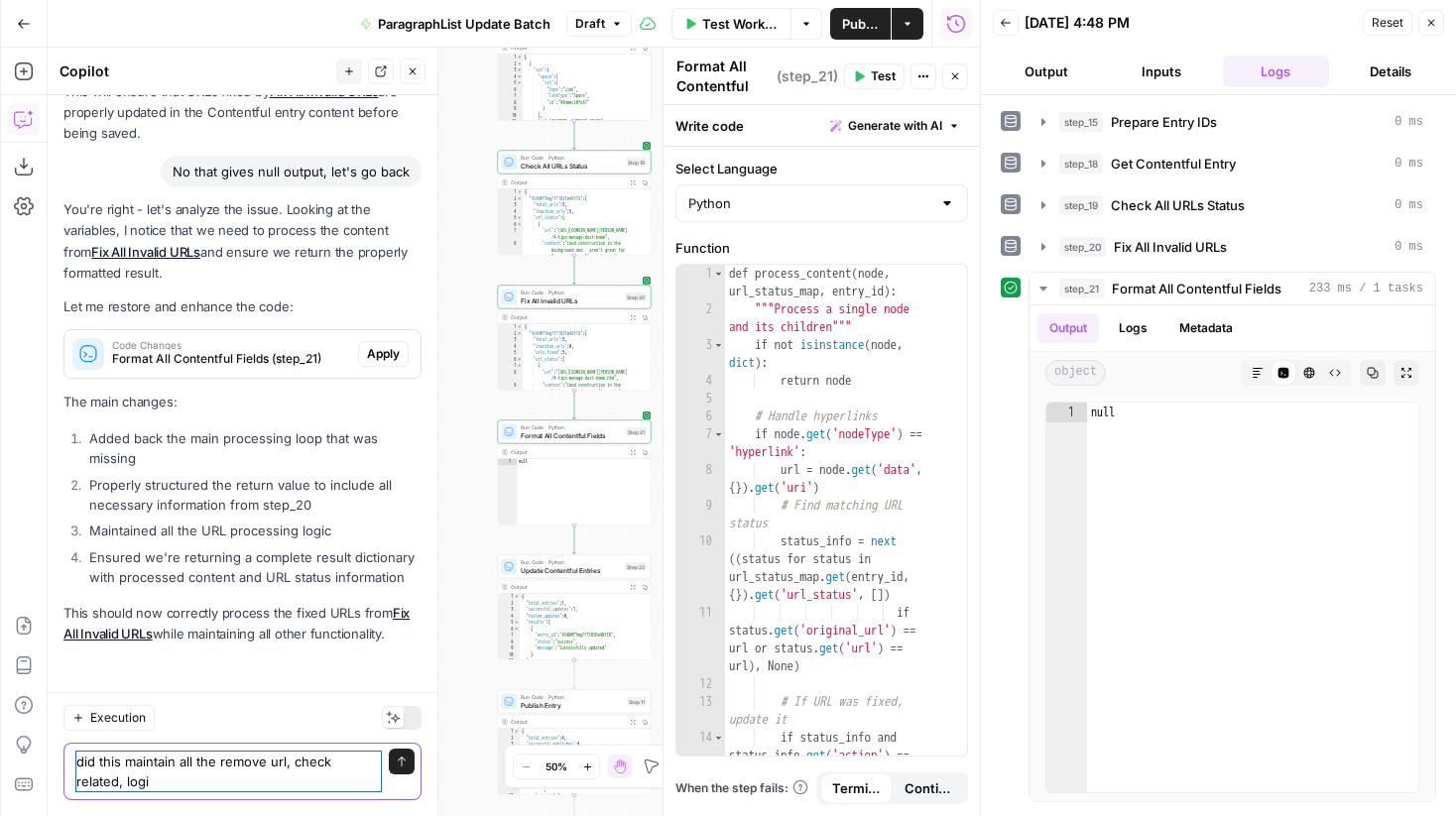 type on "did this maintain all the remove url, check related, logic" 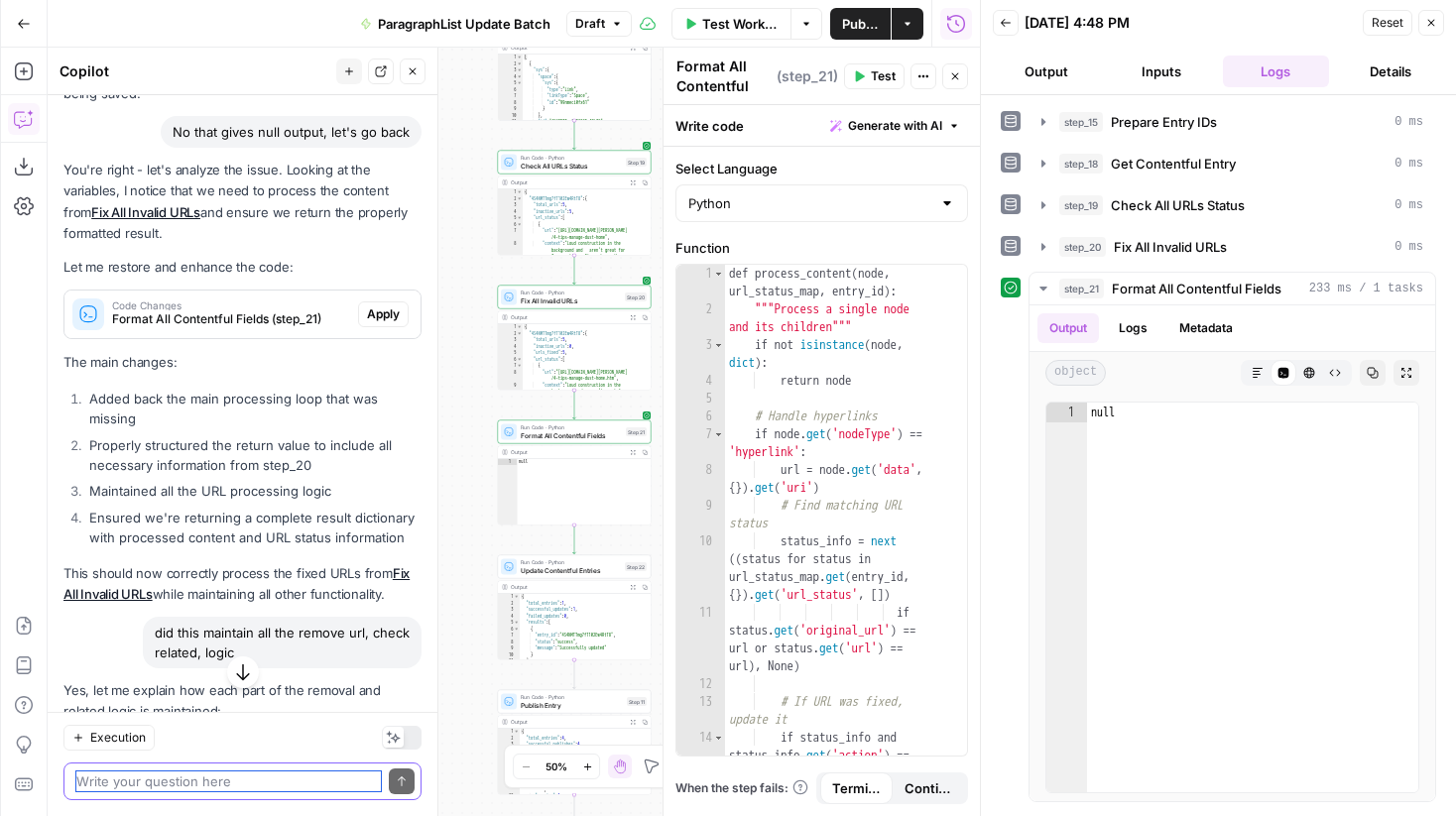 scroll, scrollTop: 781, scrollLeft: 0, axis: vertical 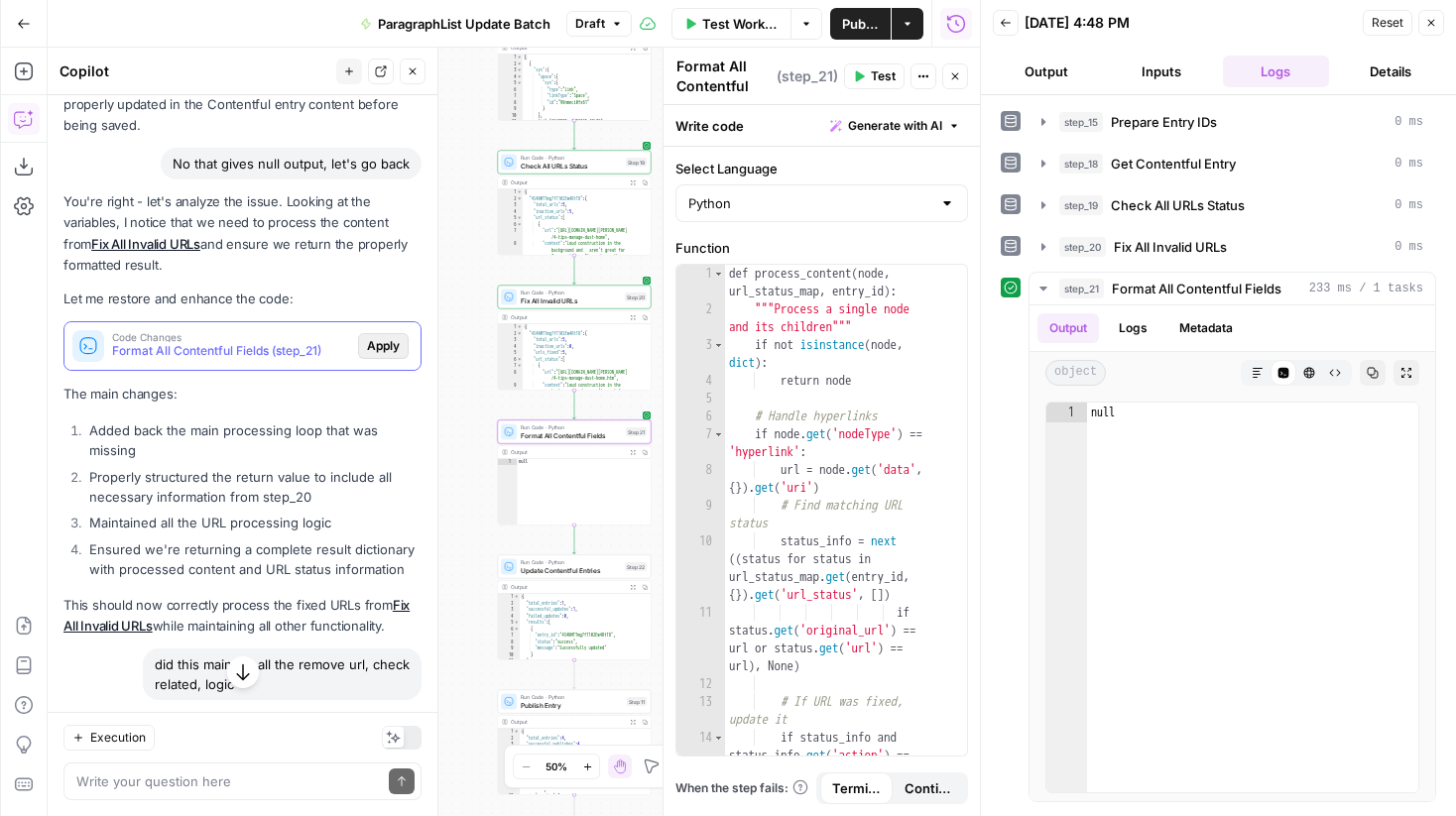 click on "Apply" at bounding box center [383, 346] 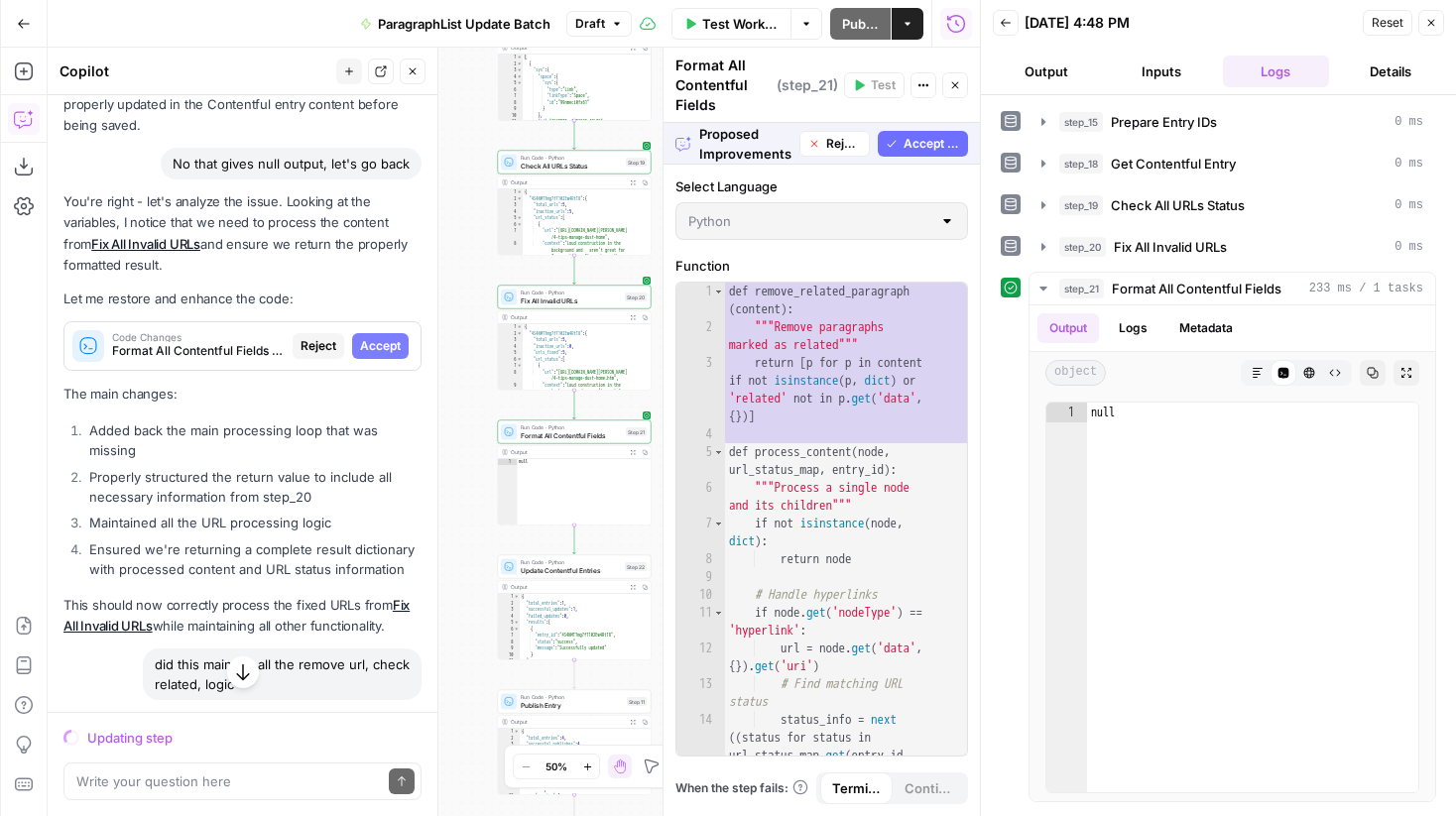 click on "Accept All" at bounding box center (931, 144) 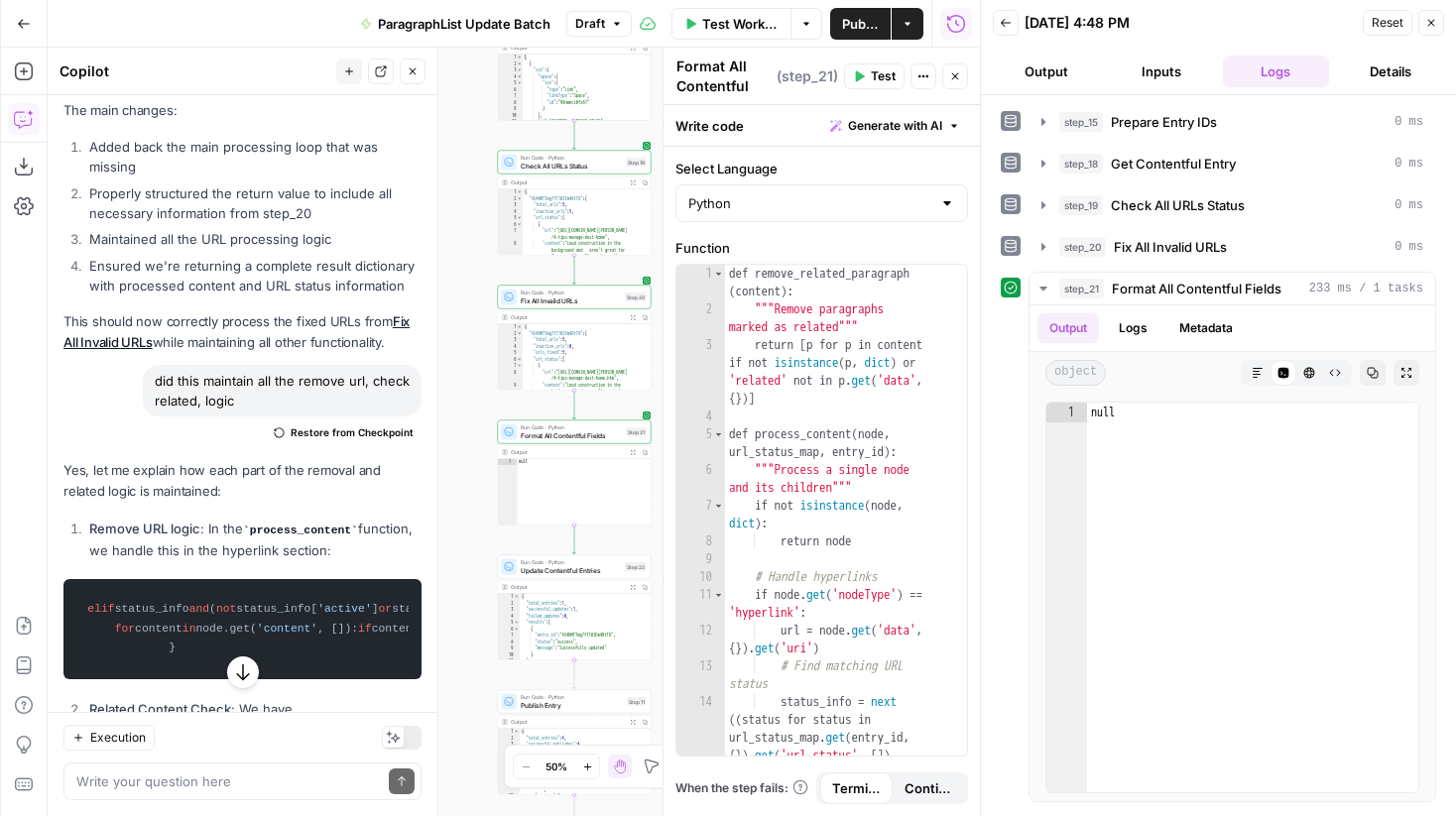 scroll, scrollTop: 1099, scrollLeft: 0, axis: vertical 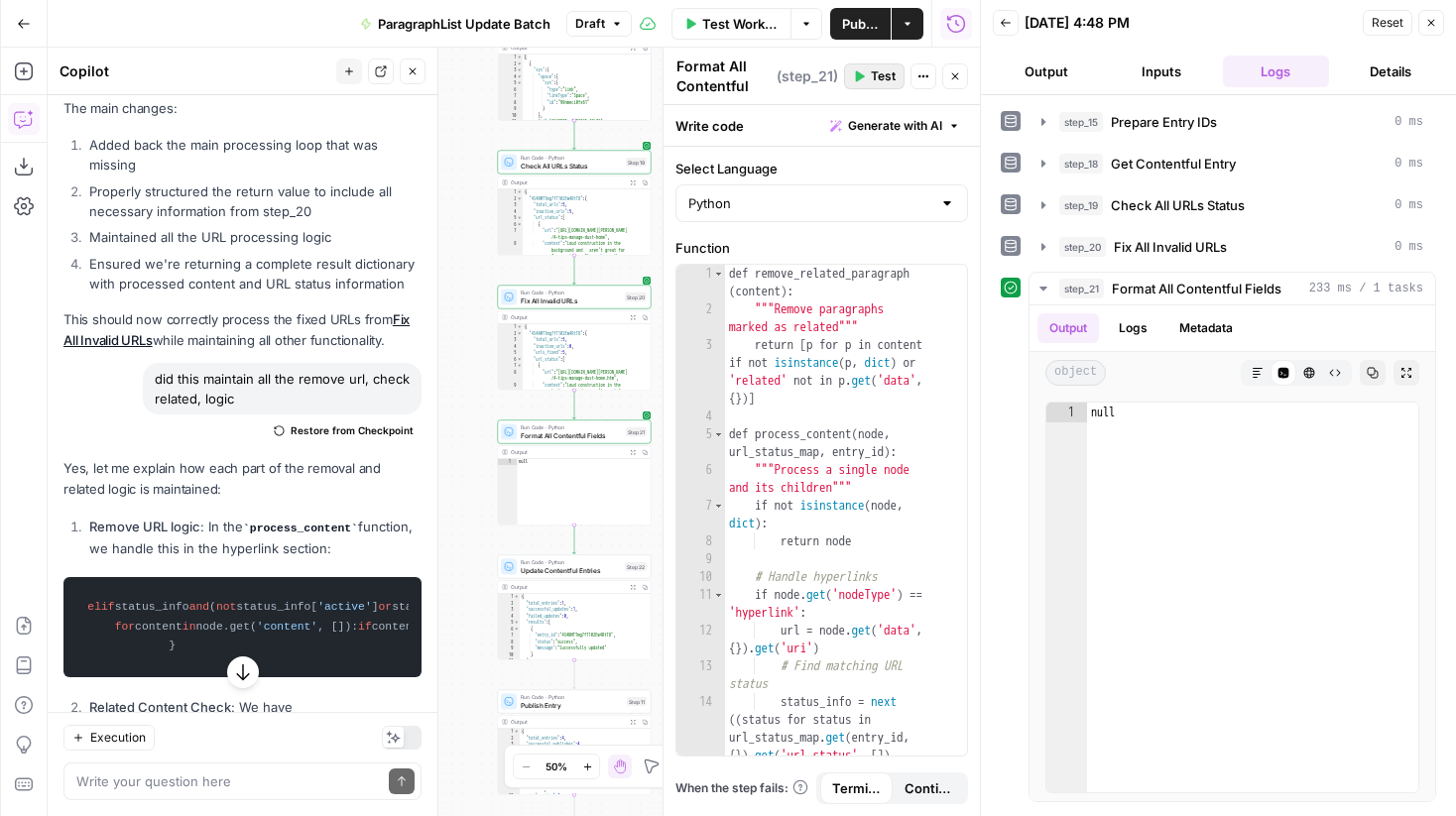 click on "Test" at bounding box center [874, 76] 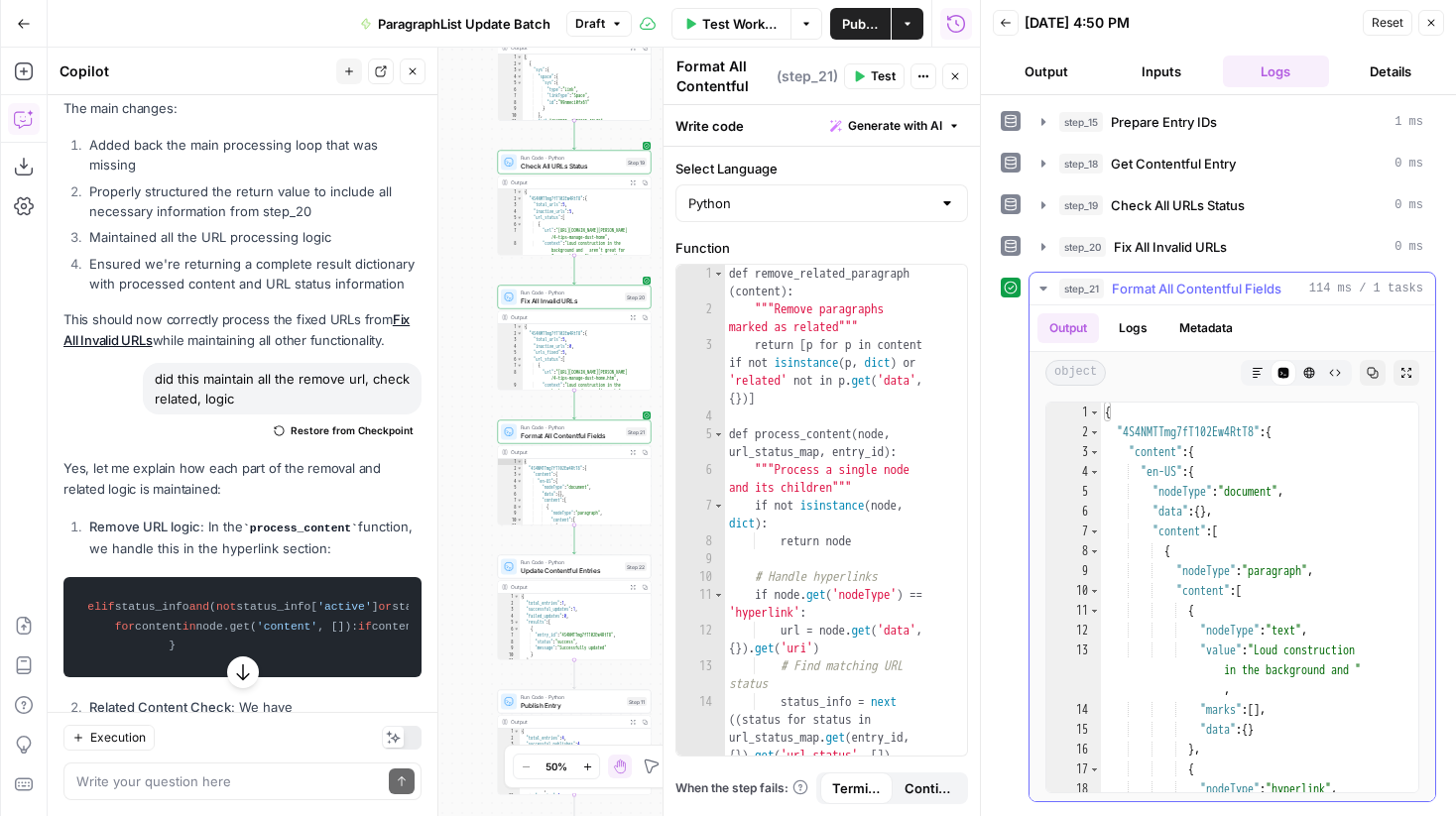 click 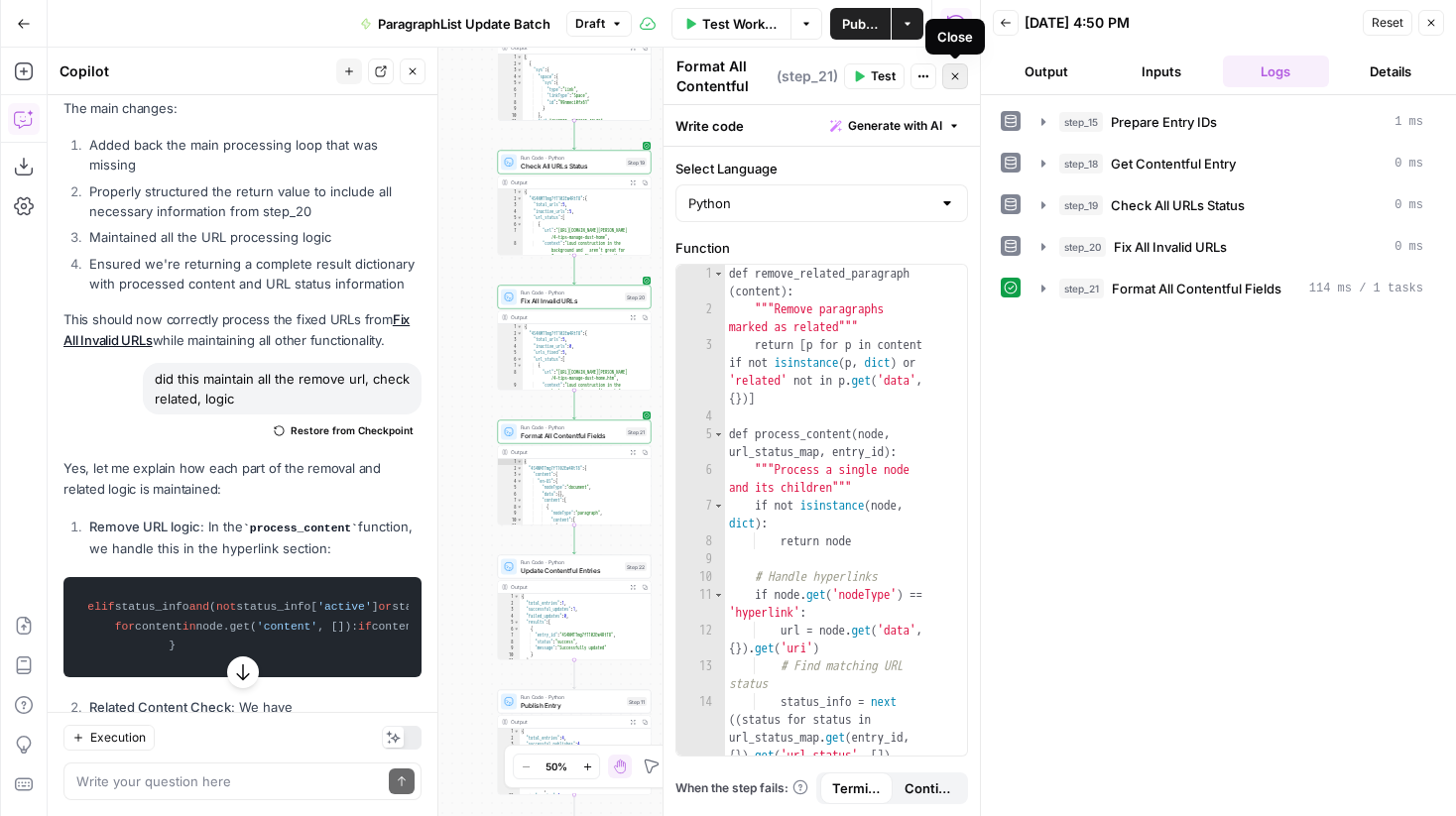 click 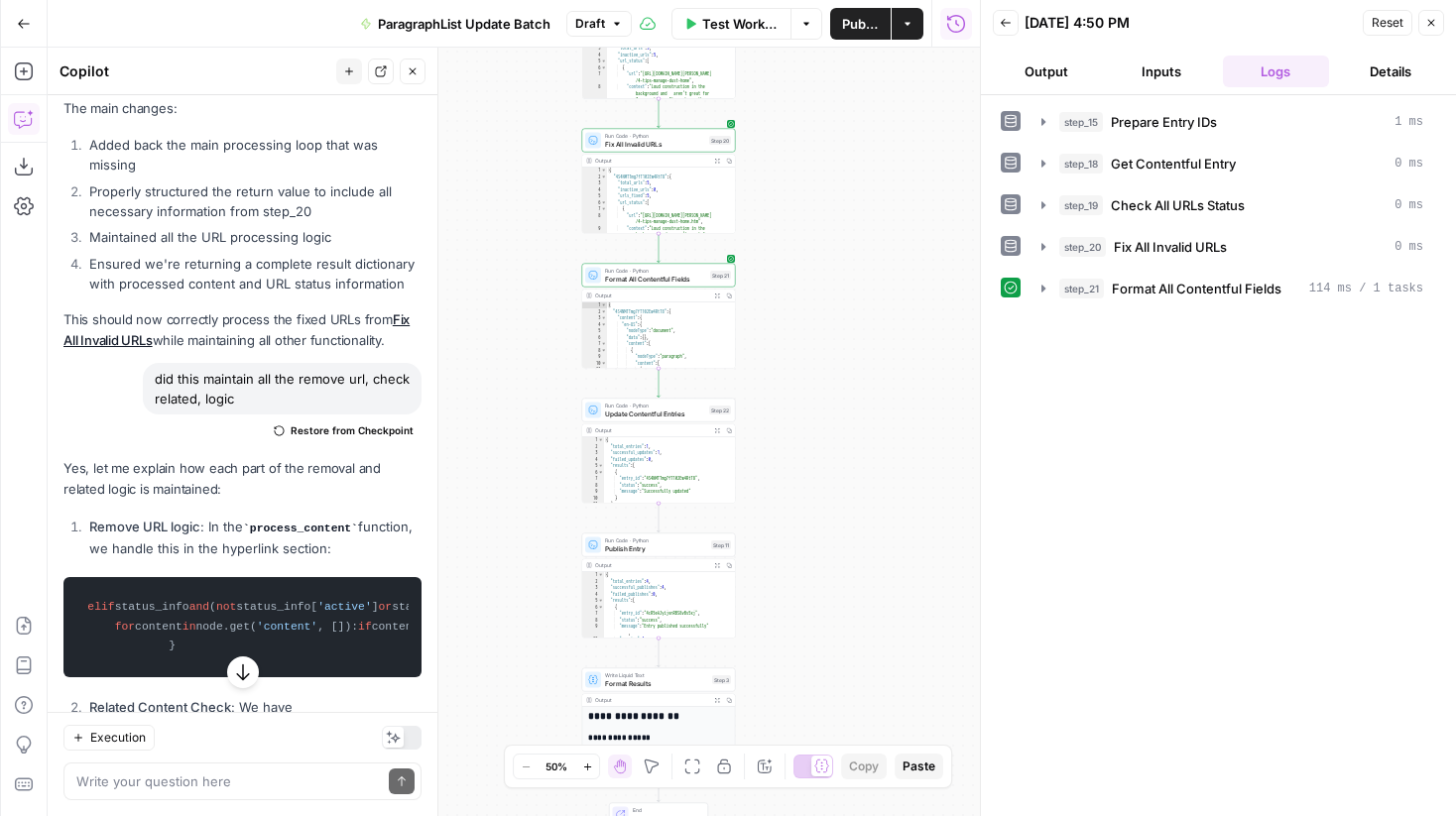 drag, startPoint x: 702, startPoint y: 536, endPoint x: 798, endPoint y: 362, distance: 198.72594 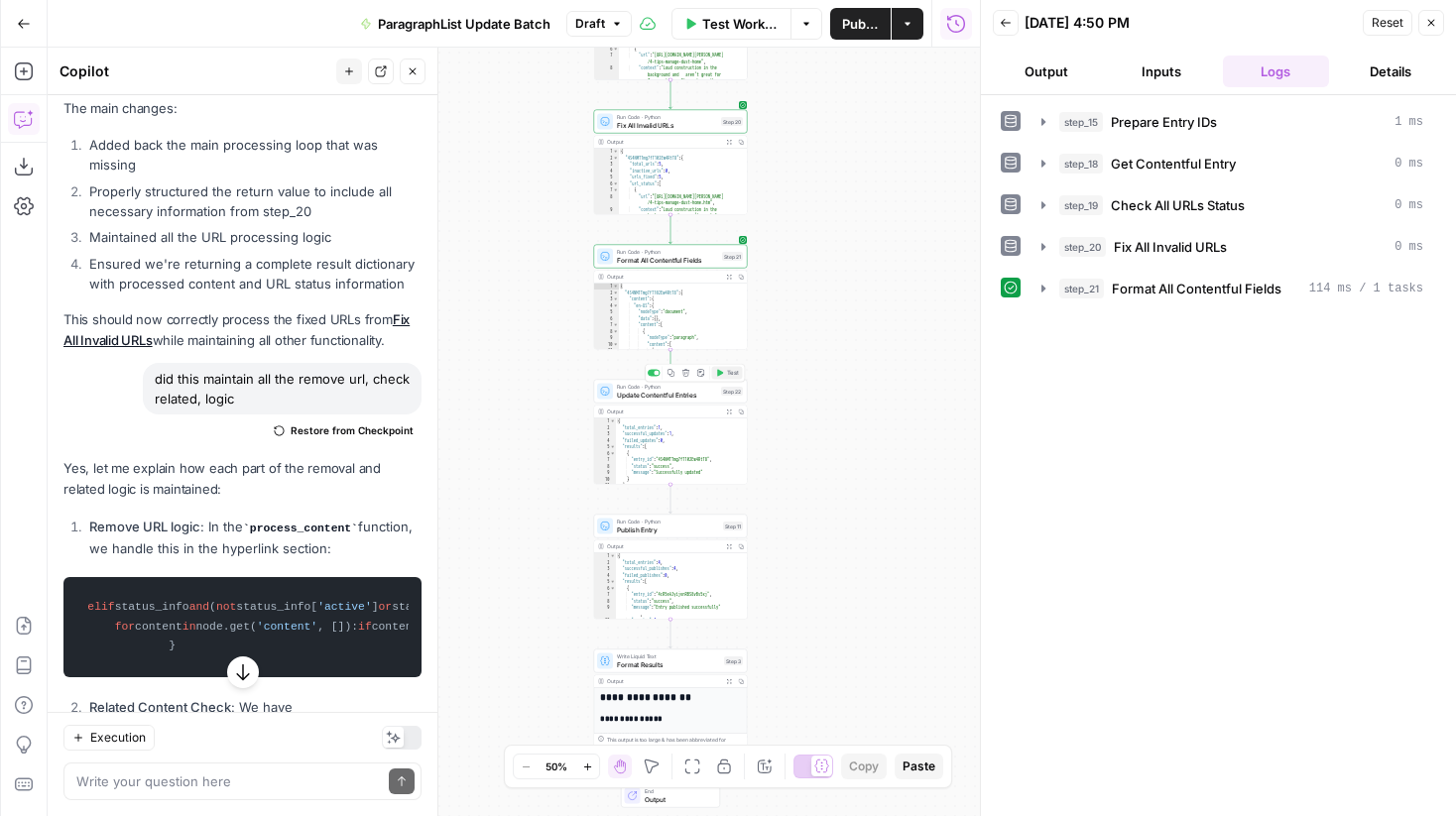 click 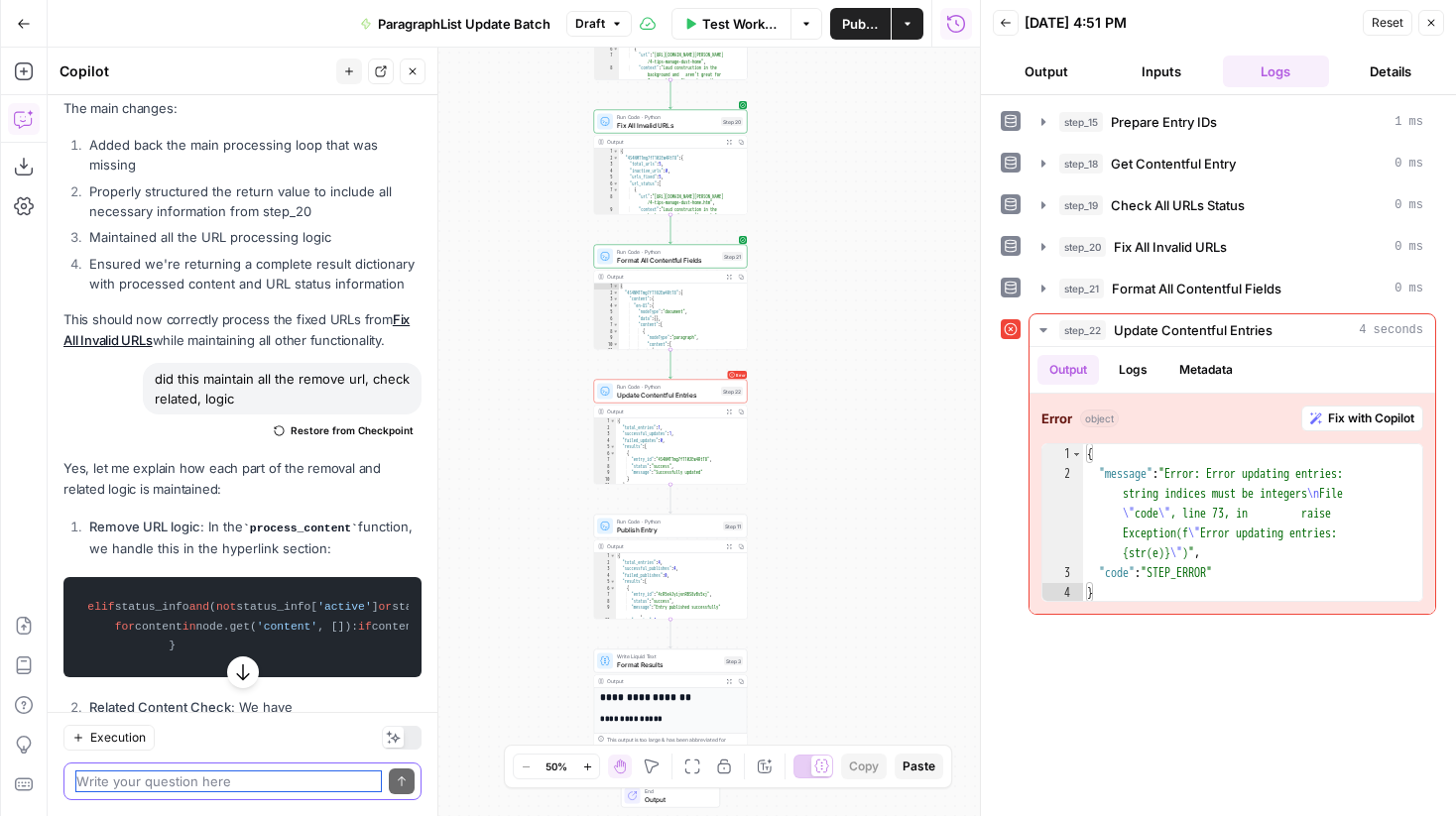 click at bounding box center (228, 781) 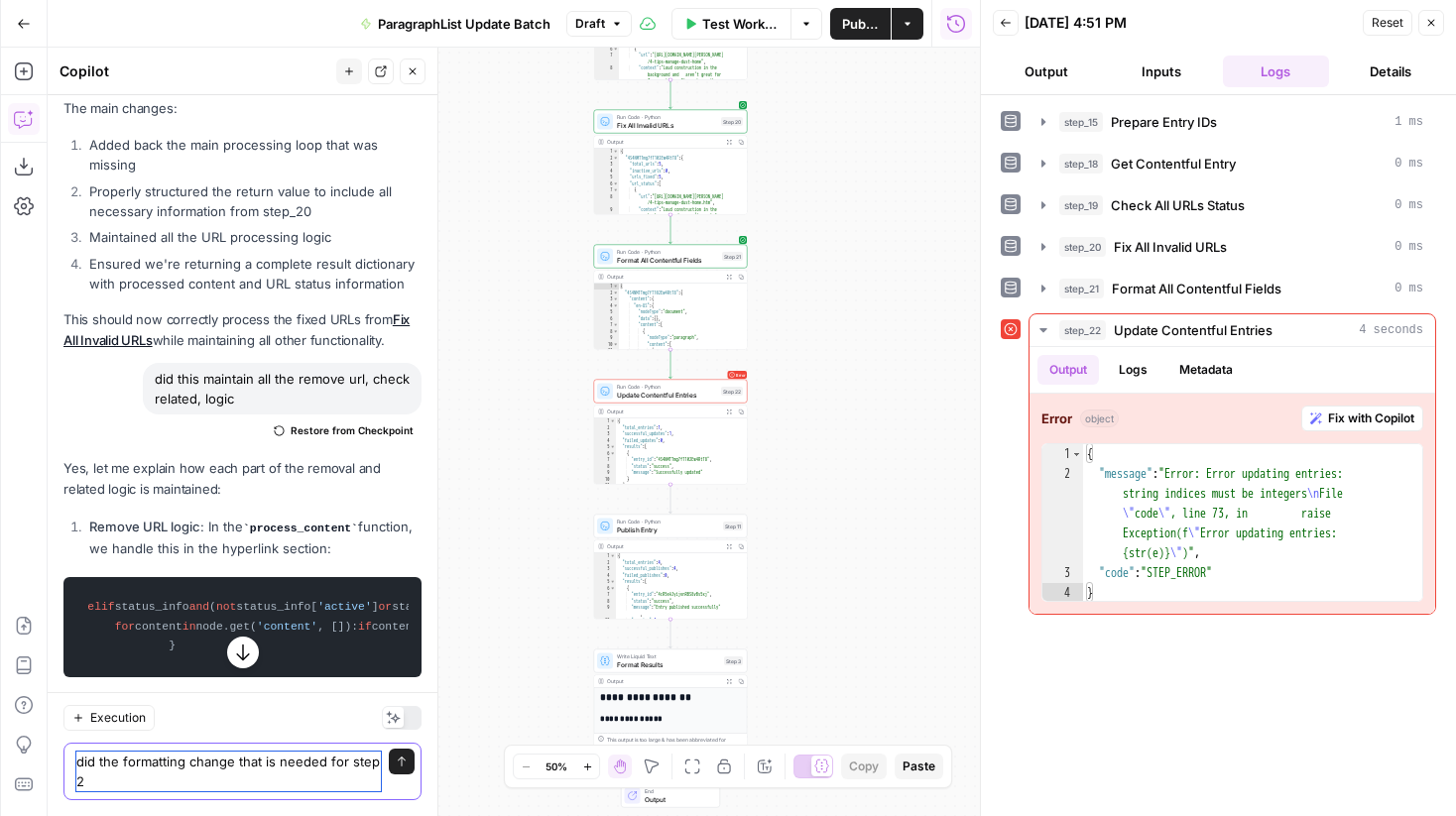 type on "did the formatting change that is needed for step 22" 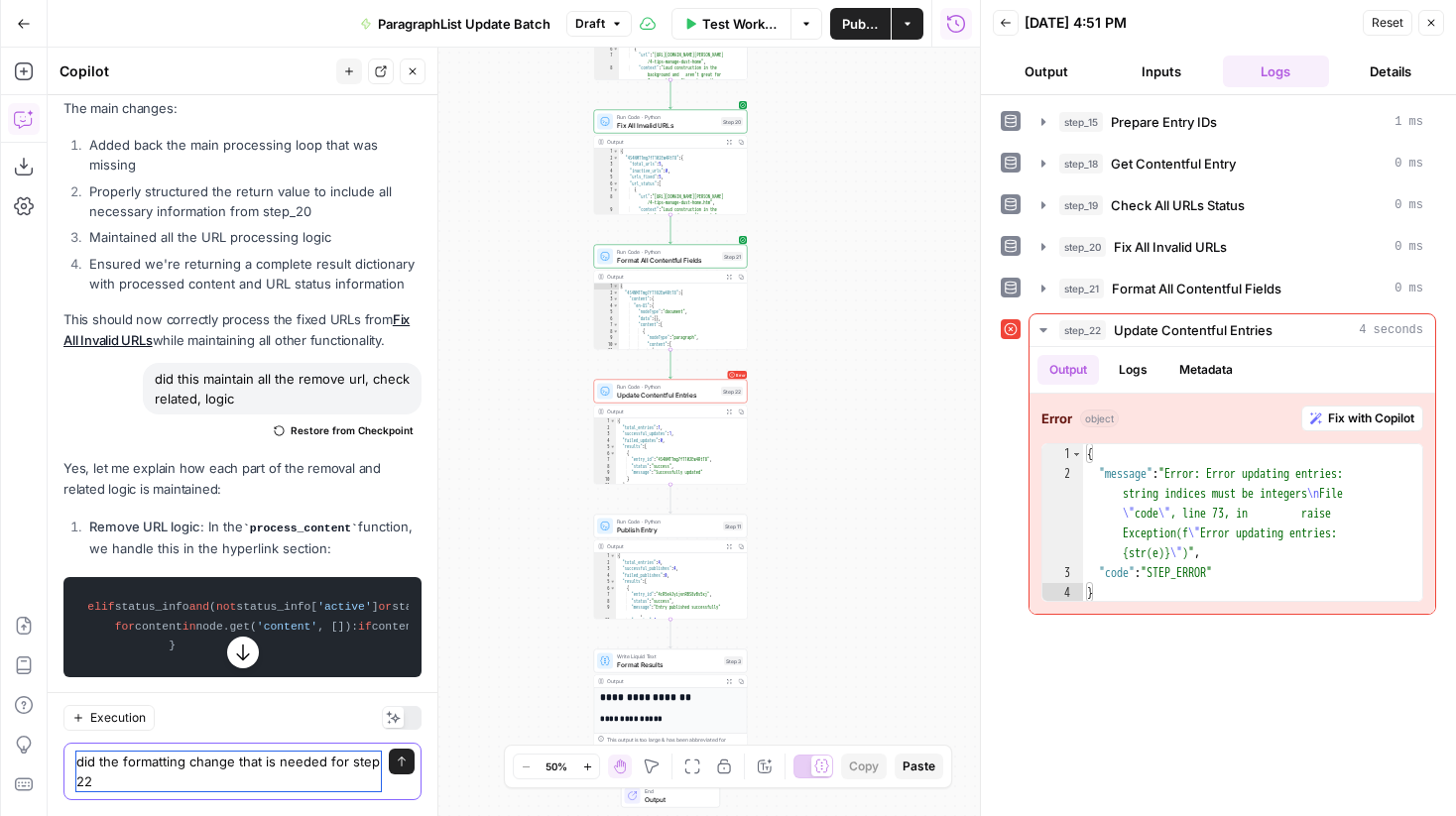 type 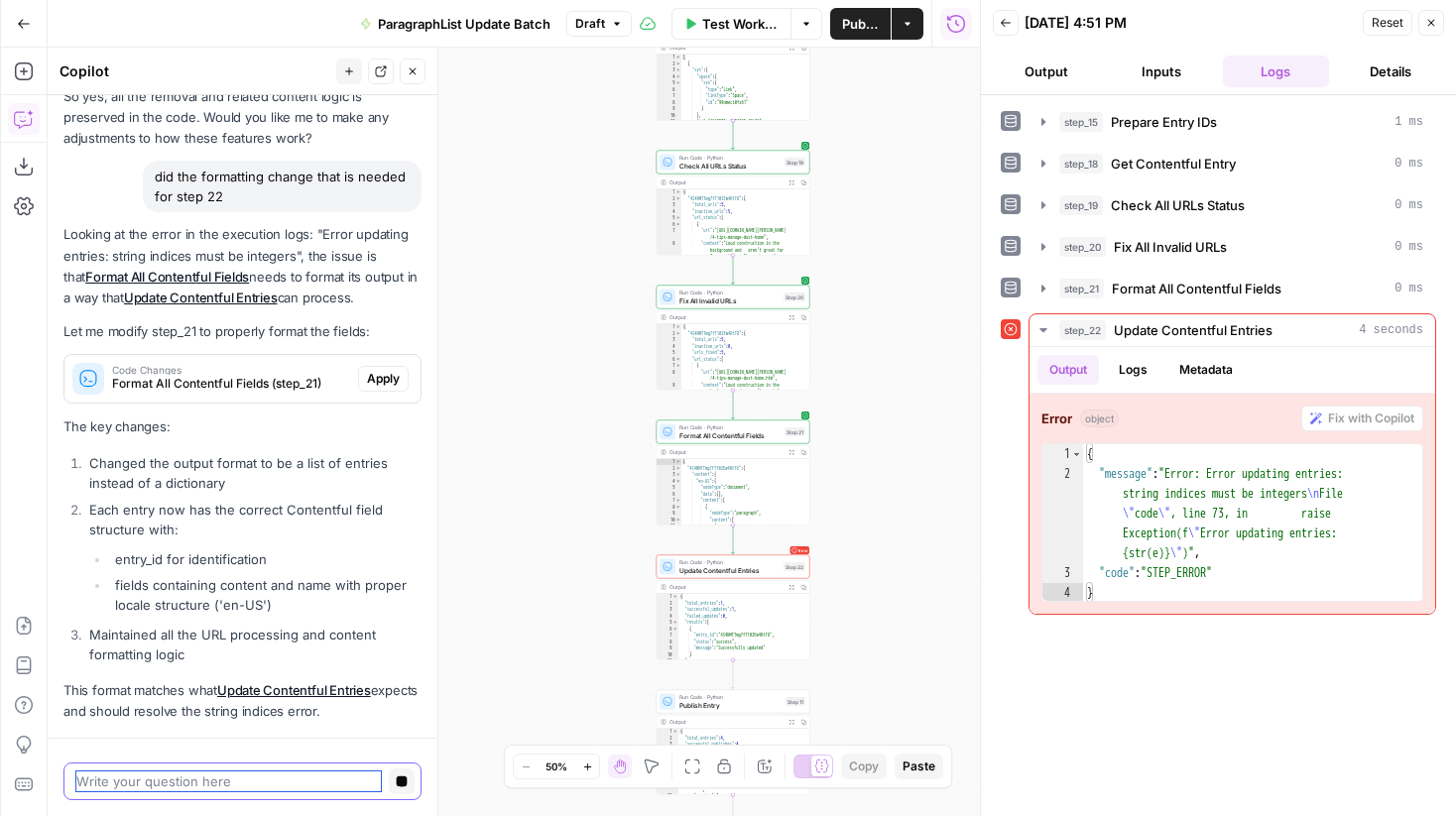 scroll, scrollTop: 2335, scrollLeft: 0, axis: vertical 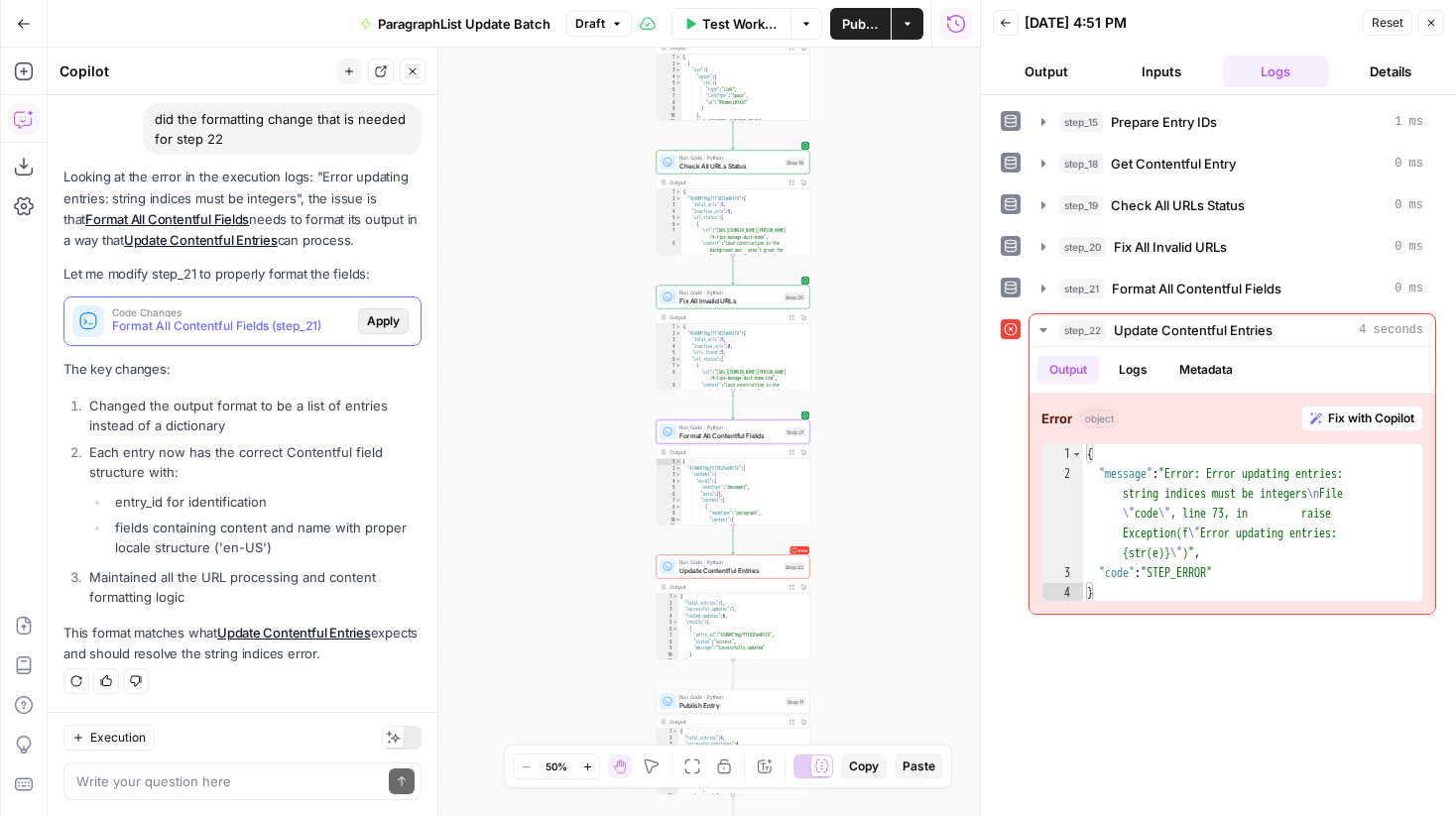 click on "Apply" at bounding box center [383, 321] 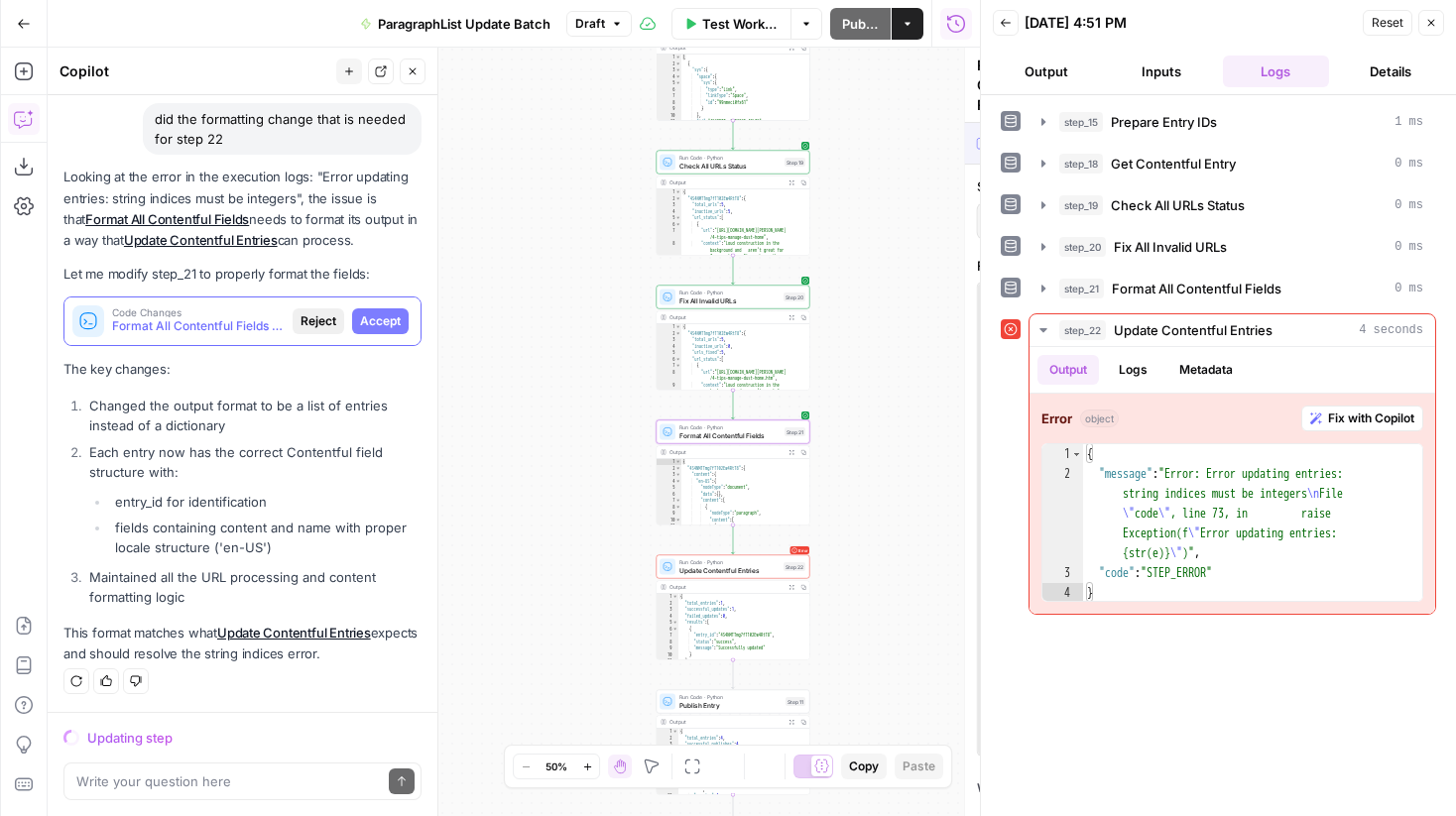 scroll, scrollTop: 2240, scrollLeft: 0, axis: vertical 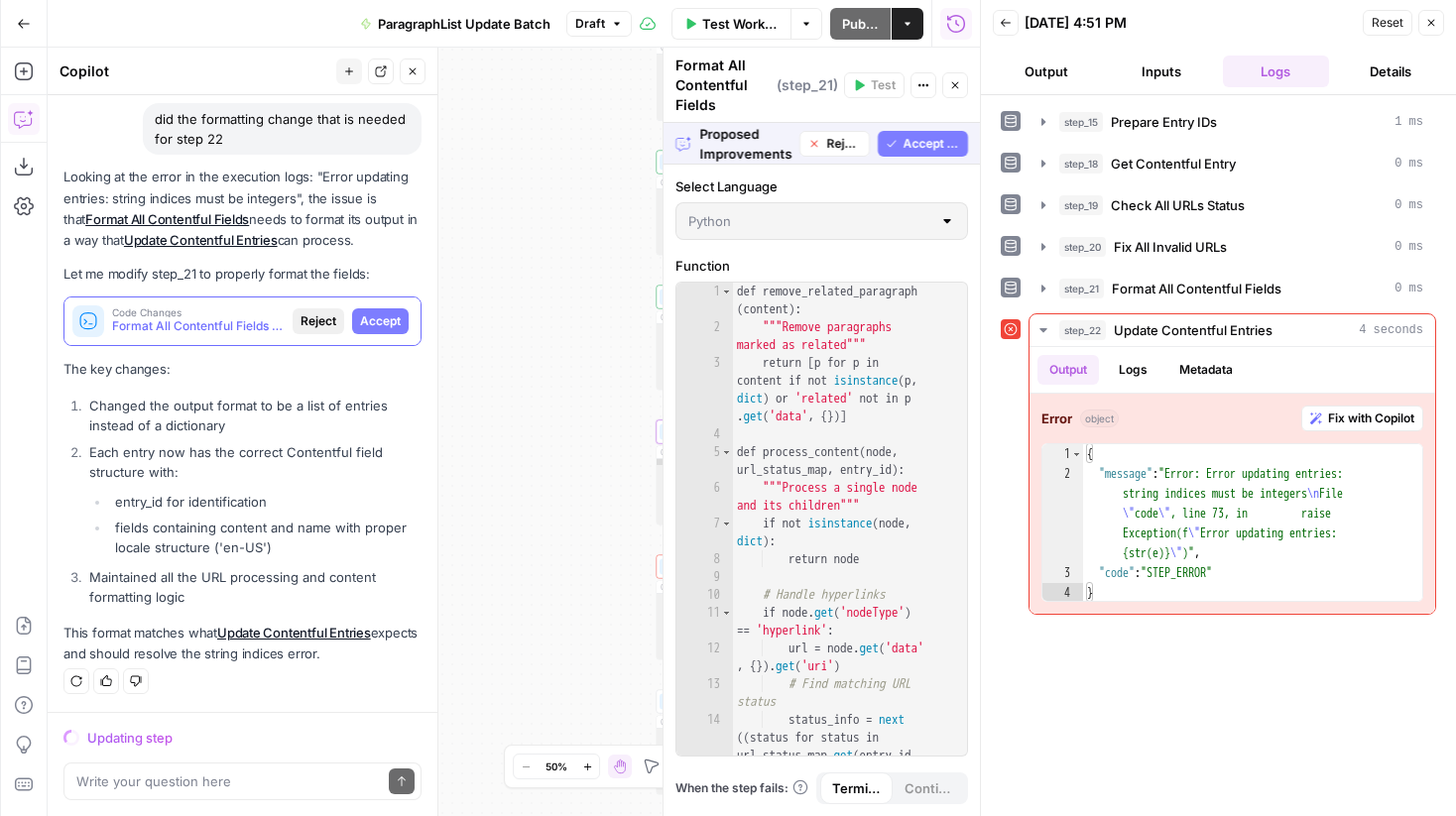 click on "Accept" at bounding box center (380, 321) 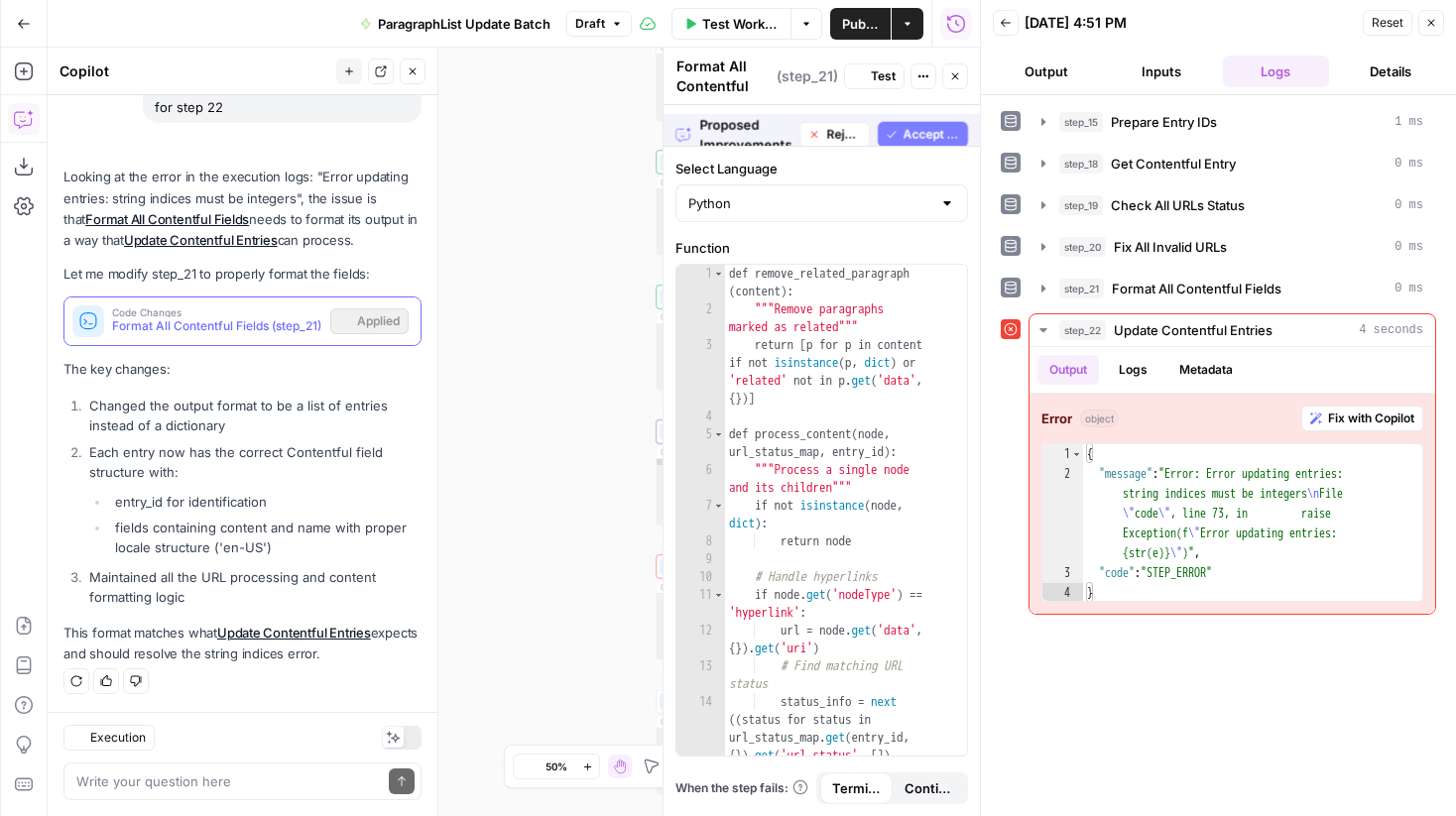 scroll, scrollTop: 2367, scrollLeft: 0, axis: vertical 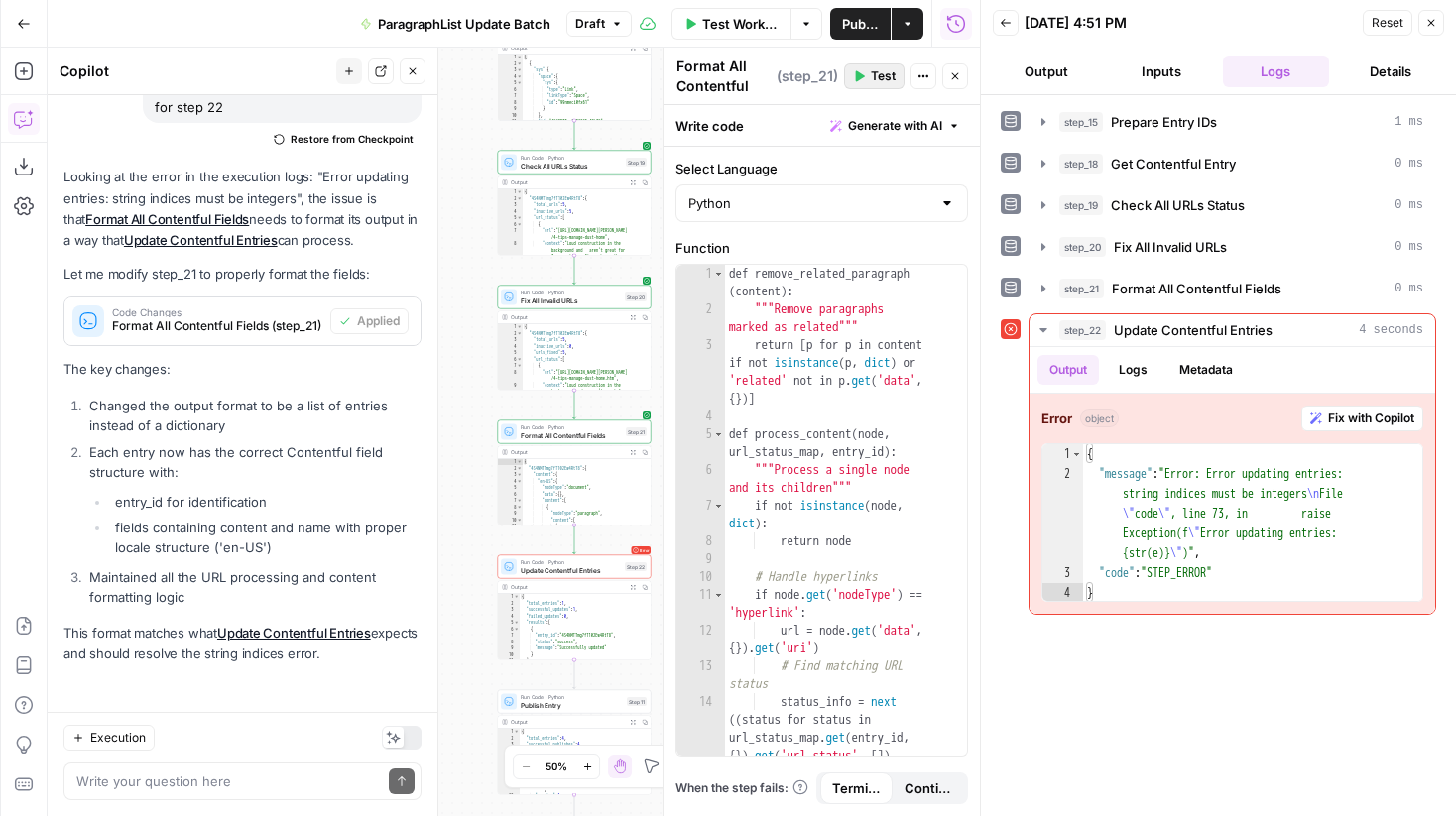 click on "Test" at bounding box center (883, 76) 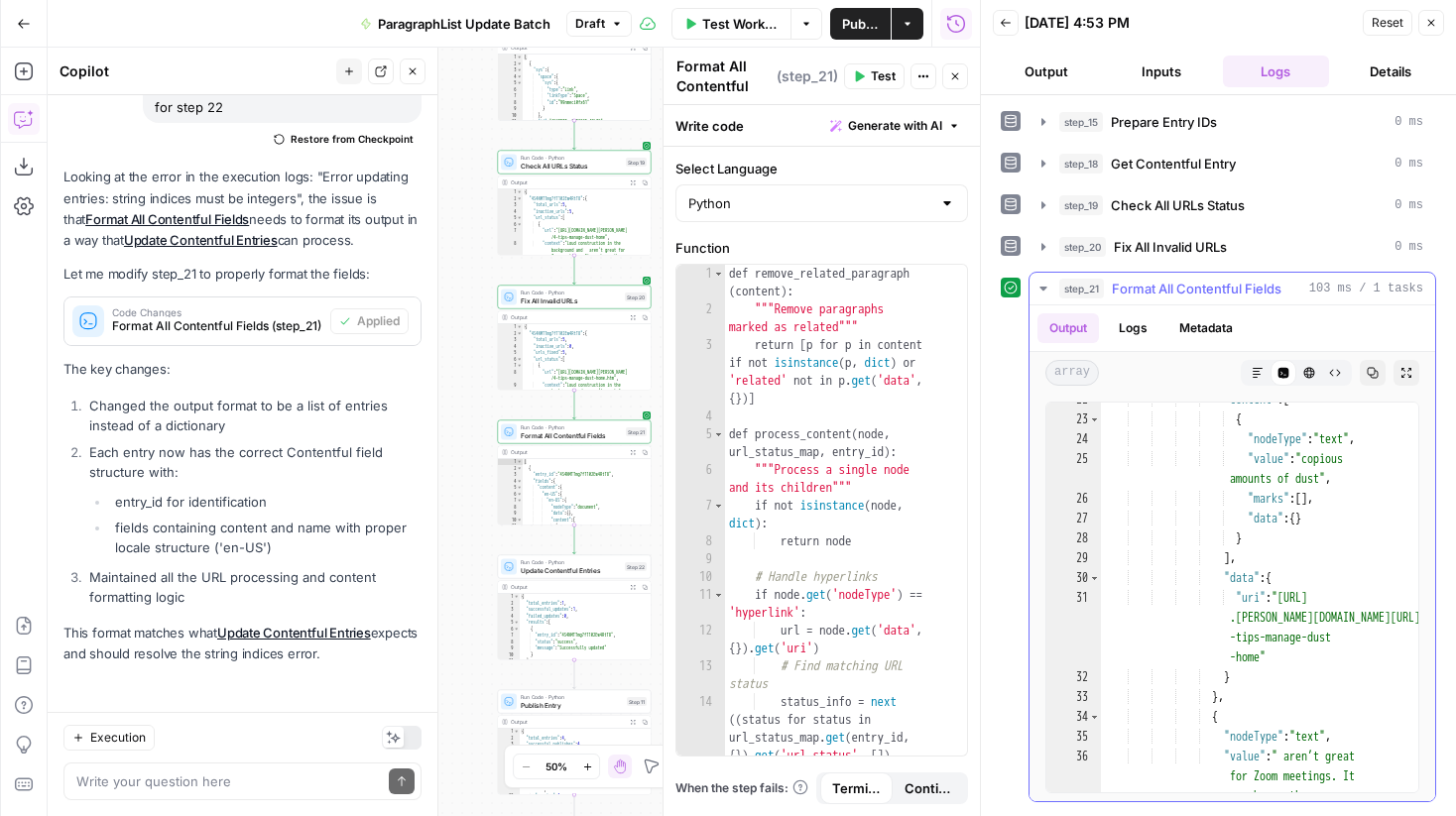 scroll, scrollTop: 570, scrollLeft: 0, axis: vertical 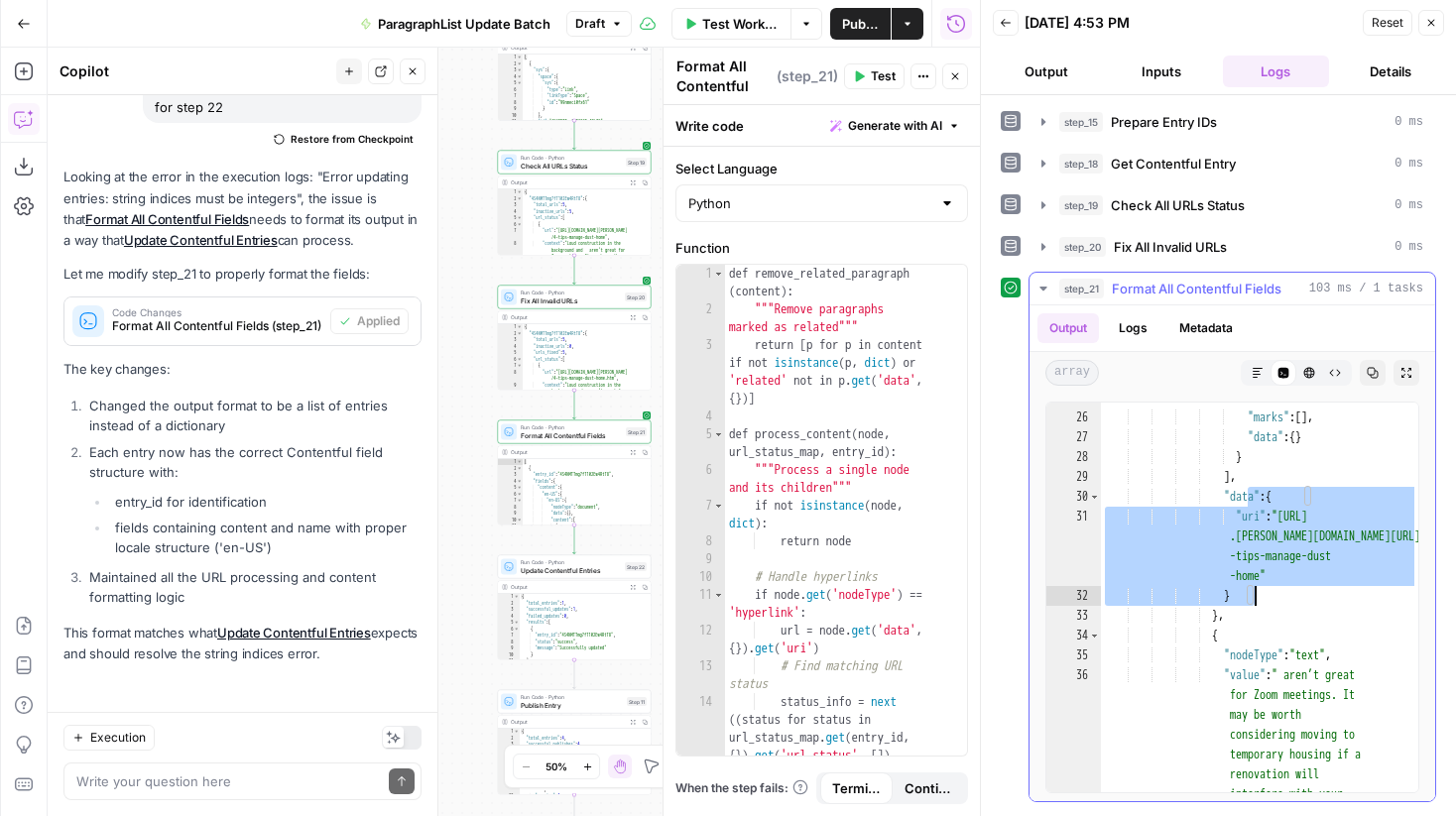 drag, startPoint x: 1248, startPoint y: 495, endPoint x: 1286, endPoint y: 602, distance: 113.54735 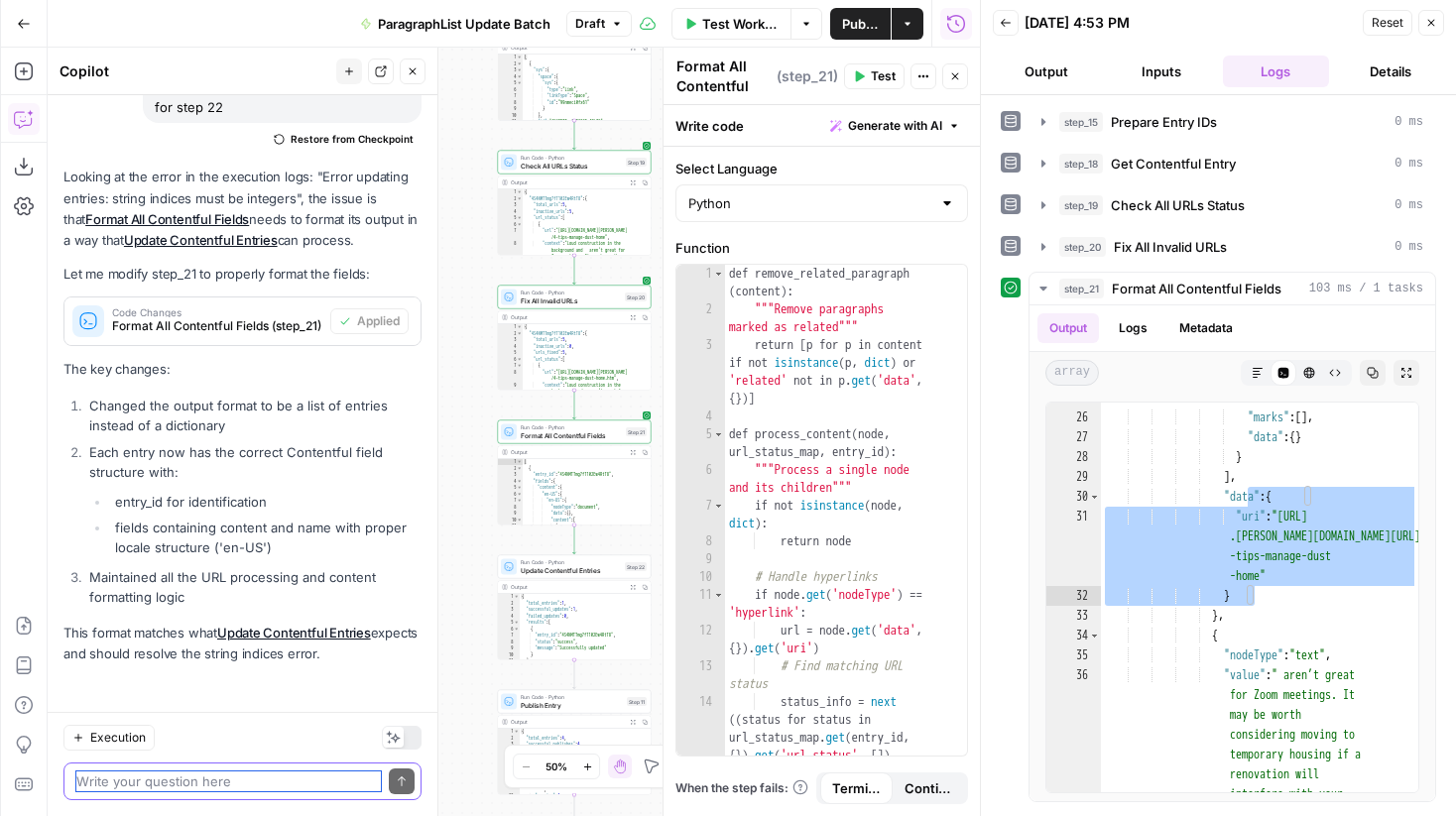 click at bounding box center [228, 781] 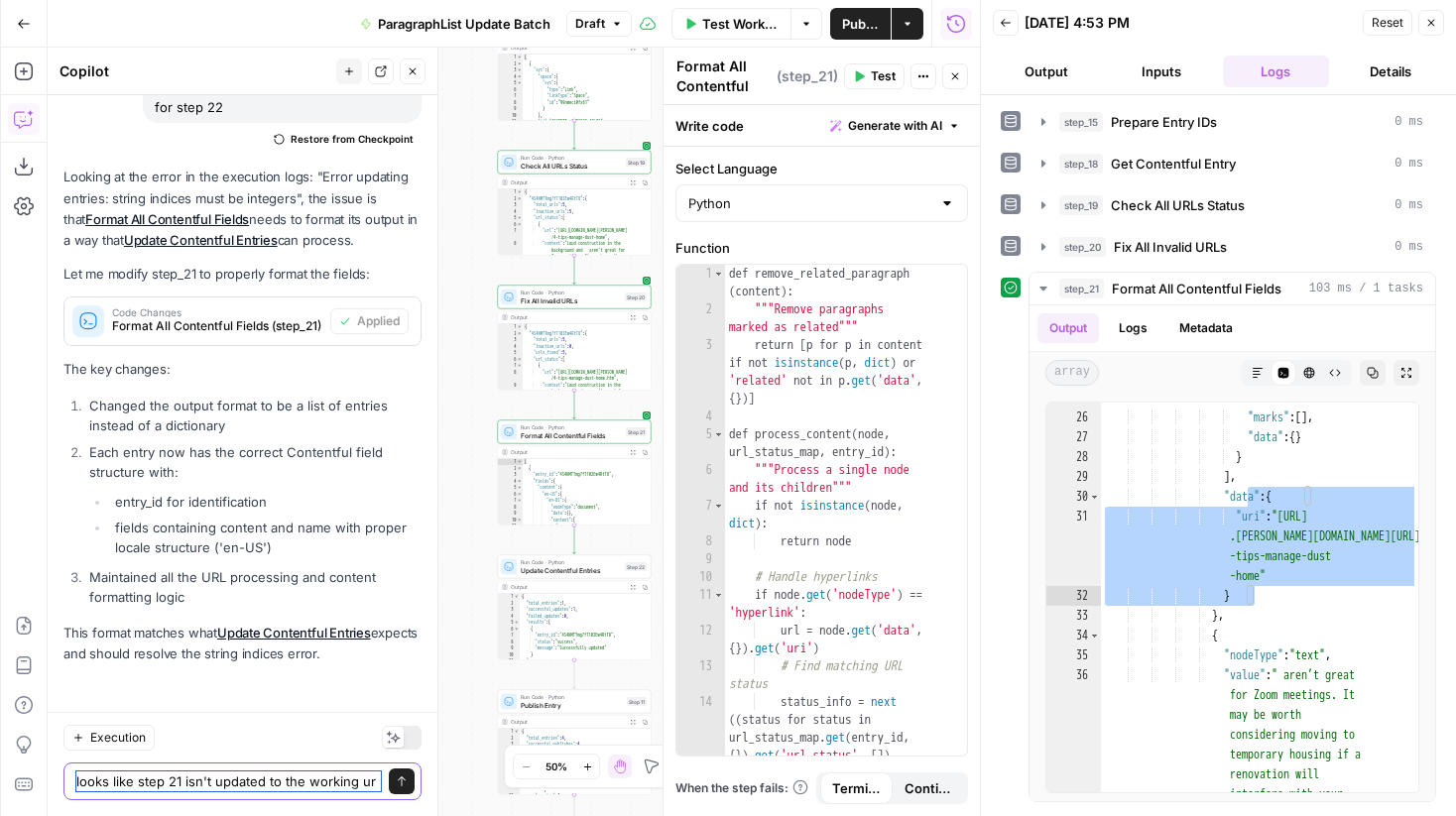 type on "looks like step 21 isn't updated to the working url" 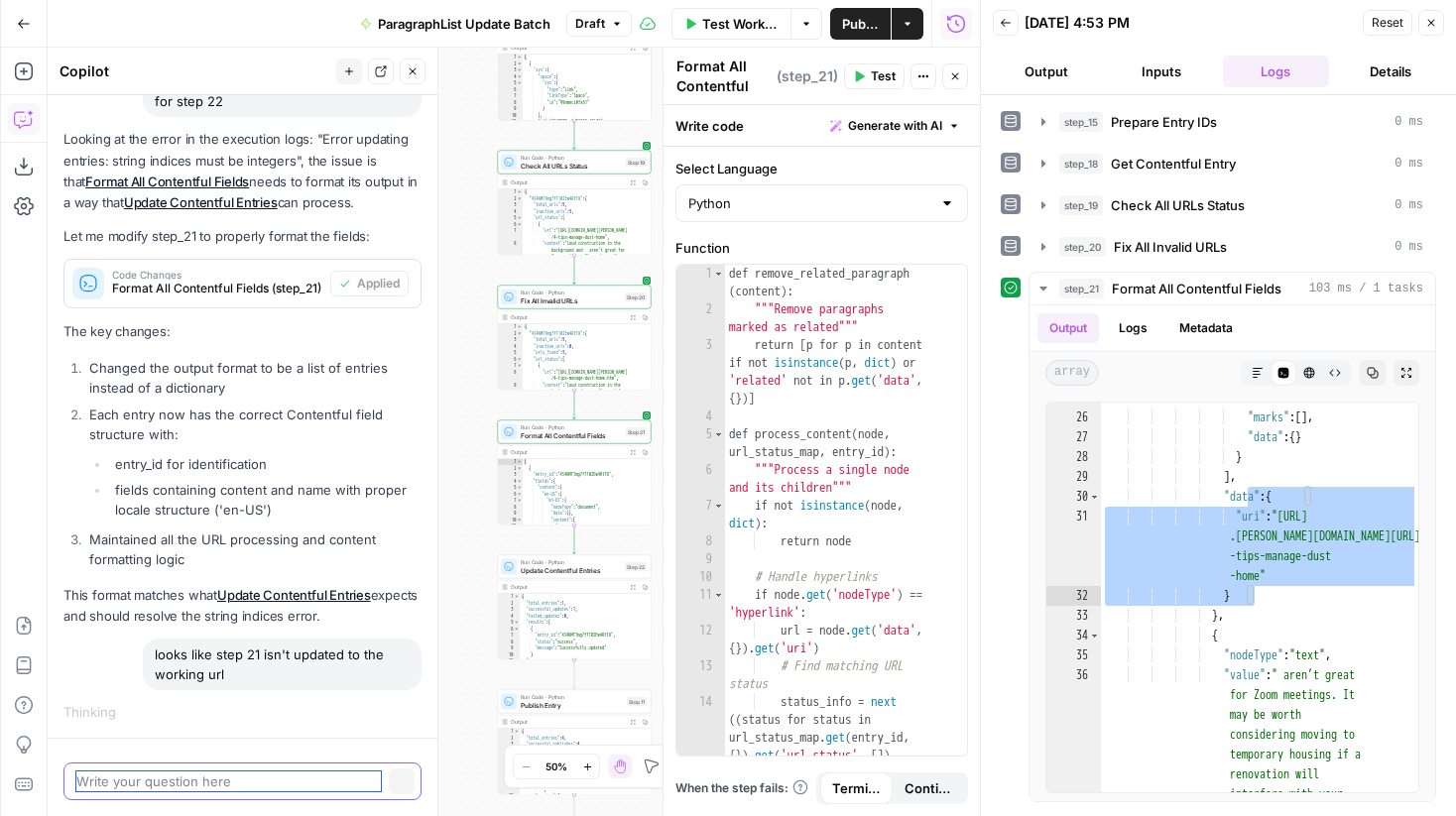 scroll, scrollTop: 2277, scrollLeft: 0, axis: vertical 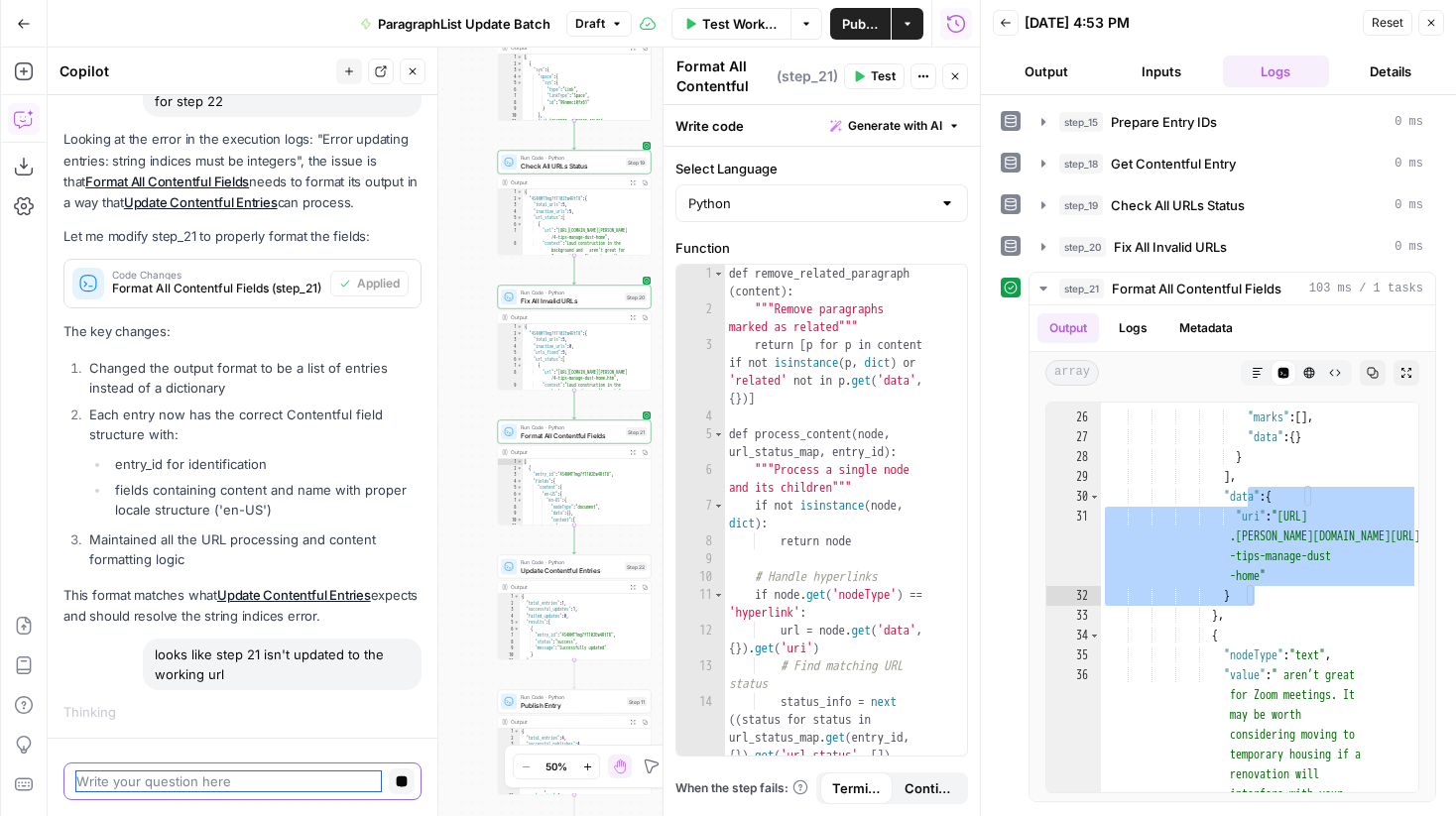 click at bounding box center [228, 781] 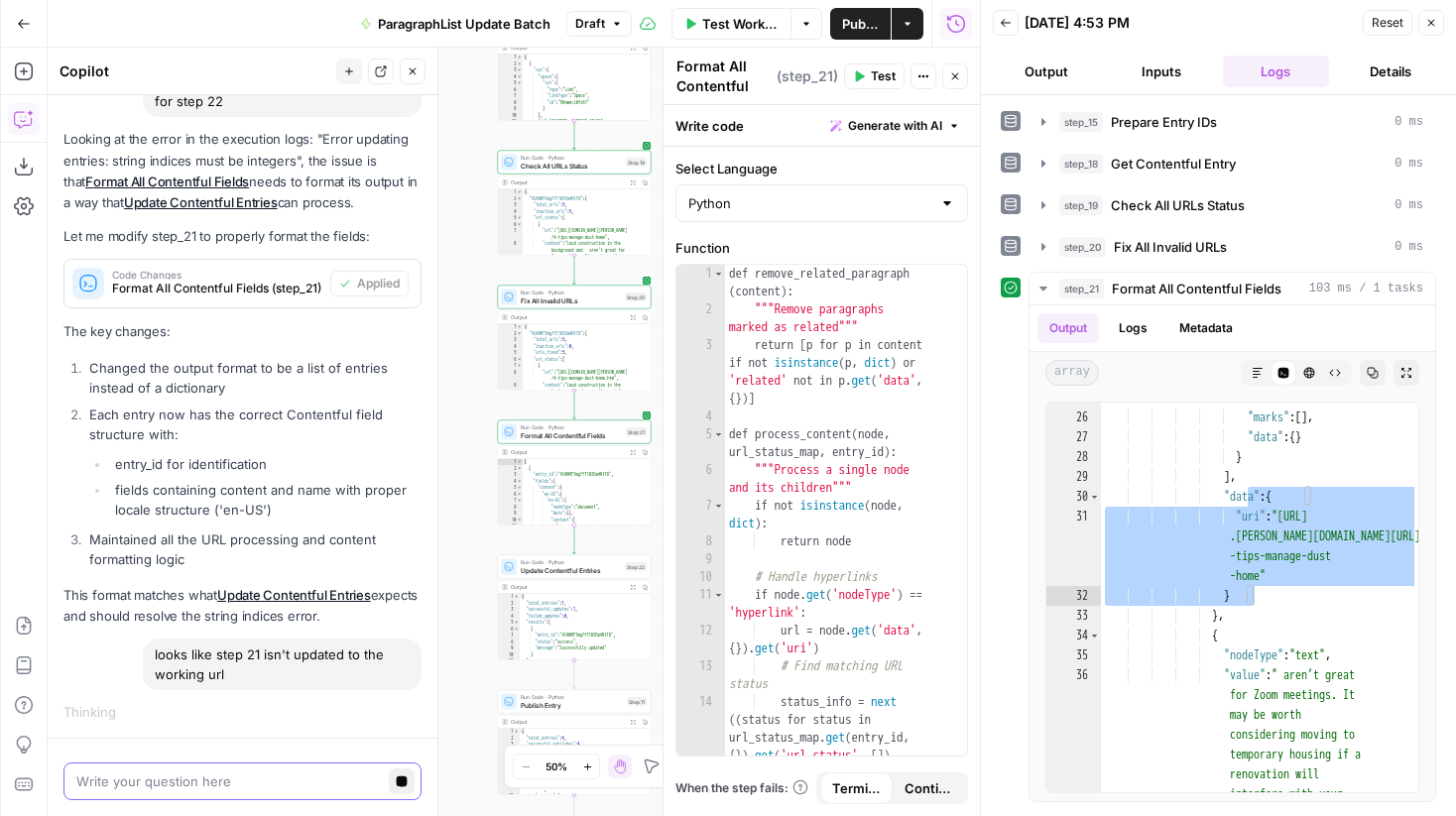 click on "Stop generating" at bounding box center [402, 781] 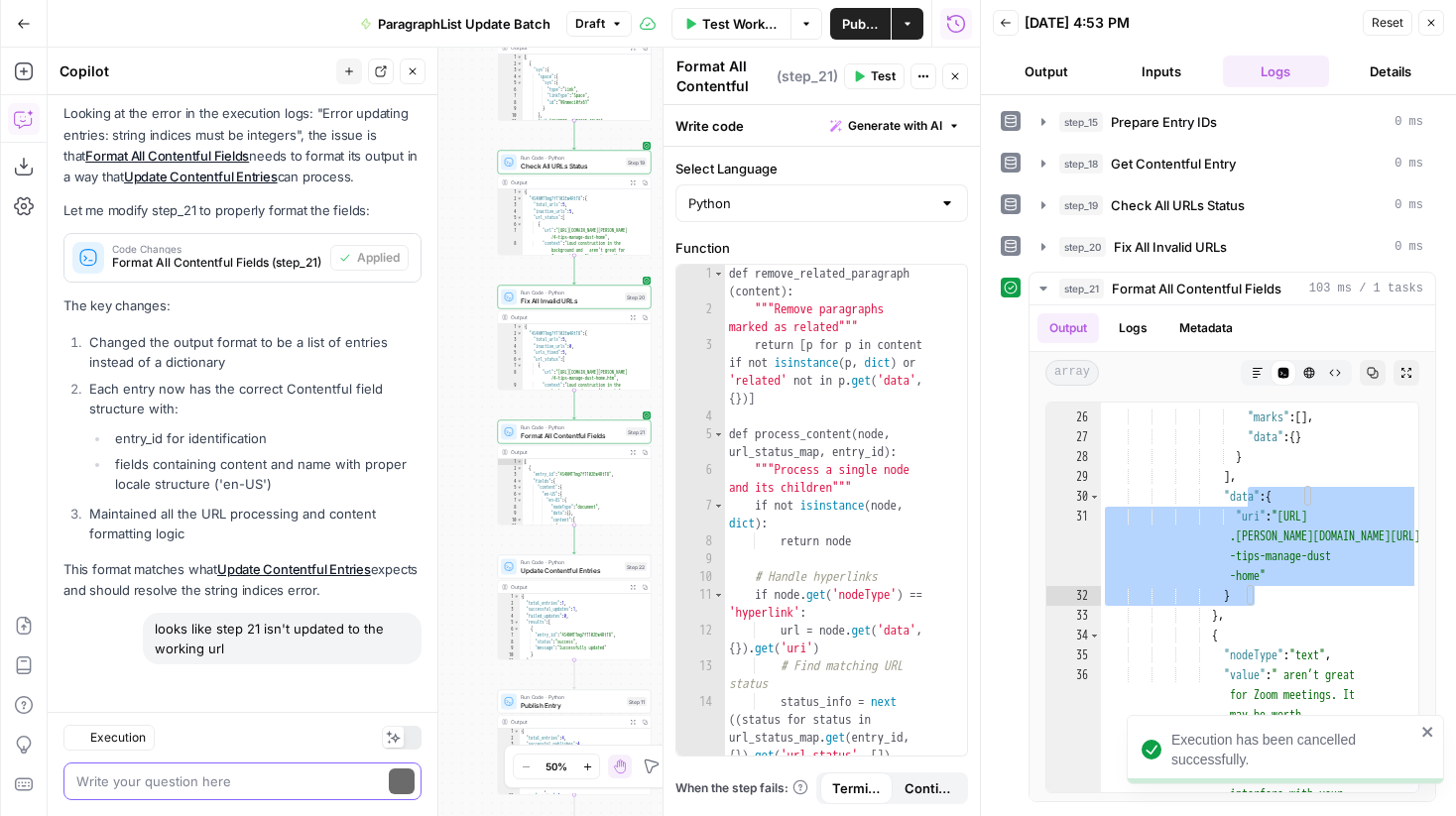 scroll, scrollTop: 2430, scrollLeft: 0, axis: vertical 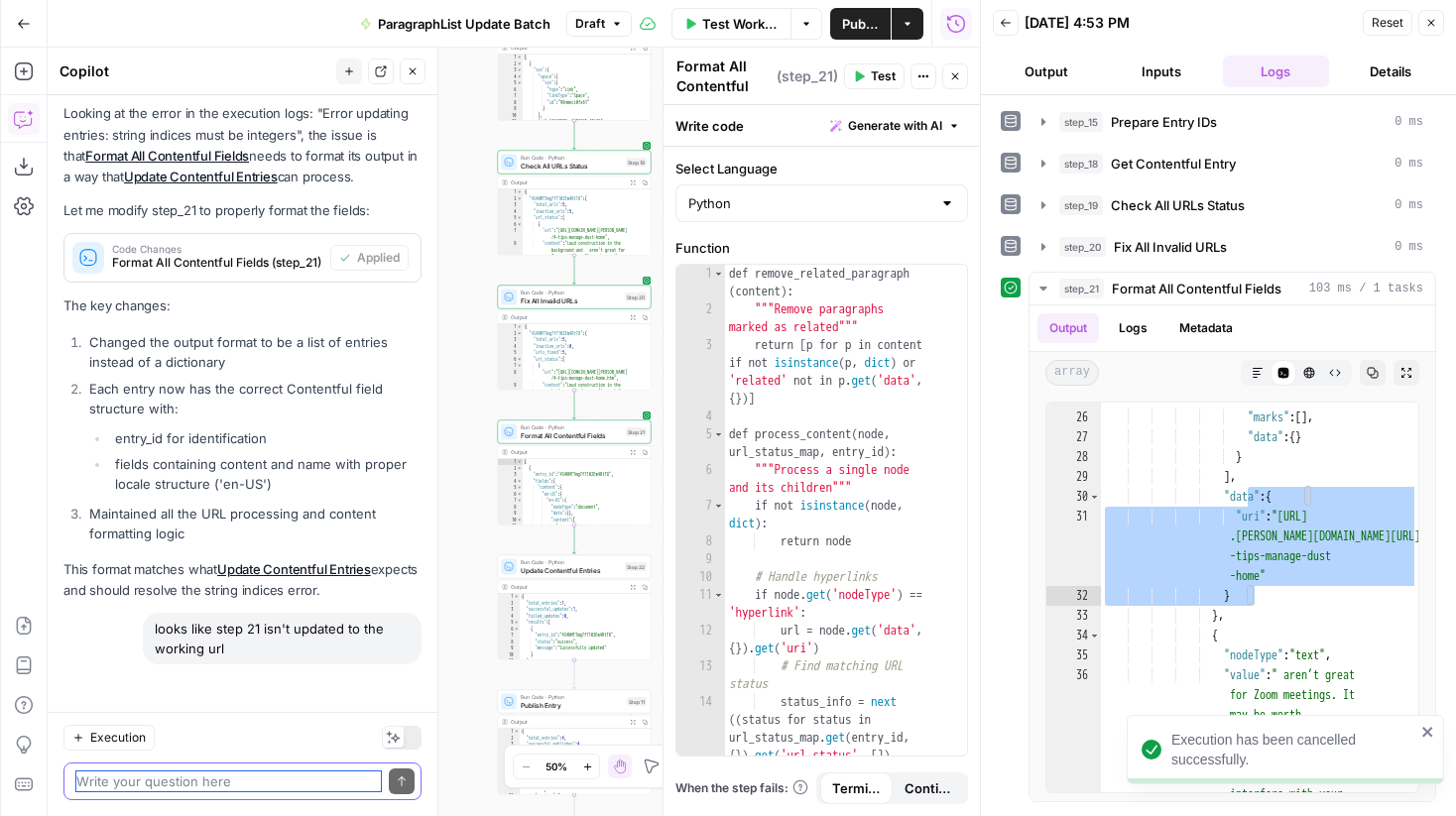 click at bounding box center (228, 781) 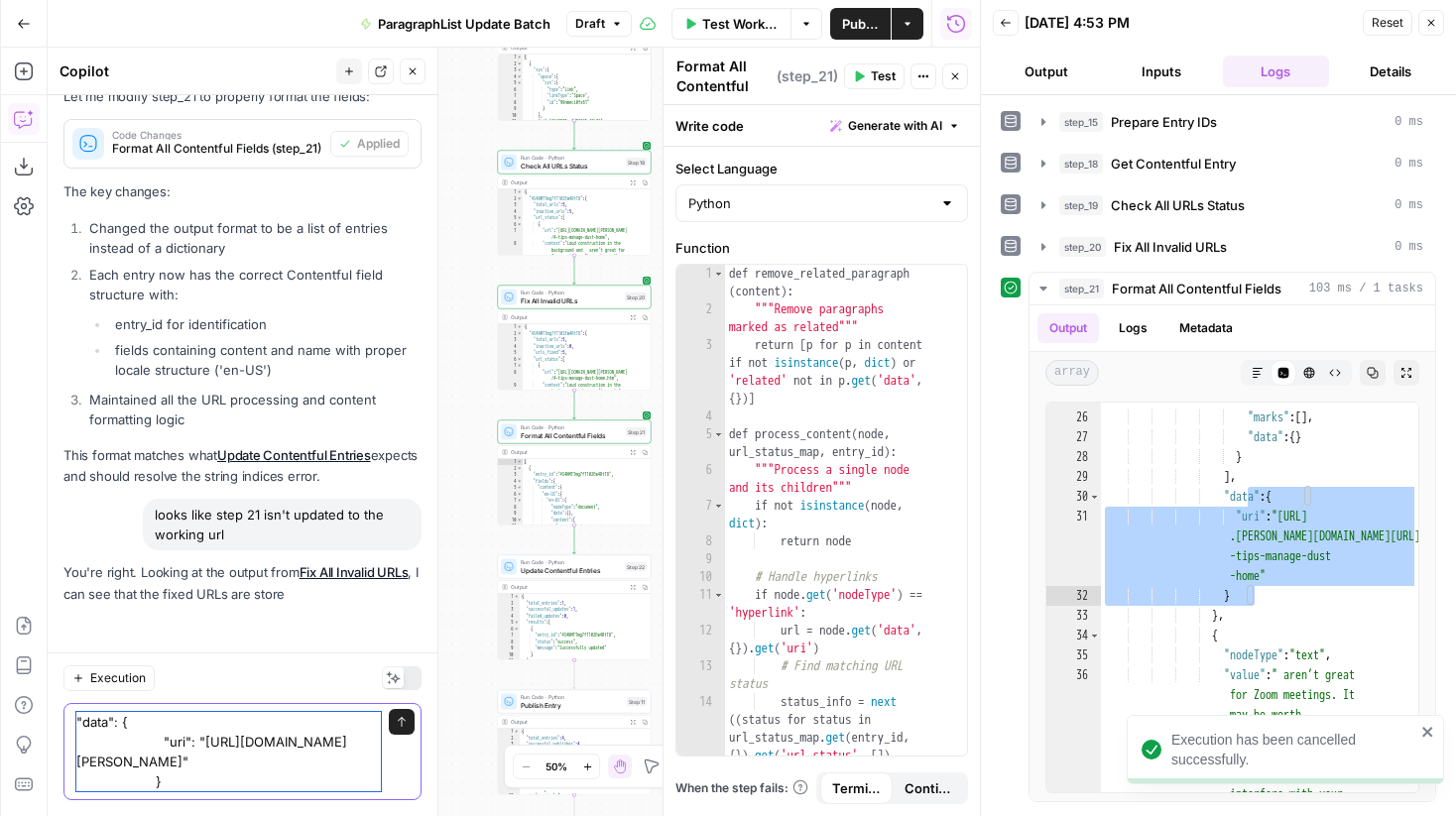 scroll, scrollTop: 2678, scrollLeft: 0, axis: vertical 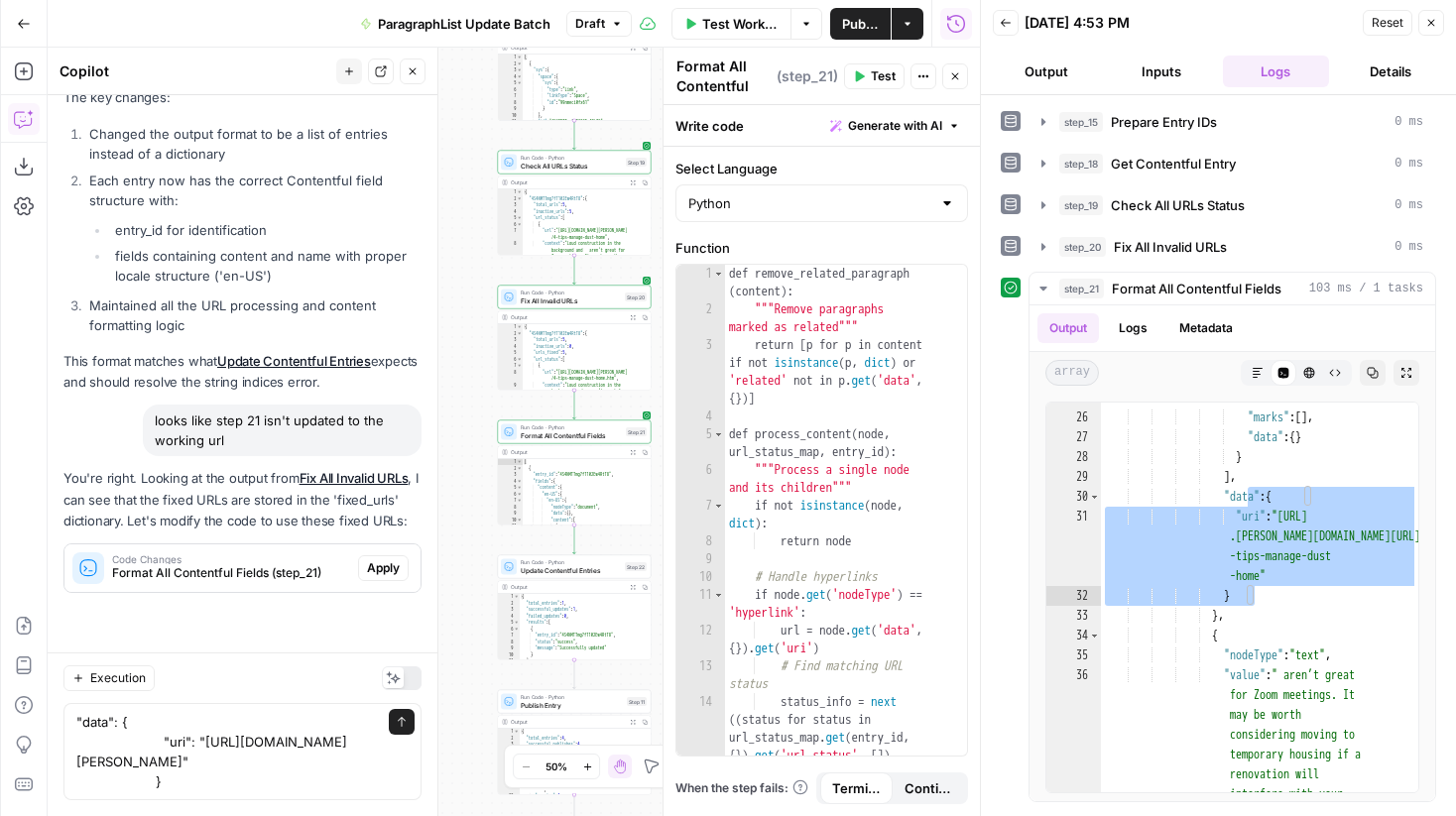 drag, startPoint x: 258, startPoint y: 396, endPoint x: 152, endPoint y: 380, distance: 107.20075 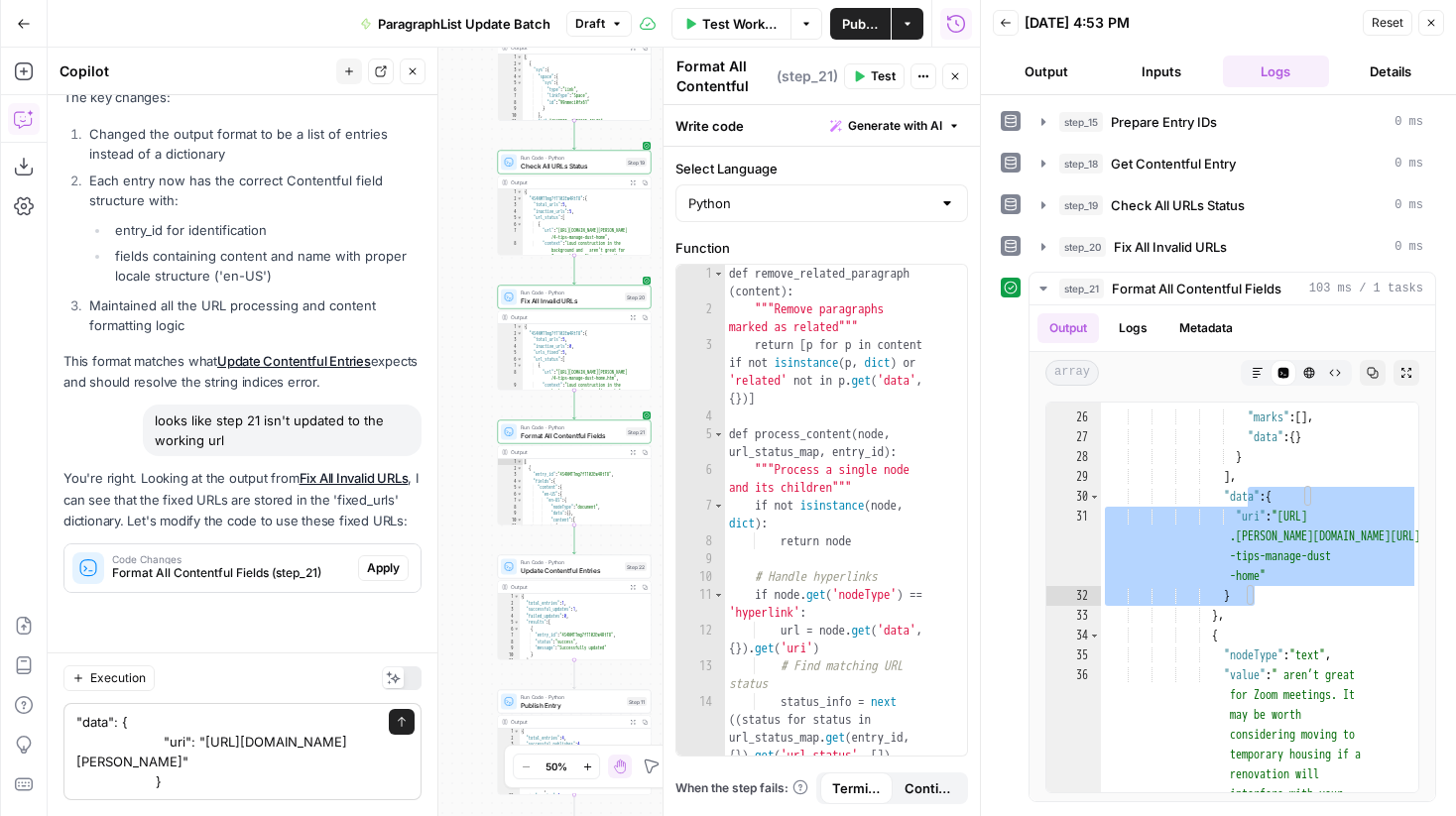 click on ""data": {
"uri": "https://www.angi.com/articles/4-tips-manage-dust-home"
}
"data": {
"uri": "https://www.angi.com/articles/4-tips-manage-dust-home"
}
Send" at bounding box center (242, 752) 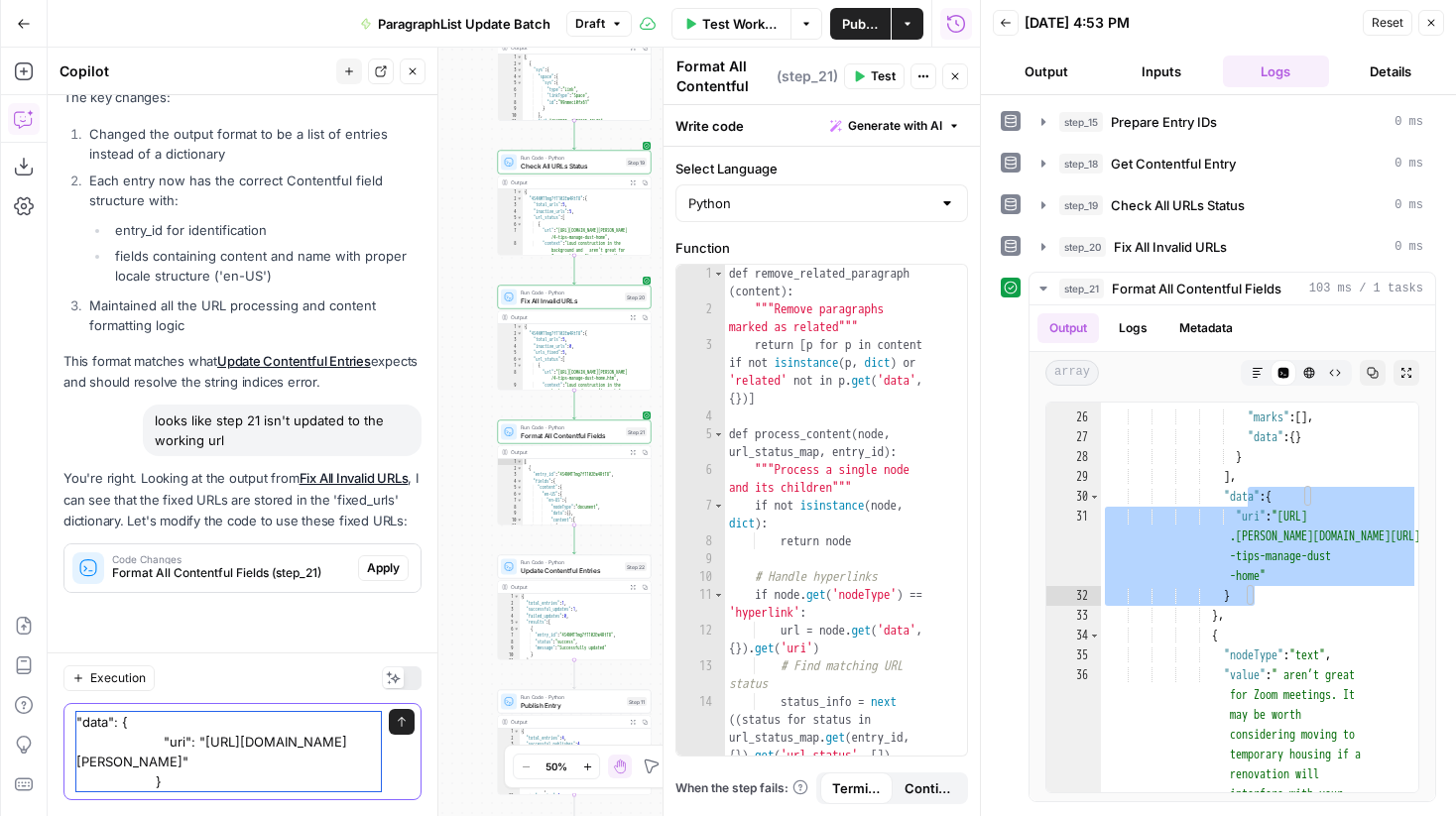 click on ""data": {
"uri": "https://www.angi.com/articles/4-tips-manage-dust-home"
}" at bounding box center (228, 752) 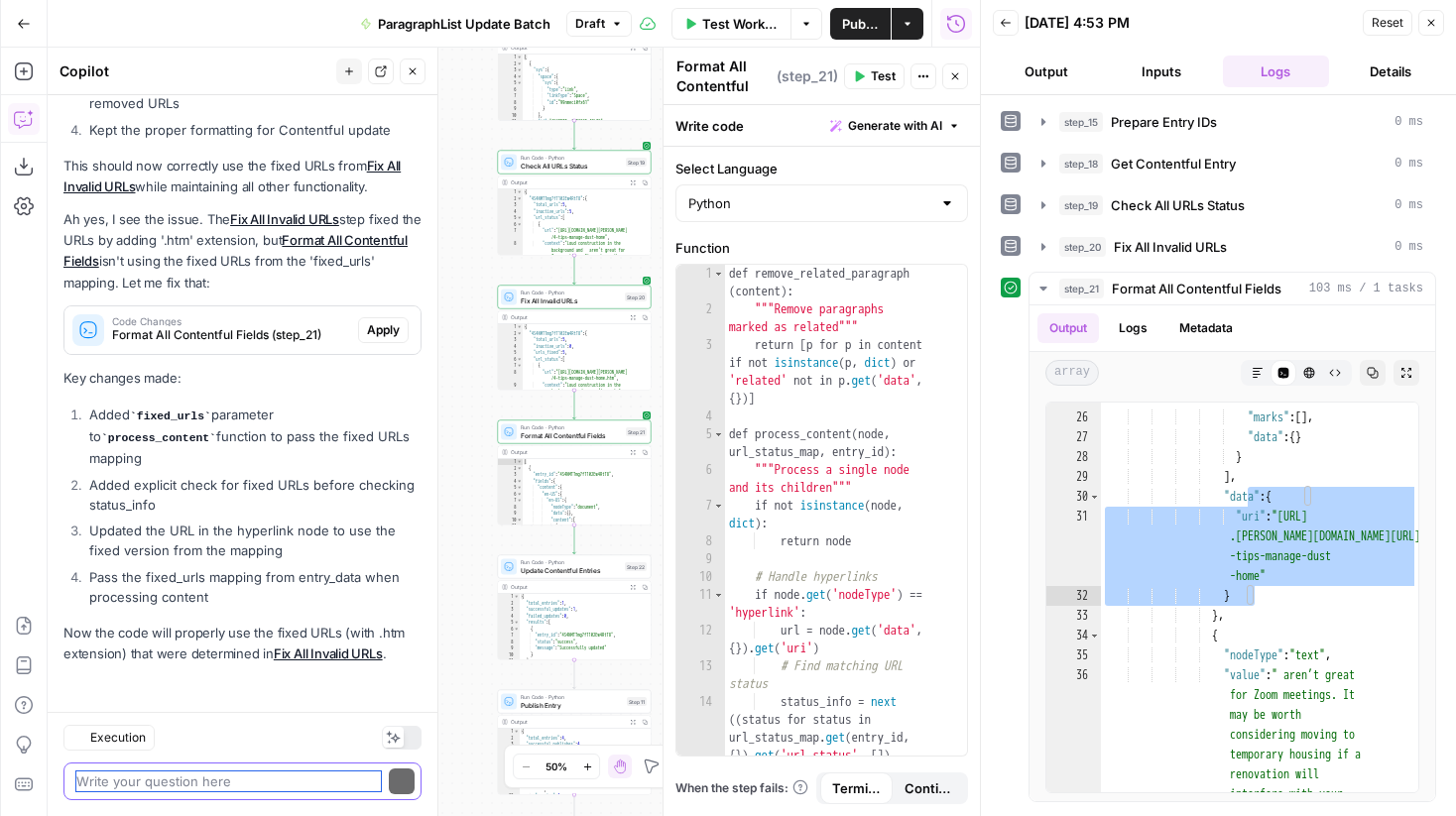 scroll, scrollTop: 3439, scrollLeft: 0, axis: vertical 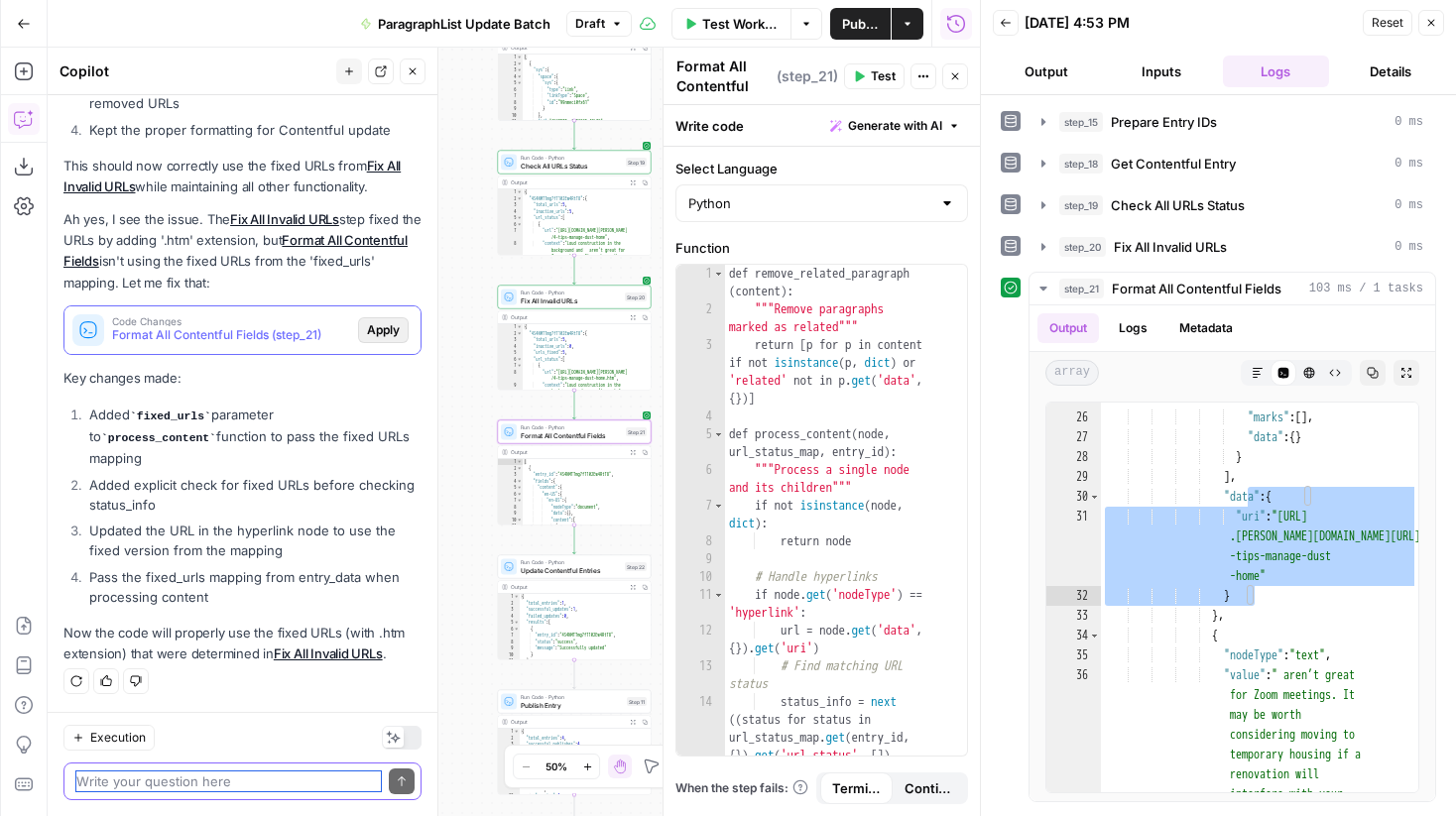 type 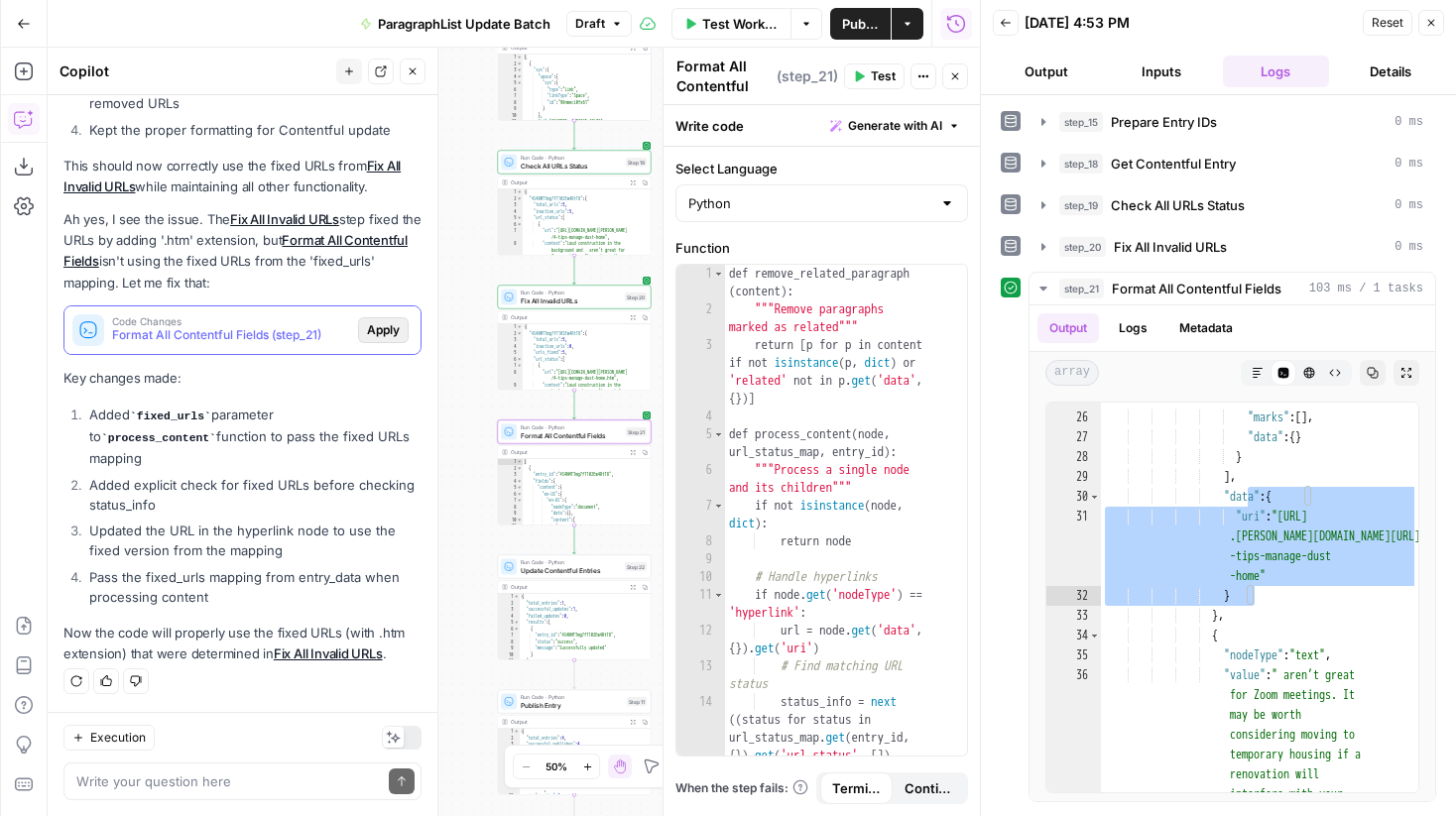 click on "Apply" at bounding box center (383, 330) 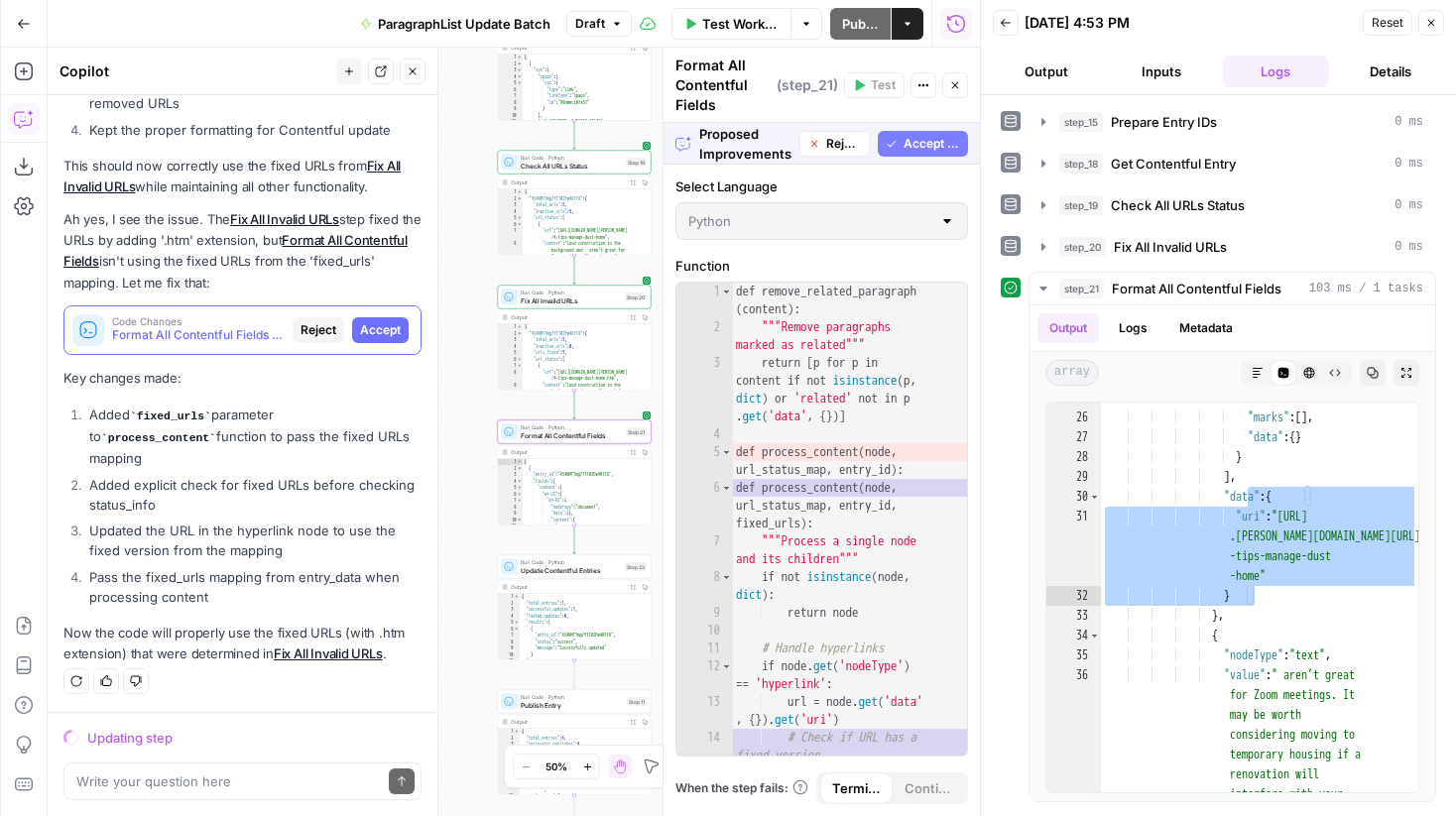 click on "Accept" at bounding box center [380, 330] 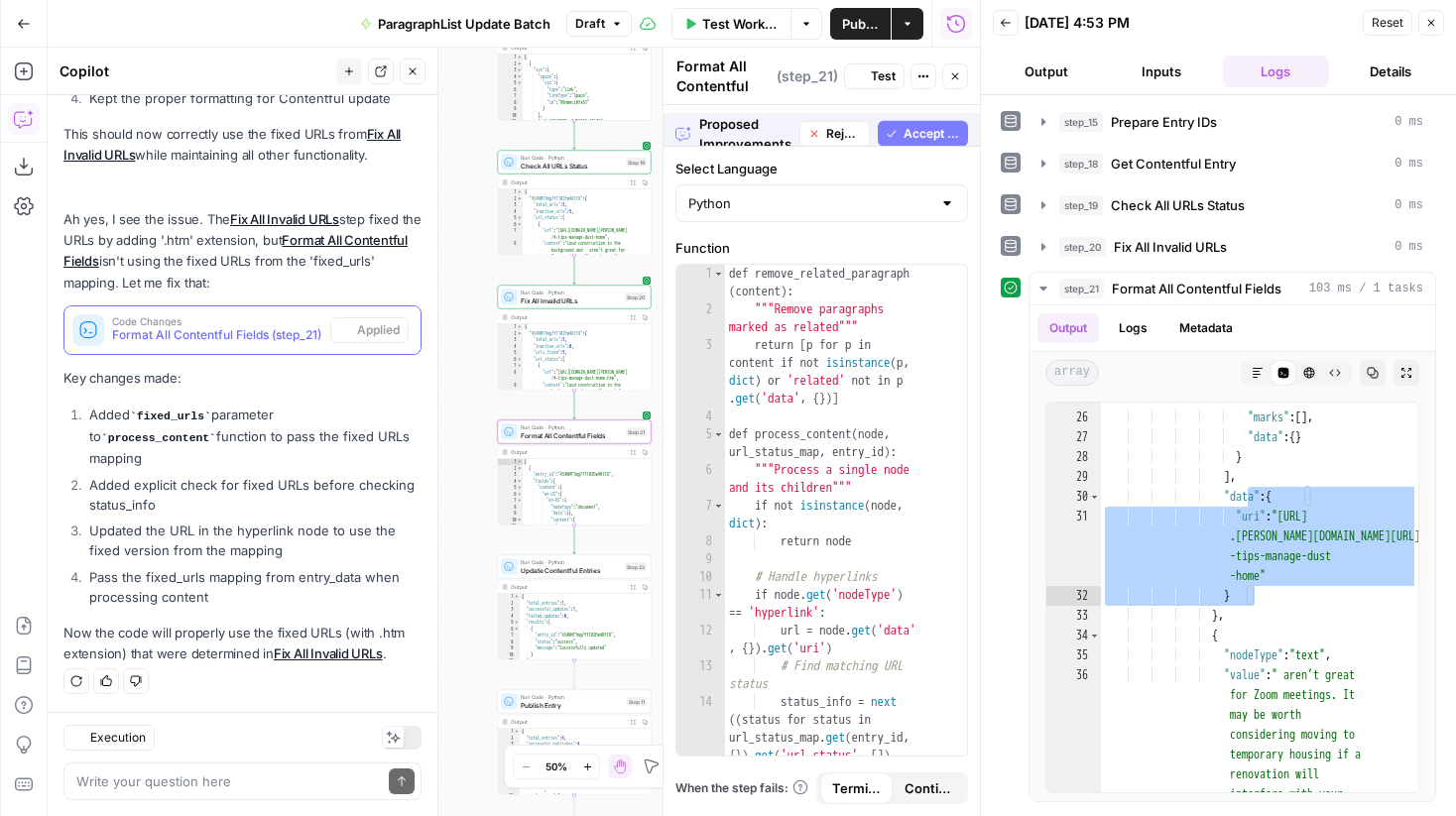 scroll, scrollTop: 3502, scrollLeft: 0, axis: vertical 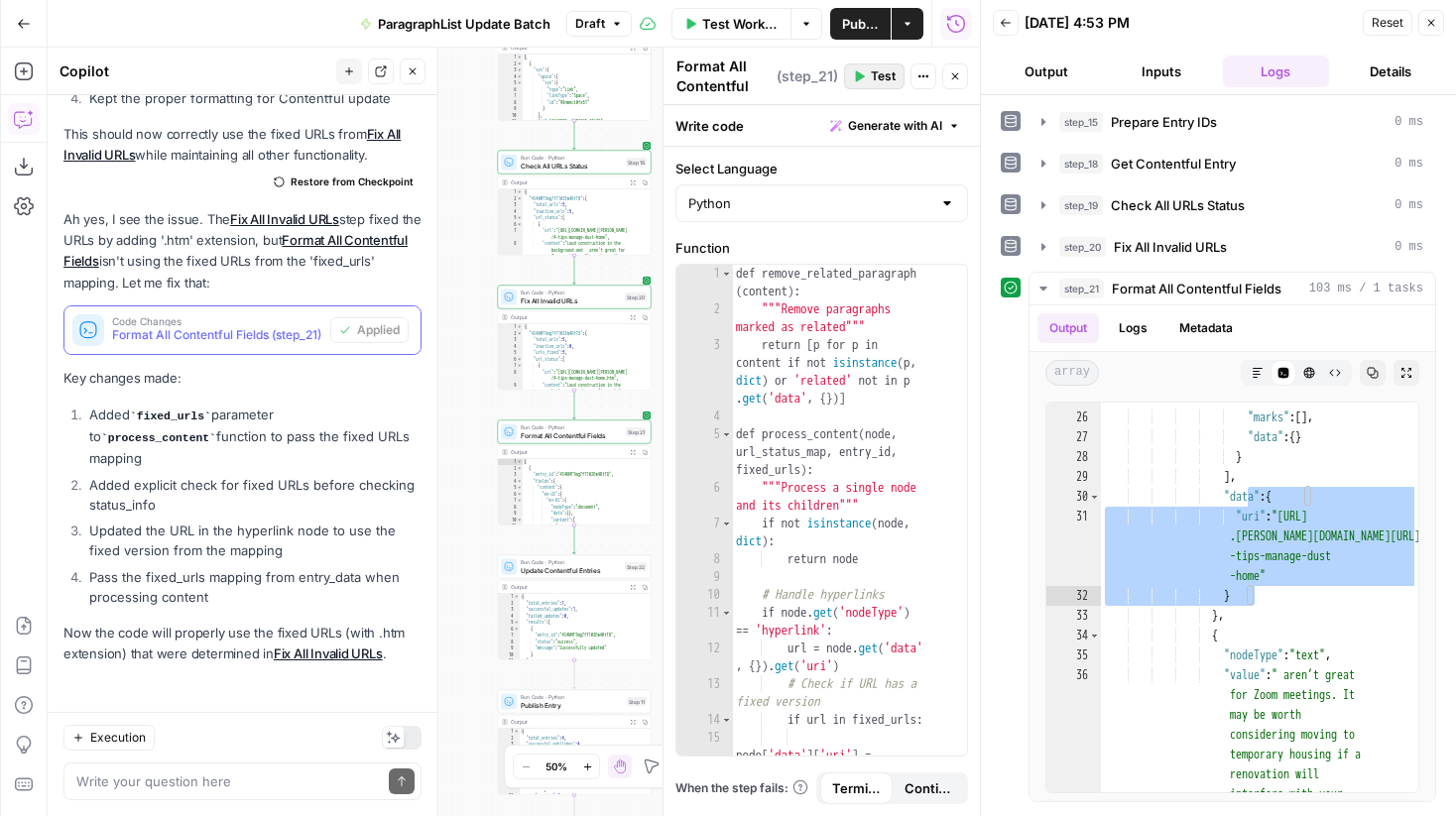 click on "Test" at bounding box center (883, 76) 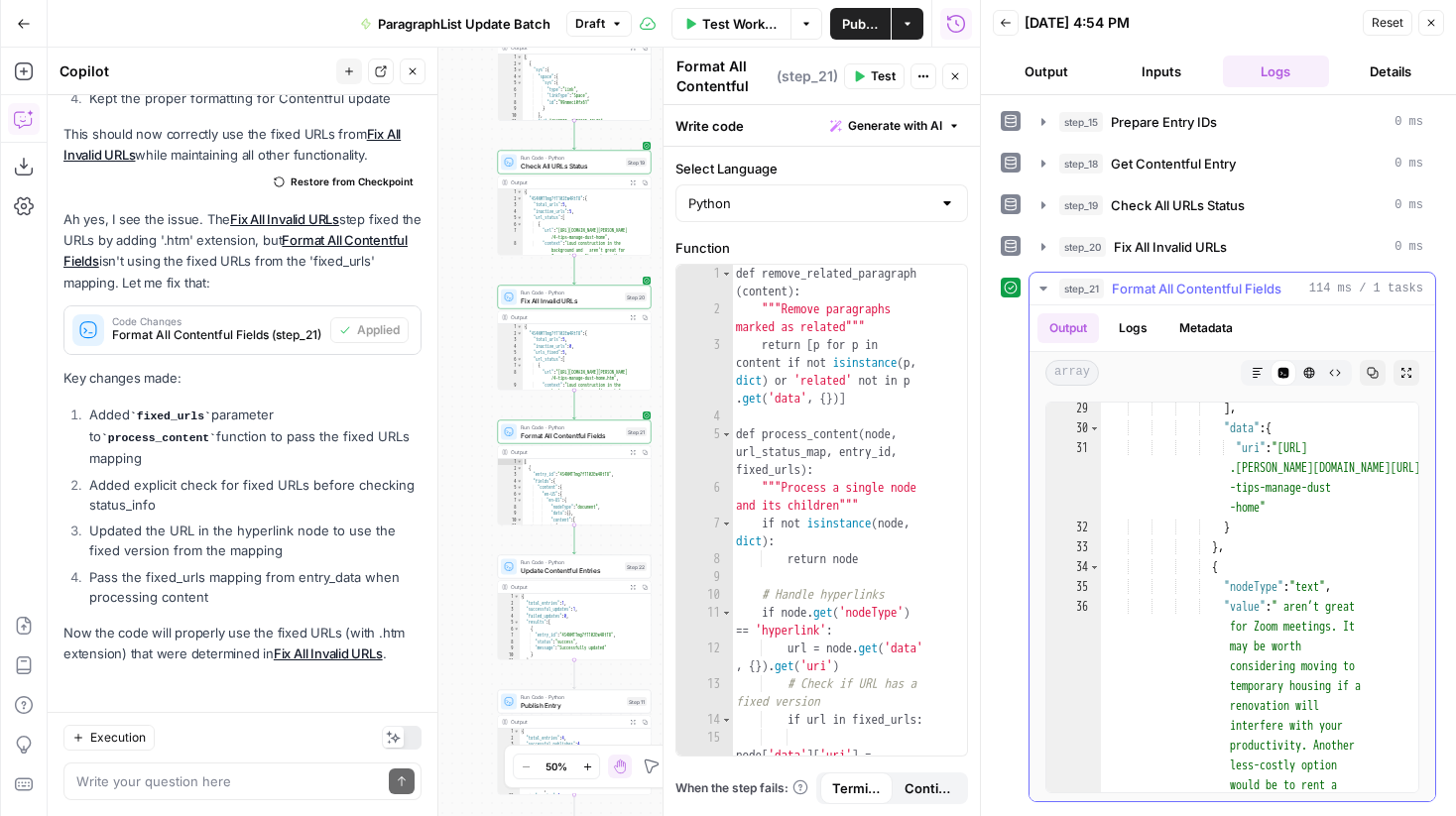 scroll, scrollTop: 552, scrollLeft: 0, axis: vertical 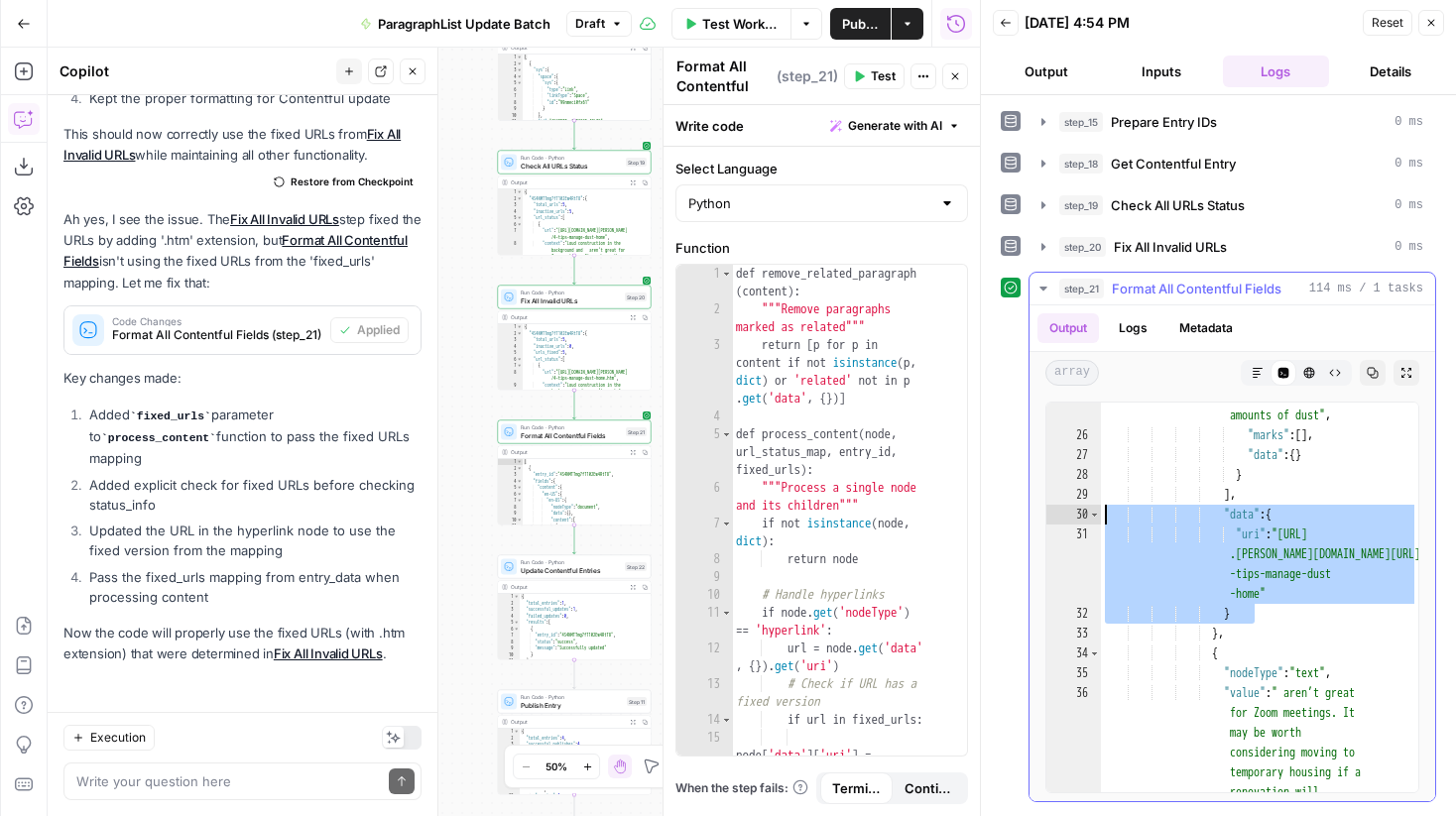 drag, startPoint x: 1265, startPoint y: 618, endPoint x: 1106, endPoint y: 518, distance: 187.83237 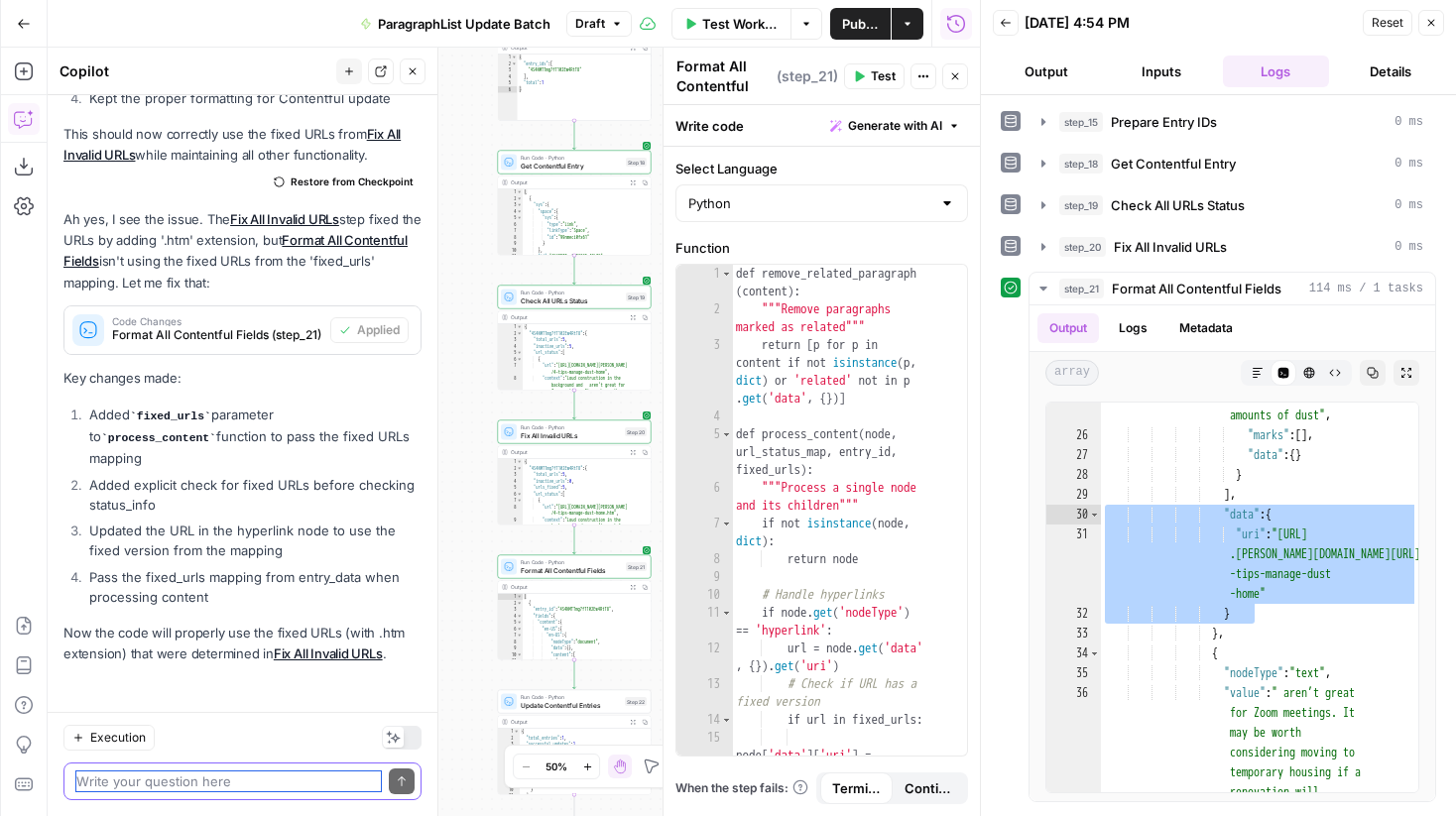click at bounding box center [228, 781] 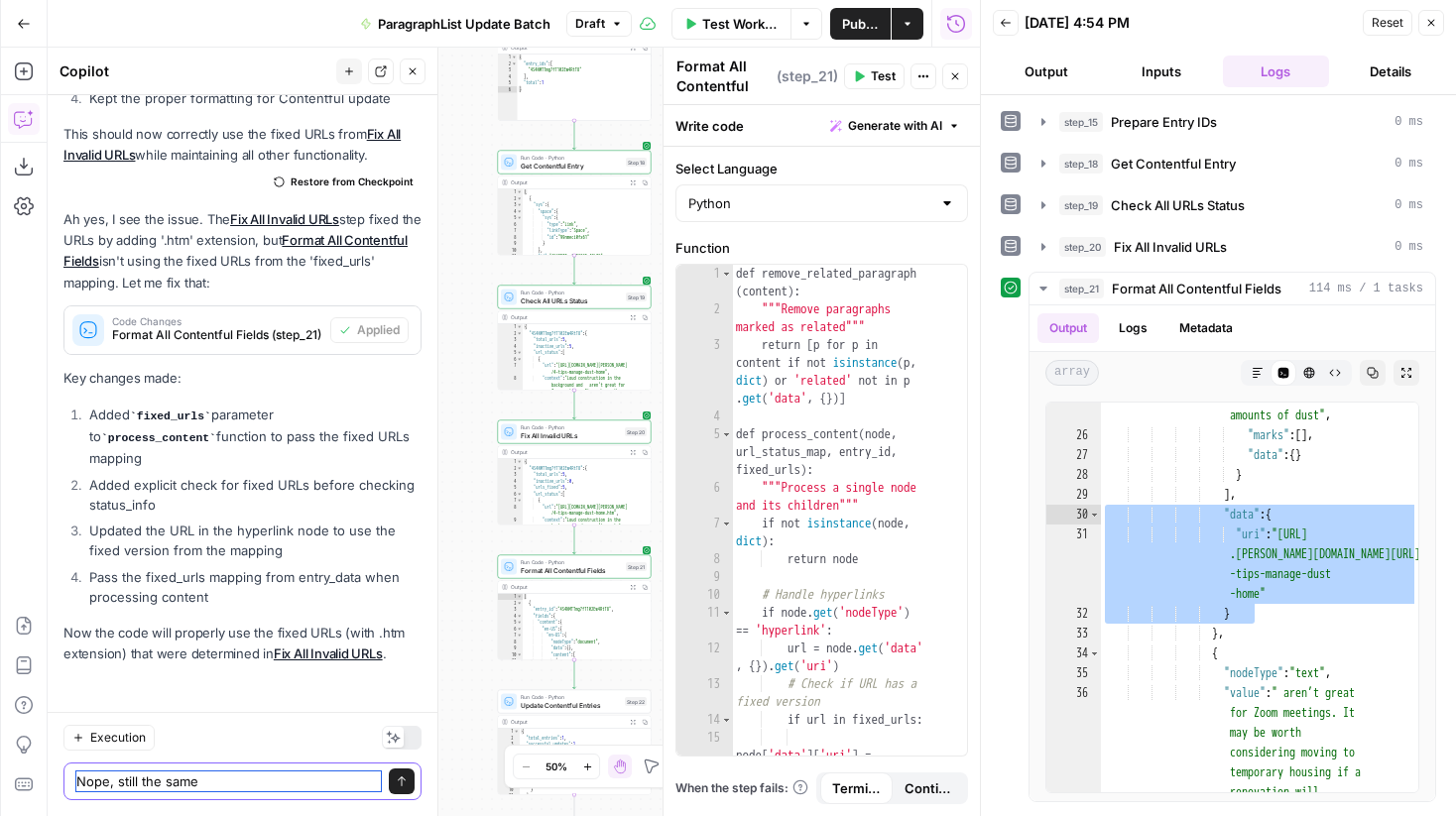 paste on ""data": {
"uri": "https://www.angi.com/articles/4-tips-manage-dust-home"
}" 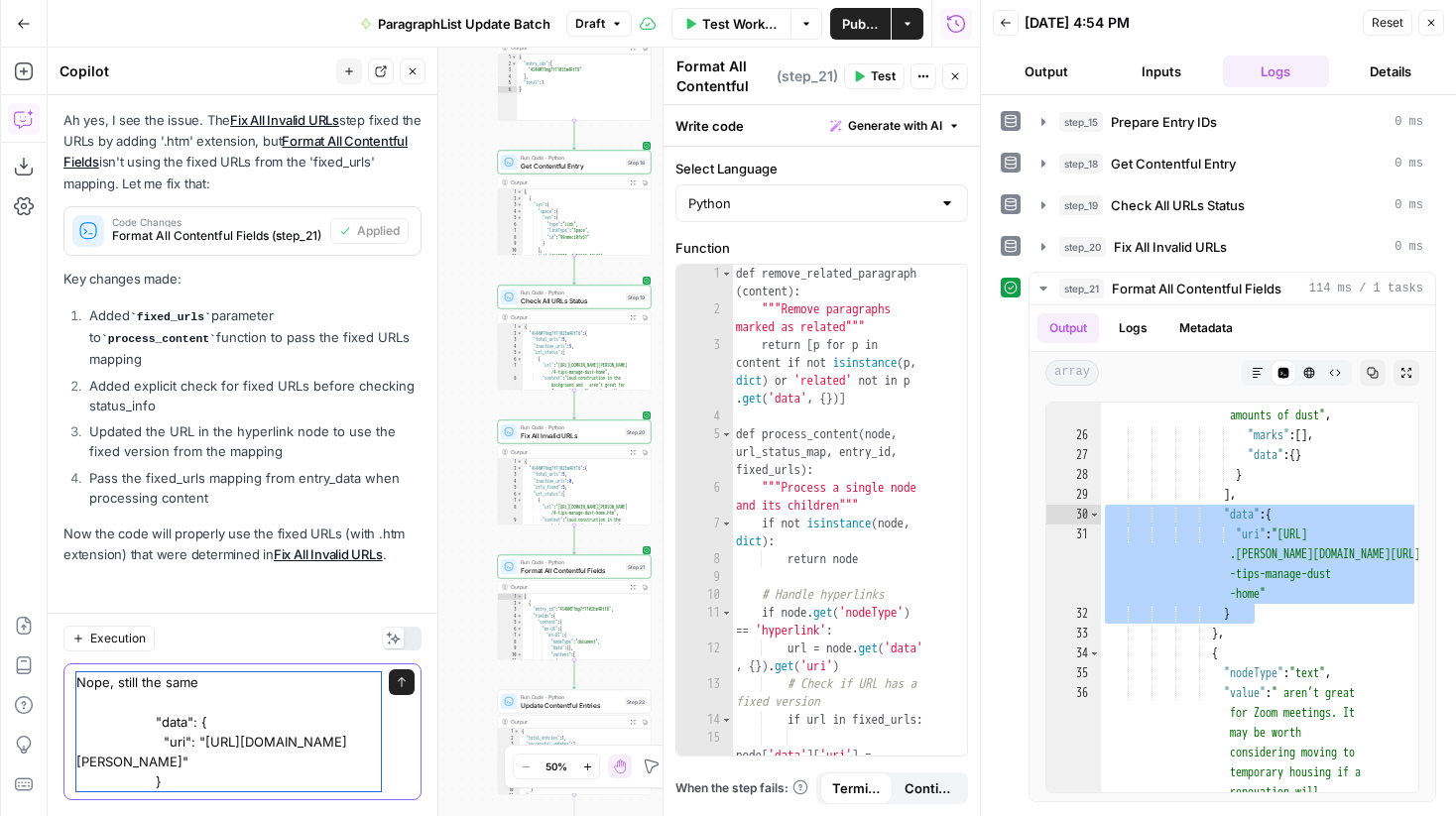 type 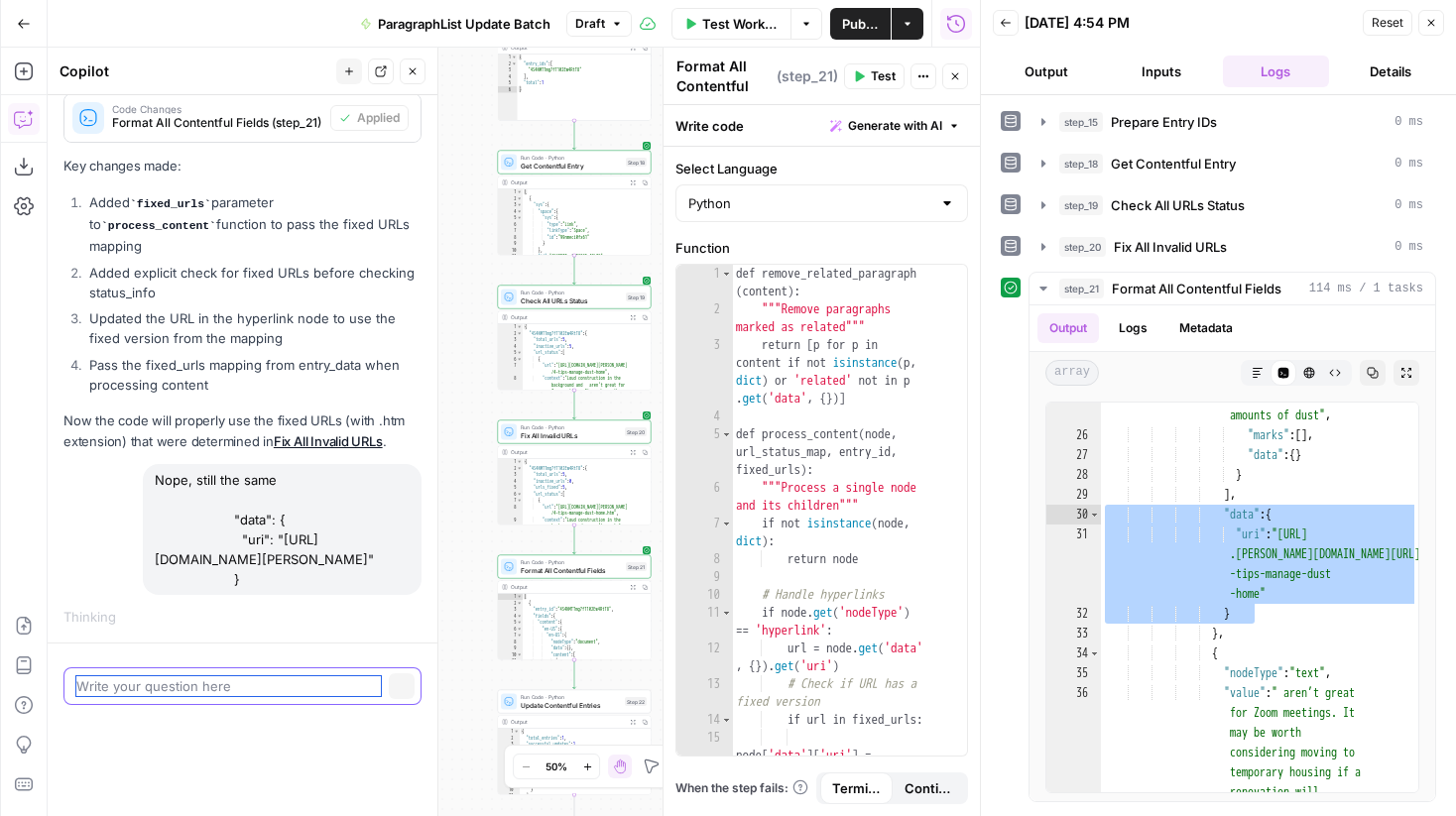 scroll, scrollTop: 3448, scrollLeft: 0, axis: vertical 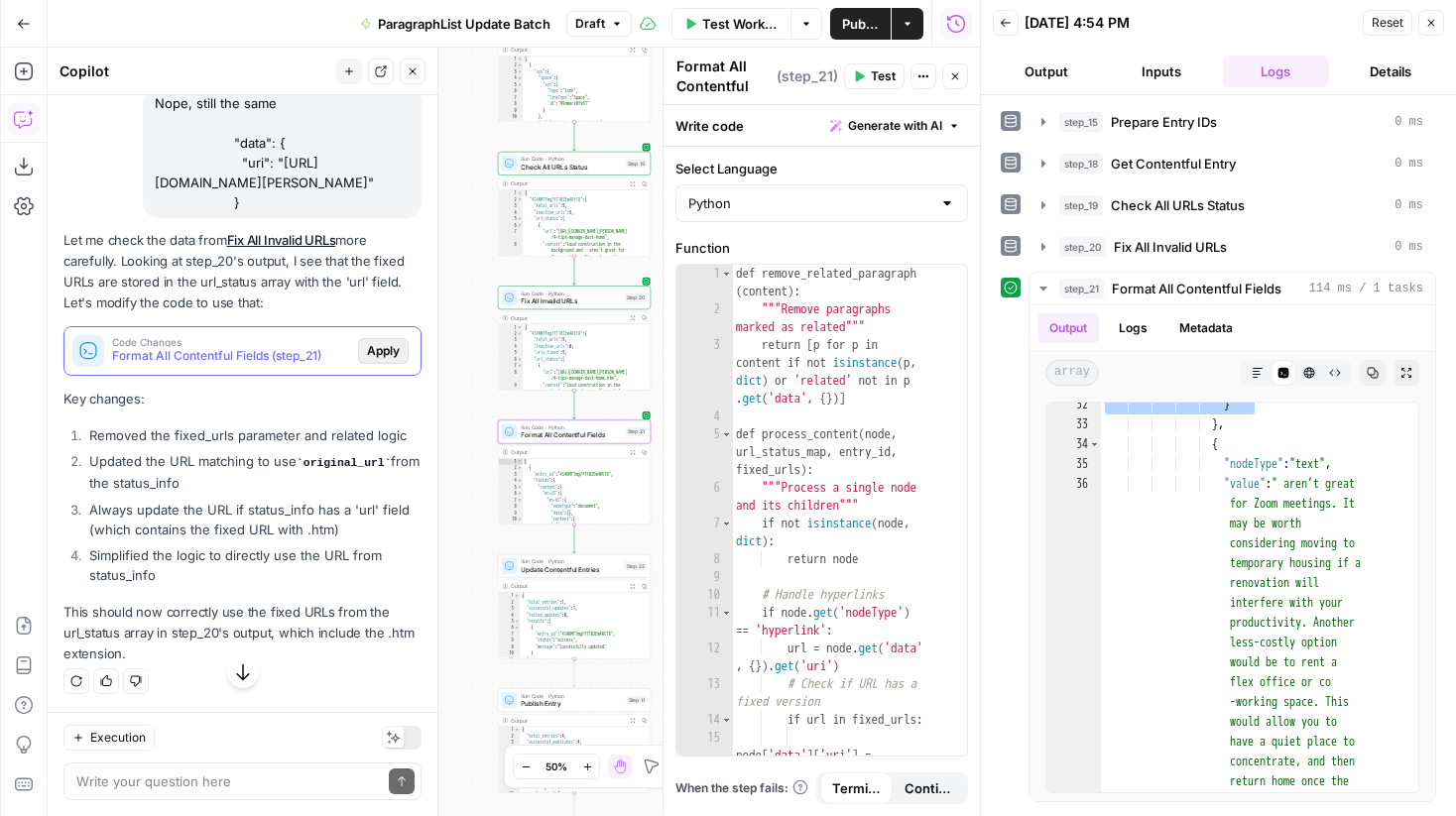 click on "Apply" at bounding box center [383, 351] 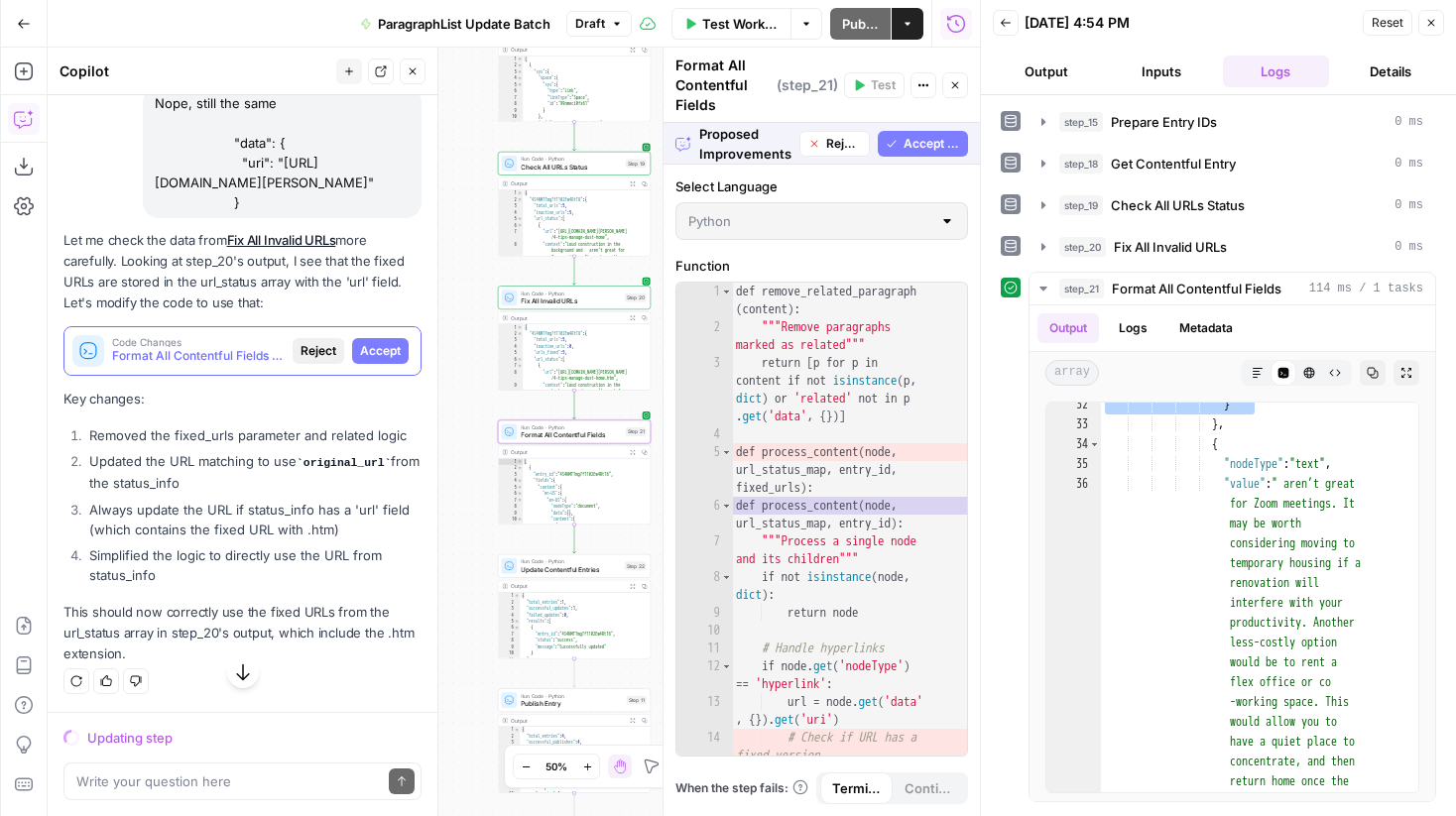 click on "Accept" at bounding box center [380, 351] 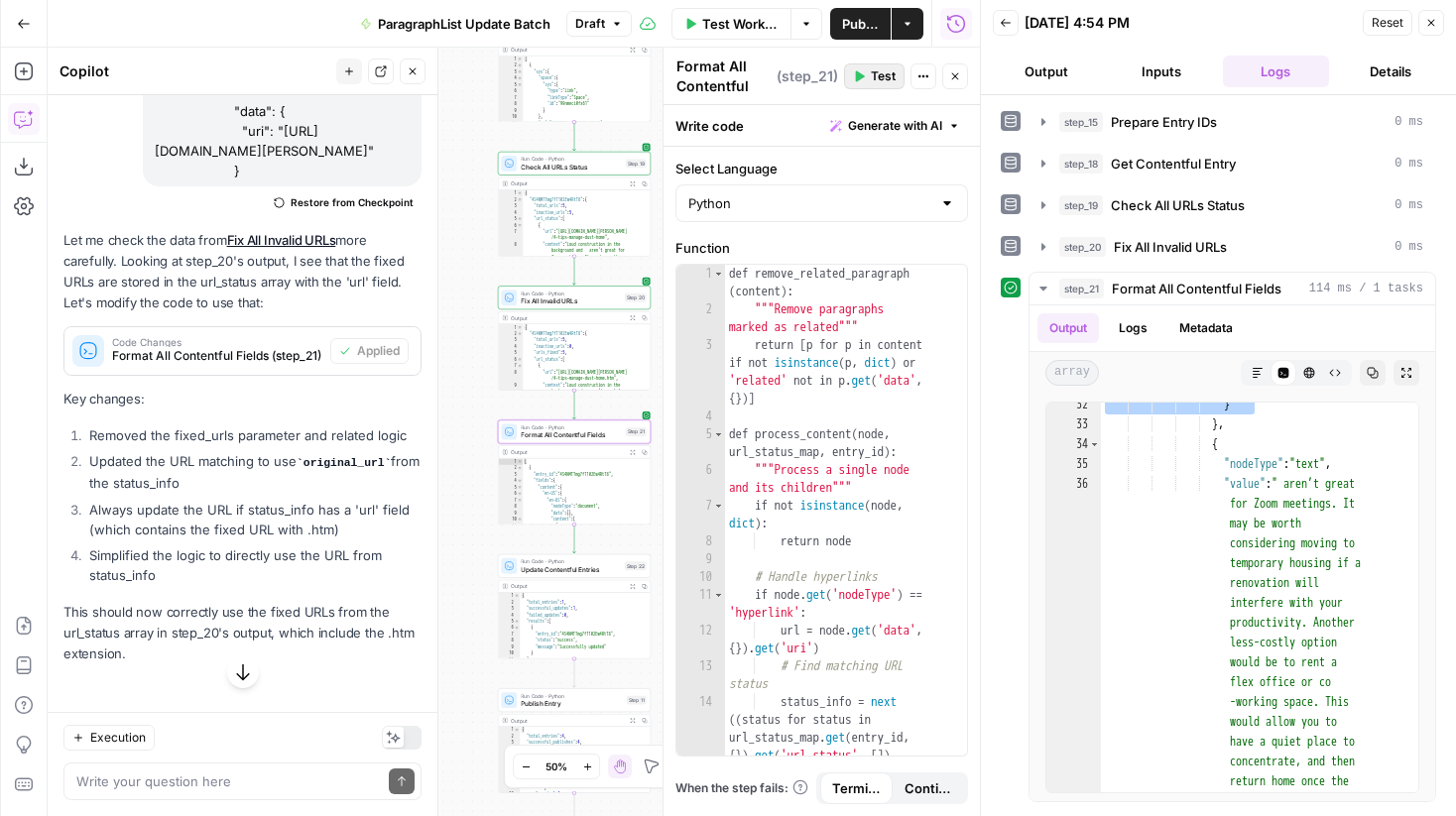 click on "Test" at bounding box center (883, 76) 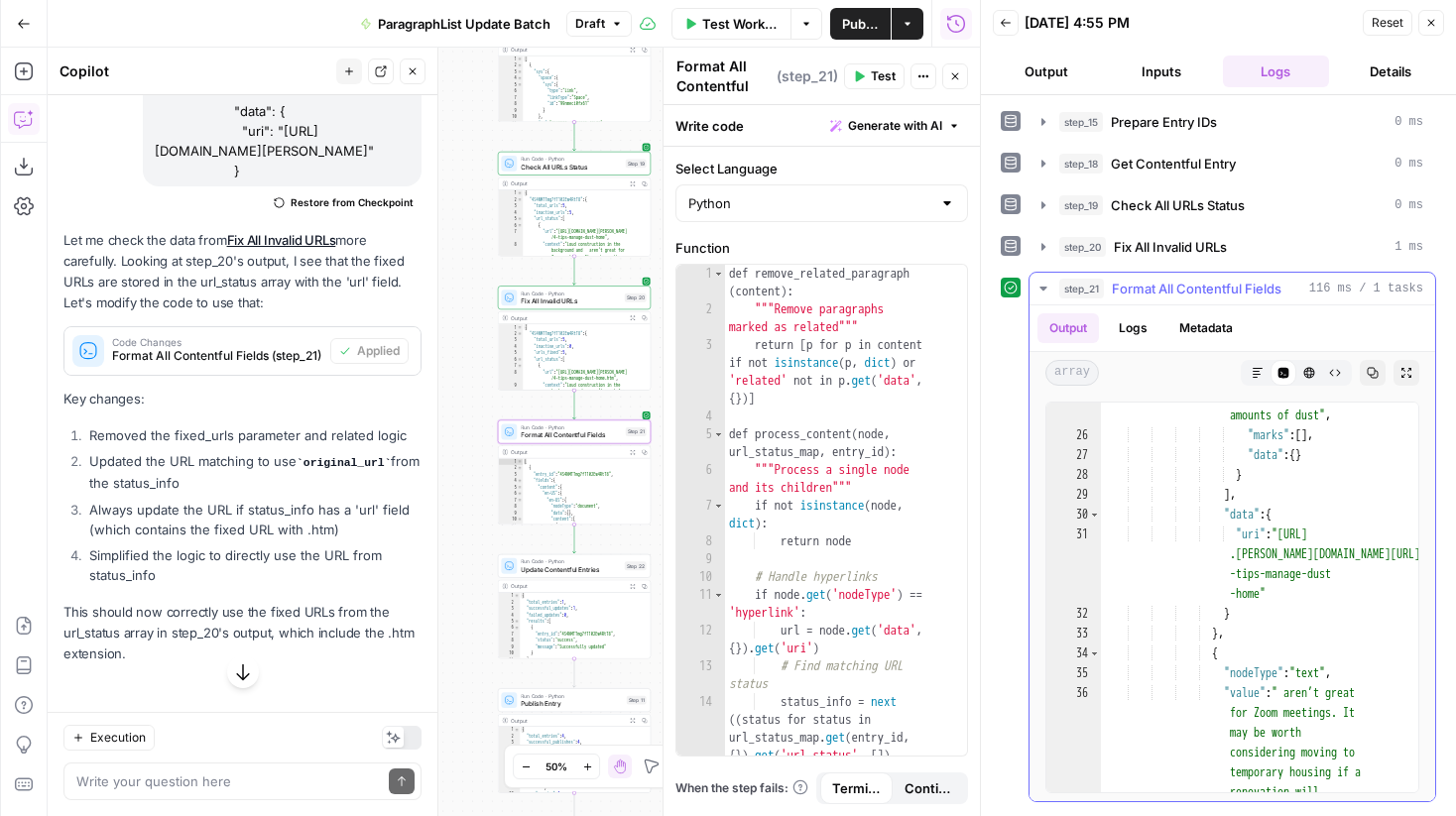 scroll, scrollTop: 553, scrollLeft: 0, axis: vertical 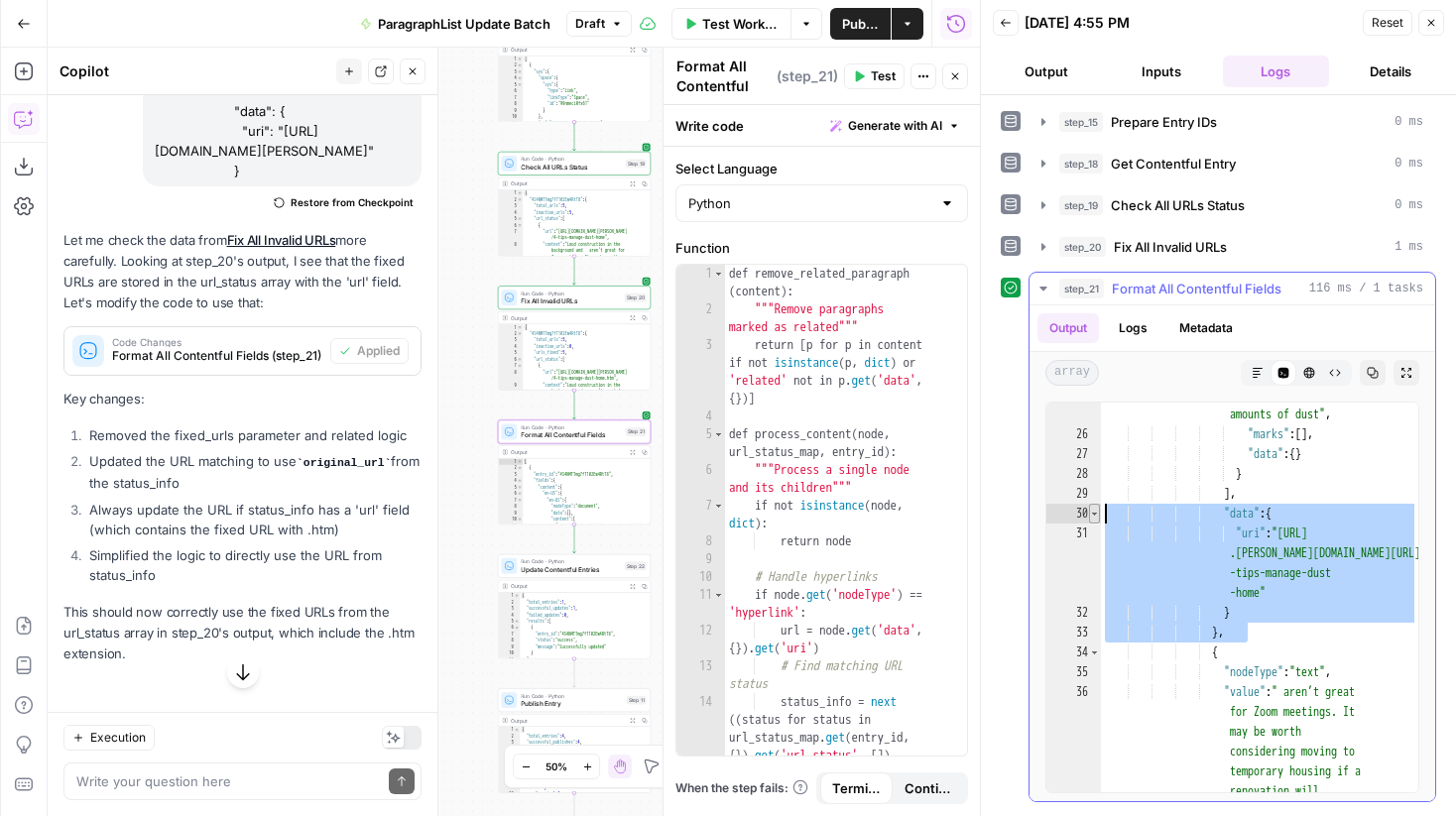 drag, startPoint x: 1265, startPoint y: 626, endPoint x: 1089, endPoint y: 510, distance: 210.78899 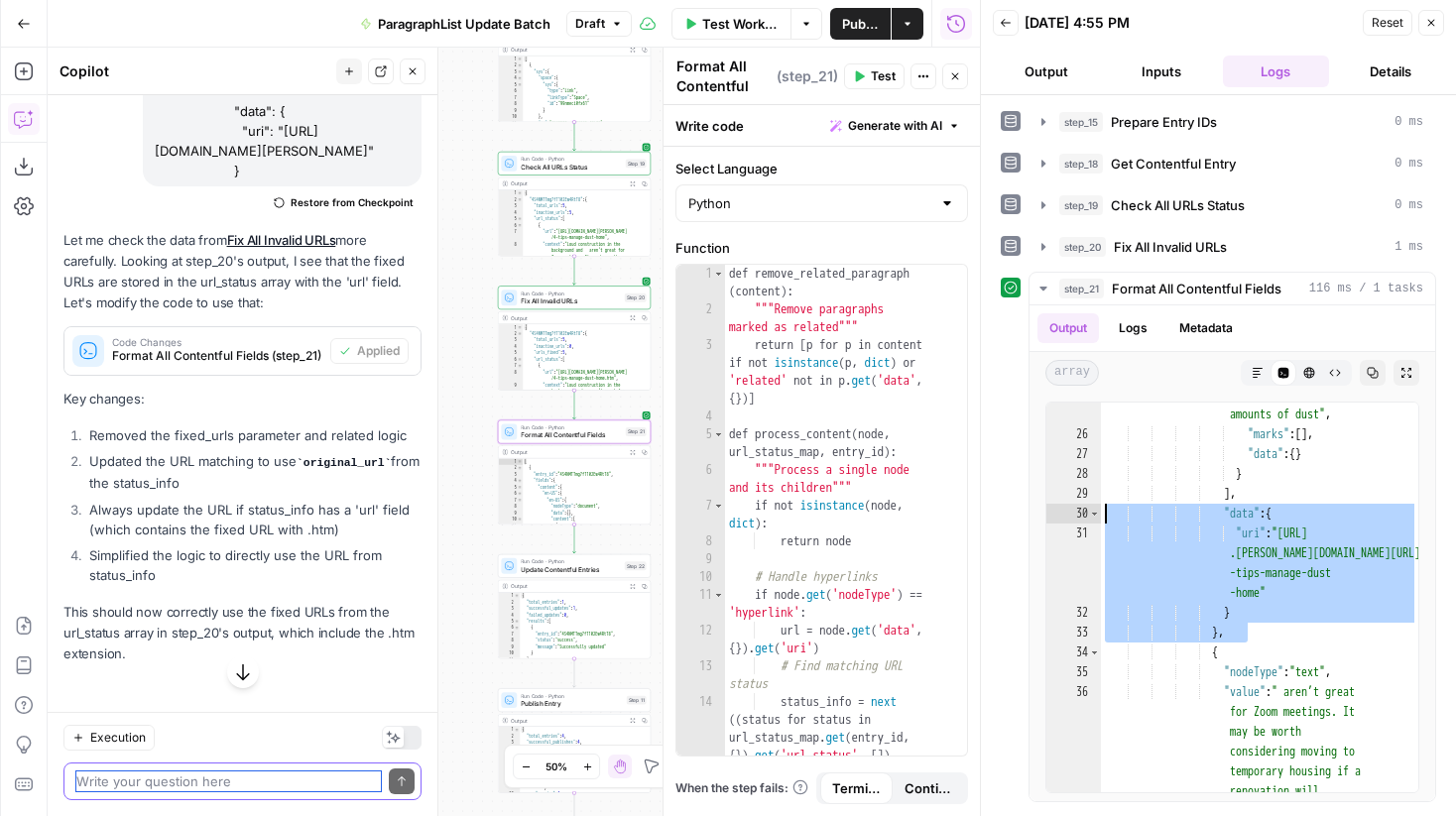 click at bounding box center [228, 781] 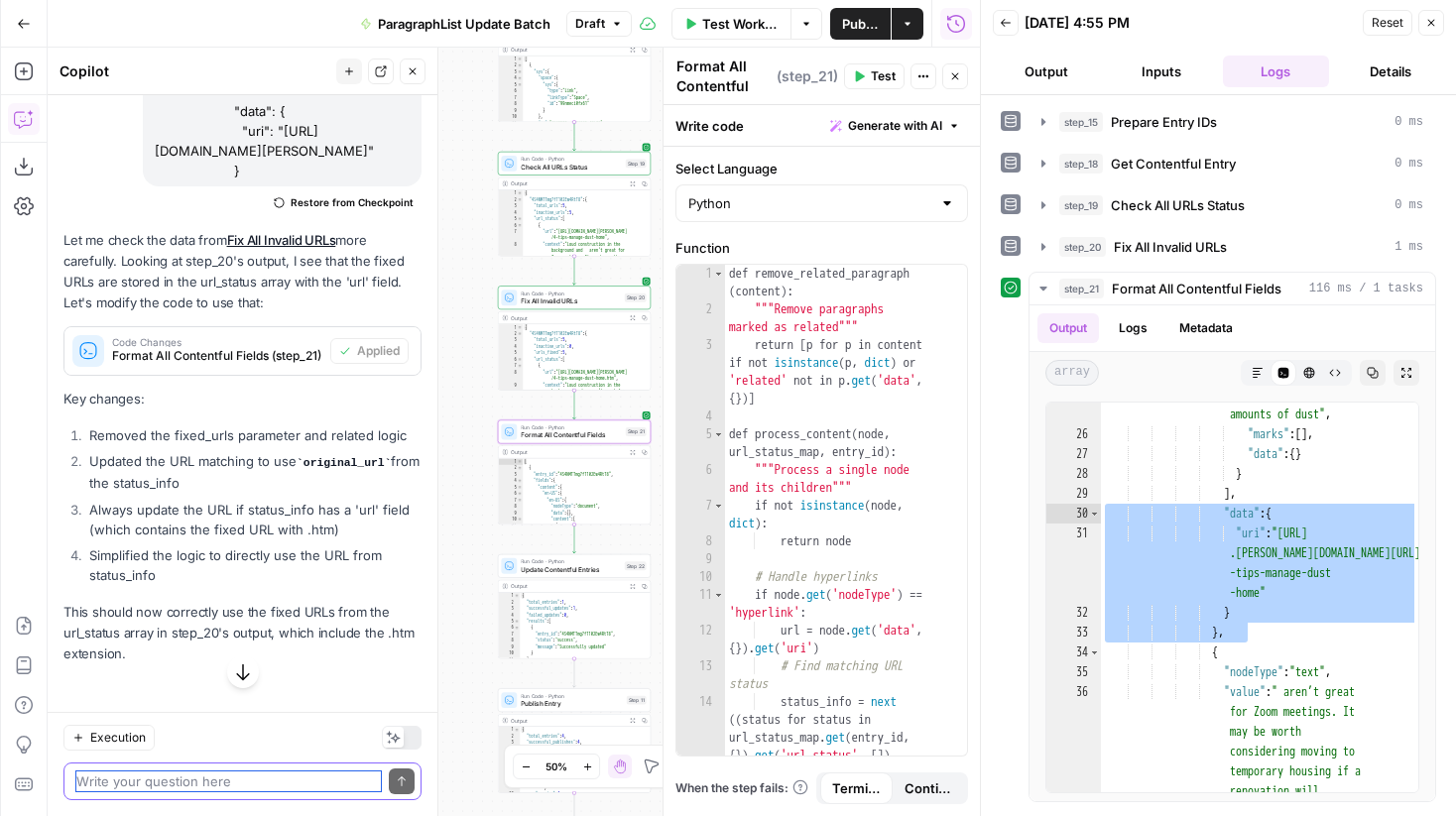 paste on ""data": {
"uri": "https://www.angi.com/articles/4-tips-manage-dust-home"
}
}," 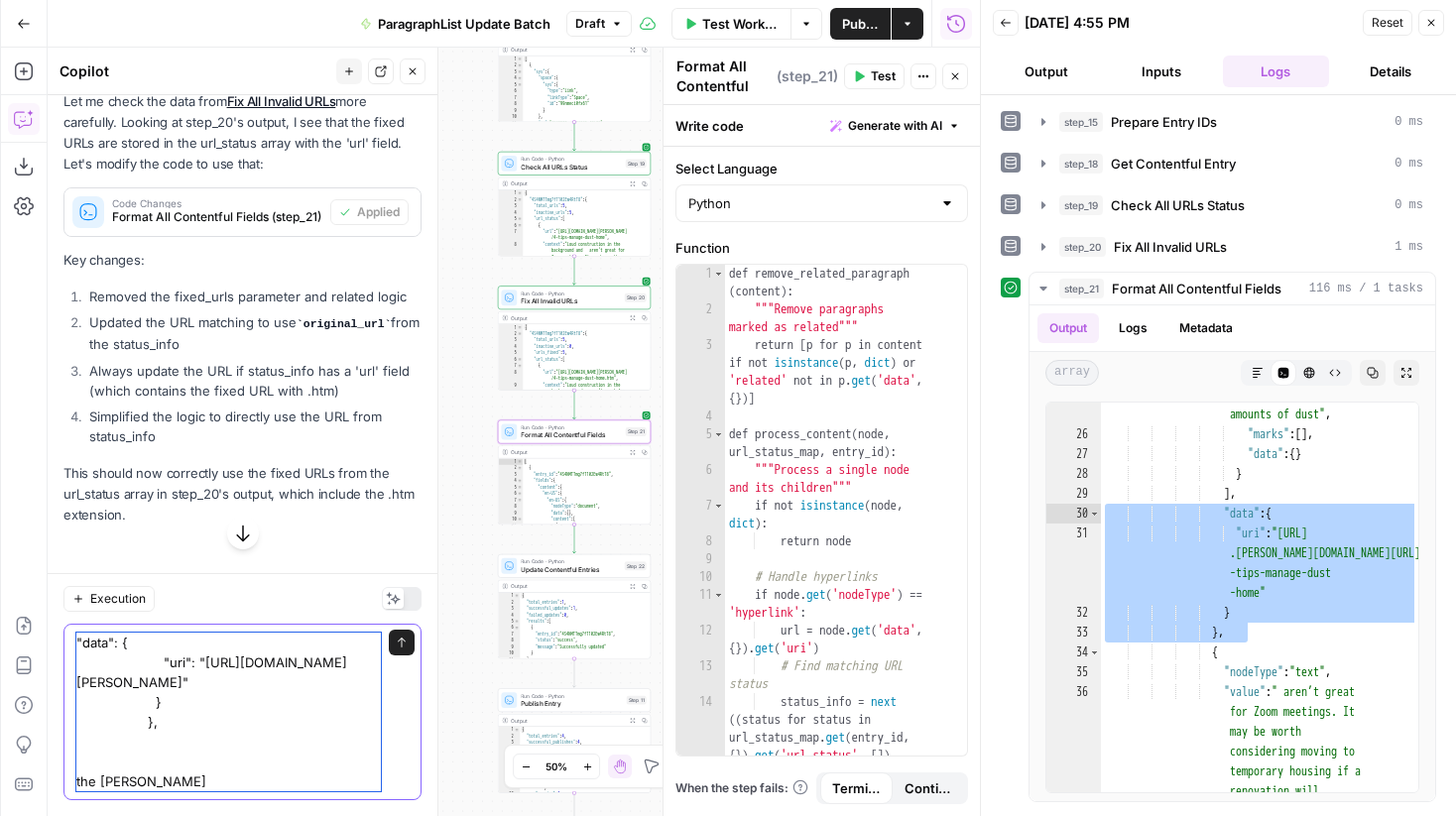 type on ""data": {
"uri": "[URL][DOMAIN_NAME][PERSON_NAME]"
}
},
the same" 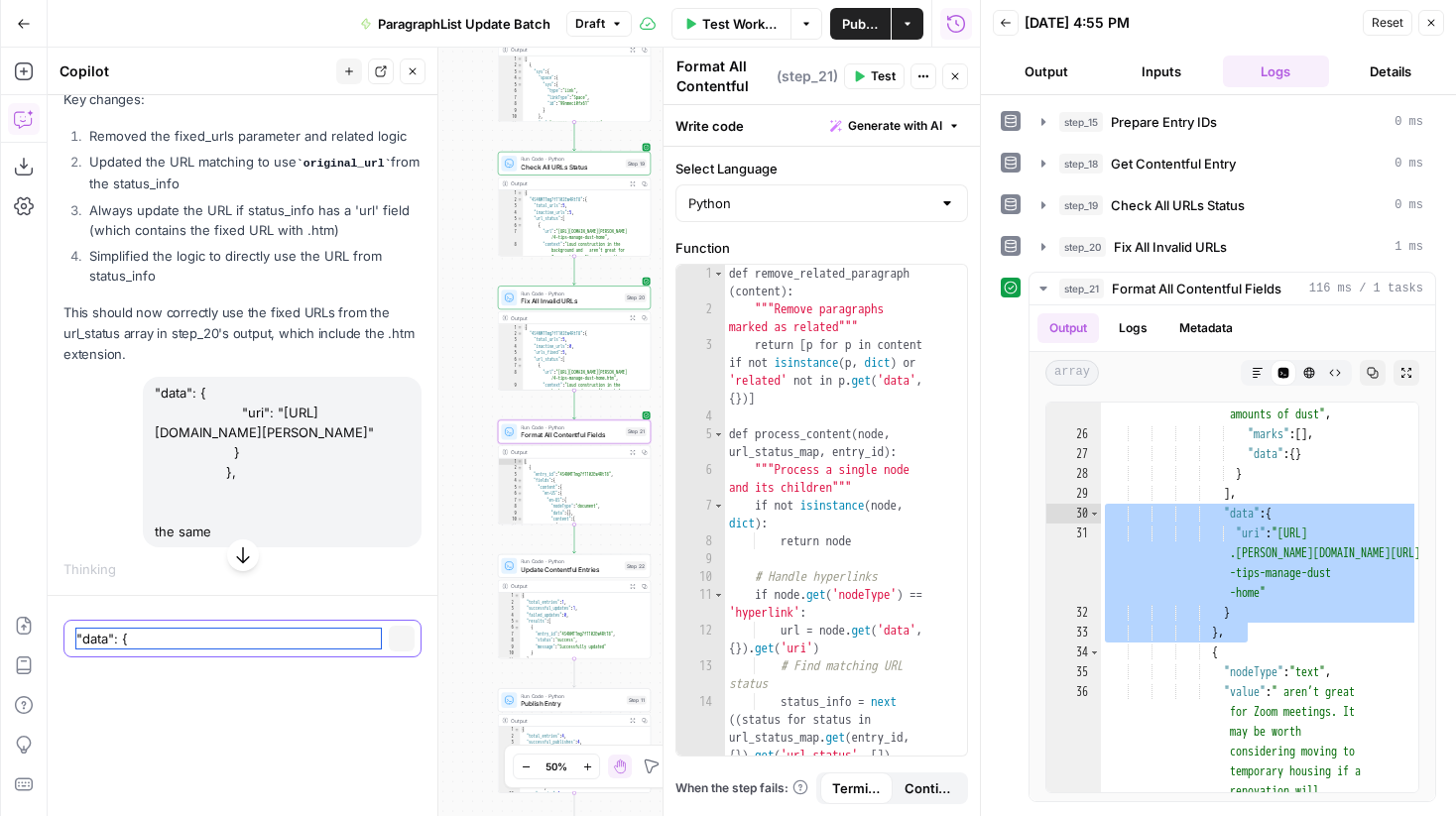 type 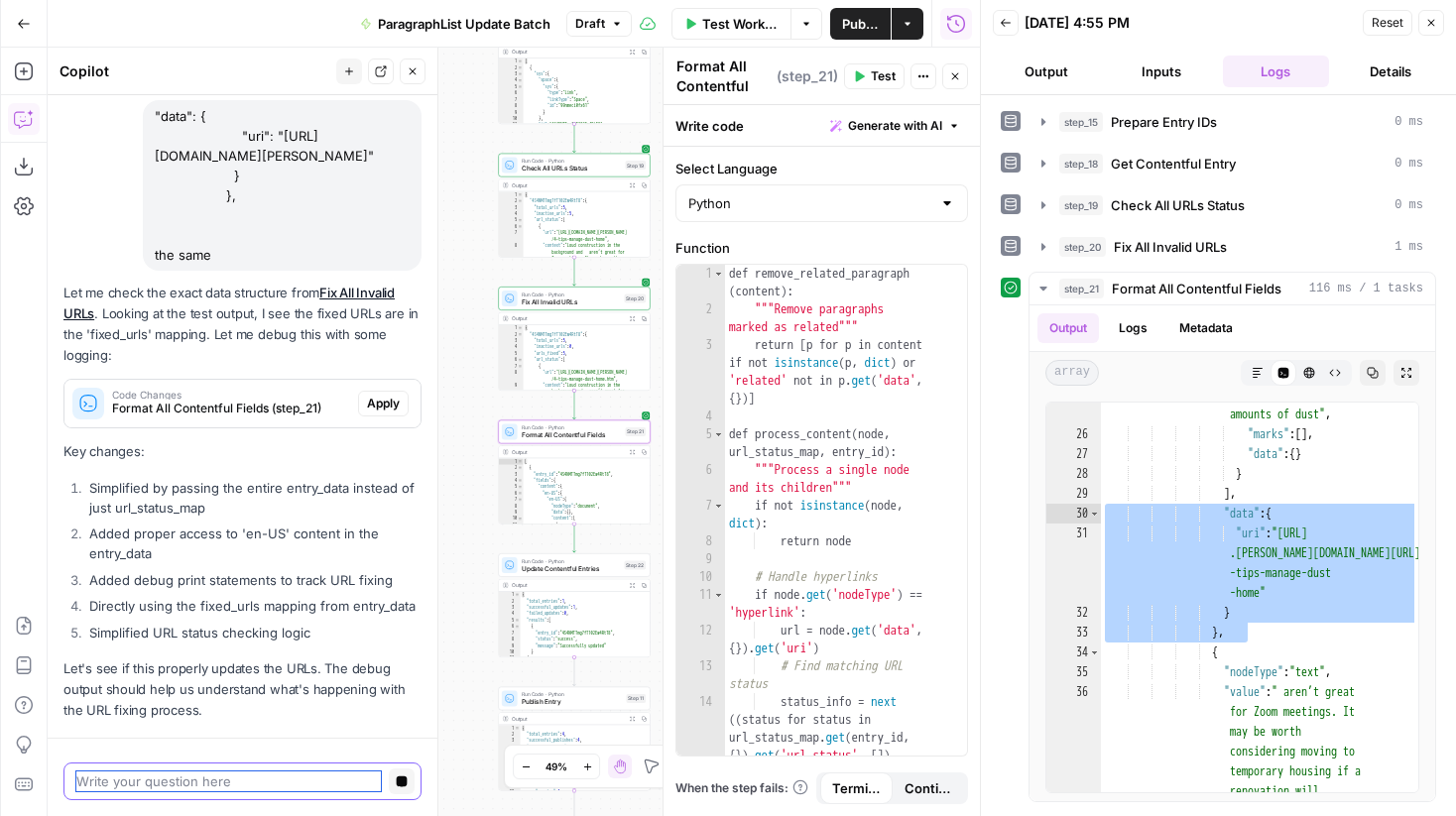 scroll, scrollTop: 4794, scrollLeft: 0, axis: vertical 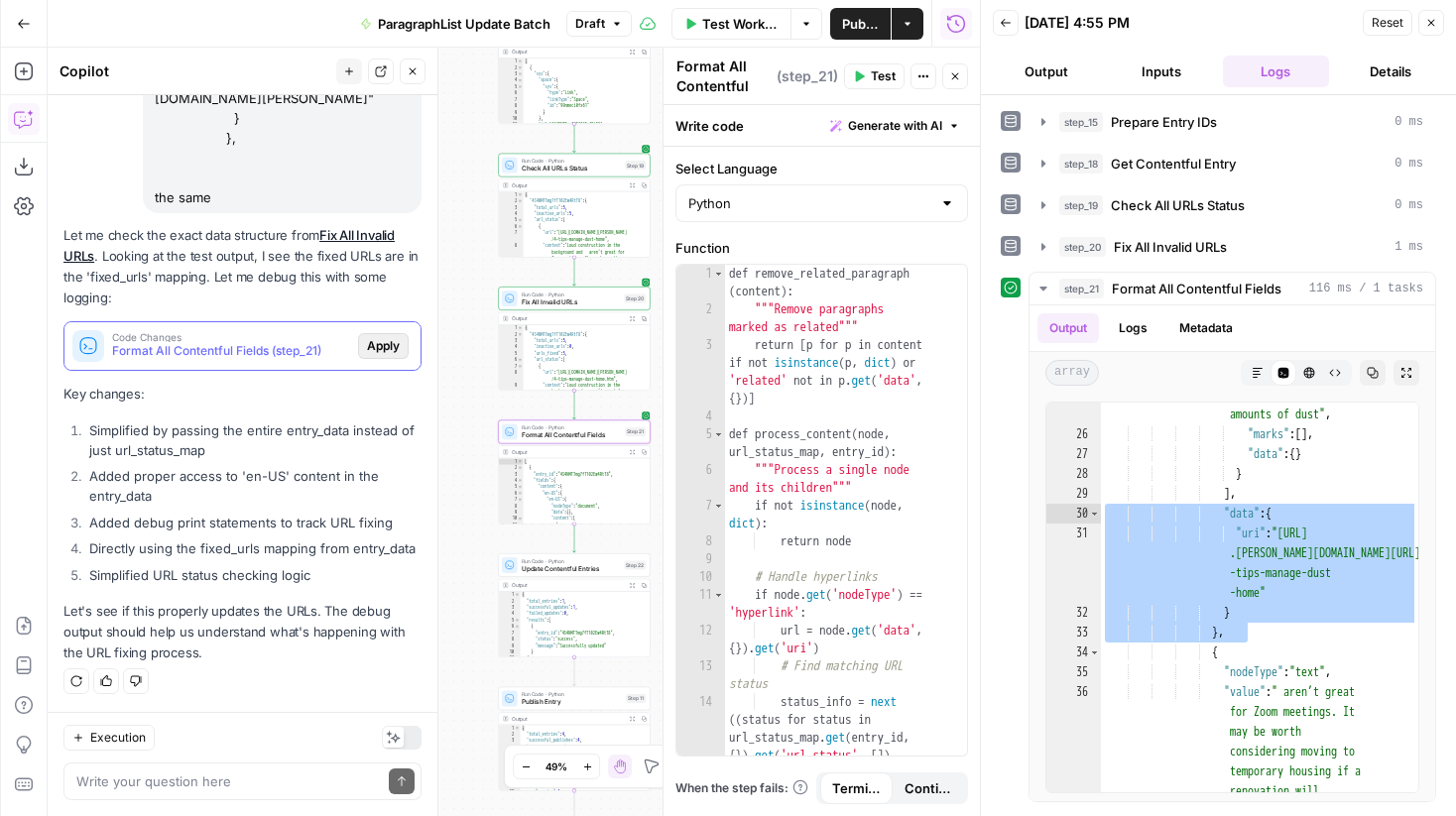 click on "Apply" at bounding box center [383, 346] 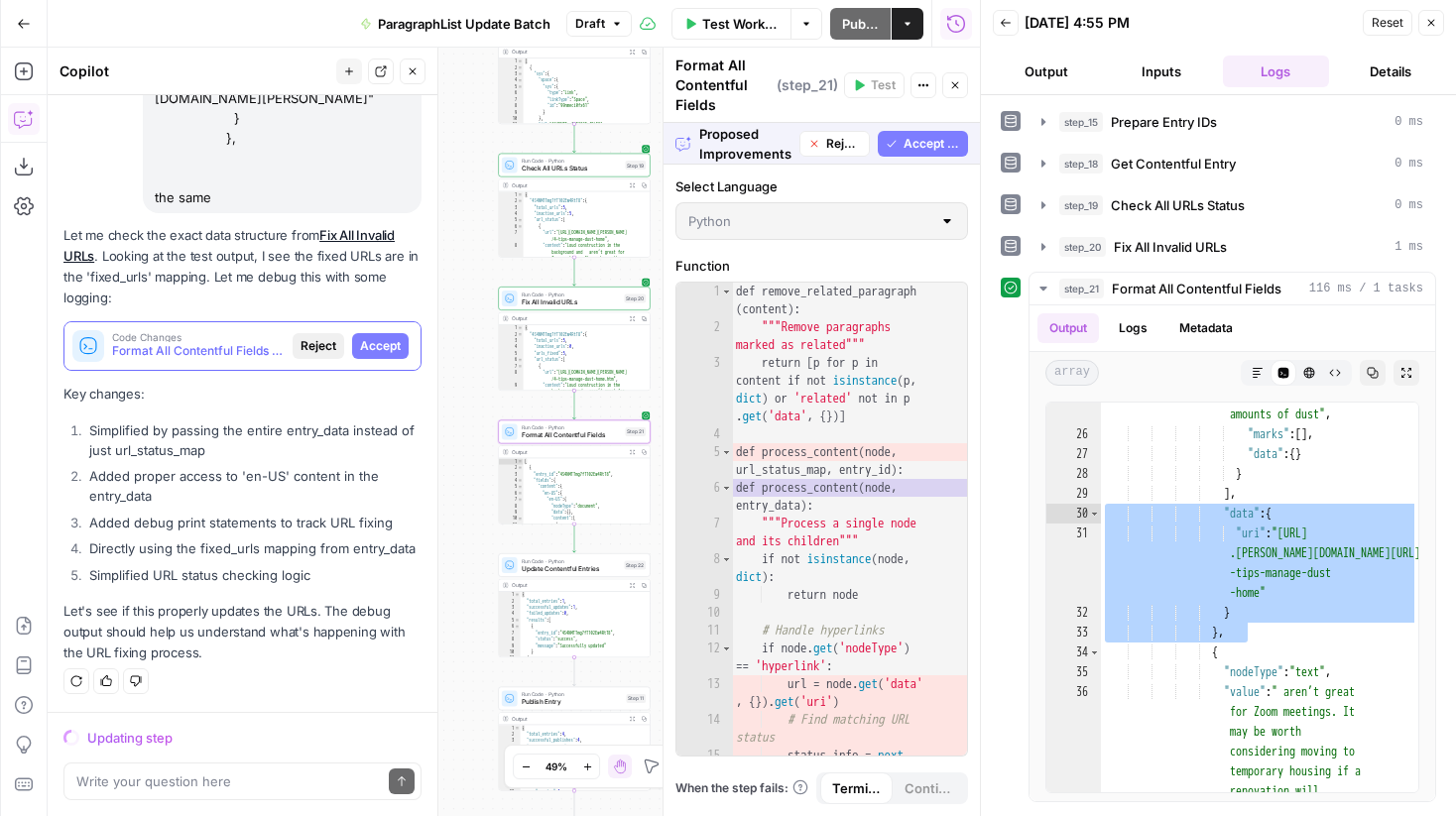 click on "Accept" at bounding box center [380, 346] 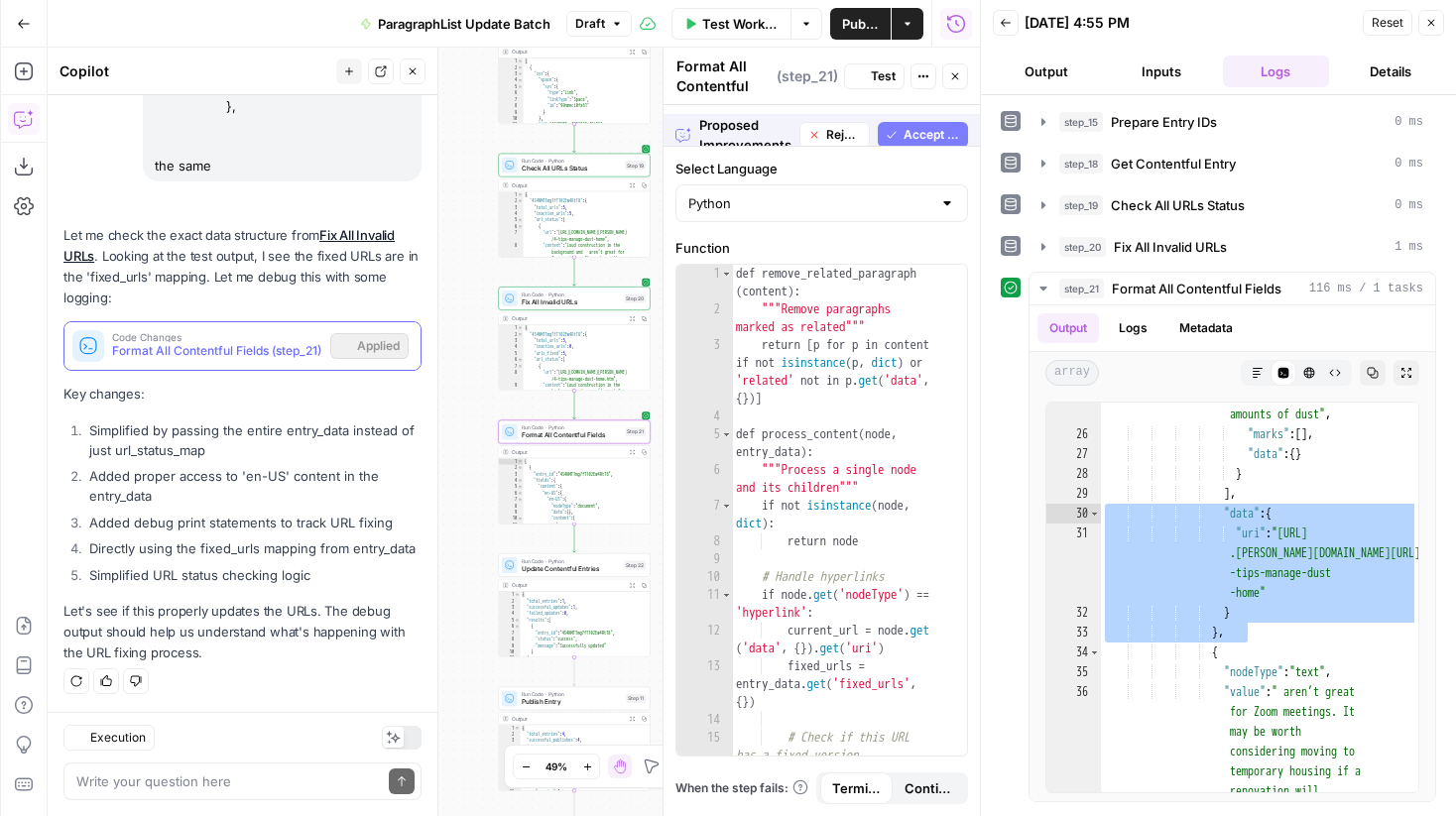 scroll, scrollTop: 4826, scrollLeft: 0, axis: vertical 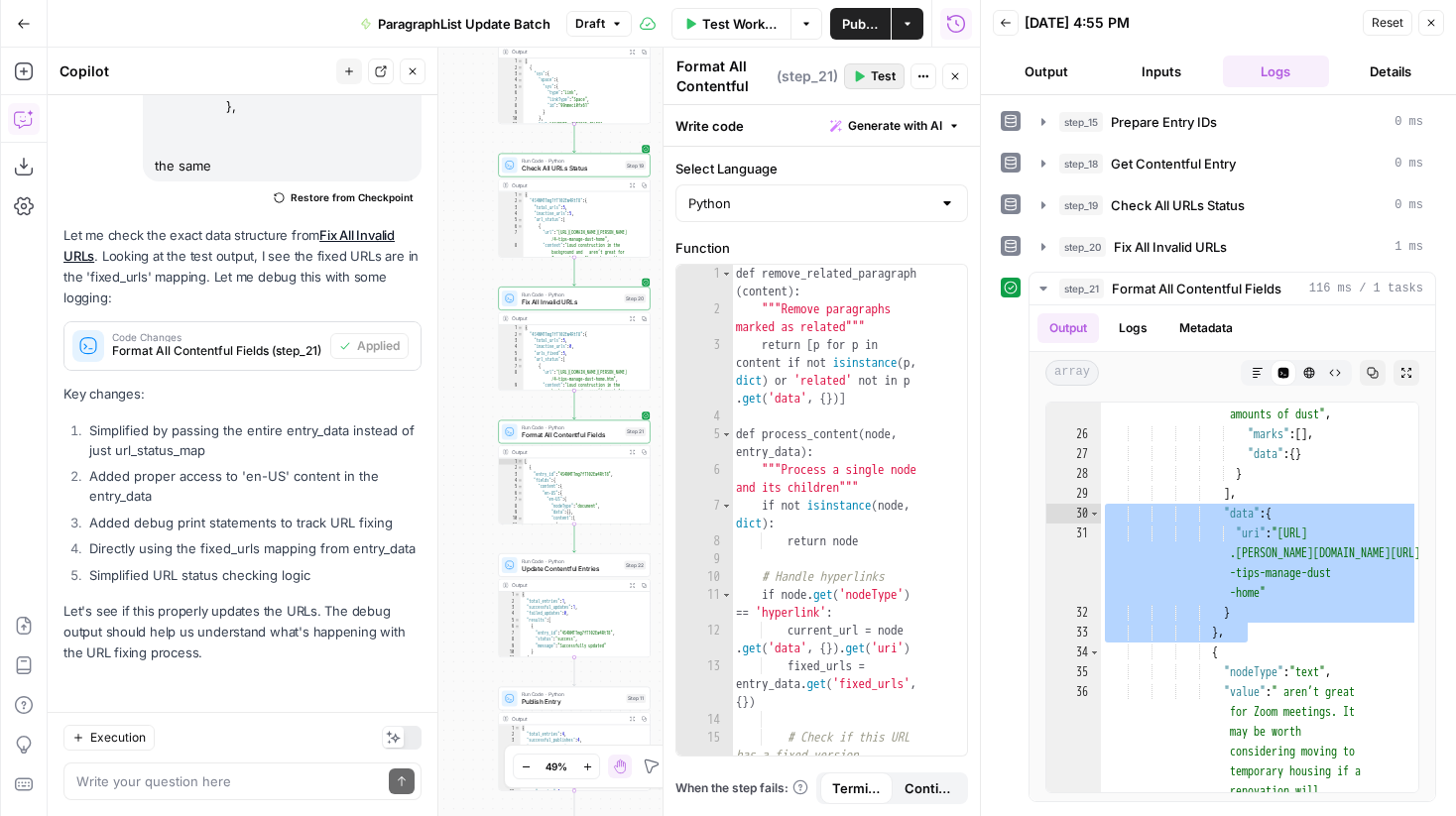 click on "Test" at bounding box center [883, 76] 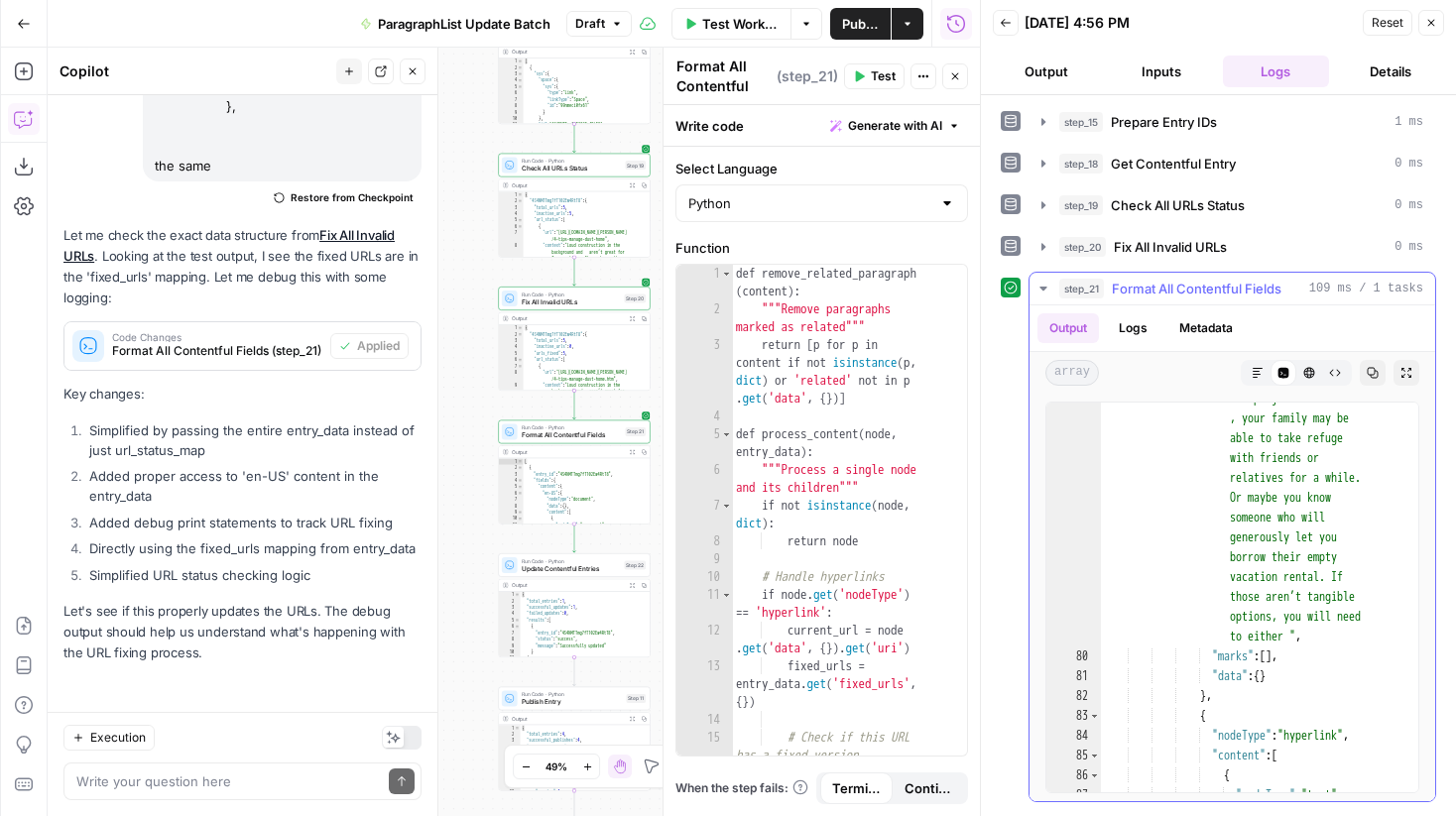 scroll, scrollTop: 2902, scrollLeft: 0, axis: vertical 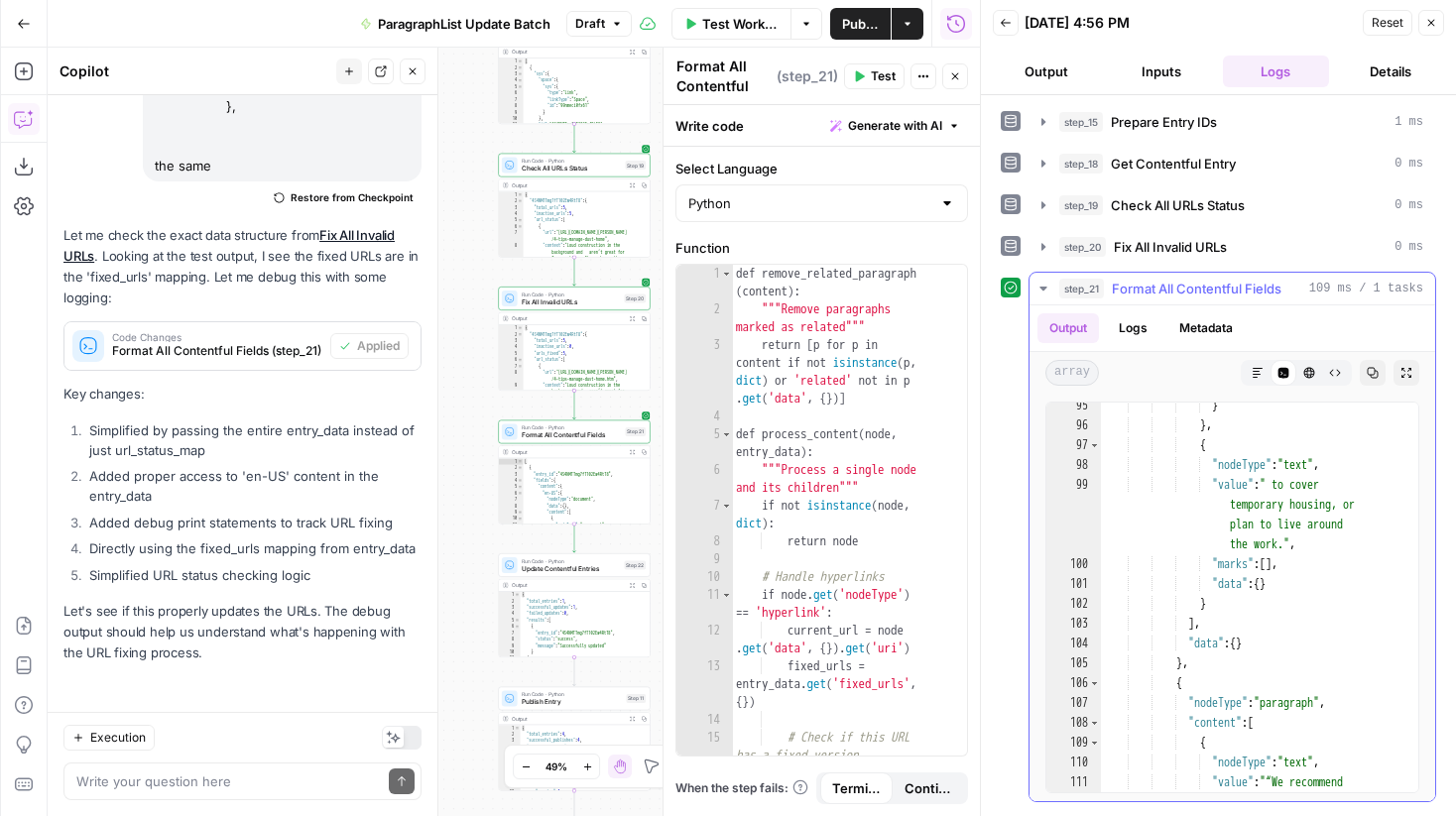 click 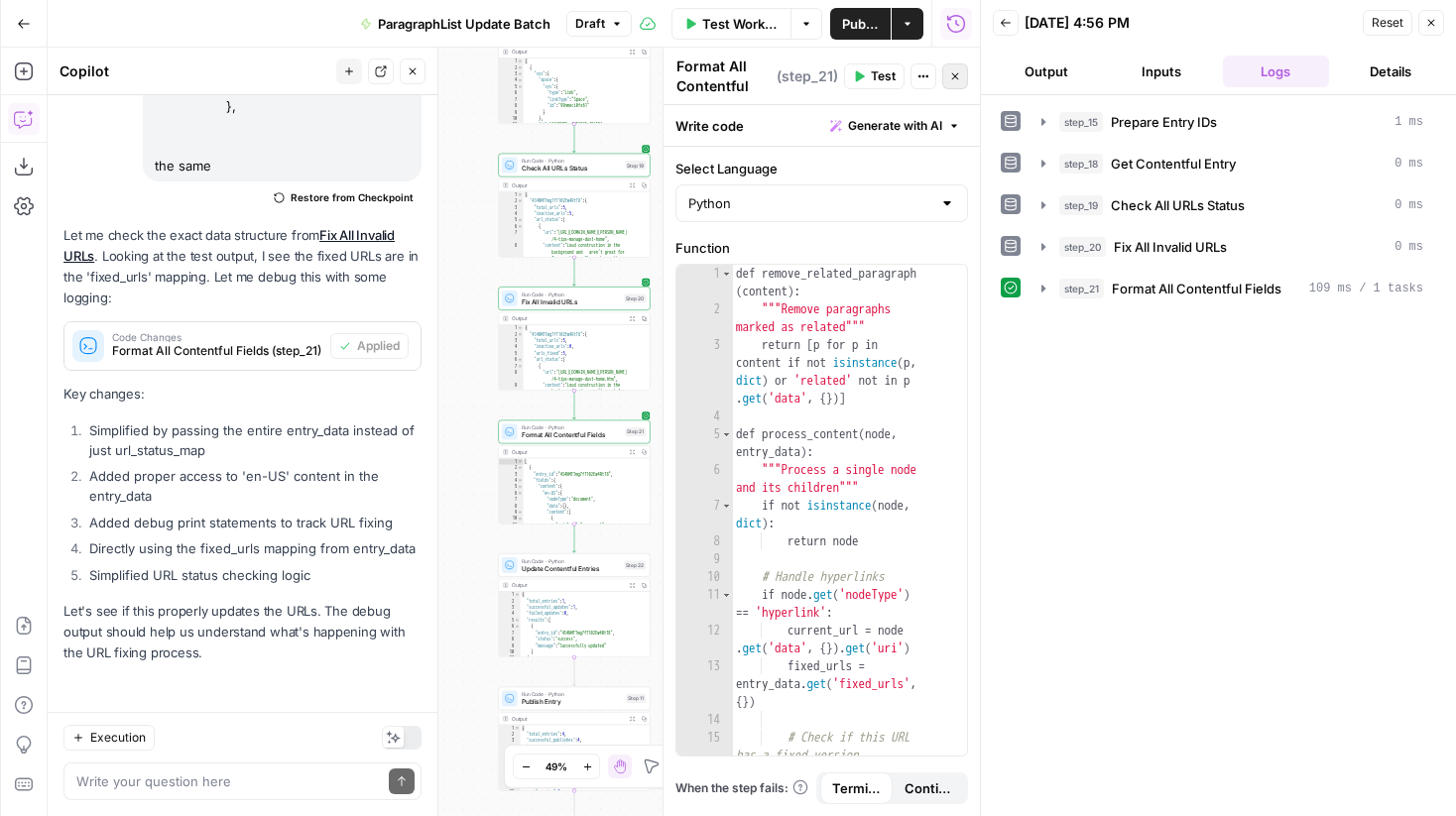 click on "Close" at bounding box center [955, 76] 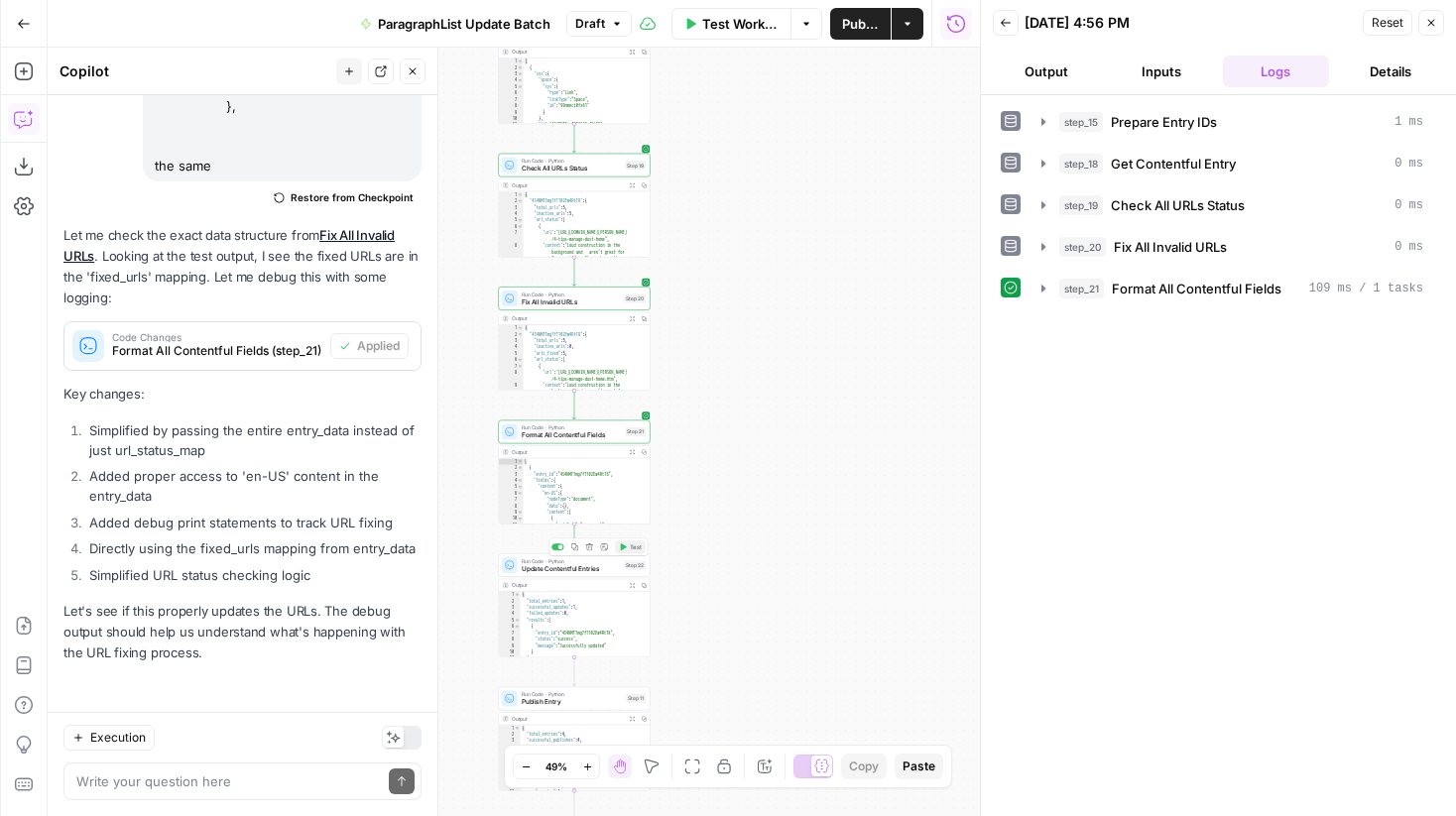 click 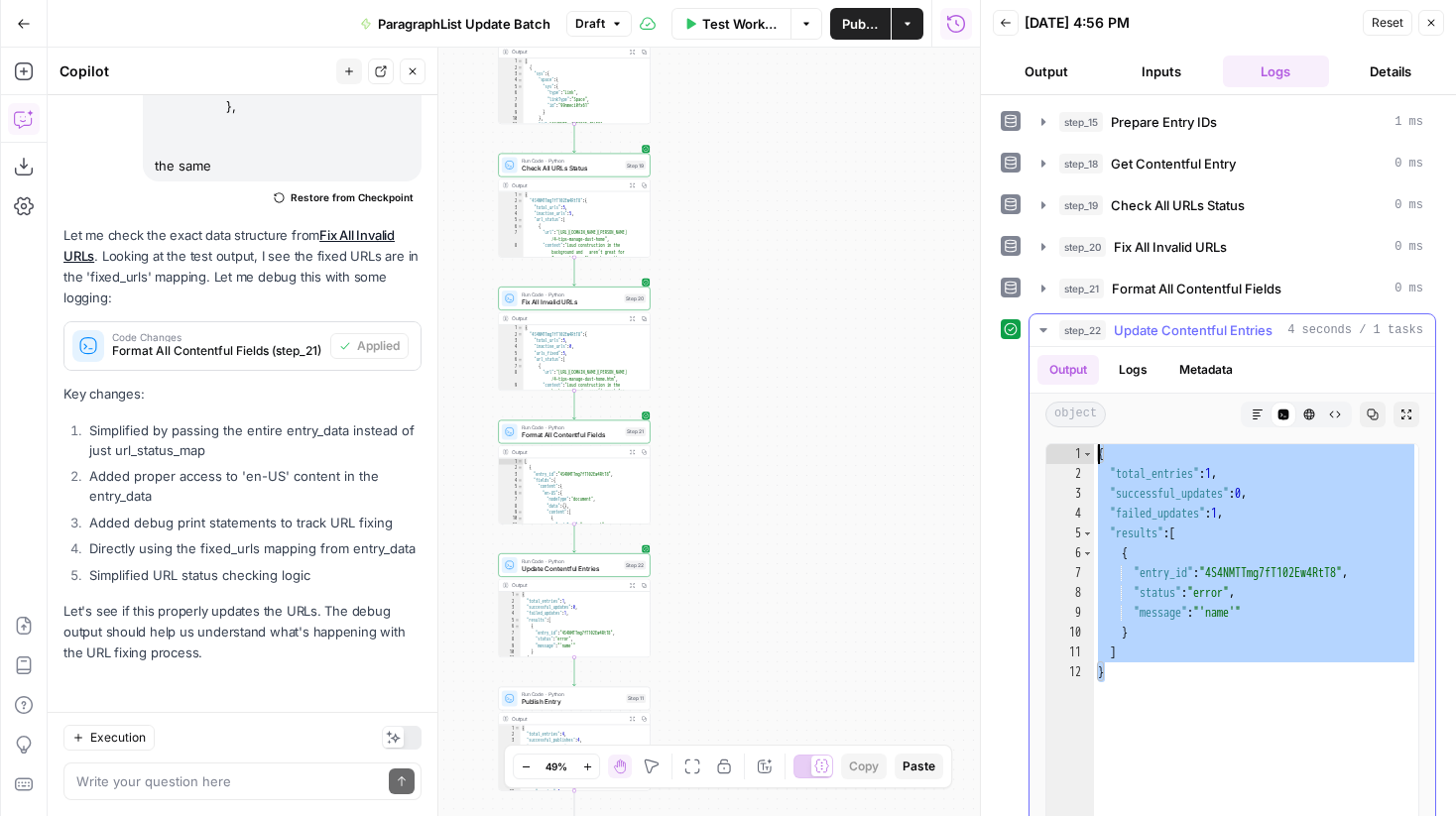 drag, startPoint x: 1128, startPoint y: 679, endPoint x: 1066, endPoint y: 421, distance: 265.3451 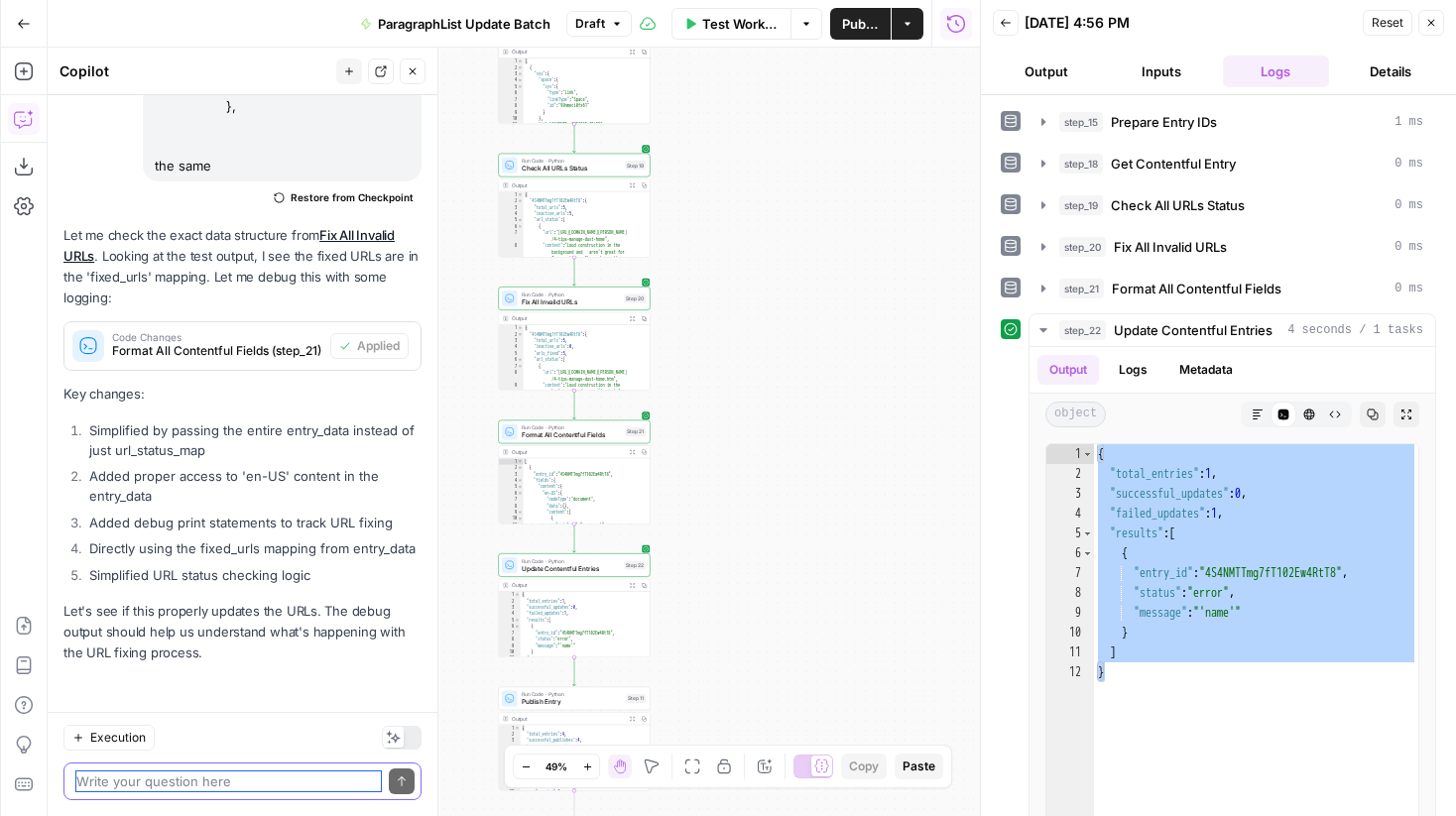 click at bounding box center (228, 781) 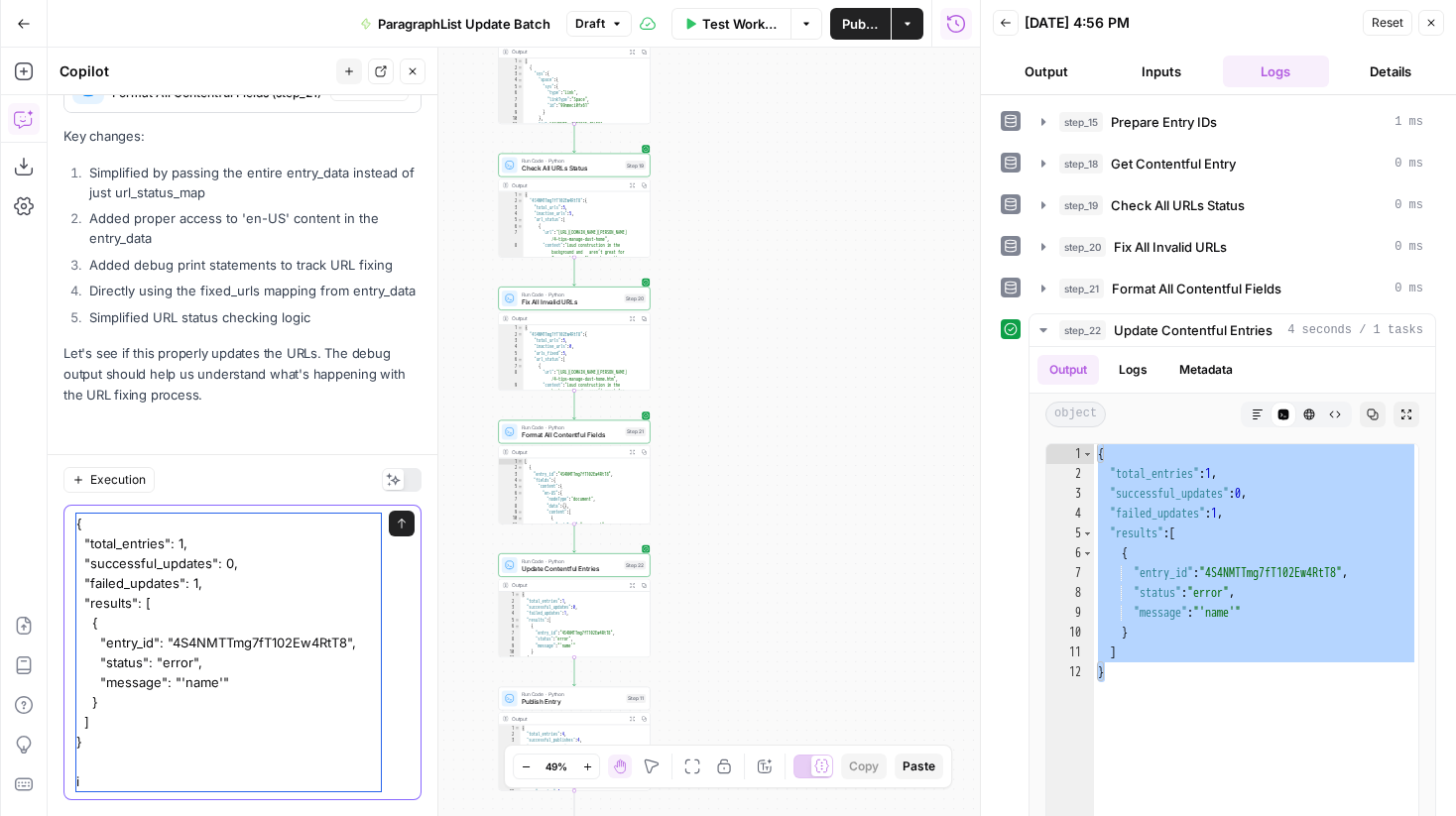 scroll, scrollTop: 5083, scrollLeft: 0, axis: vertical 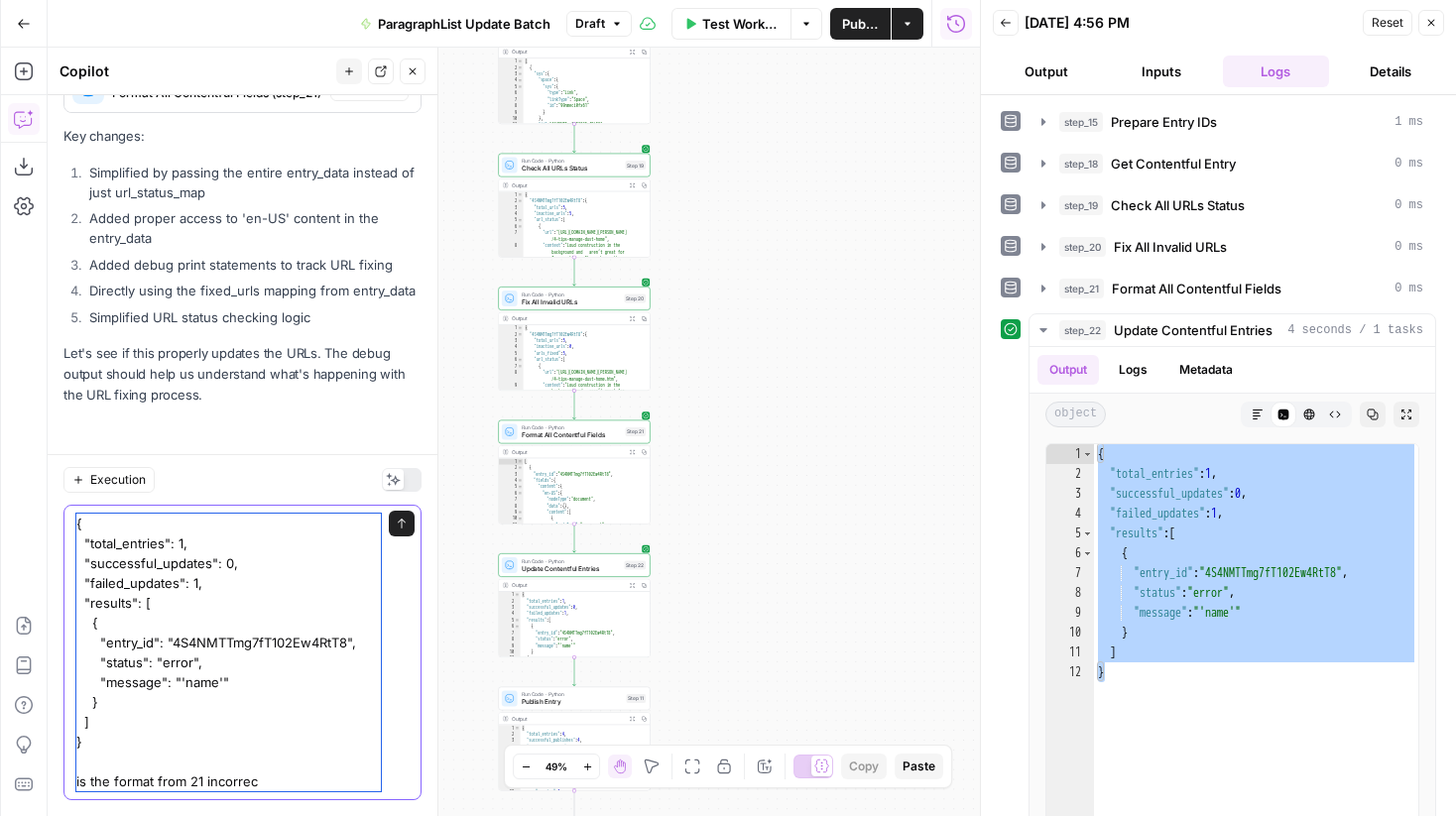 type on "{
"total_entries": 1,
"successful_updates": 0,
"failed_updates": 1,
"results": [
{
"entry_id": "4S4NMTTmg7fT102Ew4RtT8",
"status": "error",
"message": "'name'"
}
]
}
is the format from 21 incorrect" 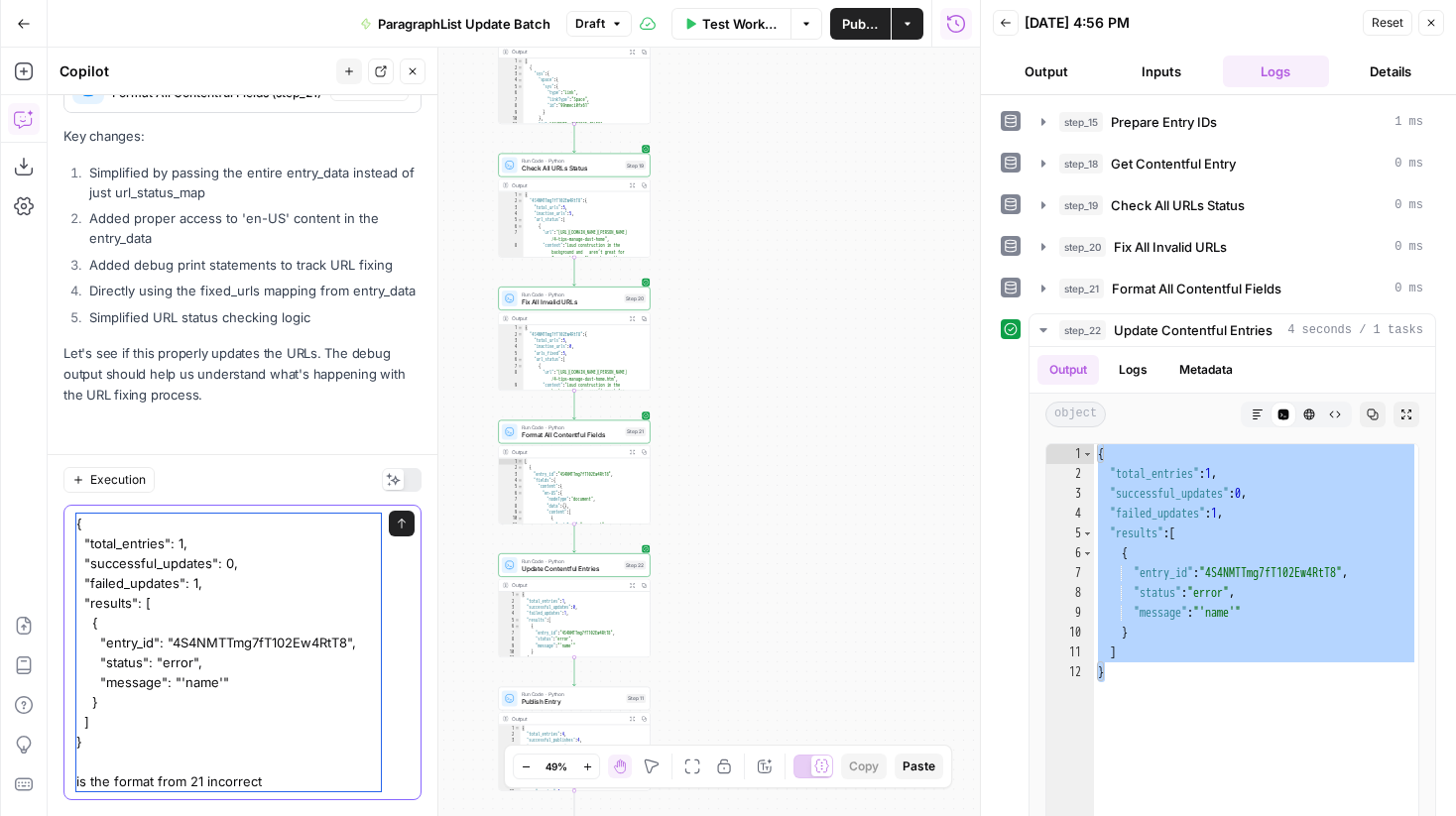 type 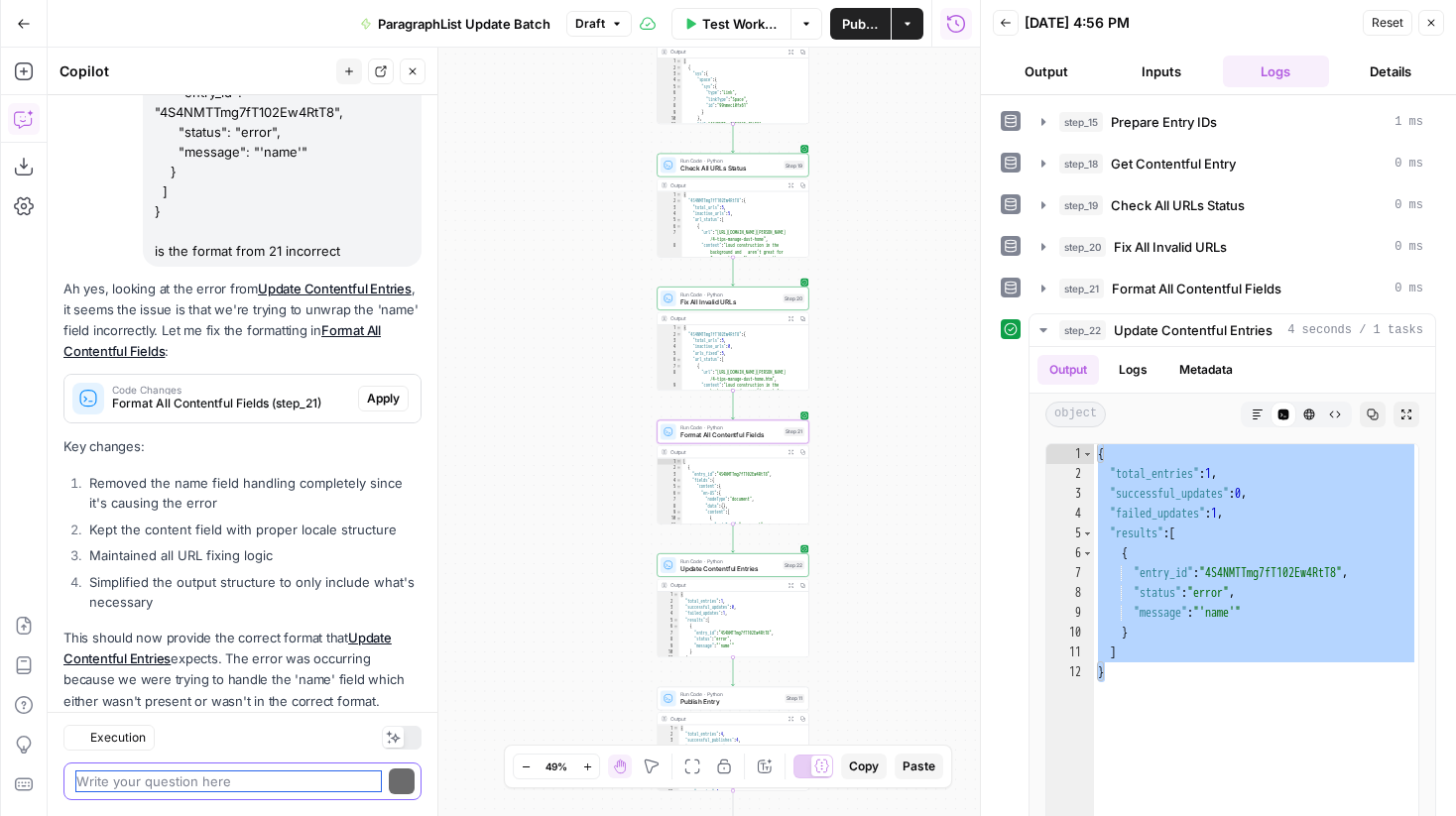 scroll, scrollTop: 5593, scrollLeft: 0, axis: vertical 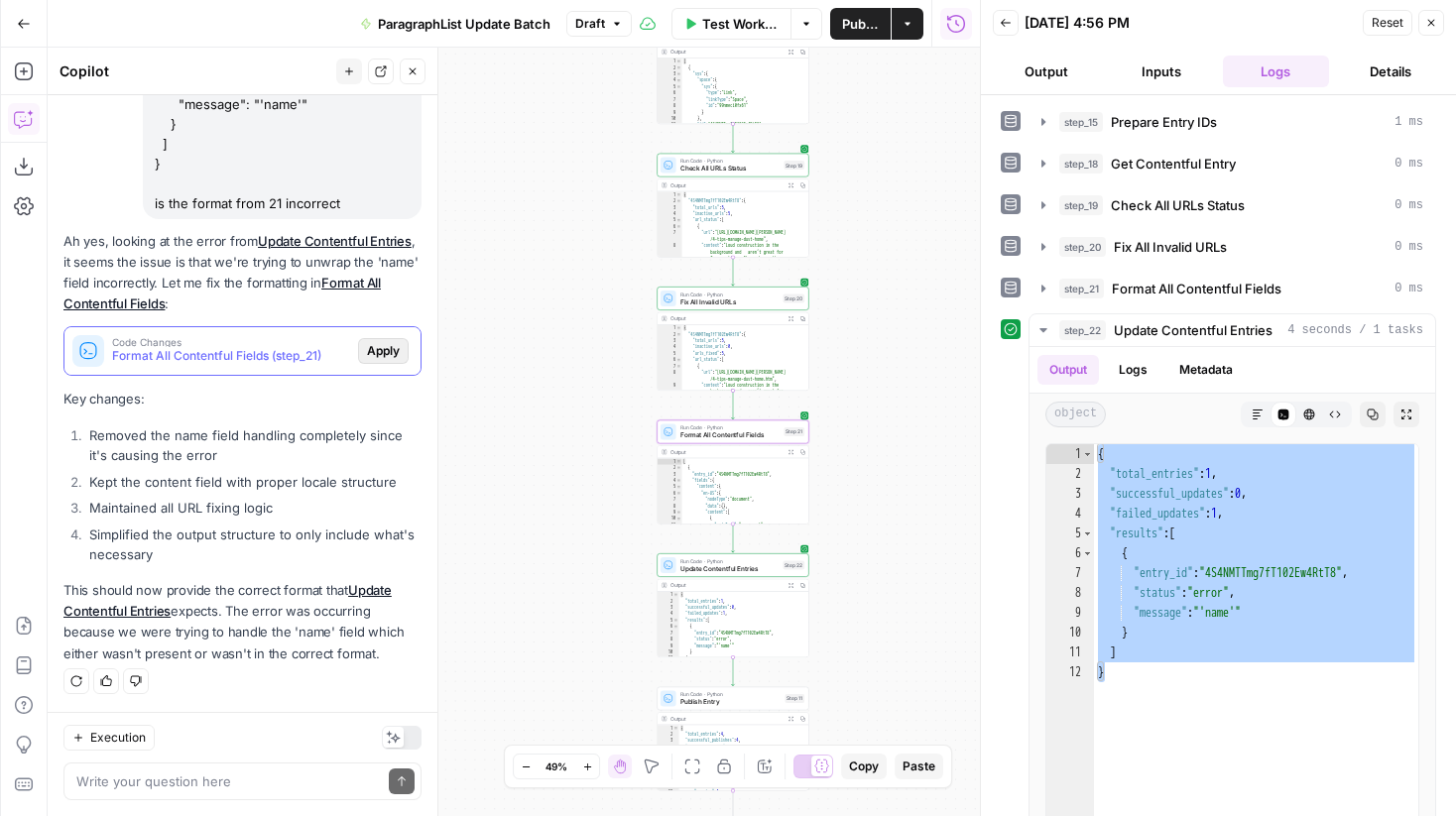 click on "Apply" at bounding box center [383, 351] 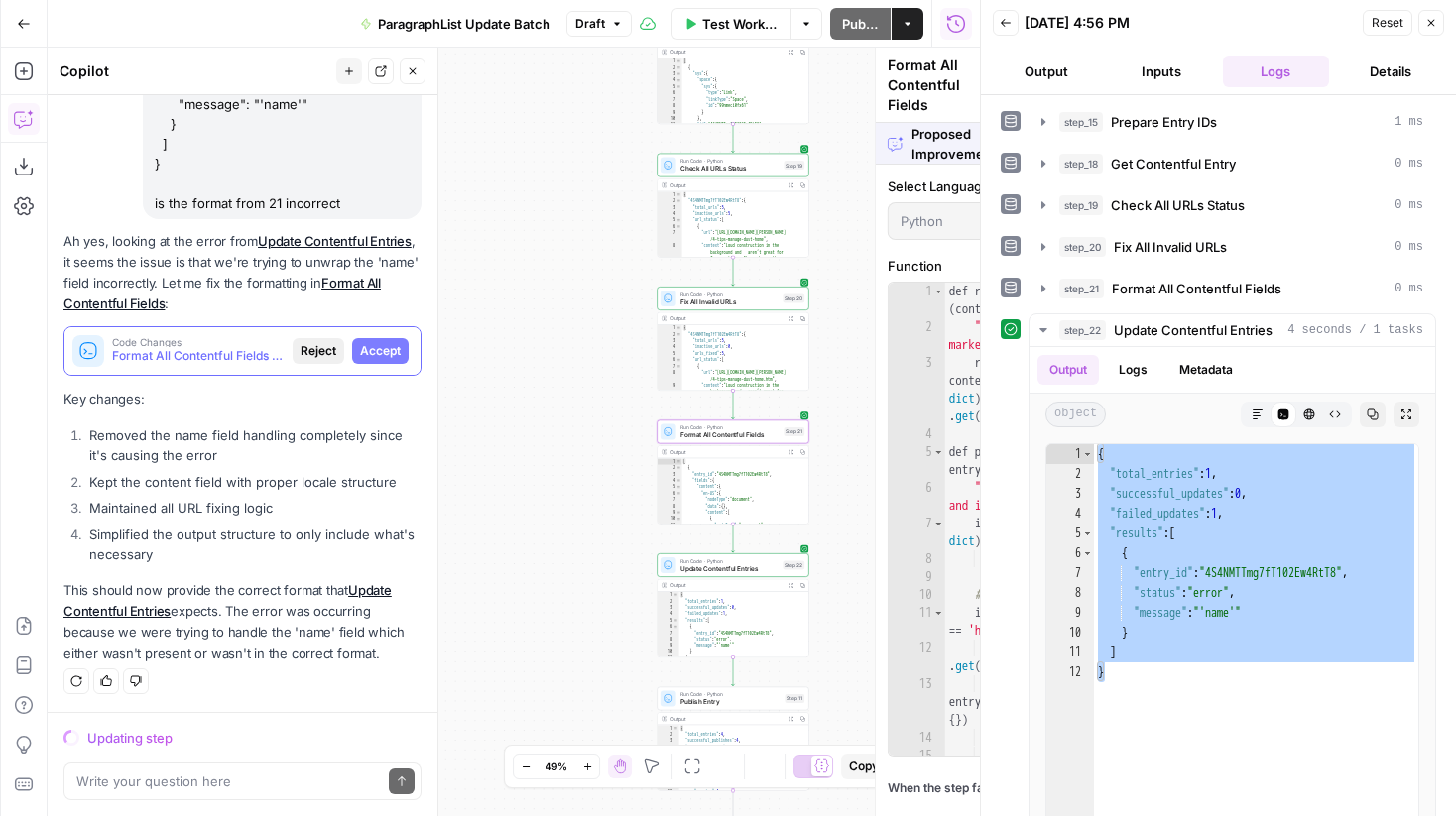 scroll, scrollTop: 5339, scrollLeft: 0, axis: vertical 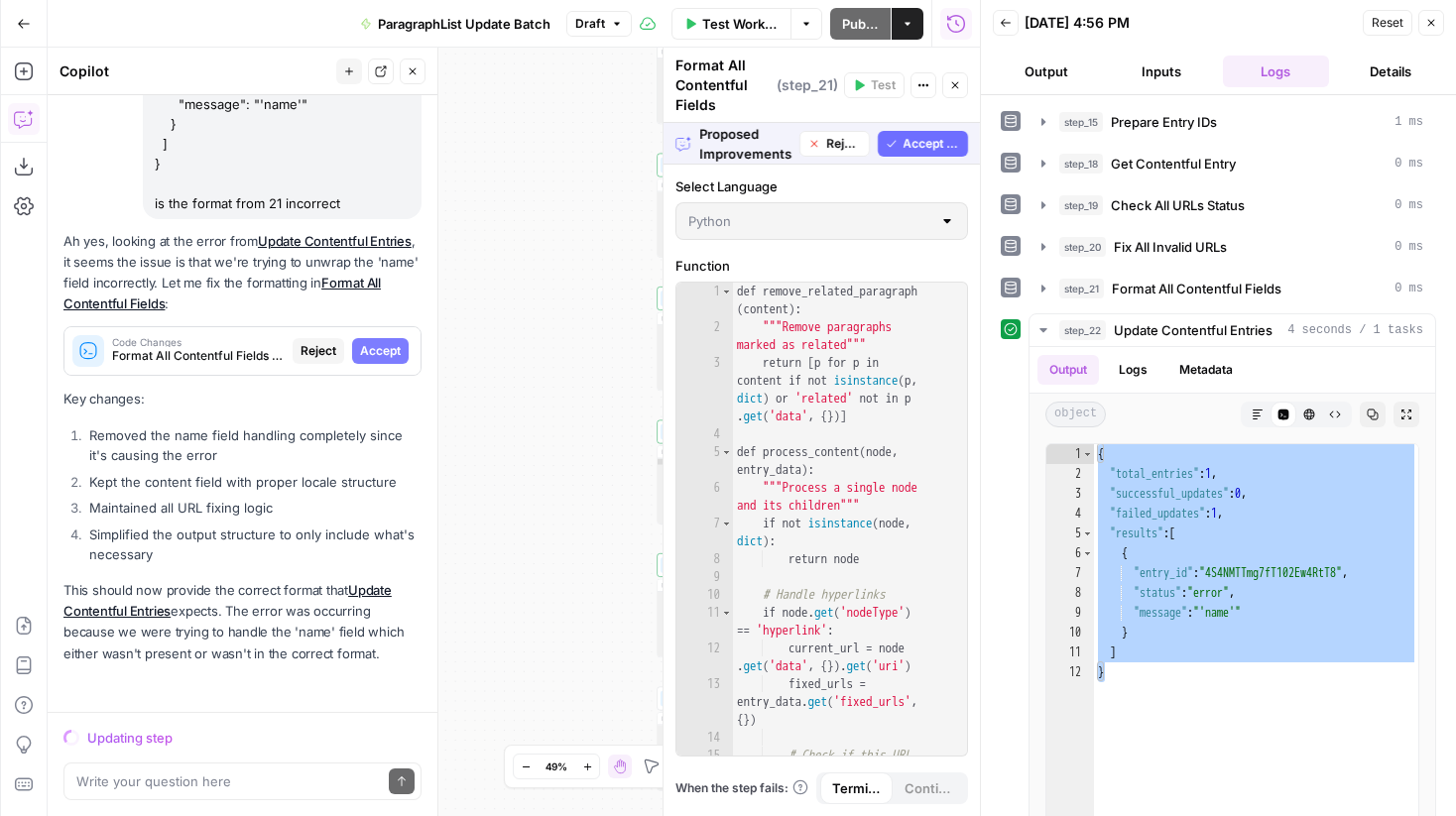 click on "Accept All" at bounding box center (931, 144) 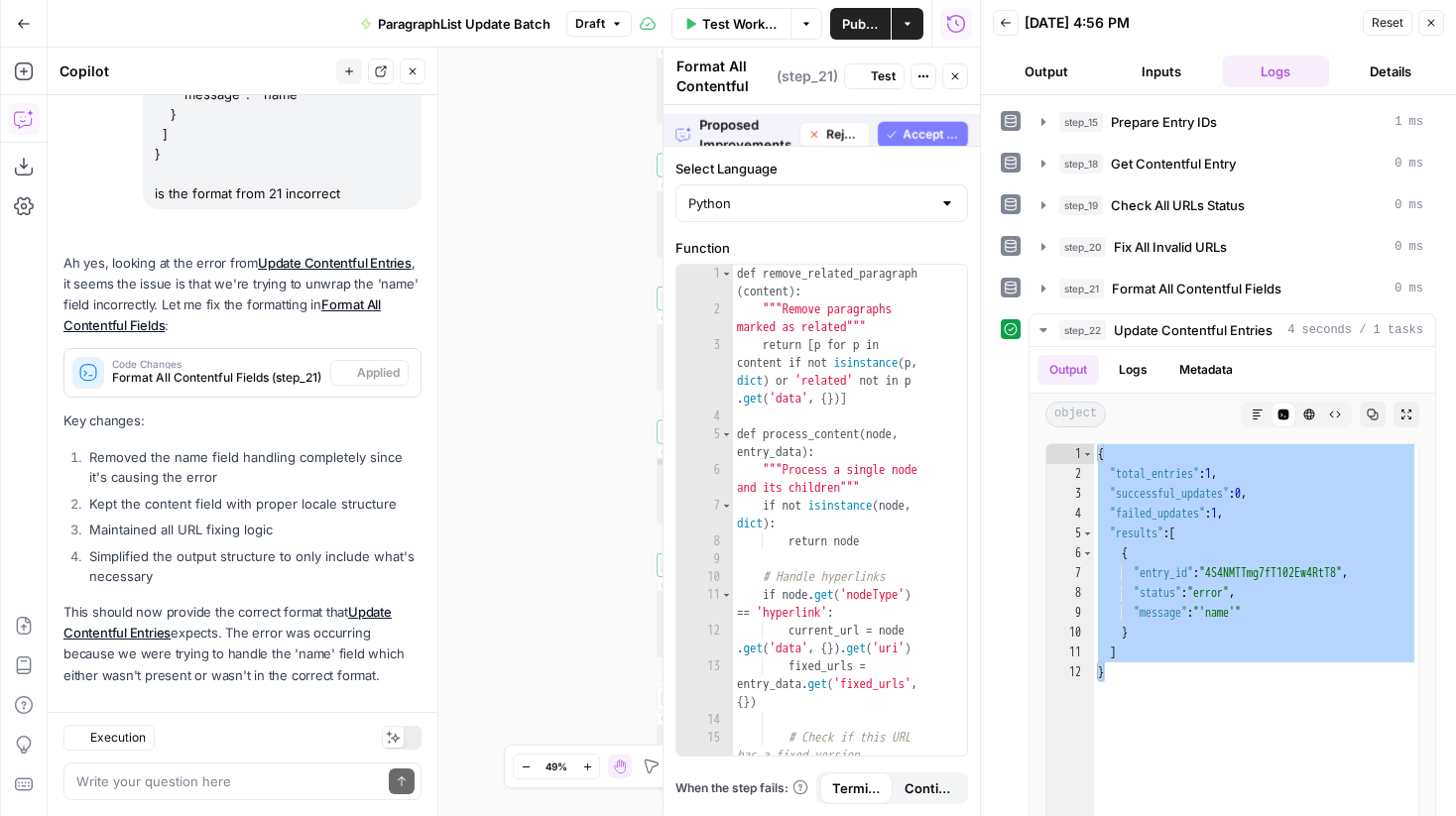 scroll, scrollTop: 5625, scrollLeft: 0, axis: vertical 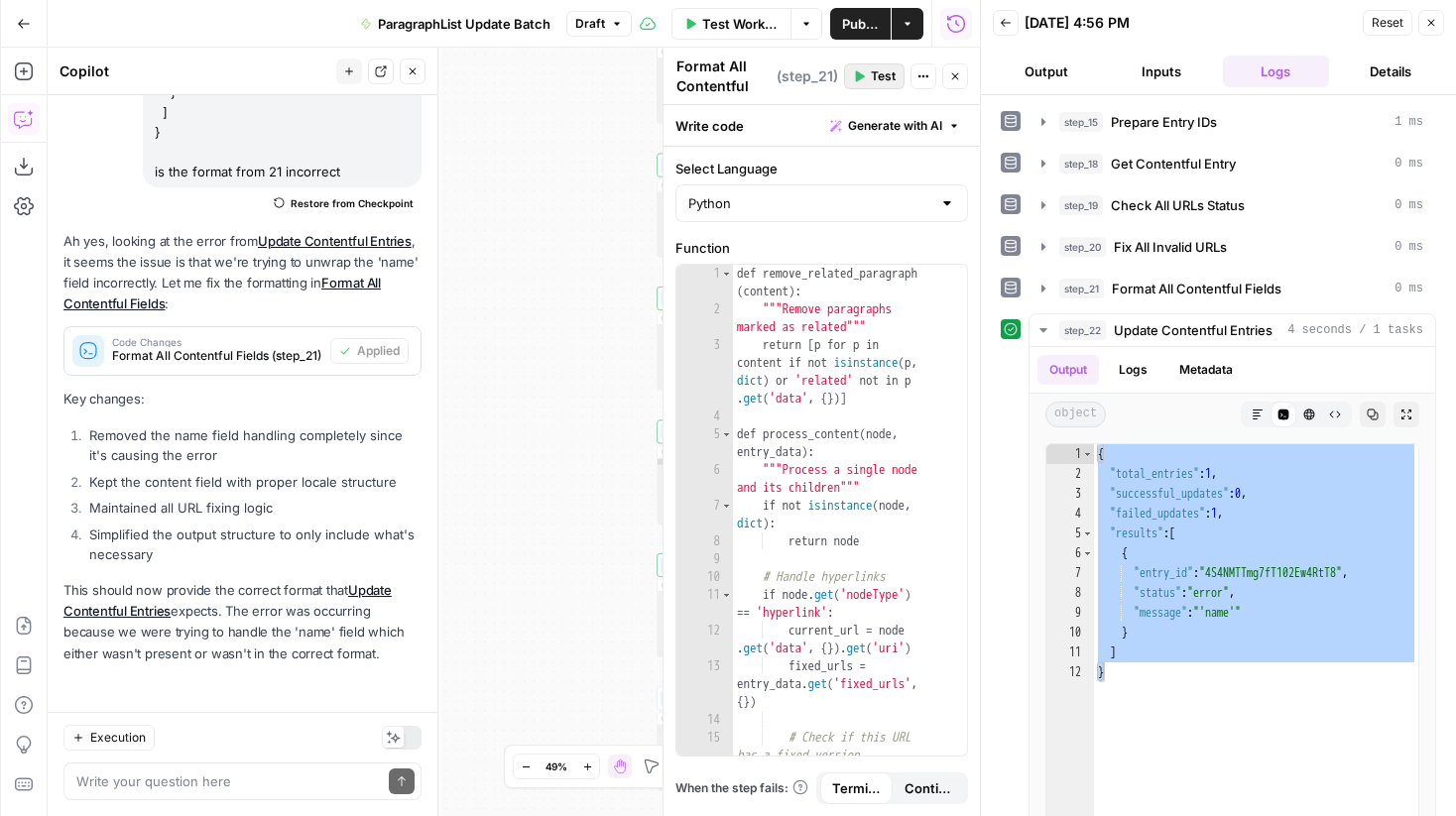 click on "Test" at bounding box center [883, 76] 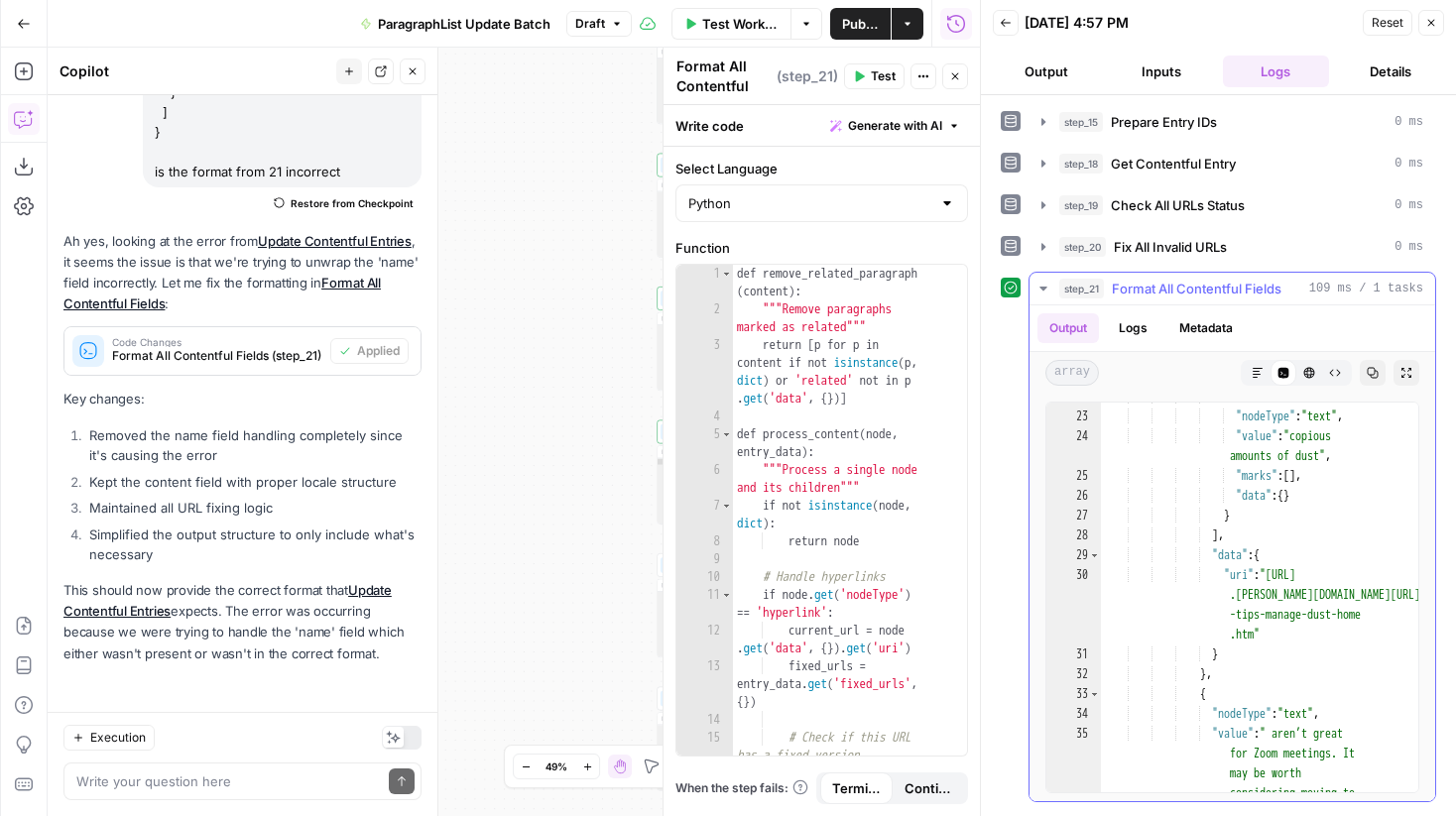 scroll, scrollTop: 472, scrollLeft: 0, axis: vertical 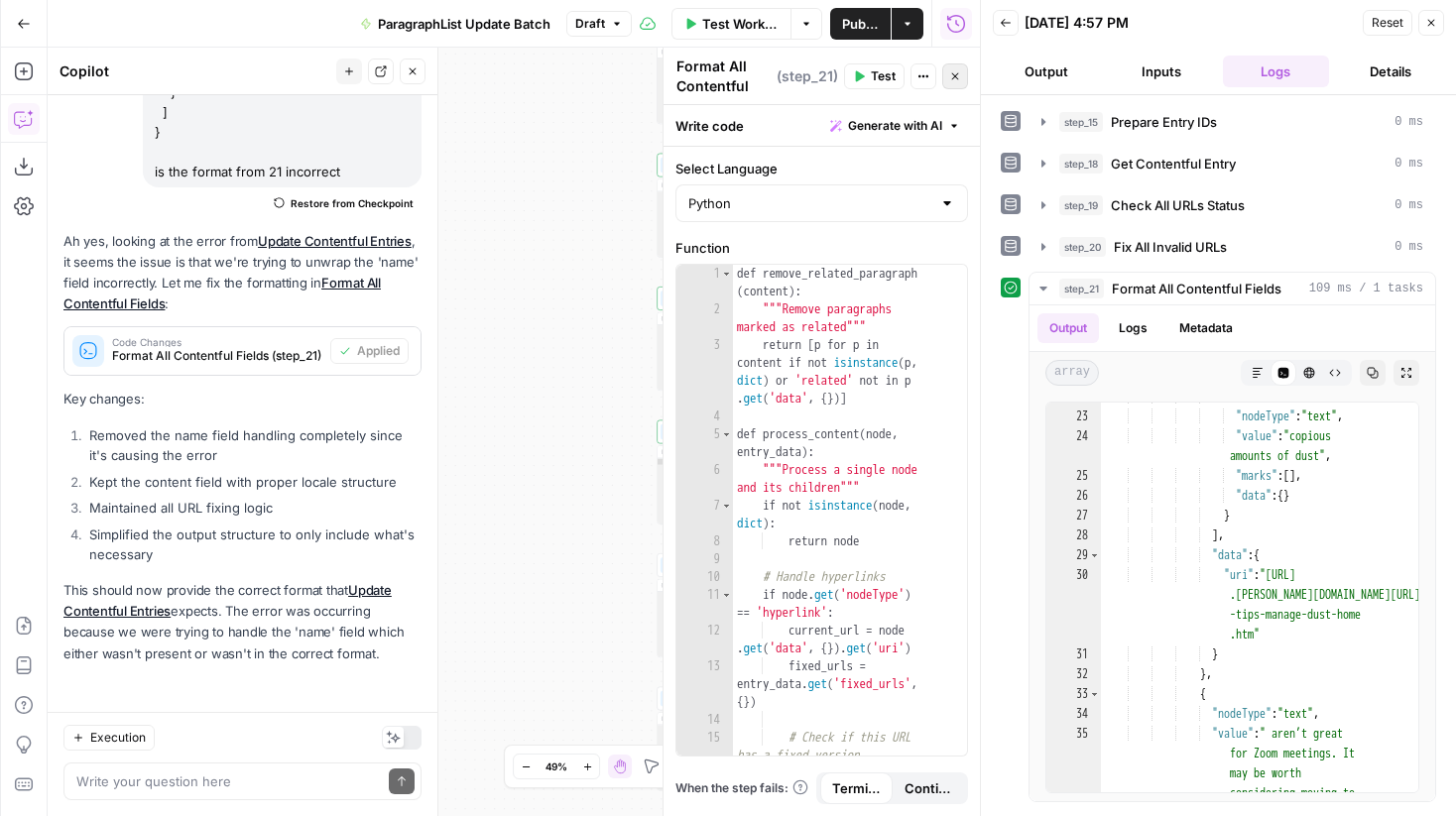 click 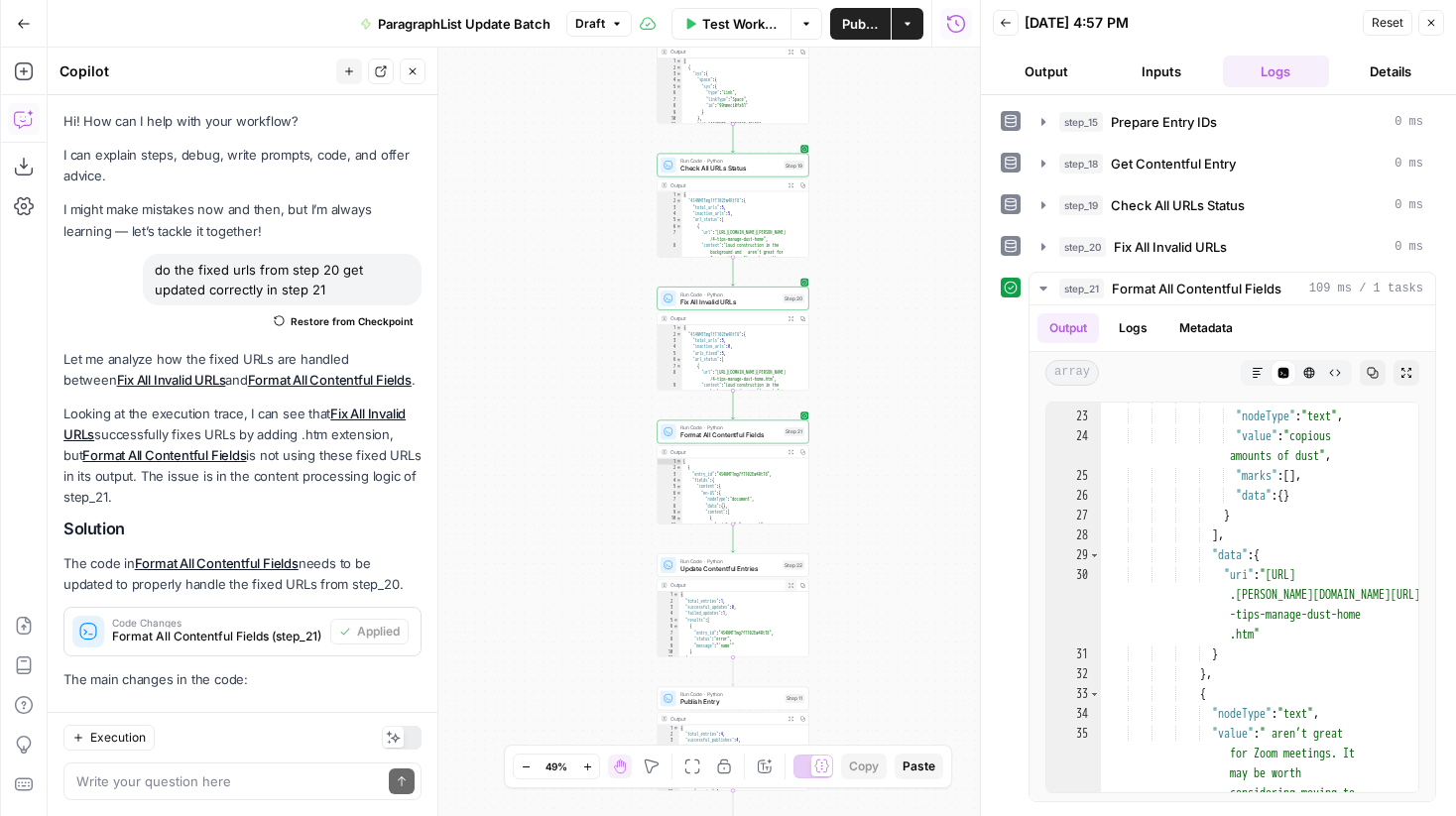 scroll, scrollTop: 0, scrollLeft: 0, axis: both 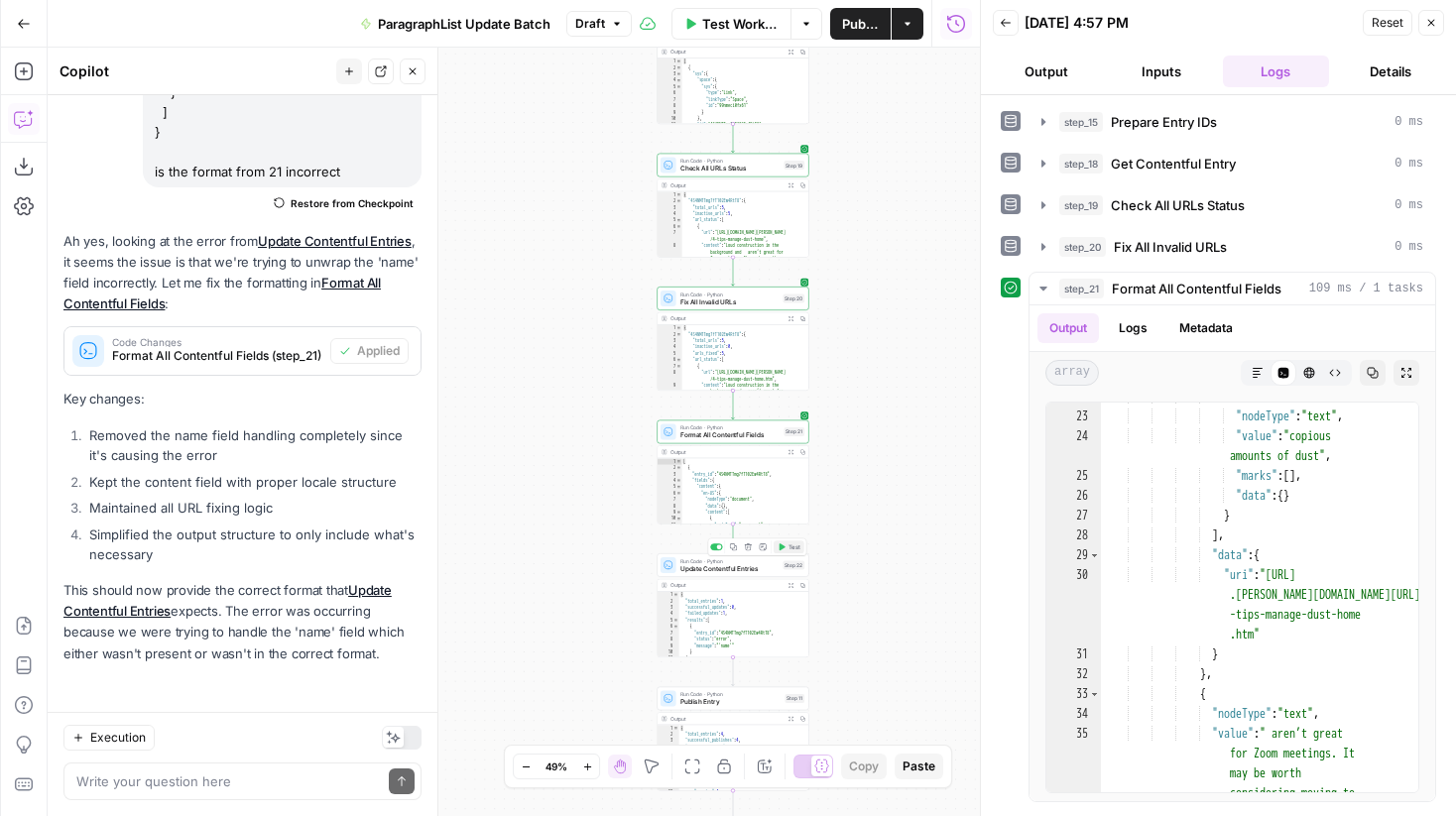 click on "Test" at bounding box center [794, 546] 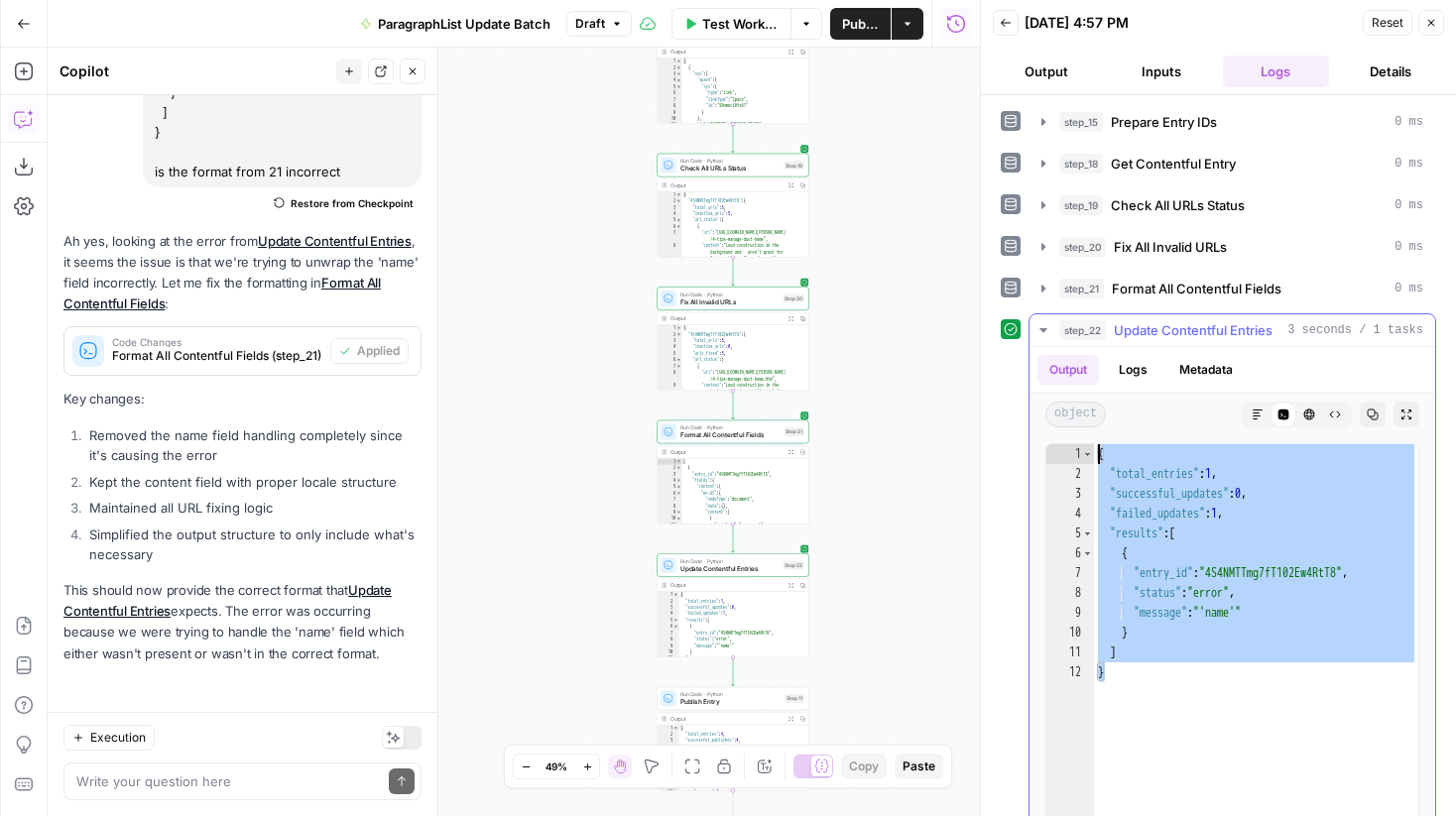 drag, startPoint x: 1141, startPoint y: 679, endPoint x: 1094, endPoint y: 427, distance: 256.34547 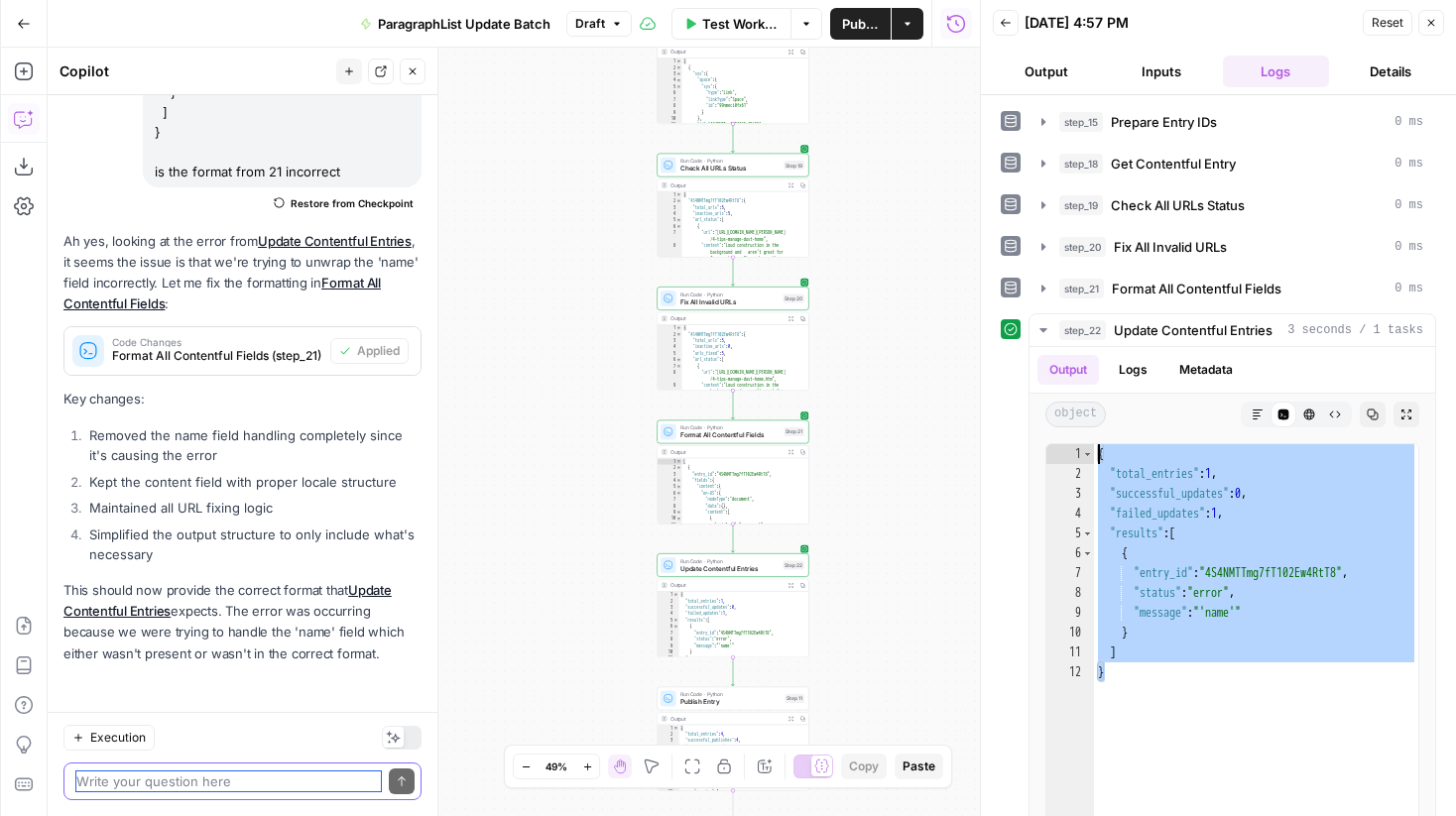 click at bounding box center [228, 781] 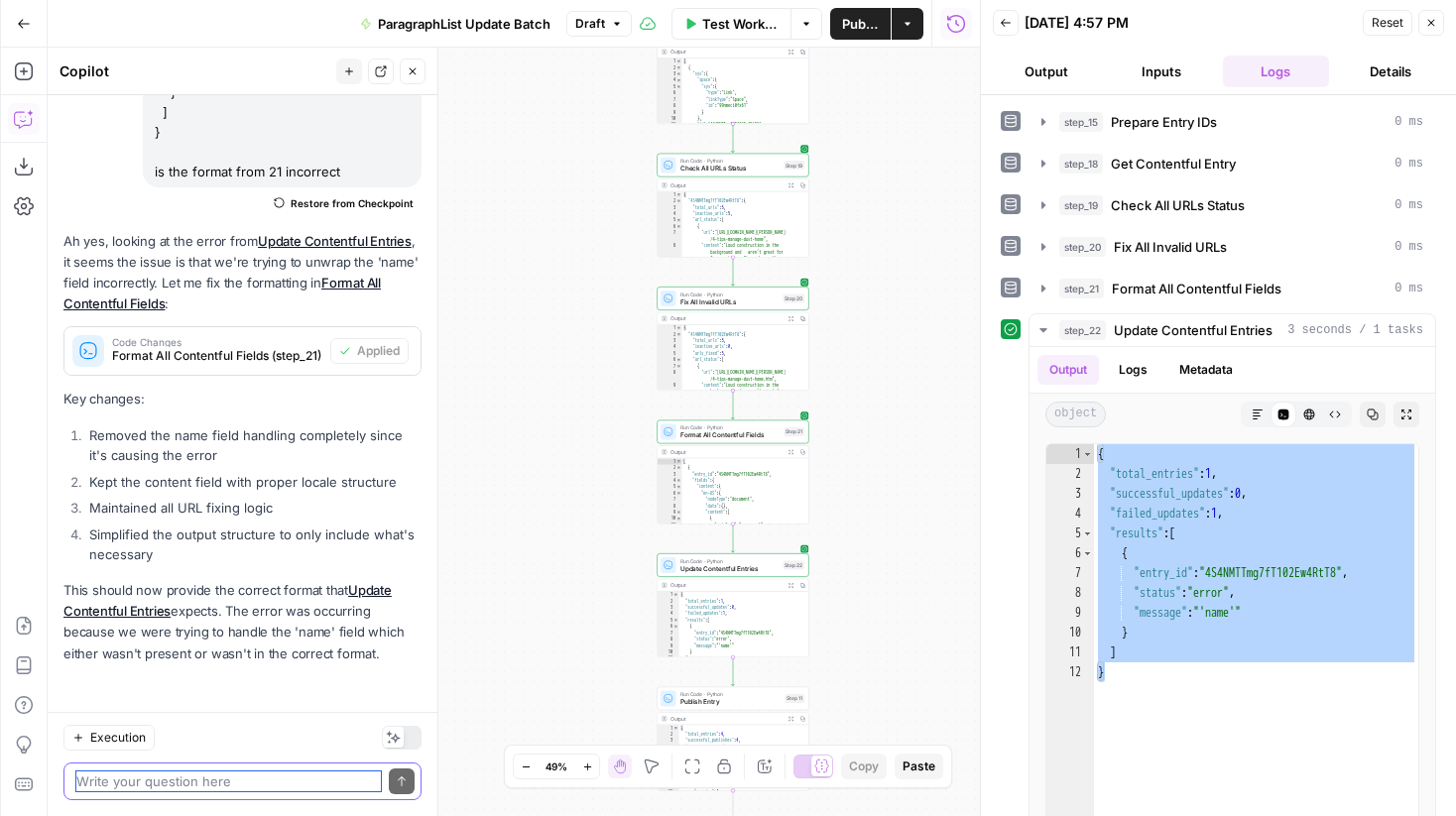 paste on "{
"total_entries": 1,
"successful_updates": 0,
"failed_updates": 1,
"results": [
{
"entry_id": "4S4NMTTmg7fT102Ew4RtT8",
"status": "error",
"message": "'name'"
}
]
}" 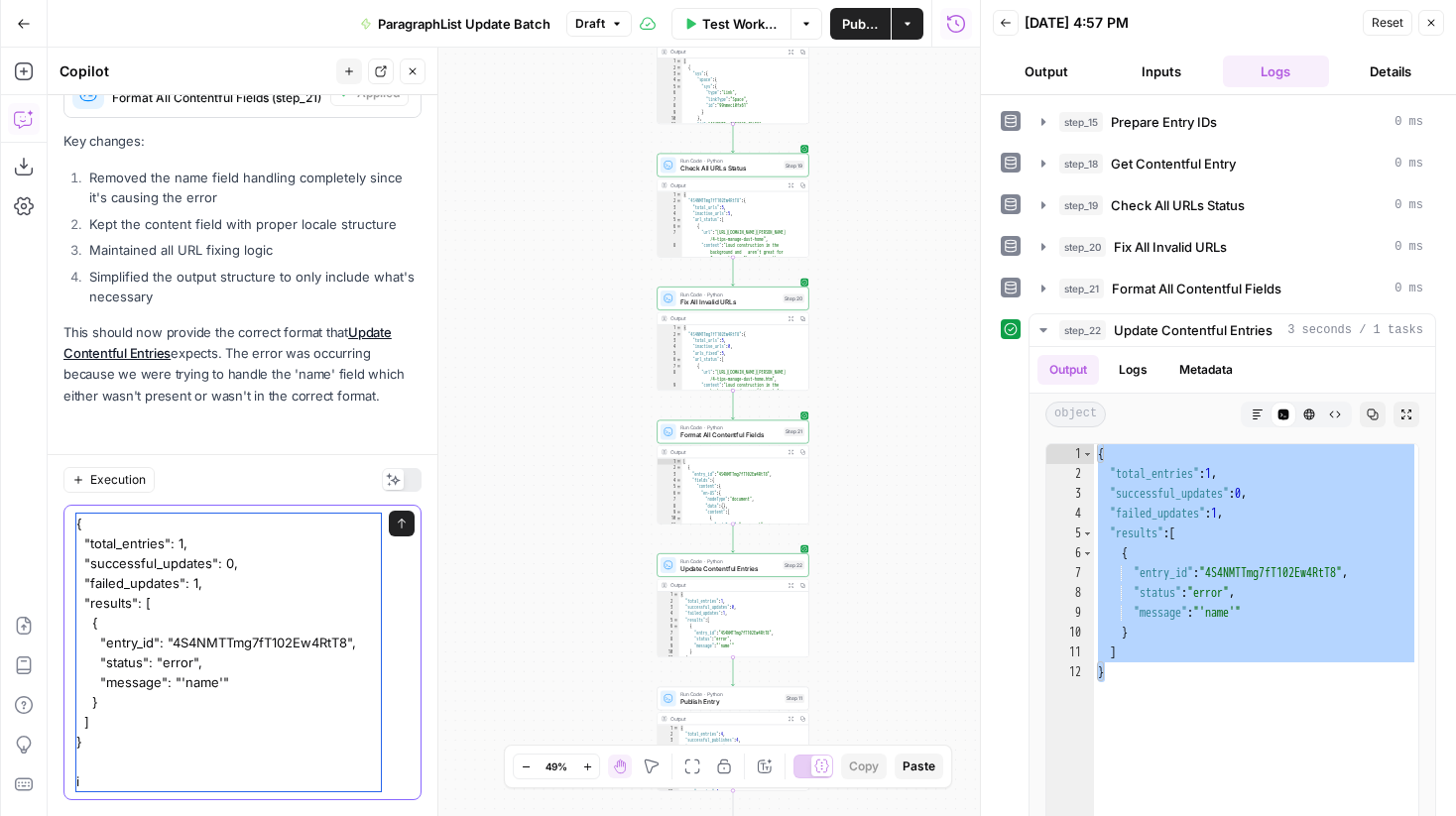 scroll, scrollTop: 5883, scrollLeft: 0, axis: vertical 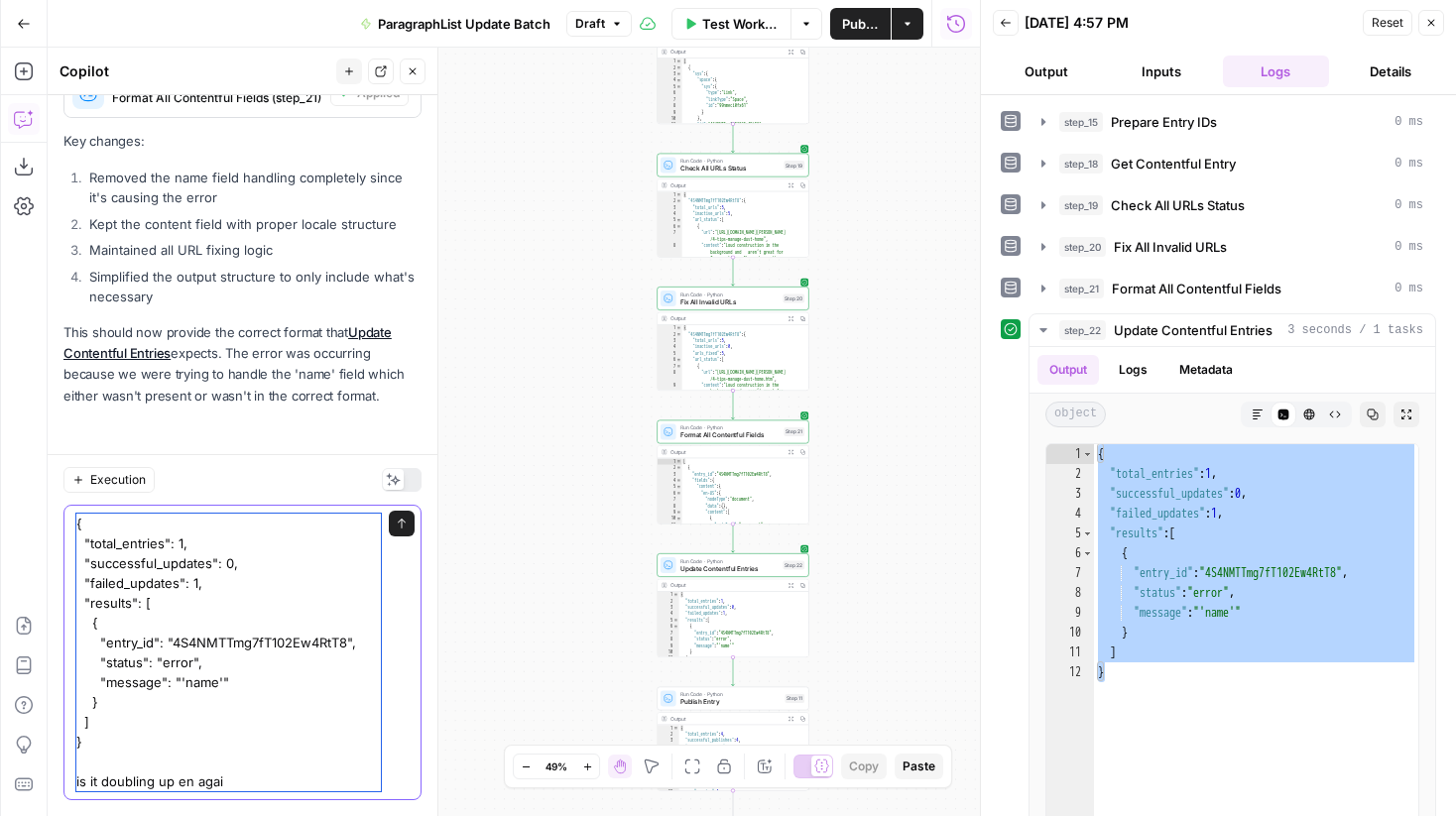 type on "{
"total_entries": 1,
"successful_updates": 0,
"failed_updates": 1,
"results": [
{
"entry_id": "4S4NMTTmg7fT102Ew4RtT8",
"status": "error",
"message": "'name'"
}
]
}
is it doubling up en again" 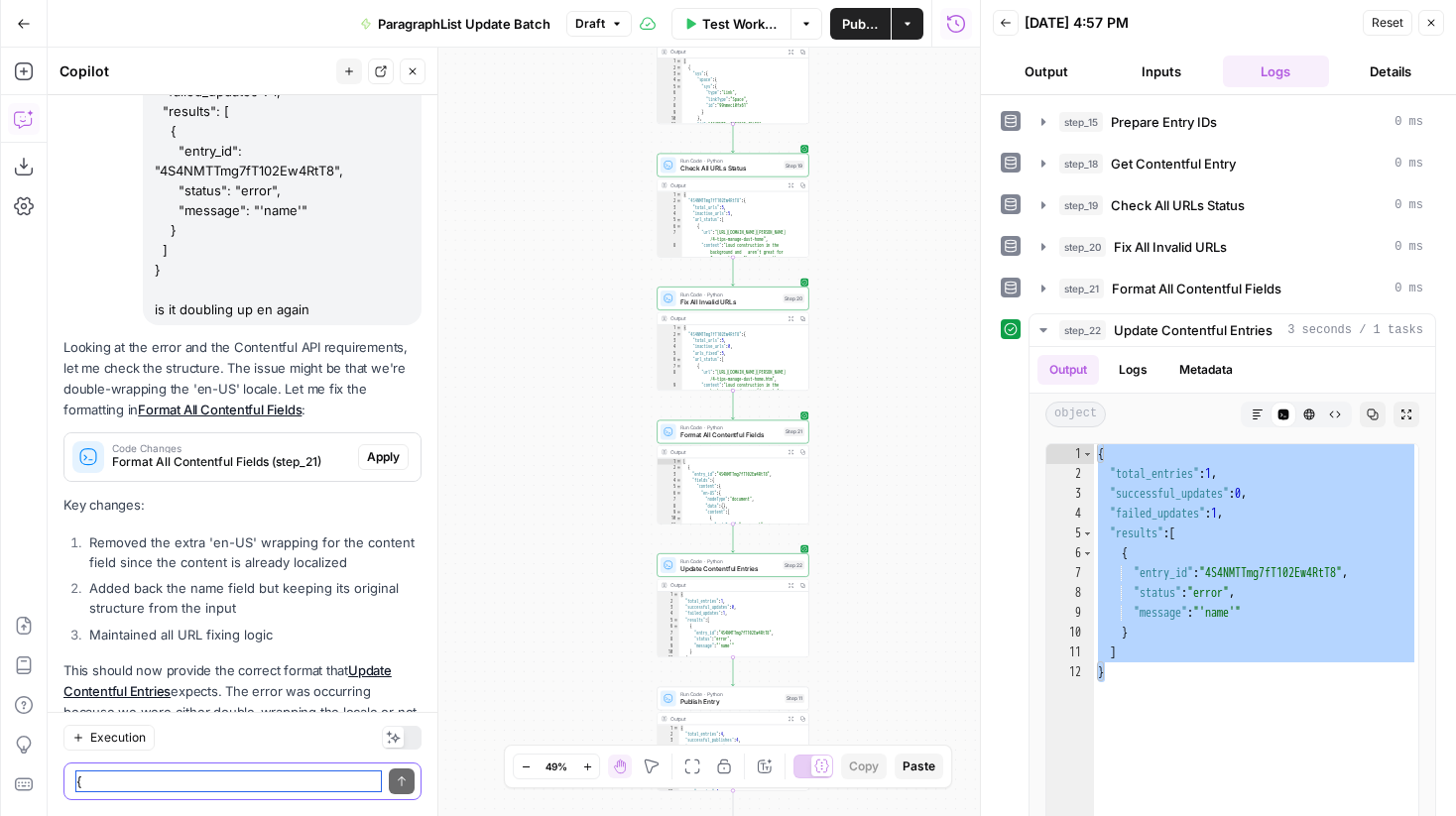 scroll, scrollTop: 6364, scrollLeft: 0, axis: vertical 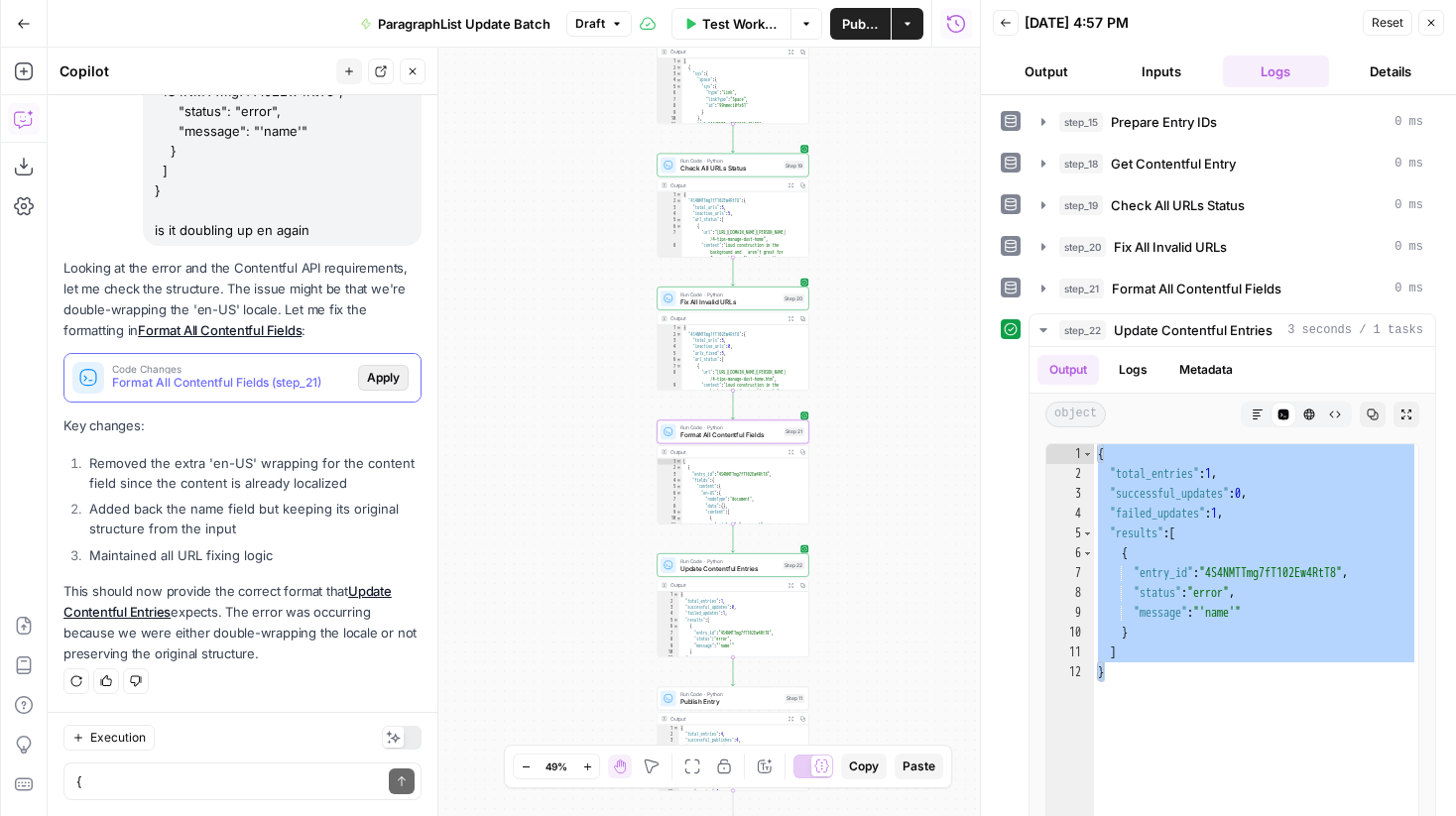 click on "Apply" at bounding box center (383, 378) 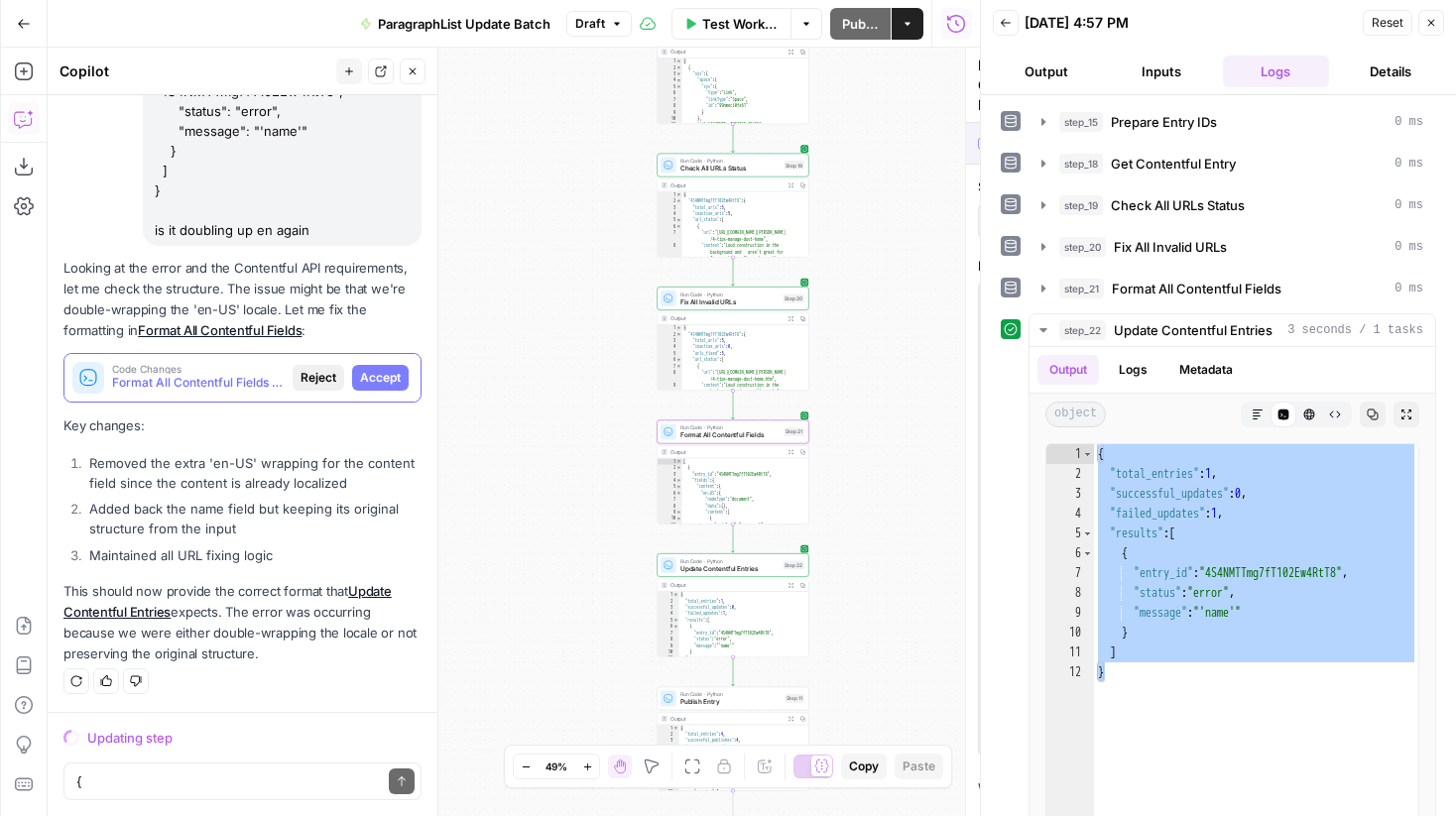 scroll, scrollTop: 6079, scrollLeft: 0, axis: vertical 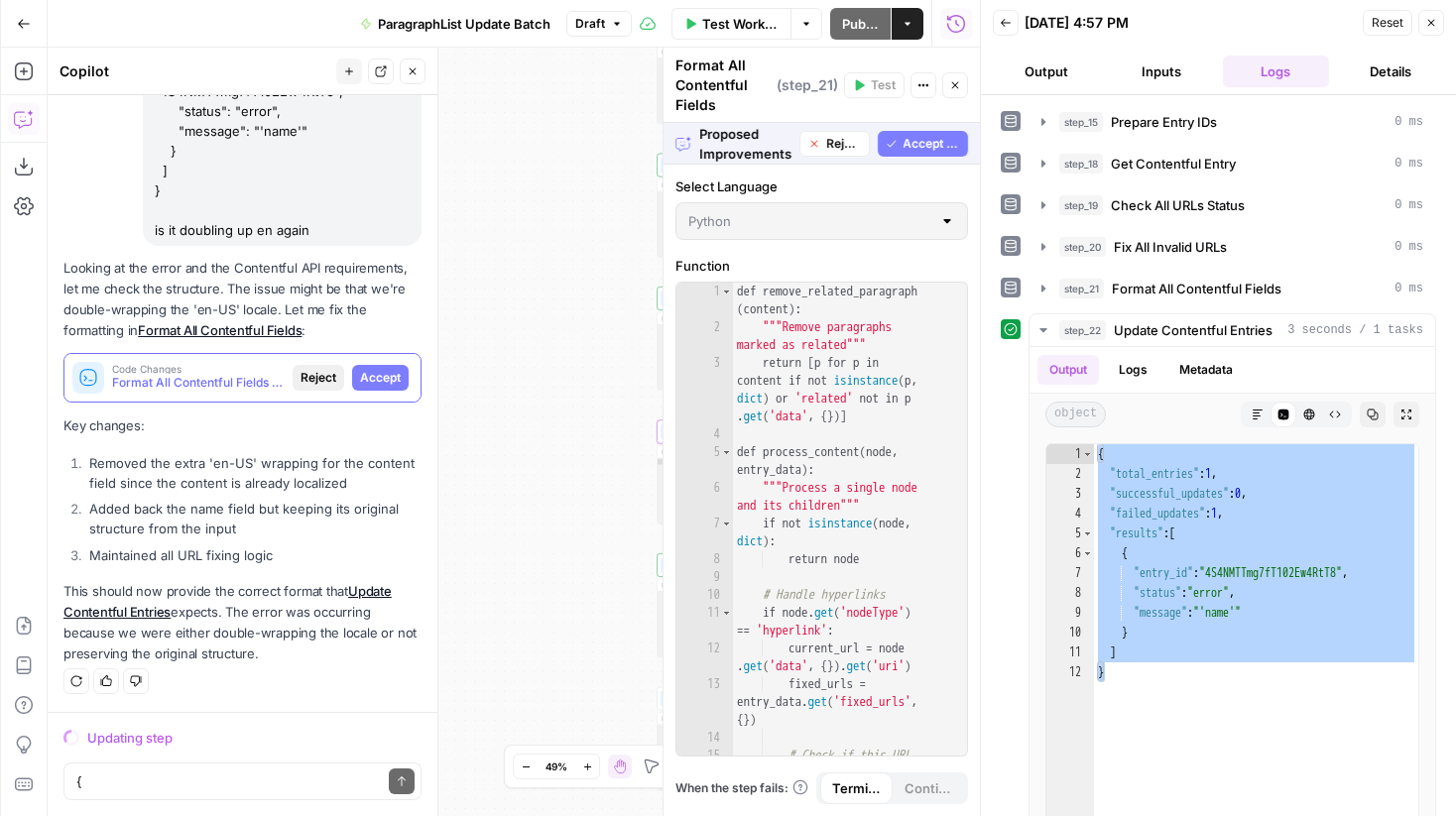 click on "Accept" at bounding box center (380, 378) 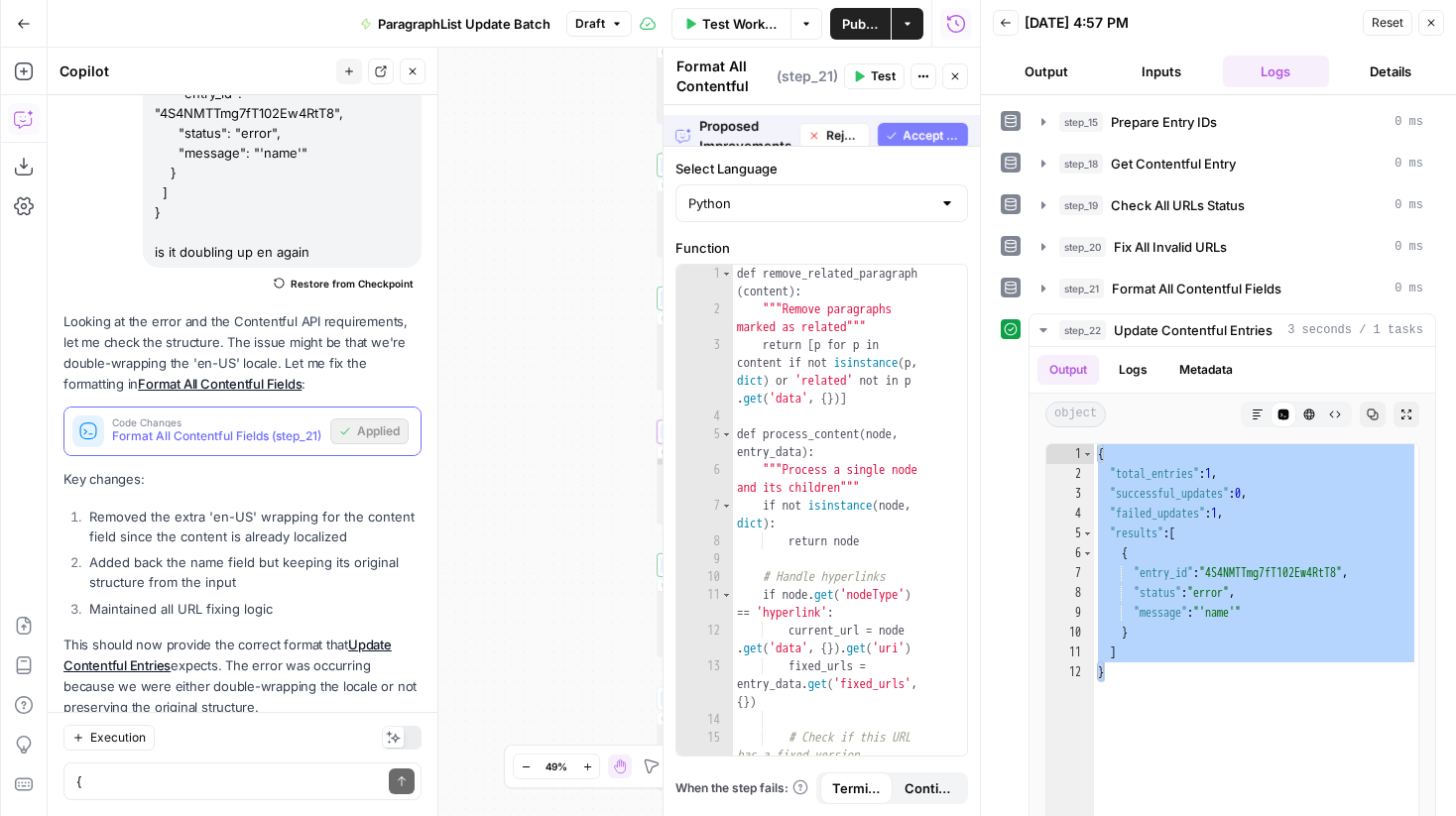 scroll, scrollTop: 6396, scrollLeft: 0, axis: vertical 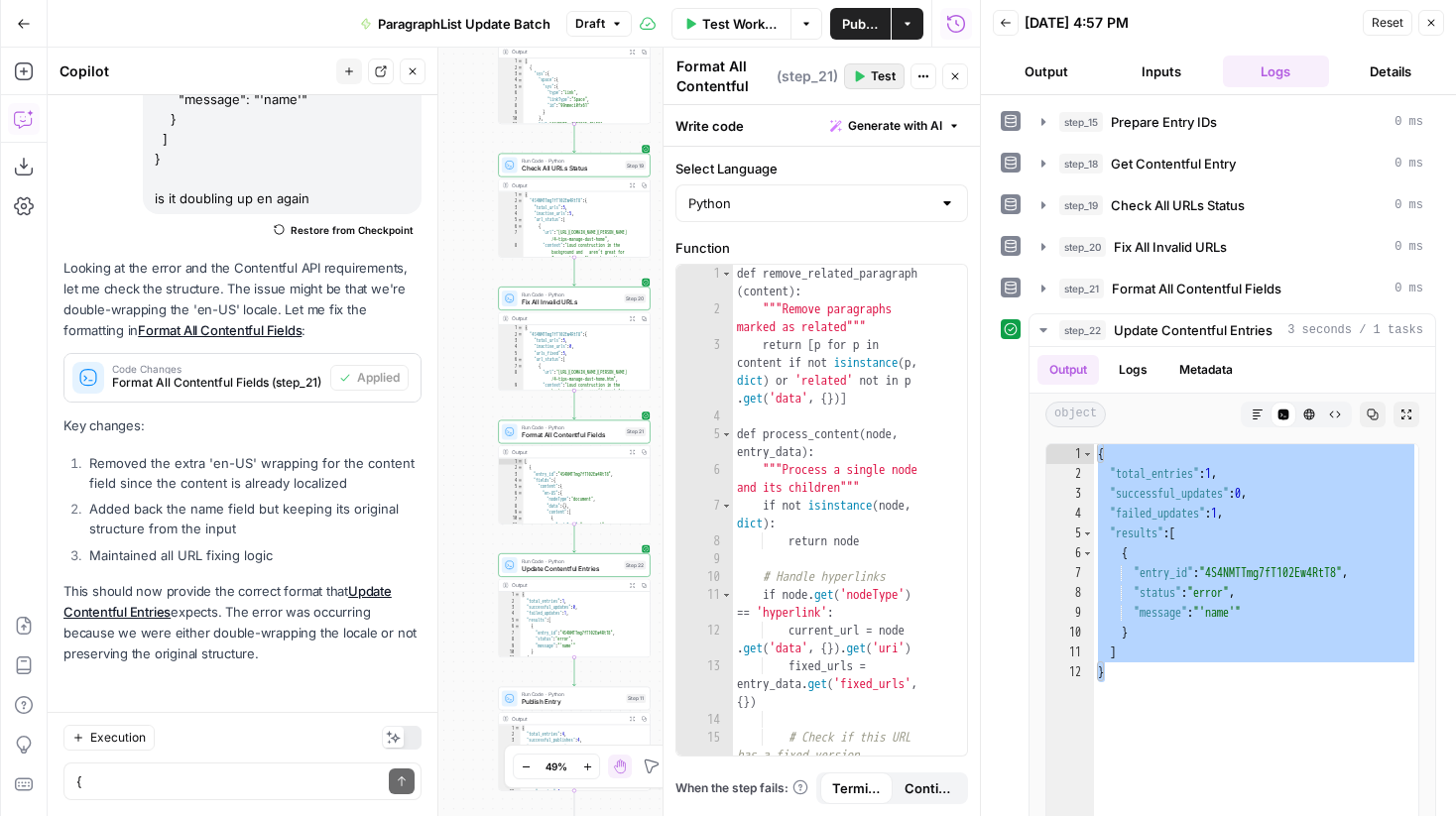 click on "Test" at bounding box center [883, 76] 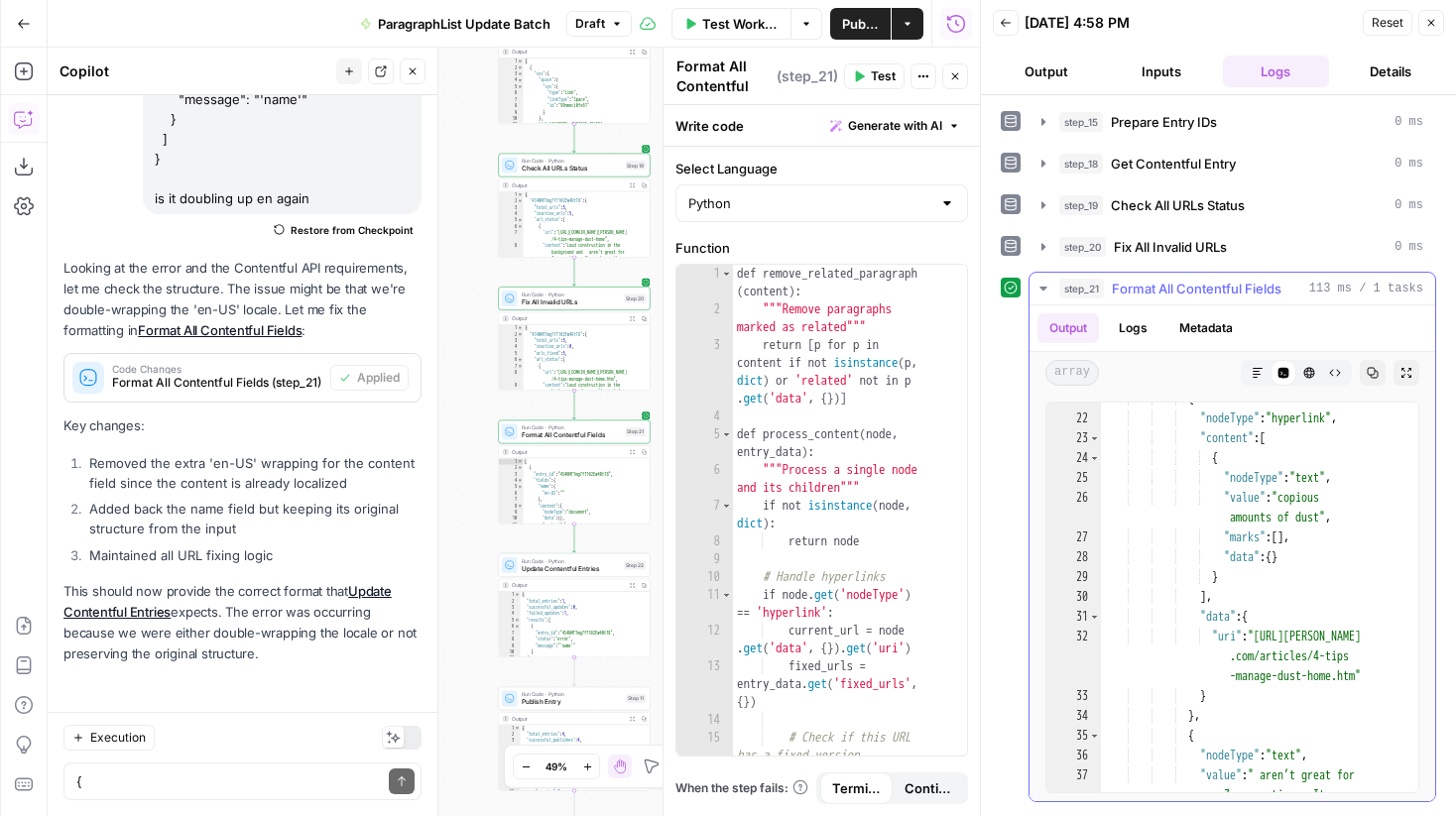scroll, scrollTop: 449, scrollLeft: 0, axis: vertical 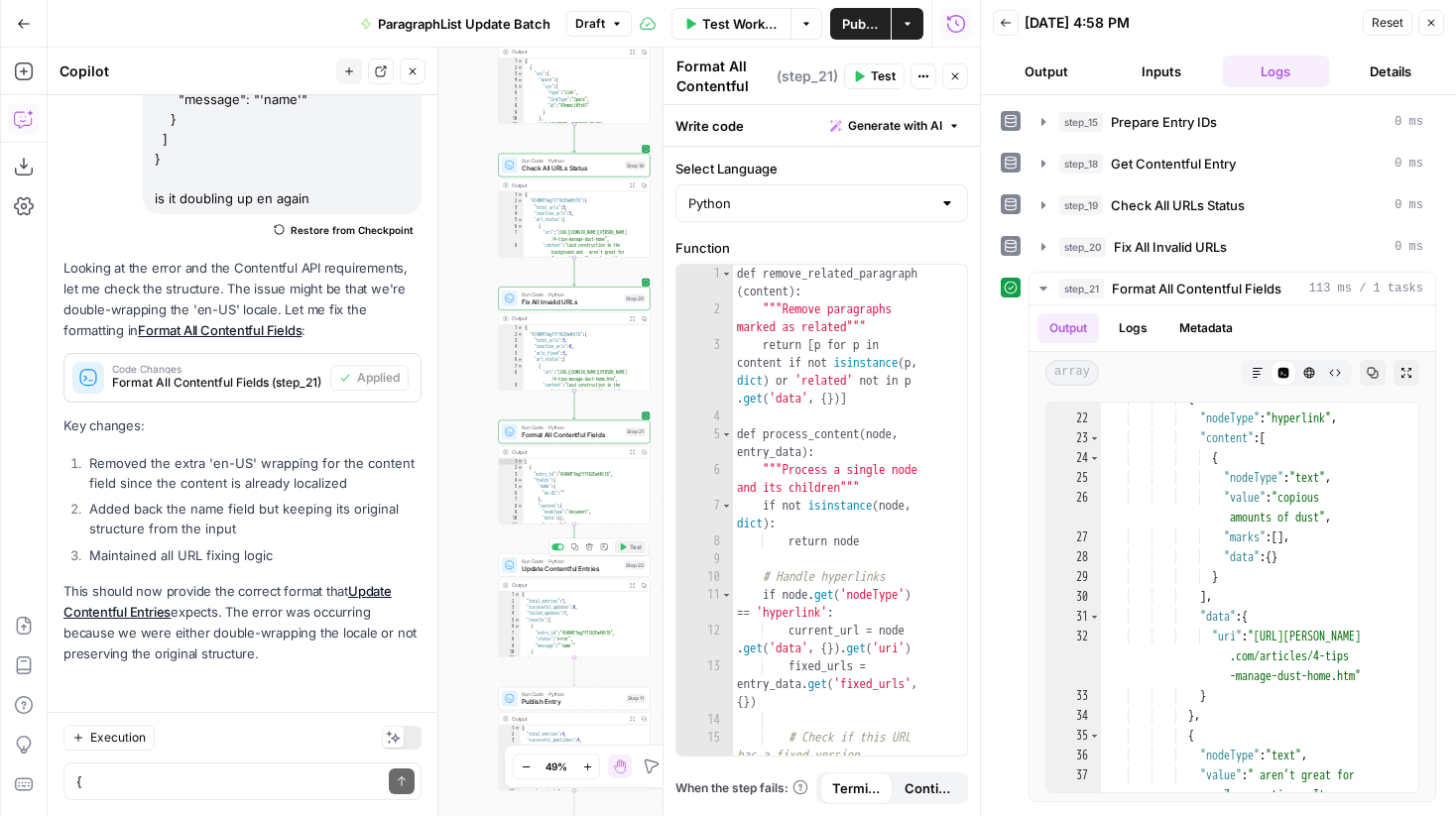 click on "Test" at bounding box center (630, 546) 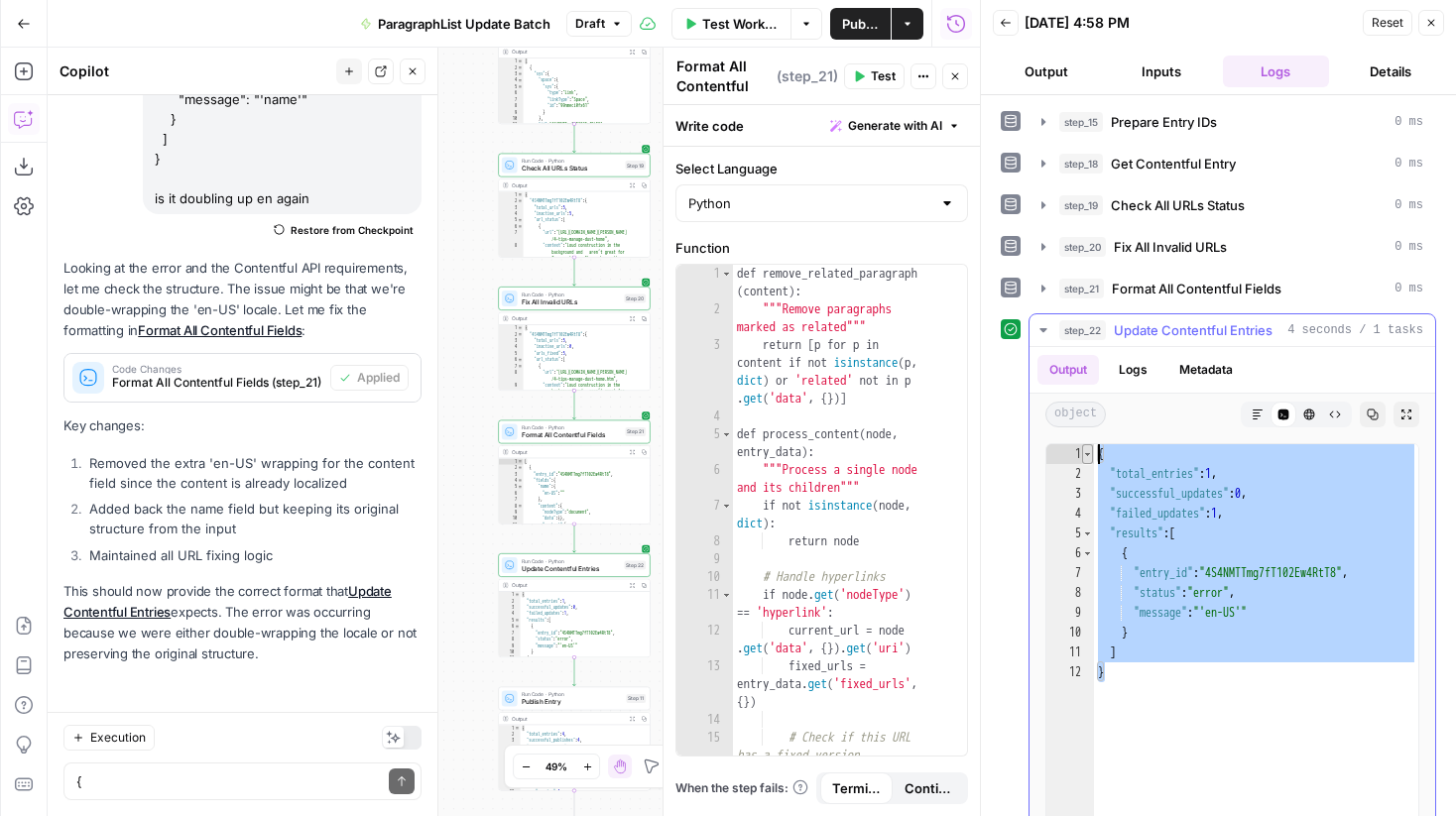 drag, startPoint x: 1128, startPoint y: 679, endPoint x: 1083, endPoint y: 452, distance: 231.41737 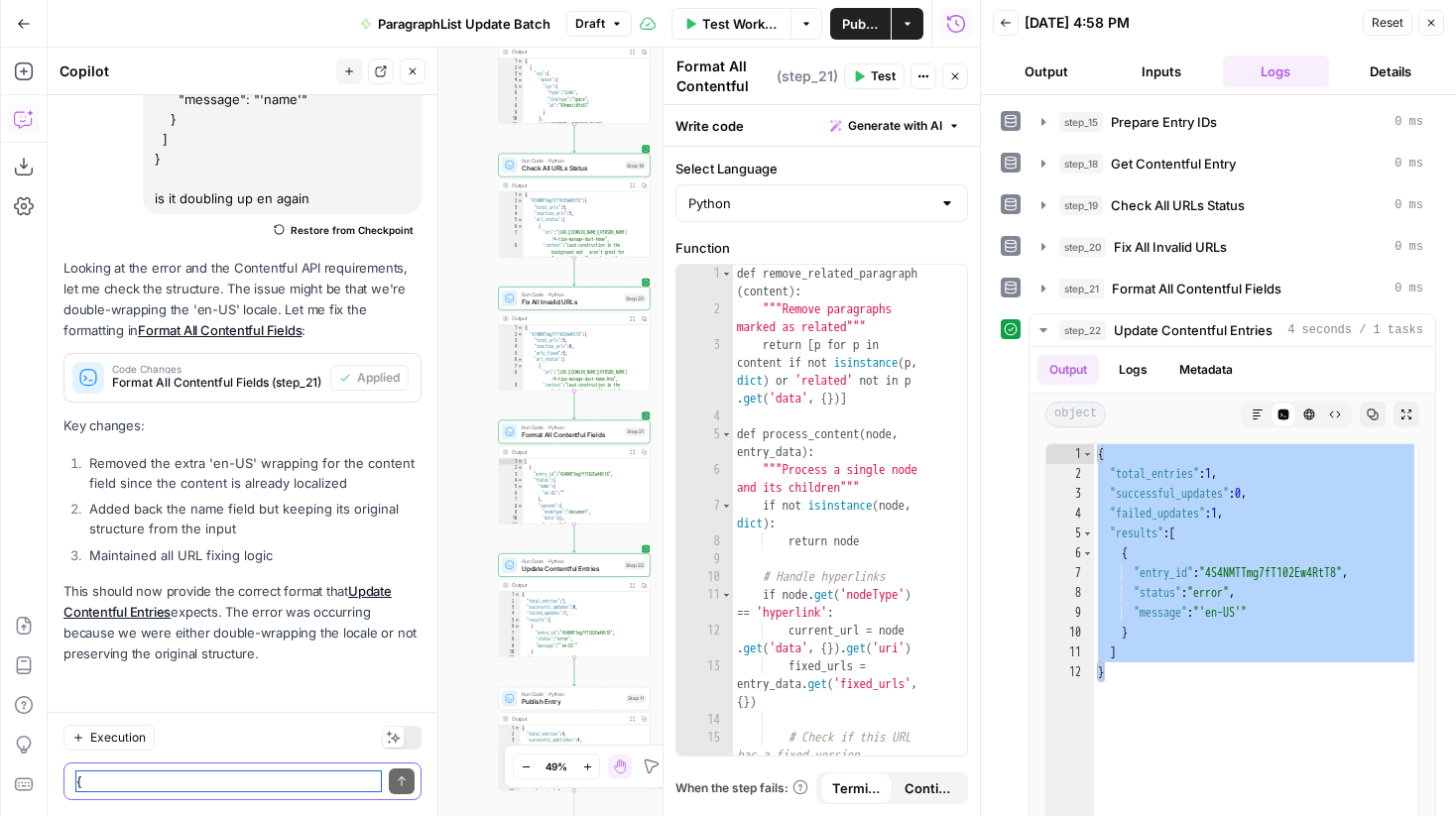 click on "{
"total_entries": 1,
"successful_updates": 0,
"failed_updates": 1,
"results": [
{
"entry_id": "4S4NMTTmg7fT102Ew4RtT8",
"status": "error",
"message": "'name'"
}
]
}
is it doubling up en again" at bounding box center [228, 781] 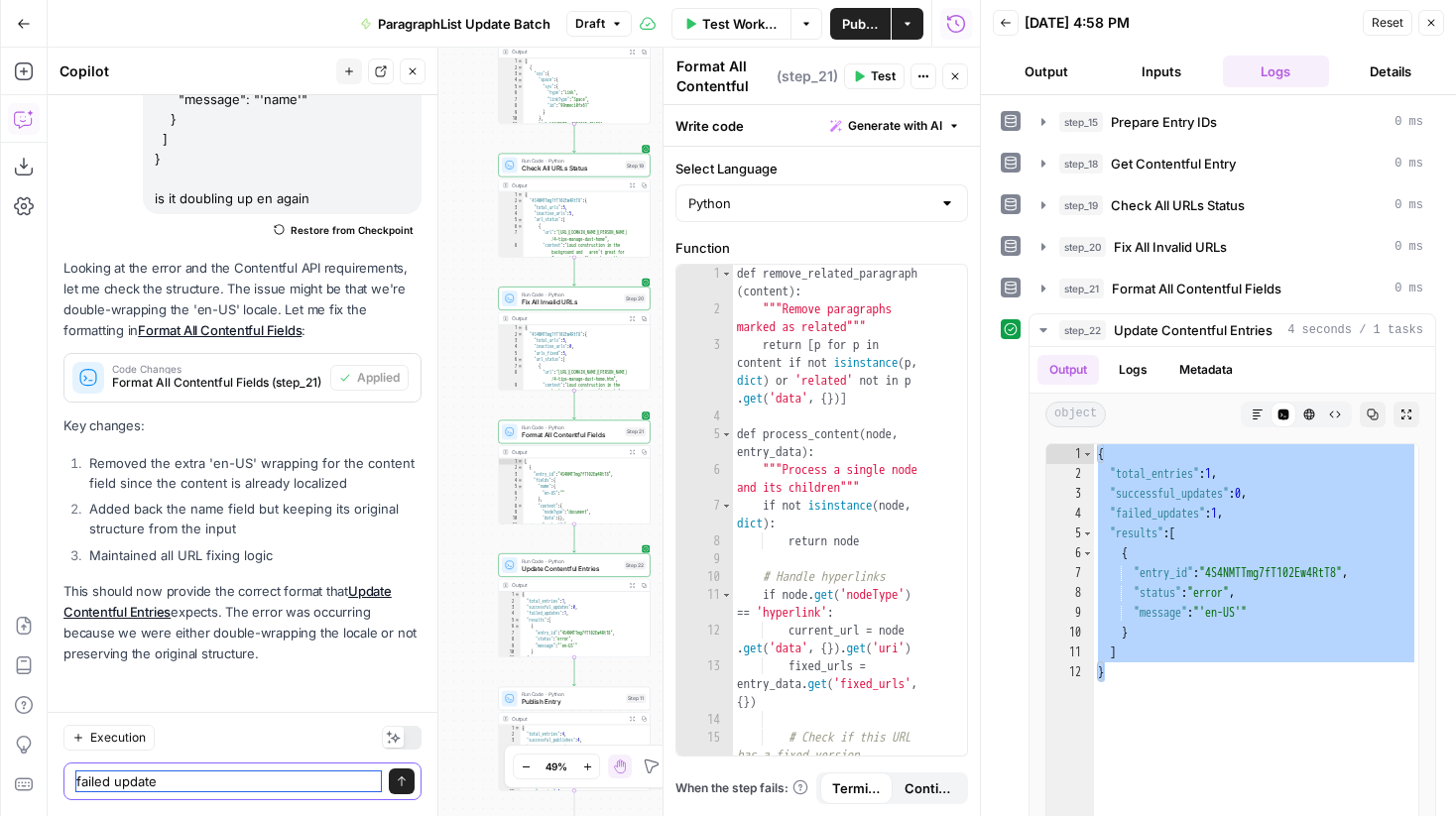 paste on "{
"total_entries": 1,
"successful_updates": 0,
"failed_updates": 1,
"results": [
{
"entry_id": "4S4NMTTmg7fT102Ew4RtT8",
"status": "error",
"message": "'en-US'"
}
]
}" 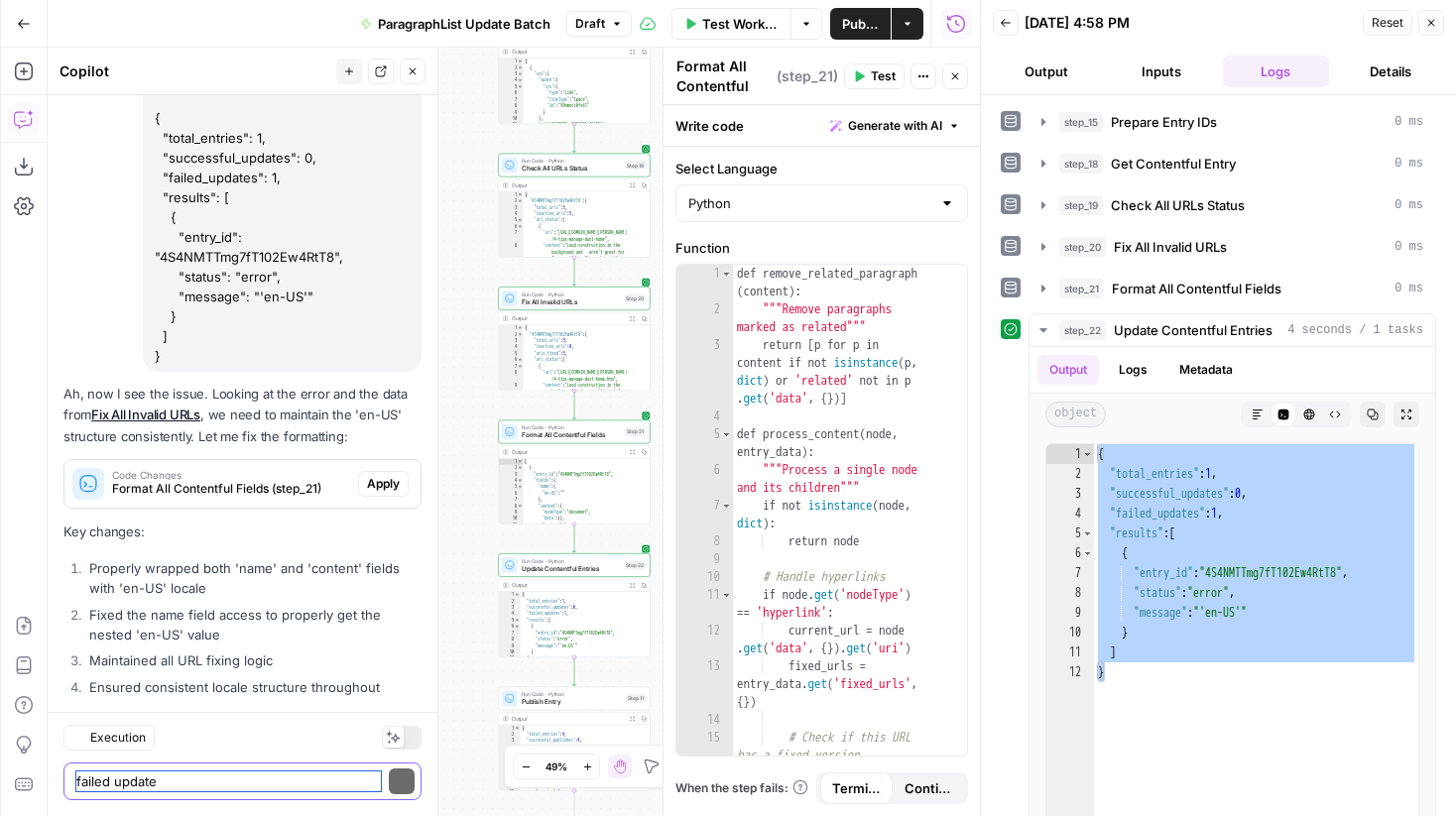 scroll, scrollTop: 7121, scrollLeft: 0, axis: vertical 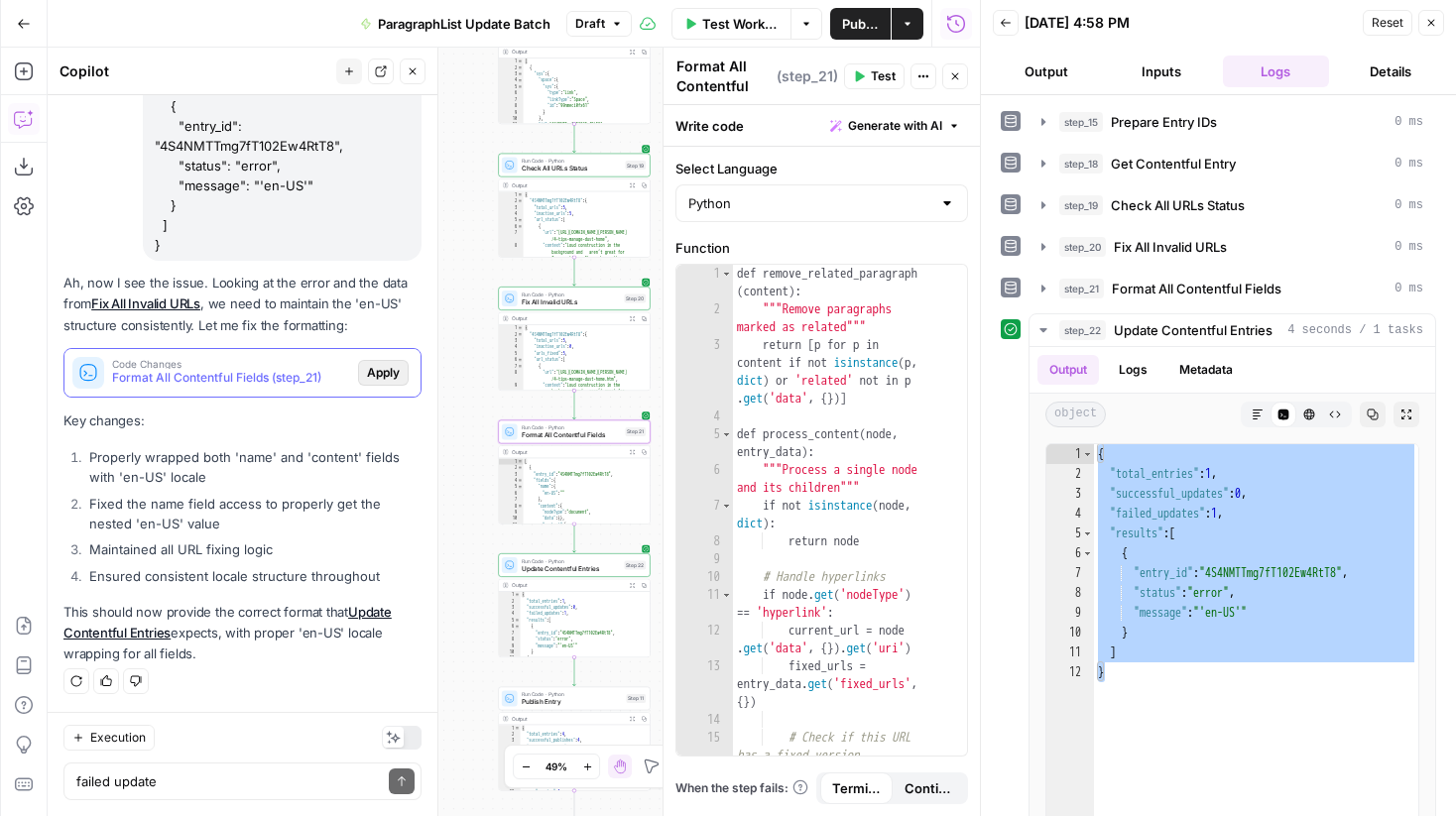 click on "Apply" at bounding box center [383, 373] 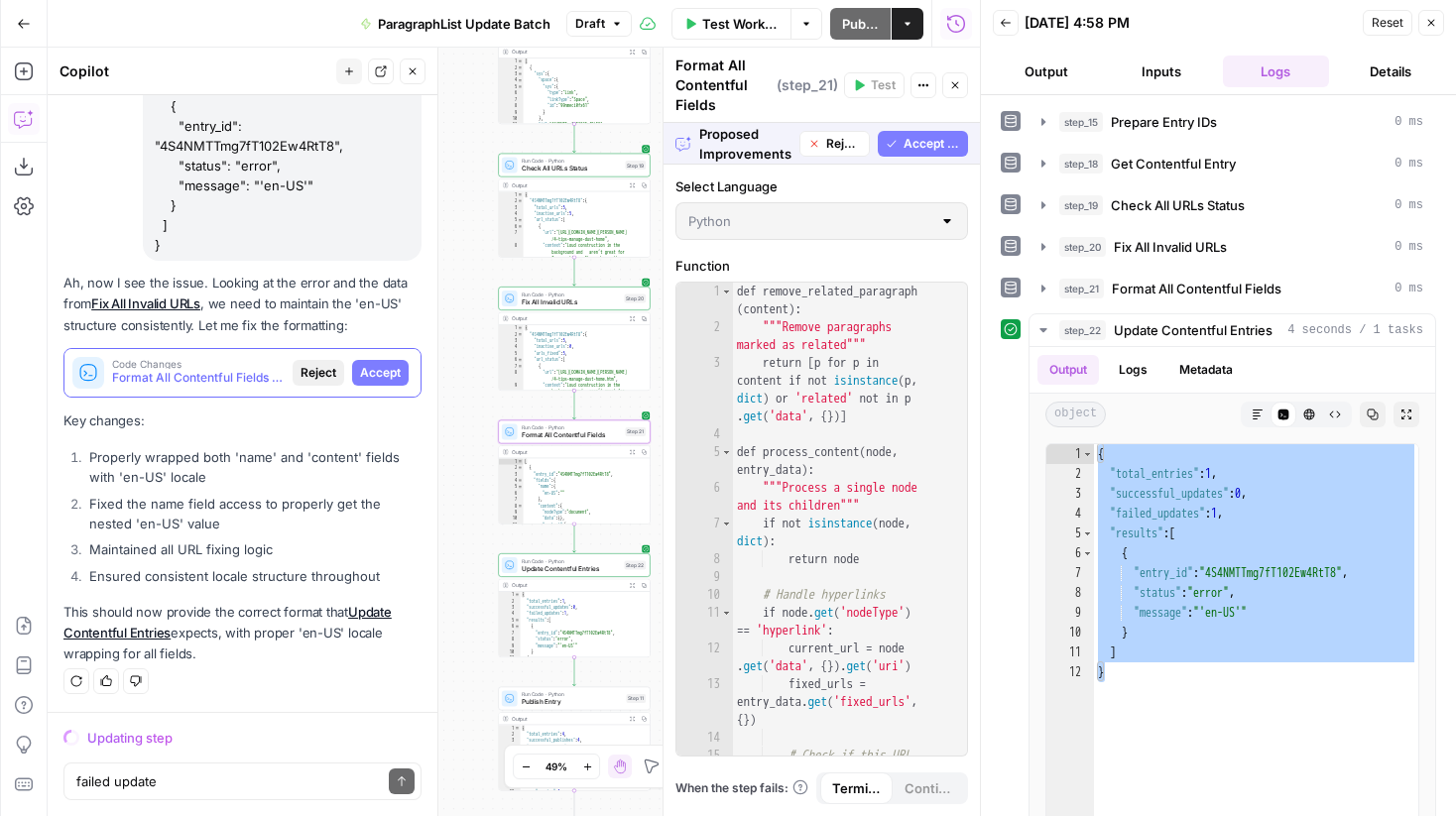 click on "Accept" at bounding box center [380, 373] 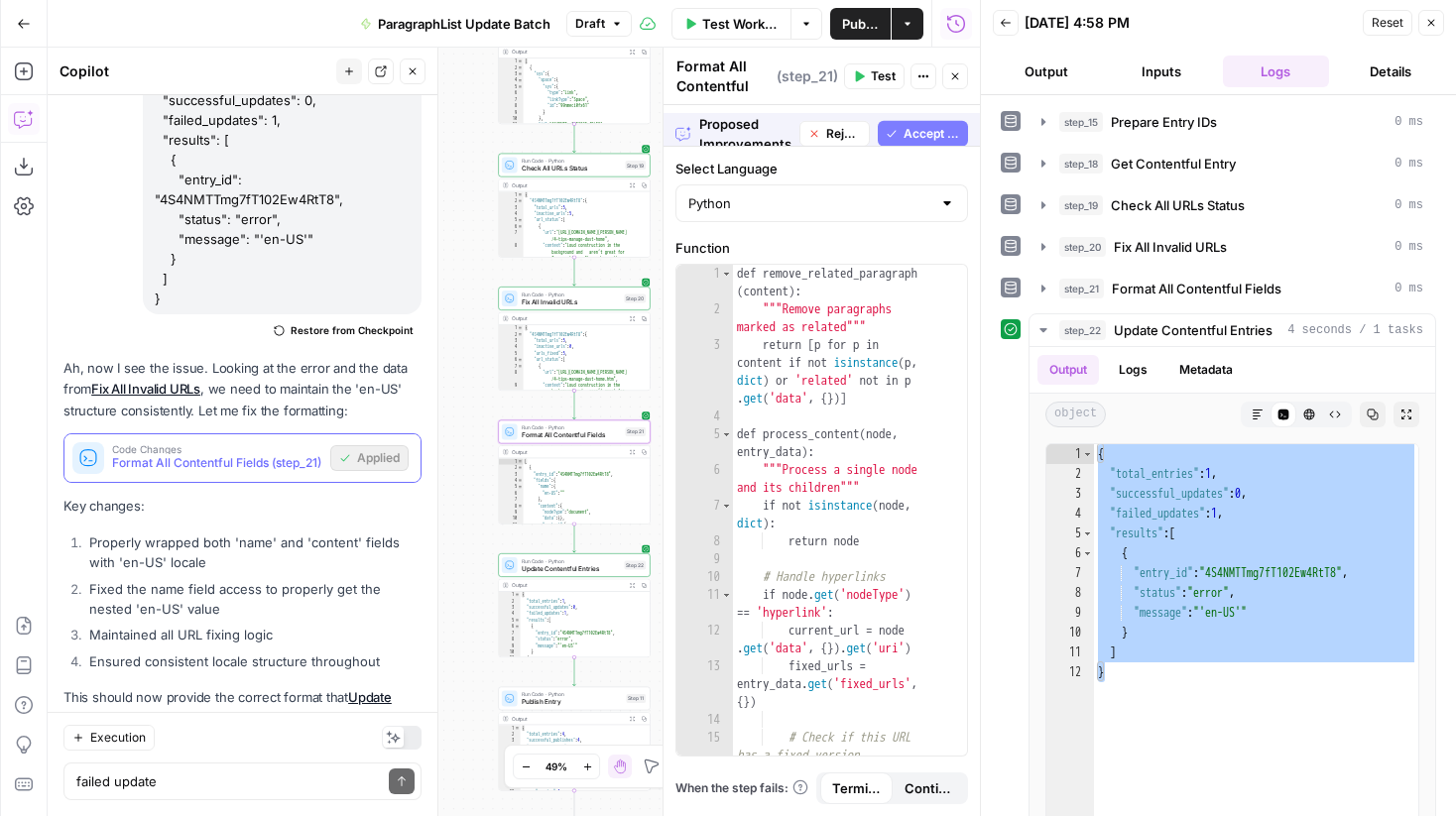 scroll, scrollTop: 7153, scrollLeft: 0, axis: vertical 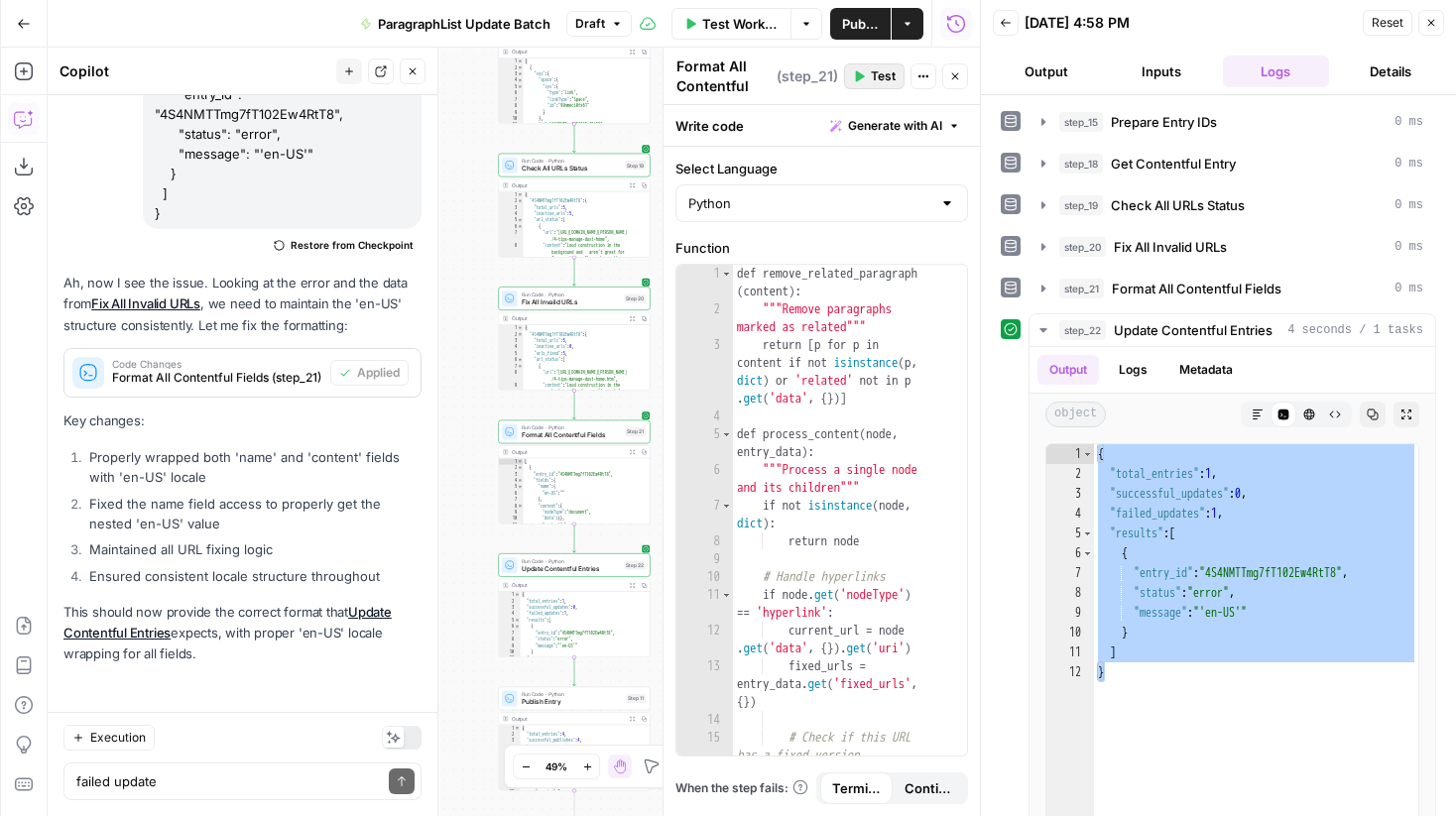 click on "Test" at bounding box center (874, 76) 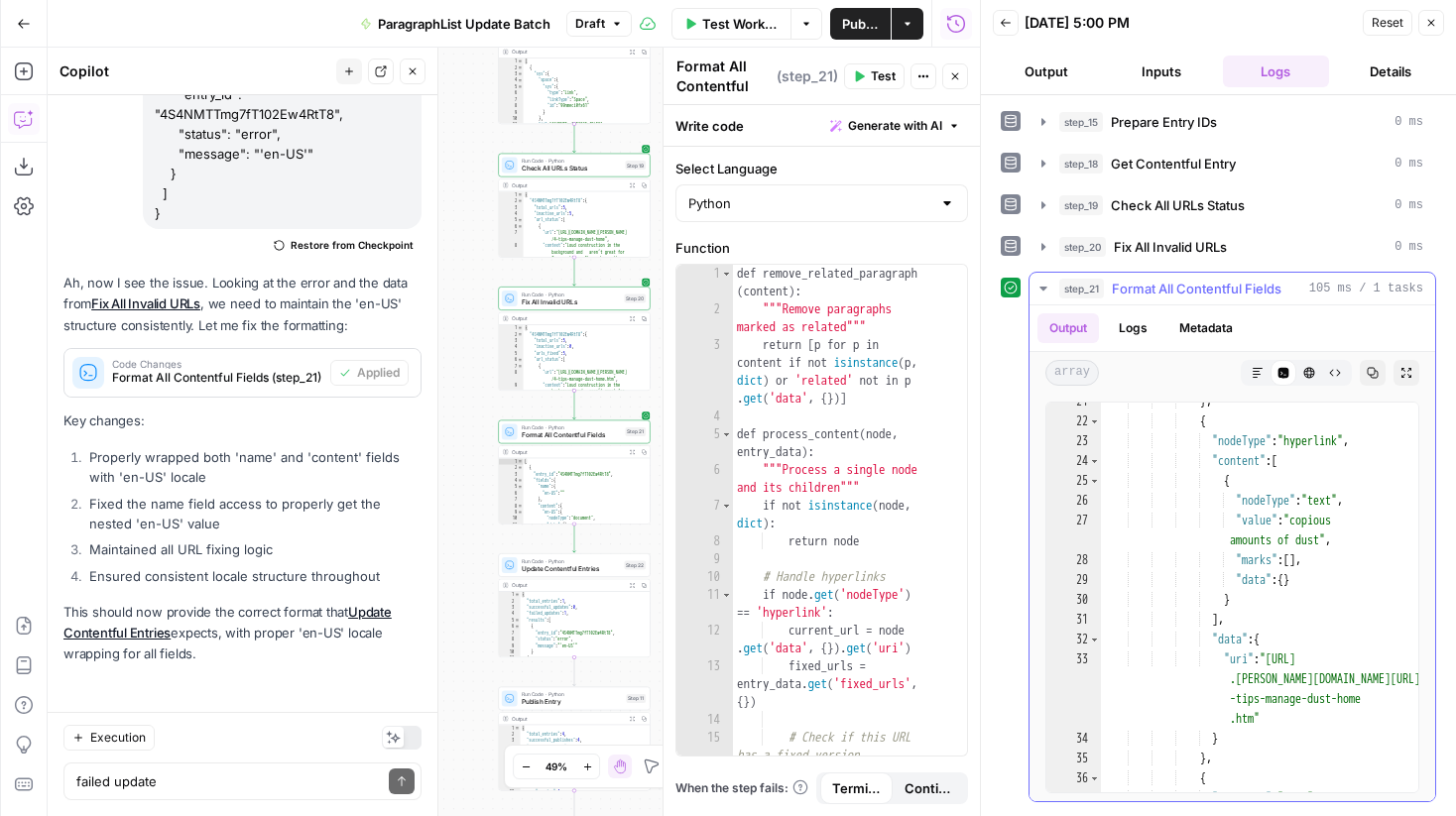scroll, scrollTop: 451, scrollLeft: 0, axis: vertical 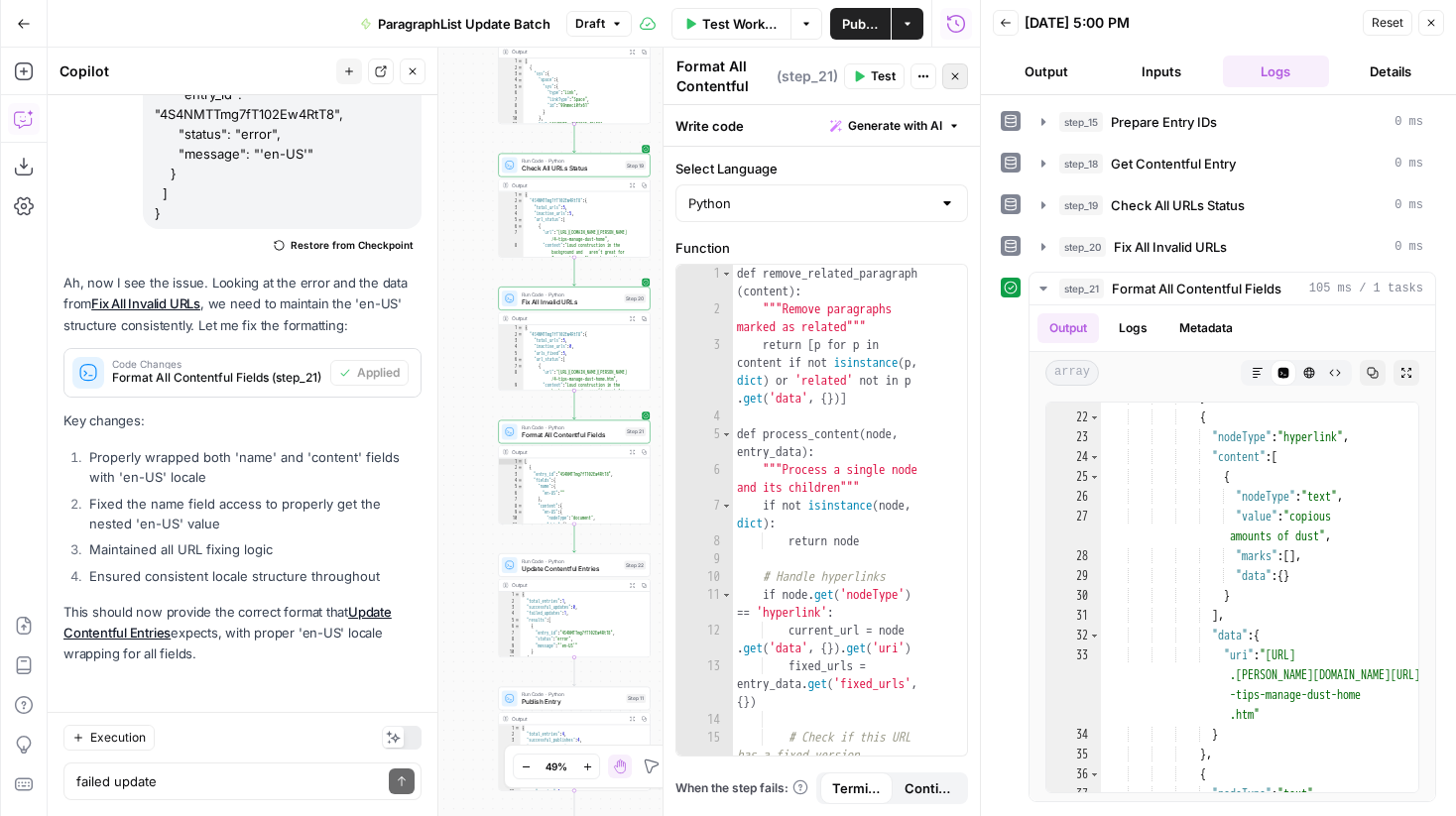 click 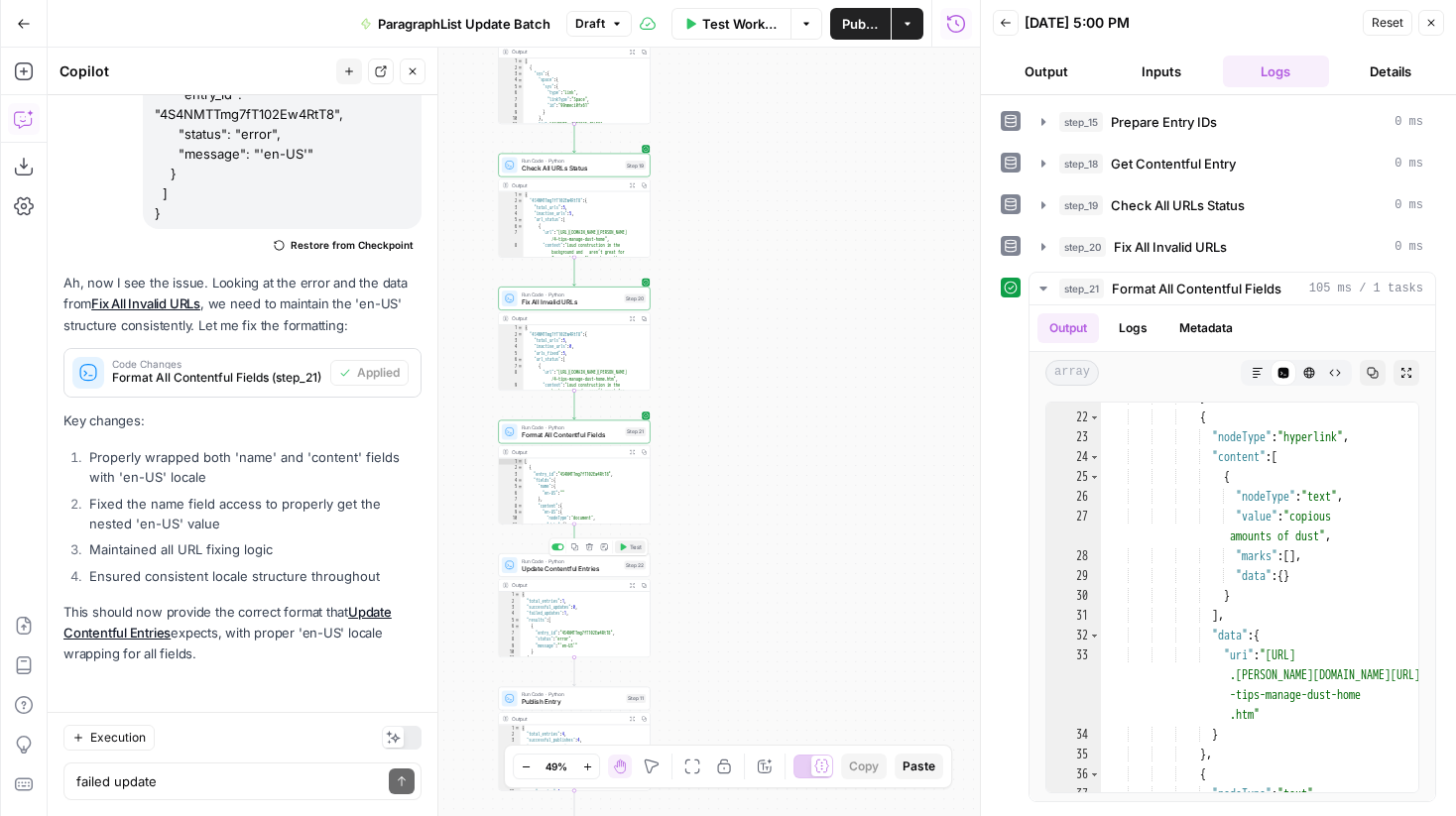 click on "Test" at bounding box center (636, 546) 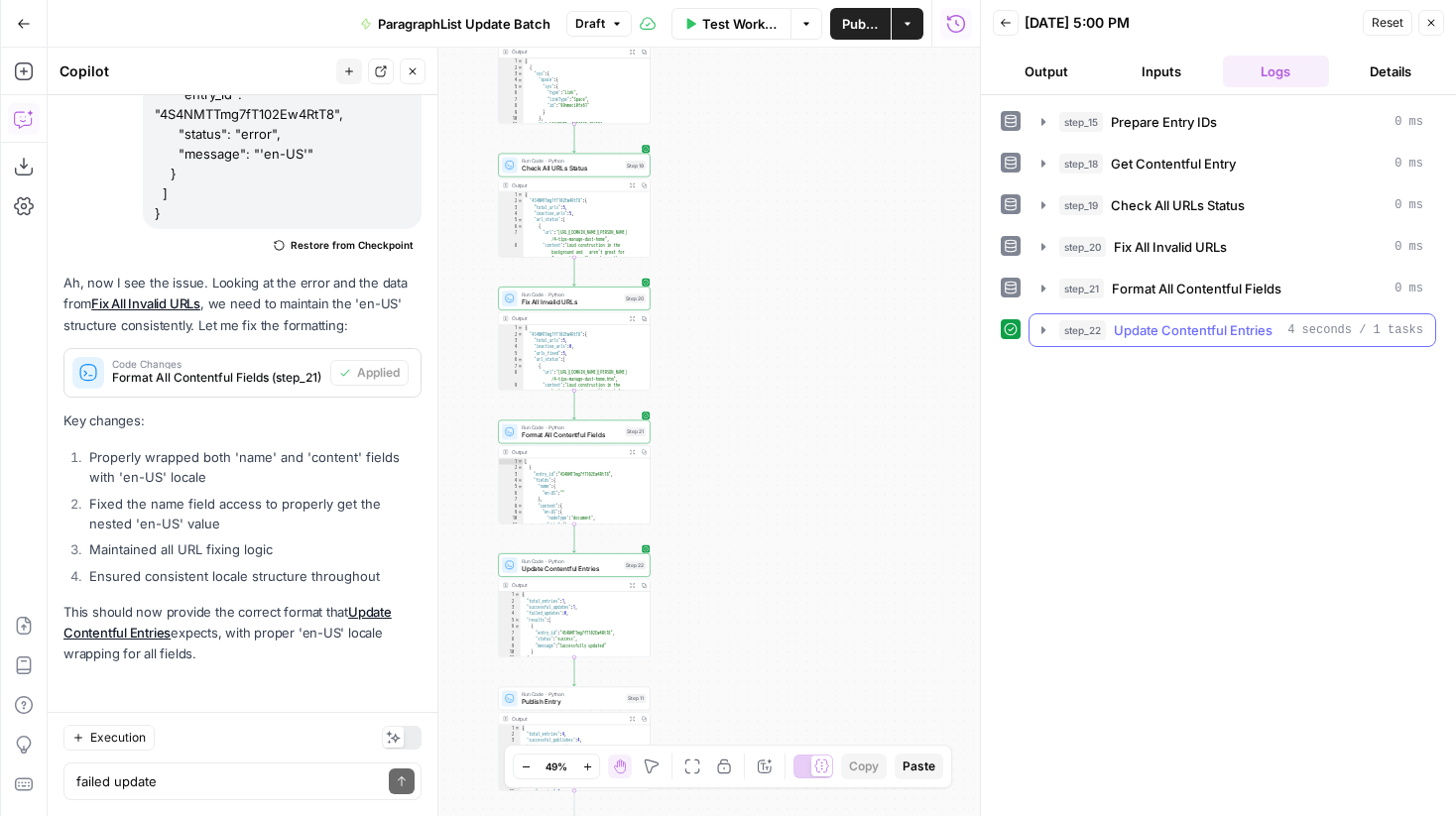 click 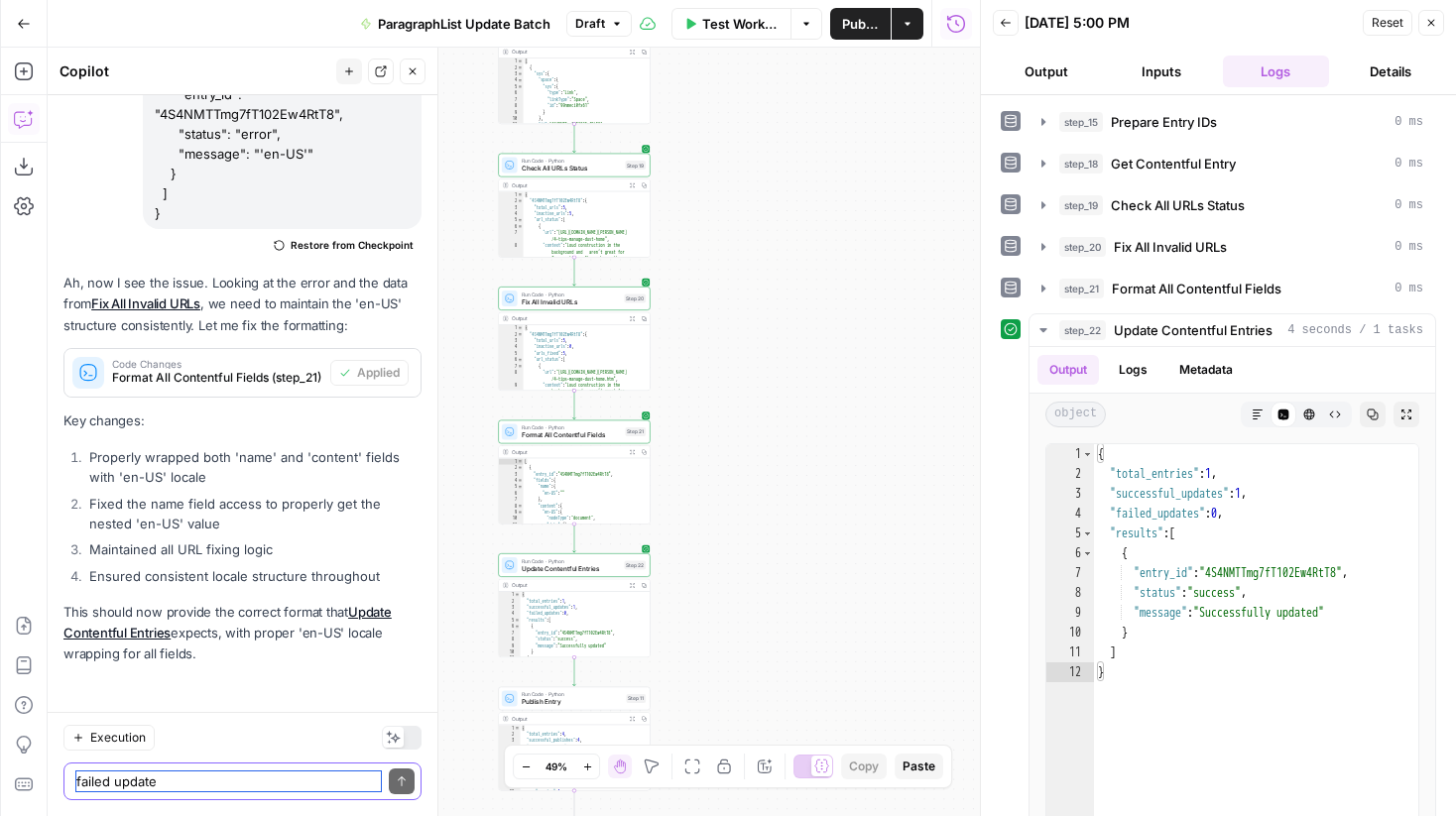 click on "failed update
{
"total_entries": 1,
"successful_updates": 0,
"failed_updates": 1,
"results": [
{
"entry_id": "4S4NMTTmg7fT102Ew4RtT8",
"status": "error",
"message": "'en-US'"
}
]
}" at bounding box center [228, 781] 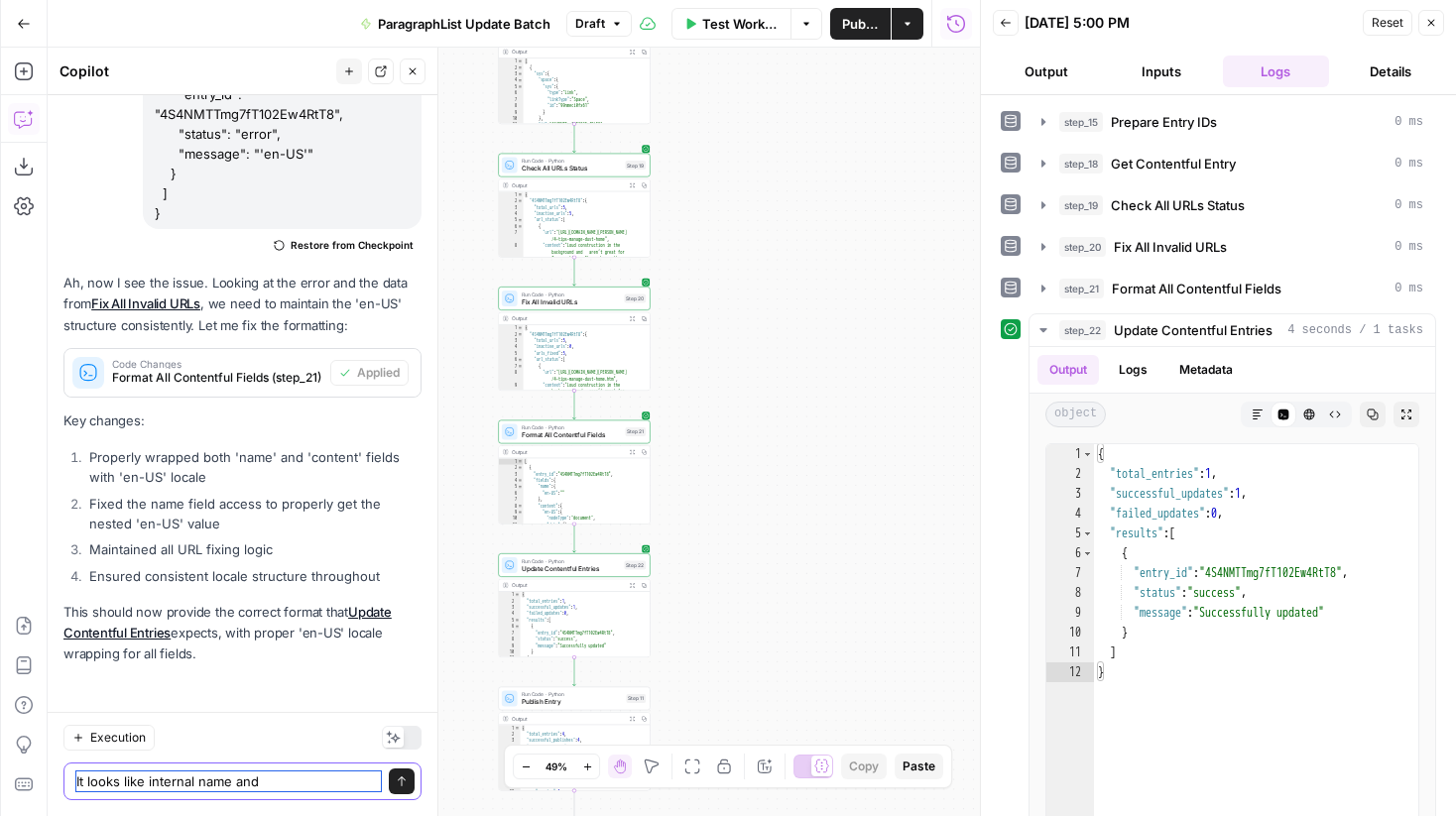 paste on "Component Configuration" 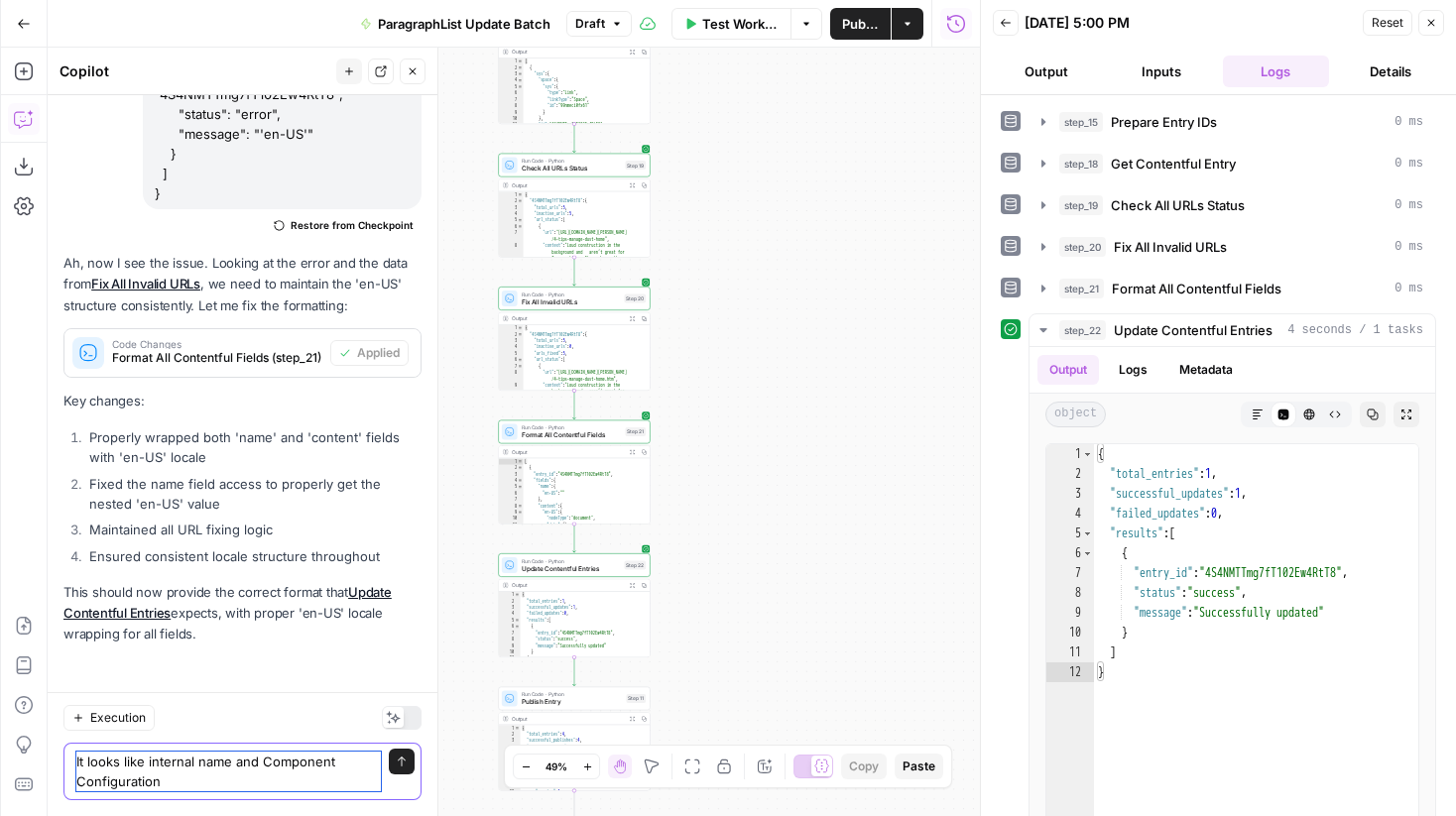 scroll, scrollTop: 7172, scrollLeft: 0, axis: vertical 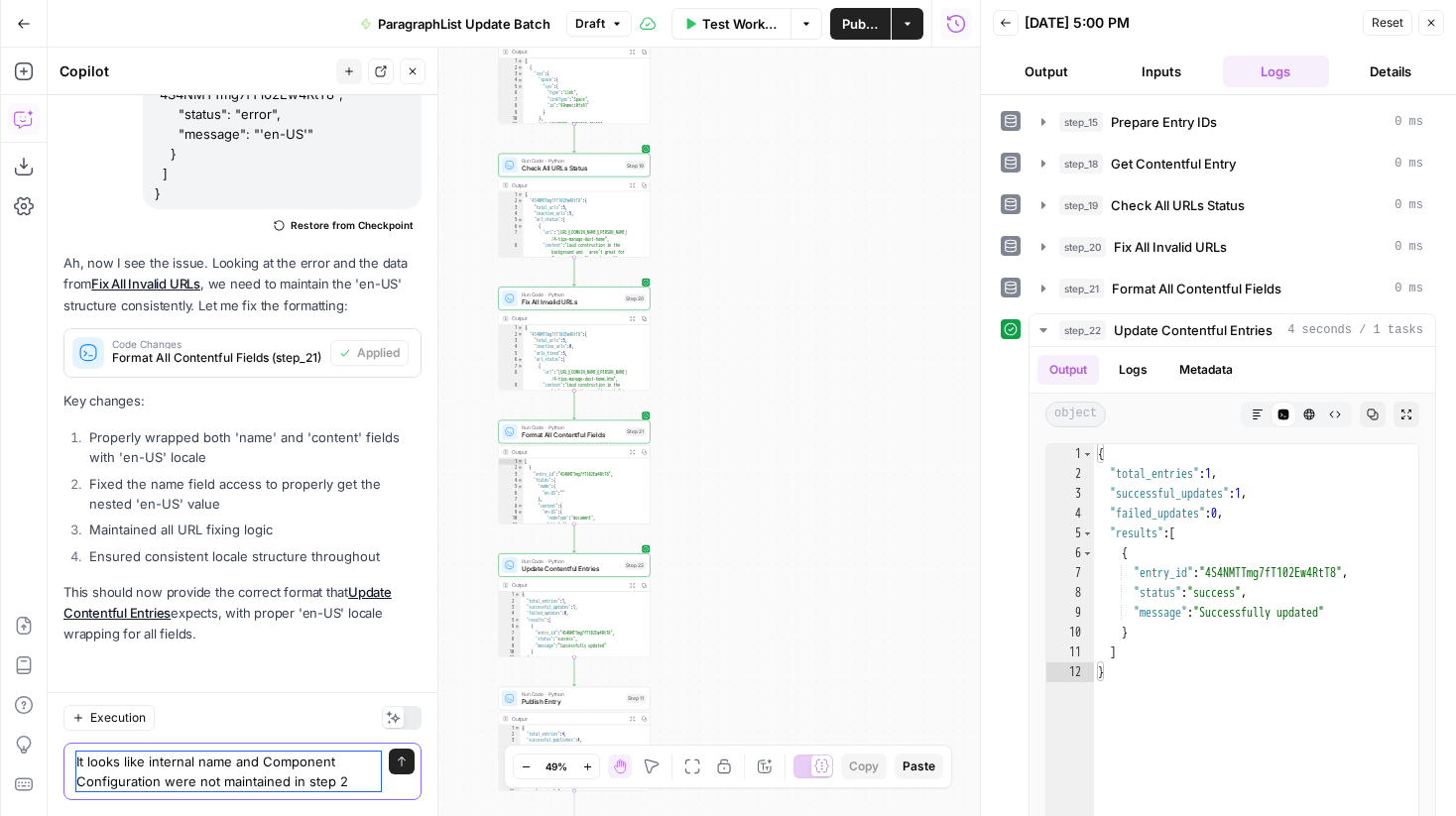 type on "It looks like internal name and Component Configuration were not maintained in step 21" 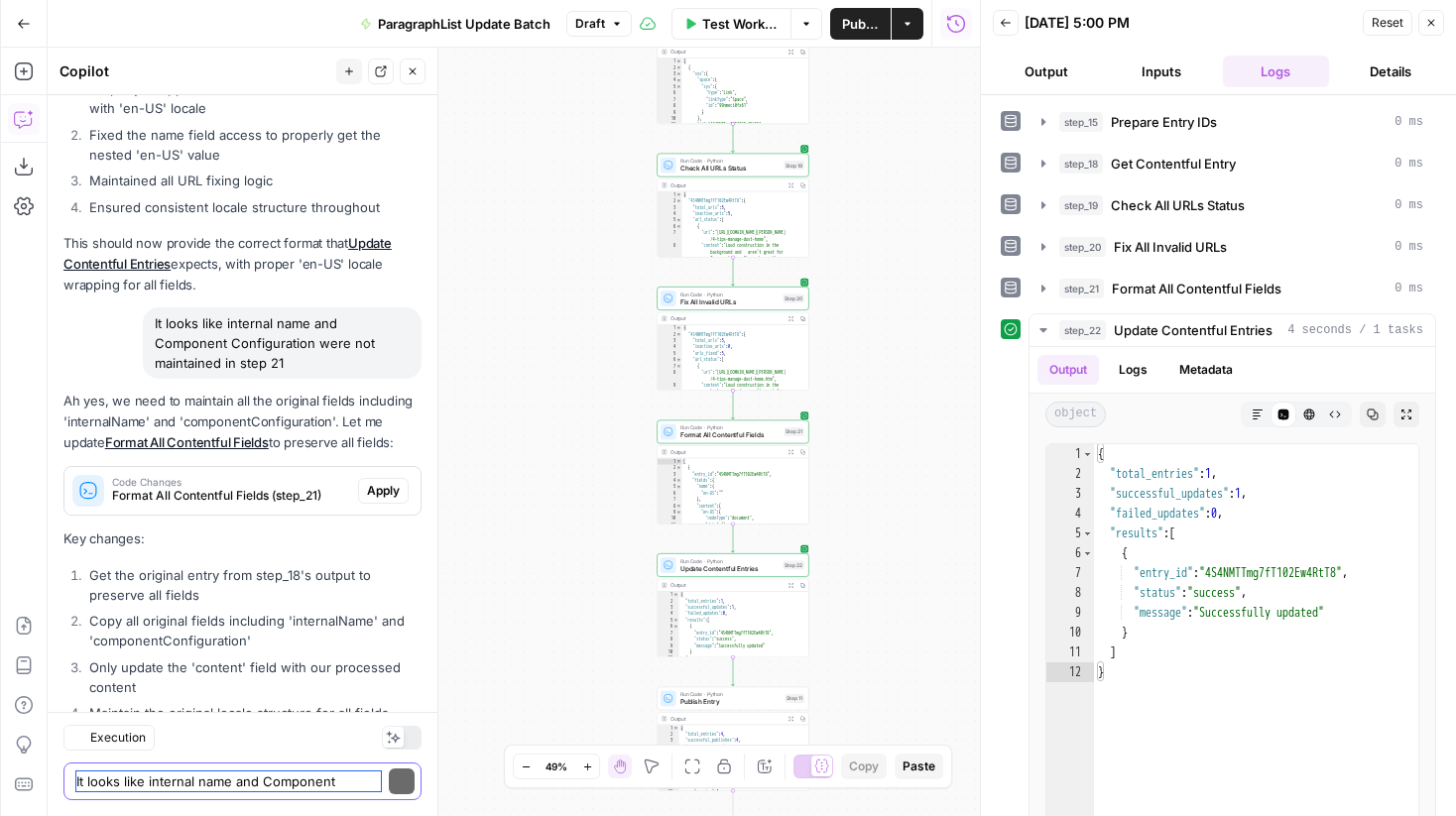 scroll, scrollTop: 7664, scrollLeft: 0, axis: vertical 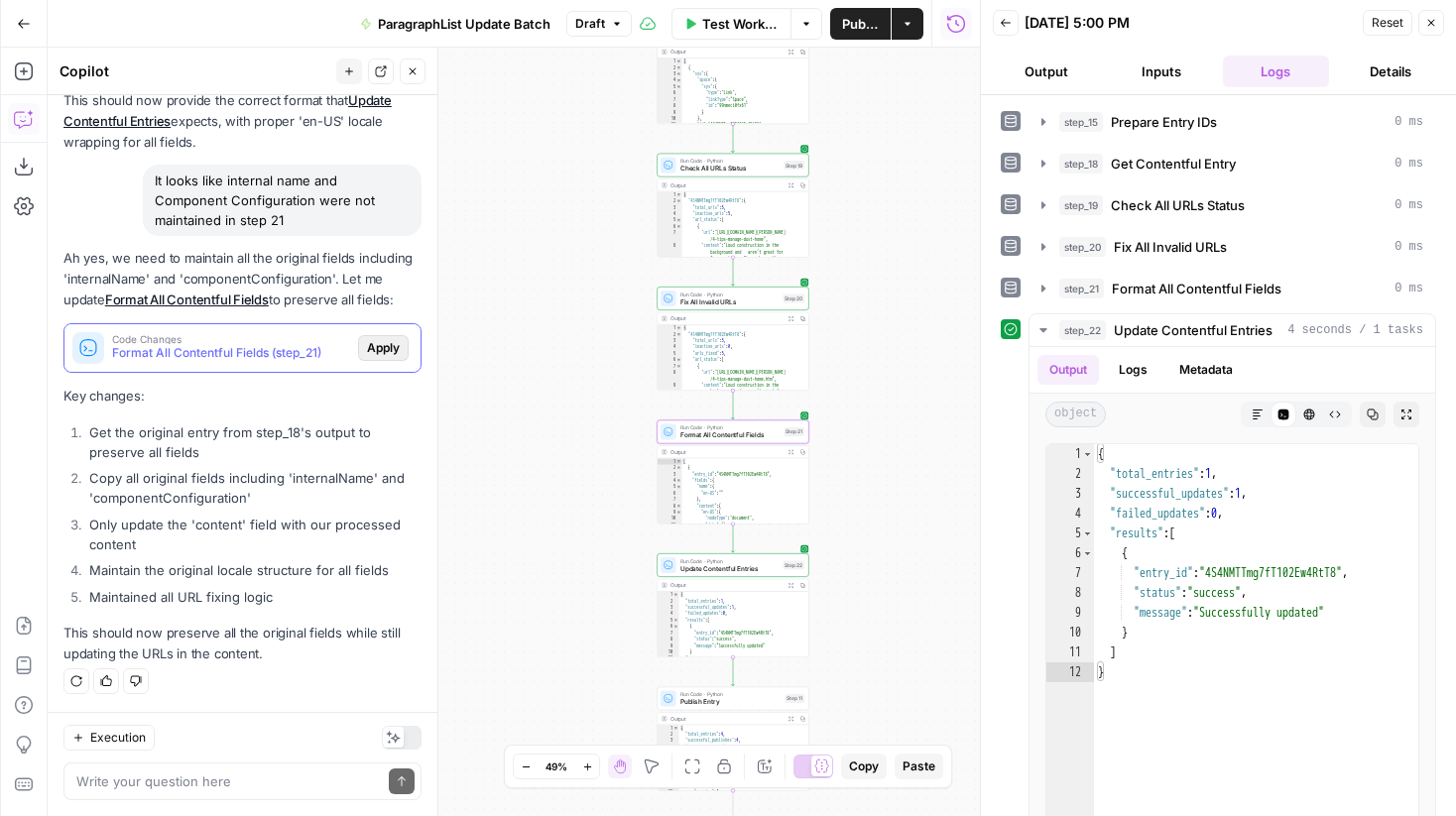 click on "Apply" at bounding box center (383, 348) 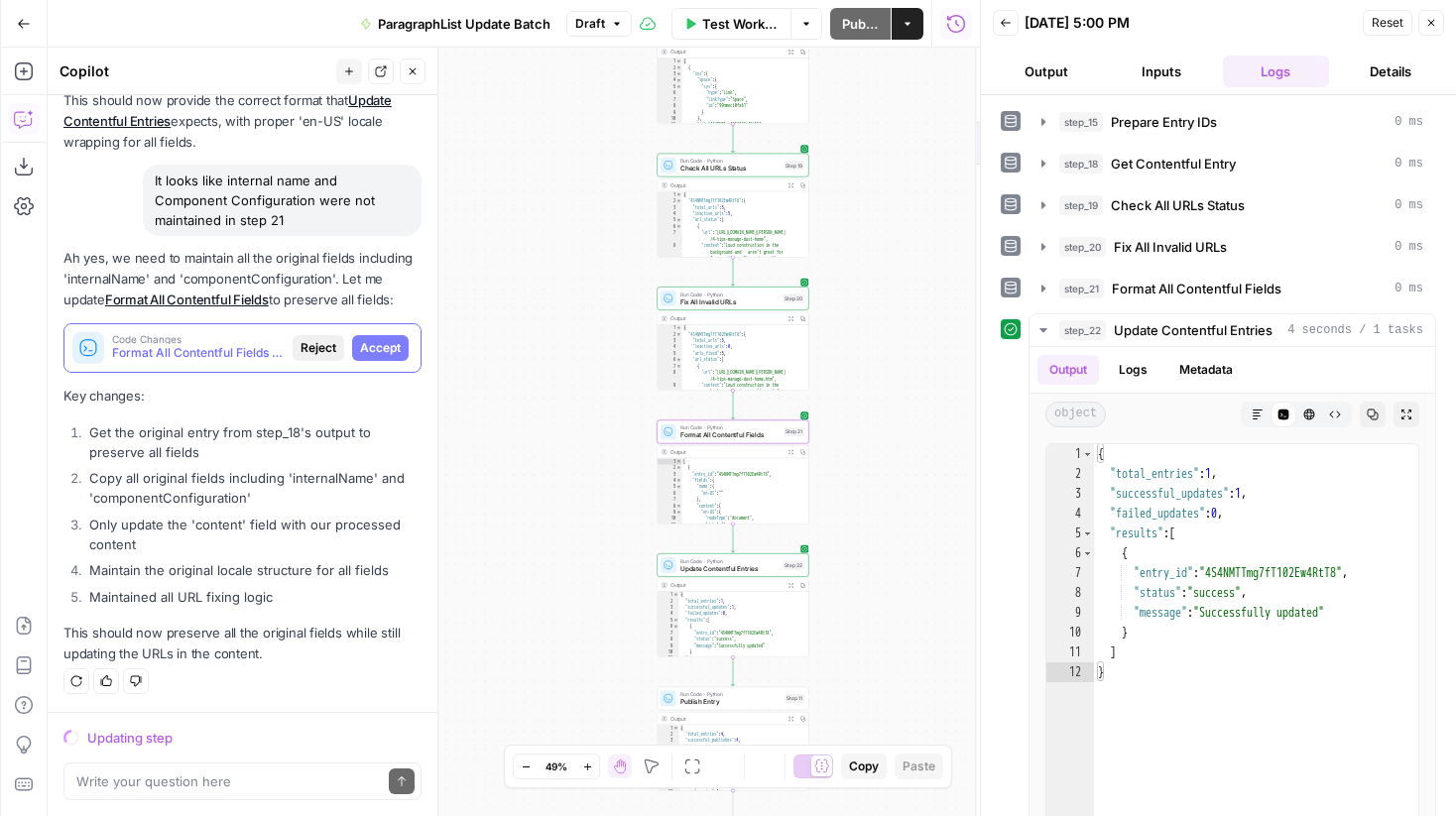 scroll, scrollTop: 7315, scrollLeft: 0, axis: vertical 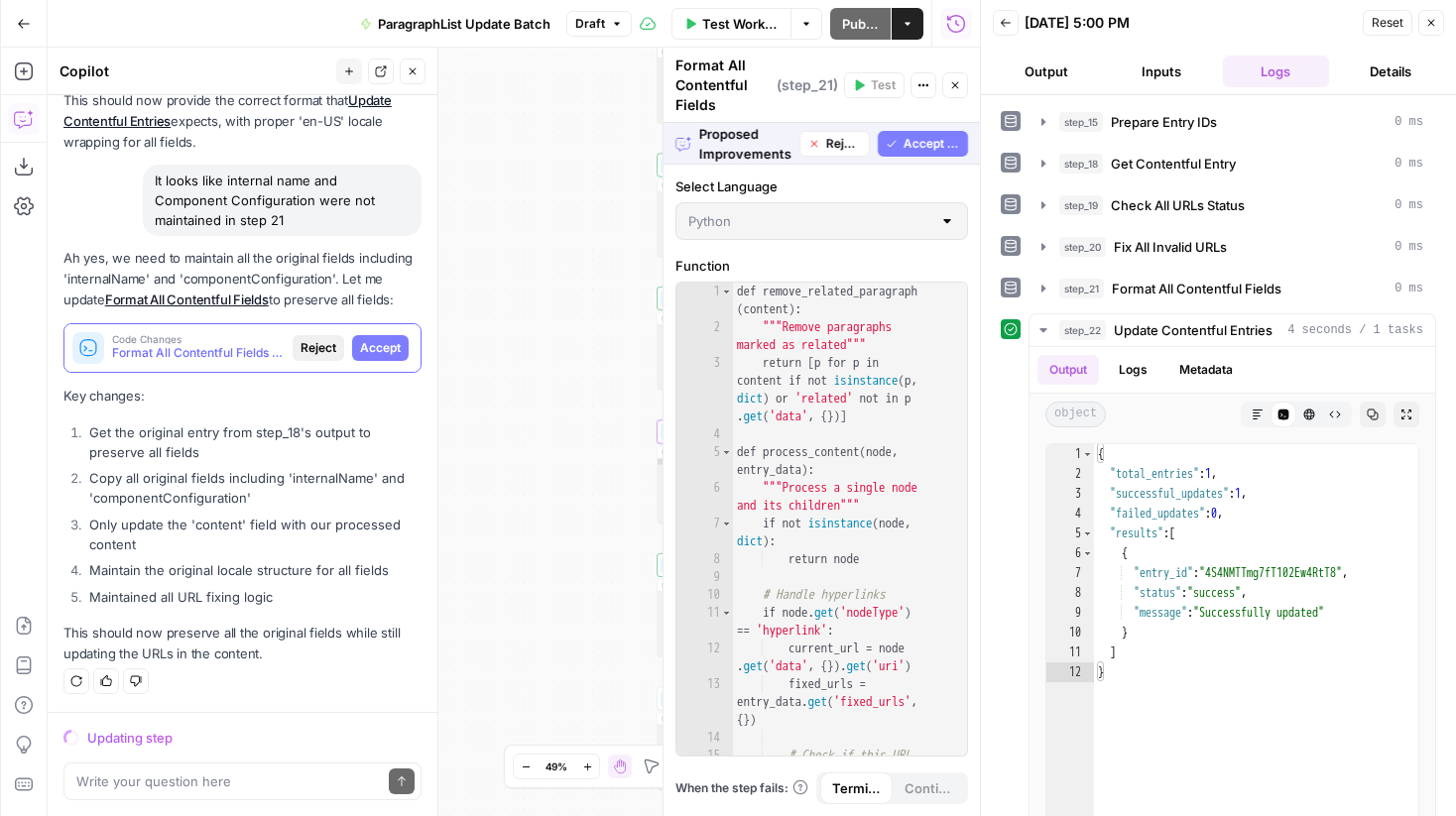 click on "Accept" at bounding box center [380, 348] 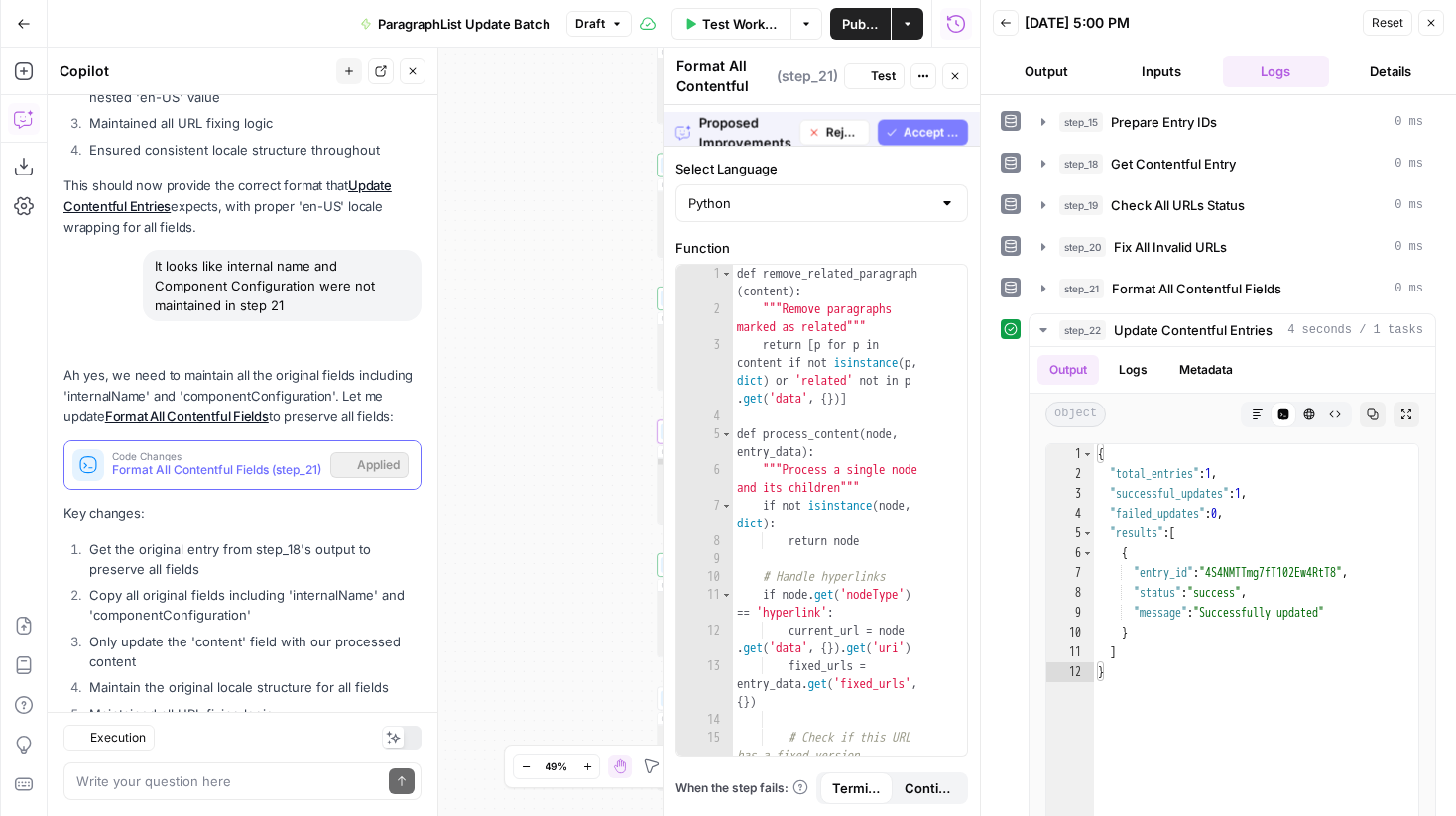 scroll, scrollTop: 7696, scrollLeft: 0, axis: vertical 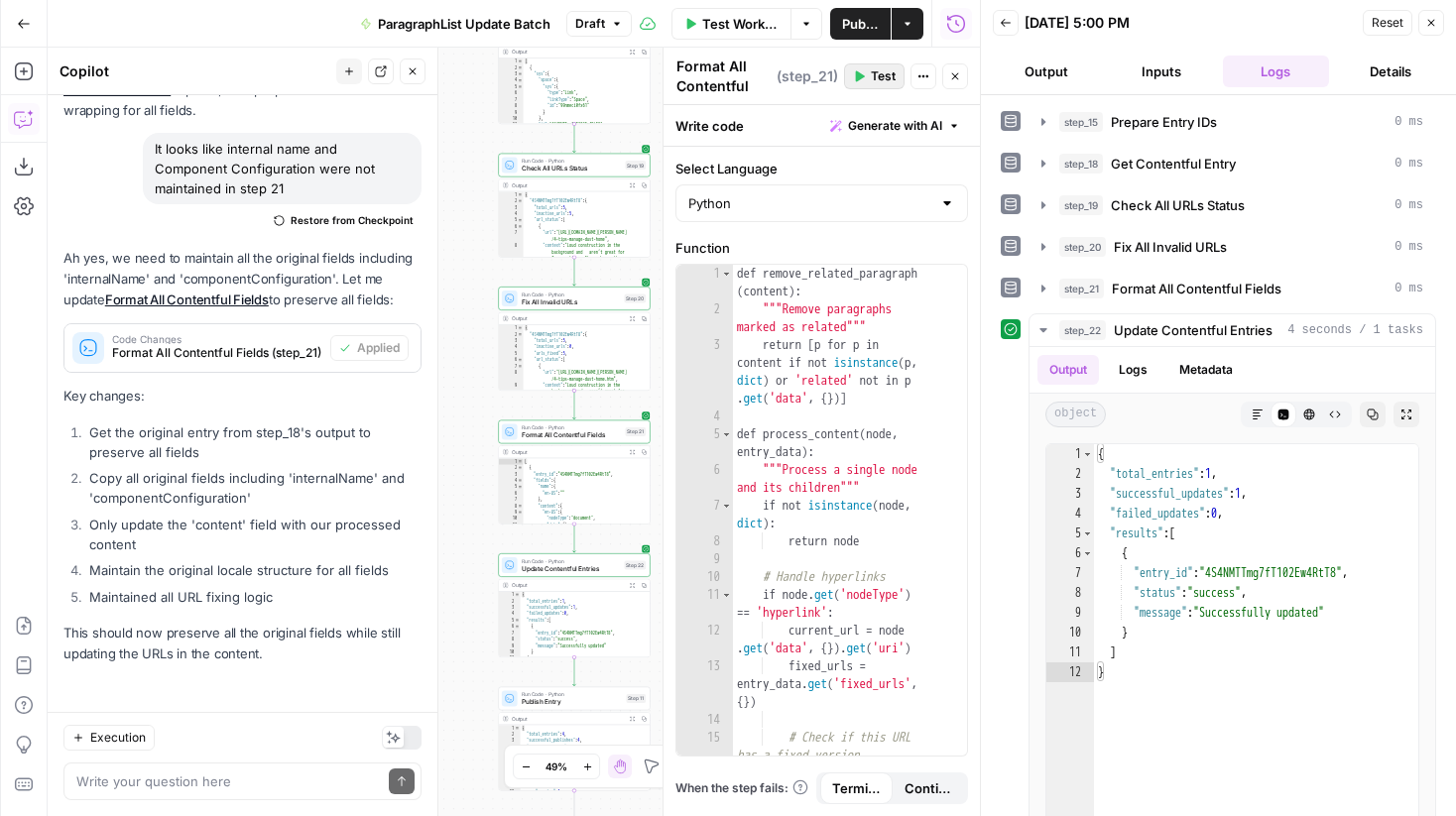 click on "Test" at bounding box center (883, 76) 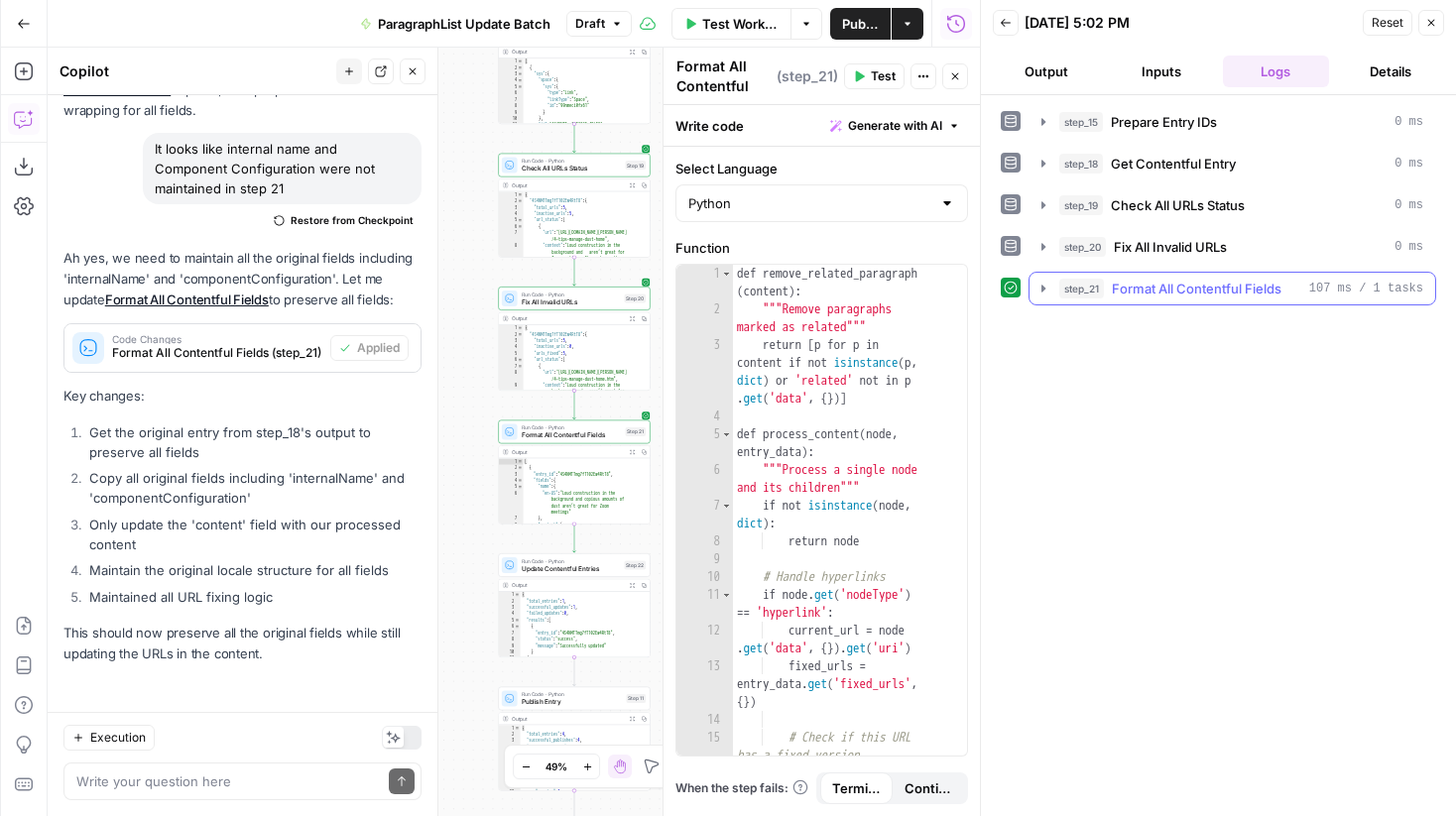 click 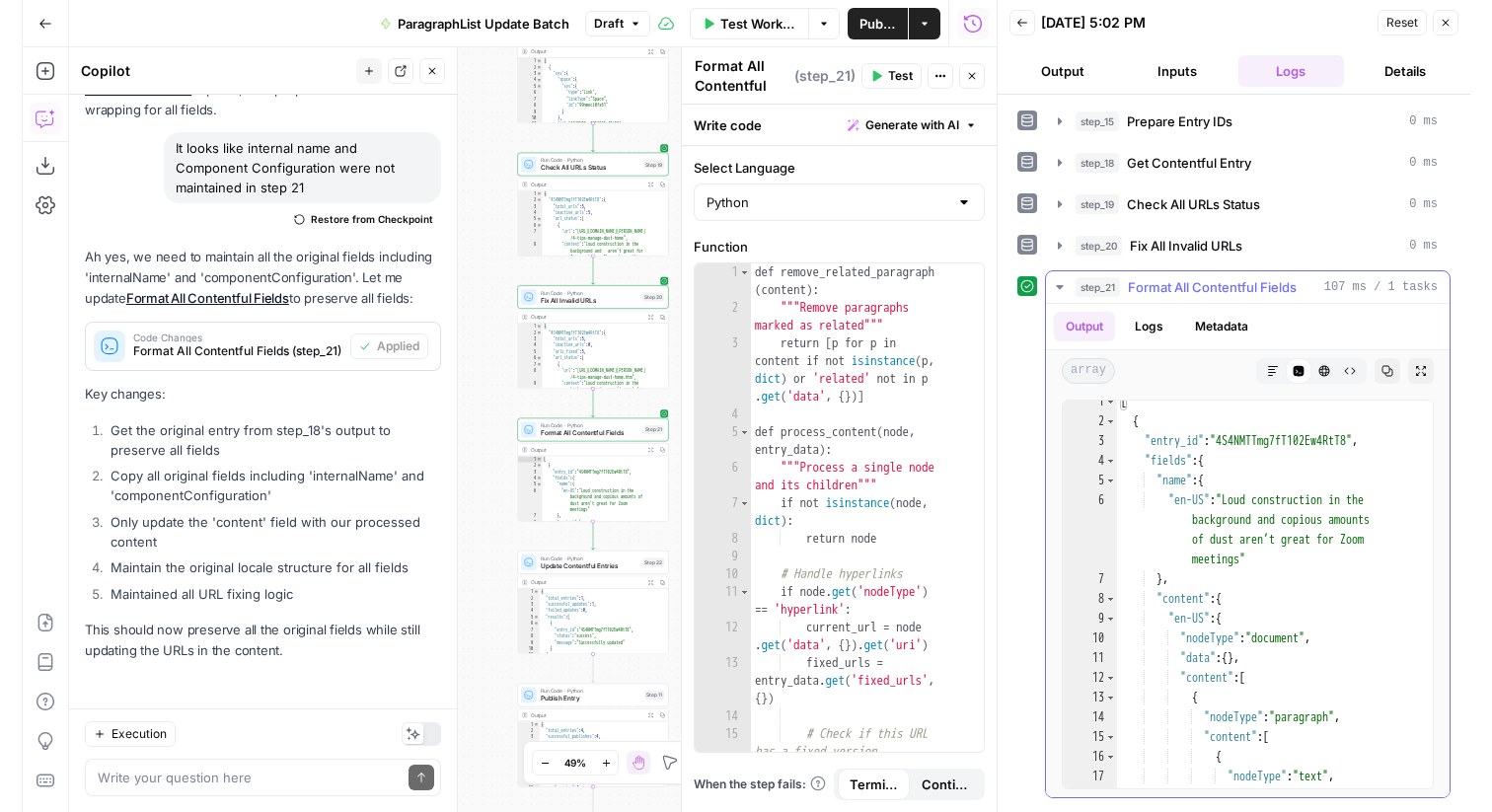 scroll, scrollTop: 0, scrollLeft: 0, axis: both 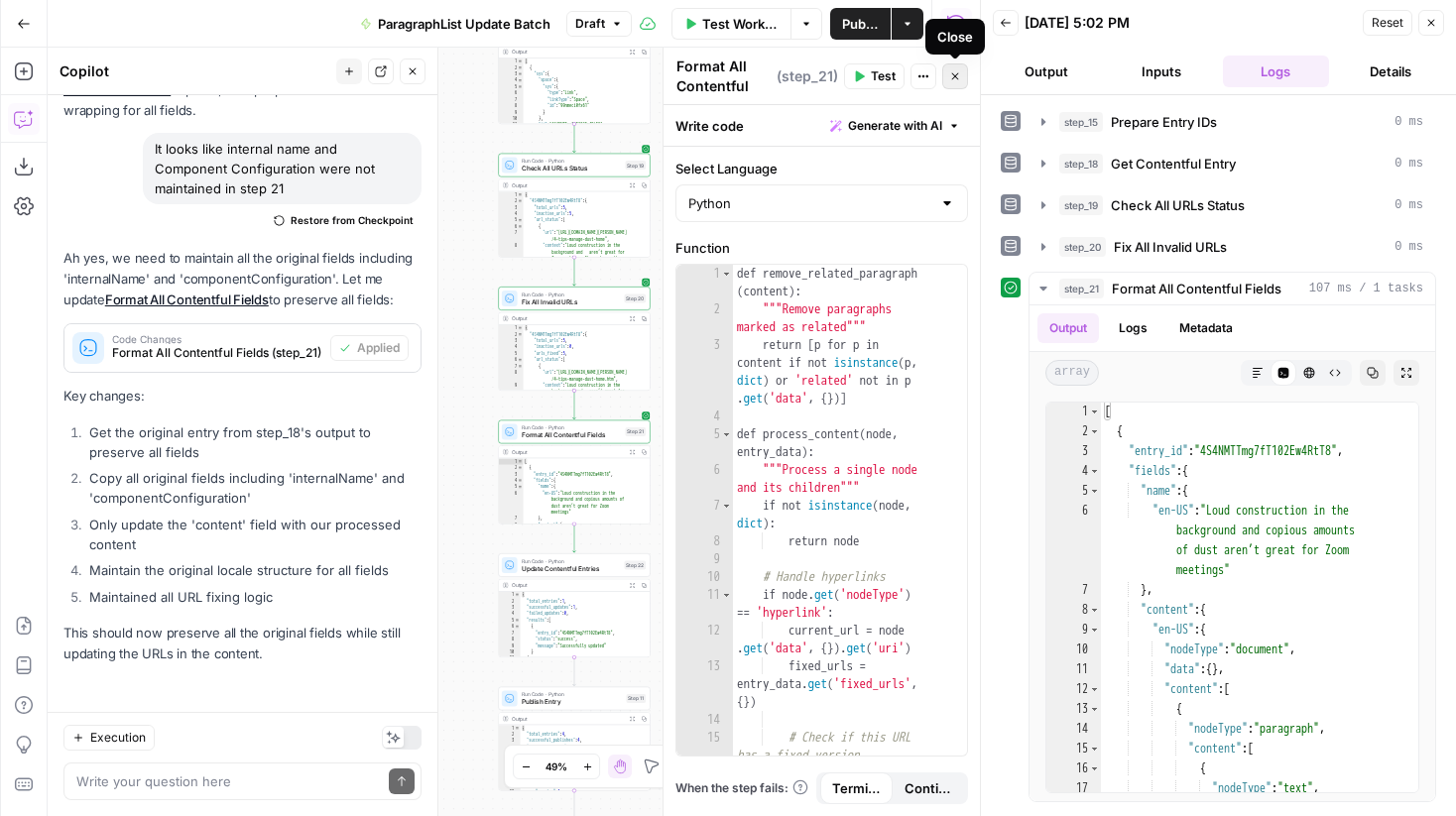 click 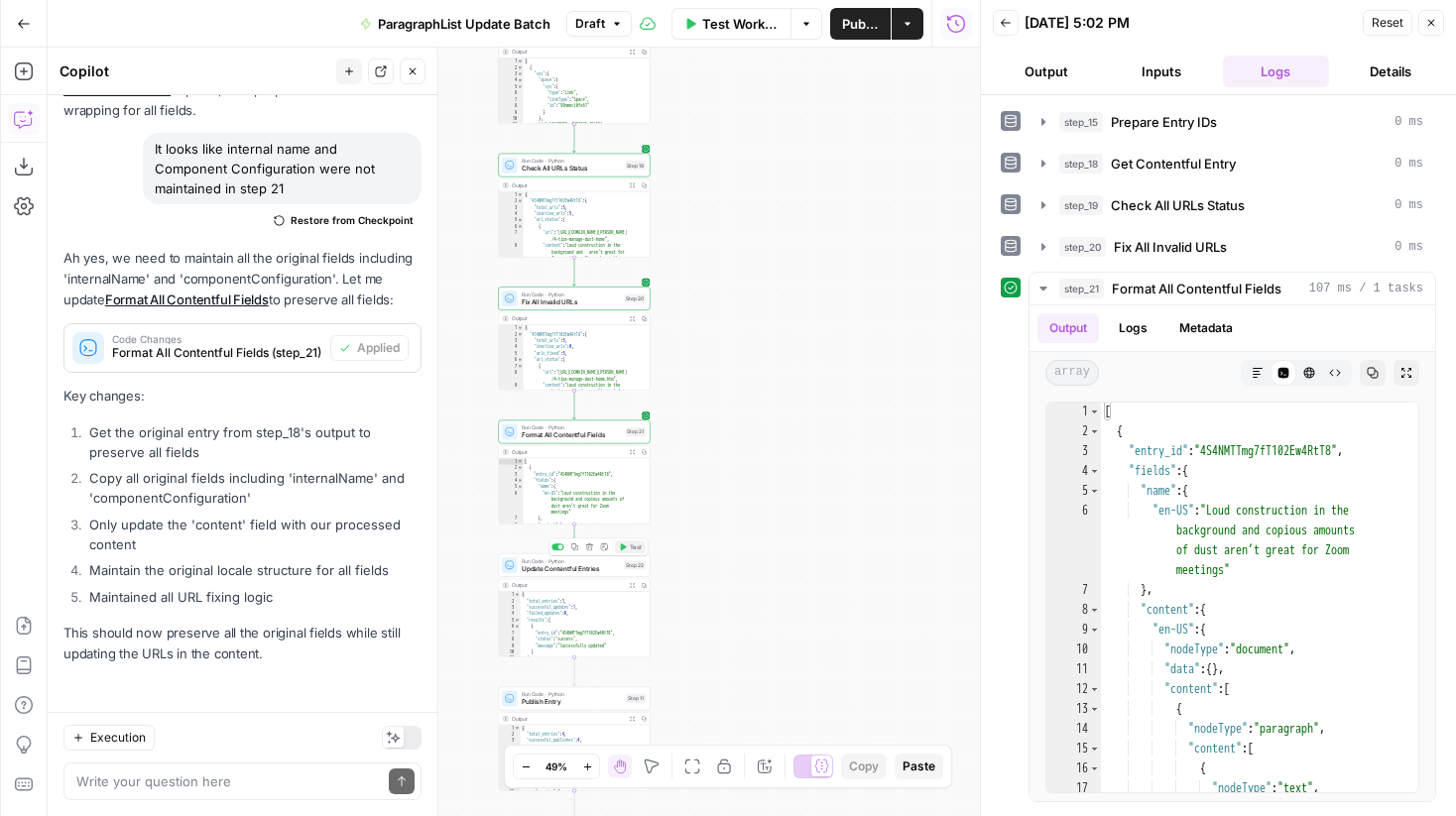 click 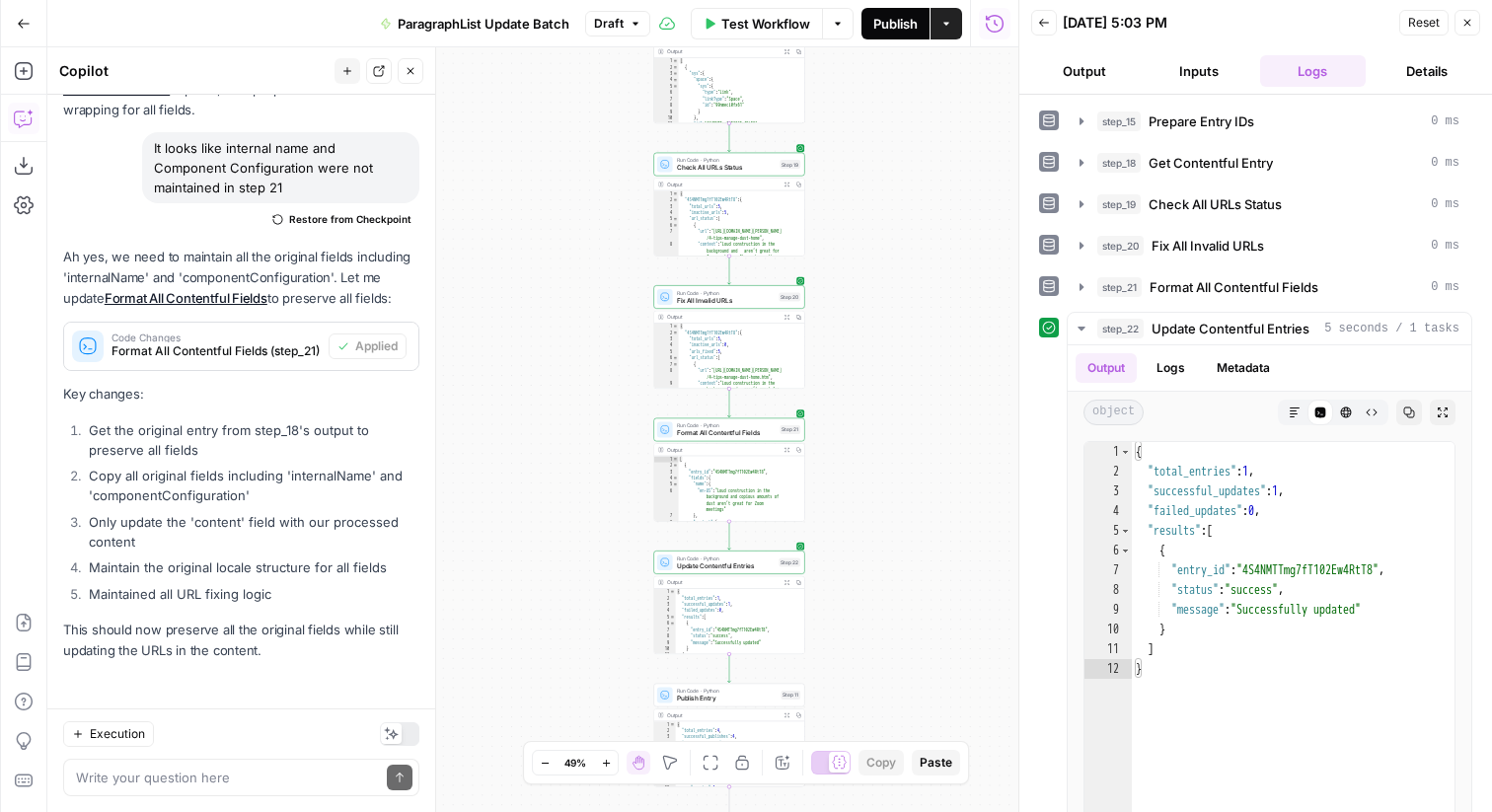 click on "Publish" at bounding box center [895, 24] 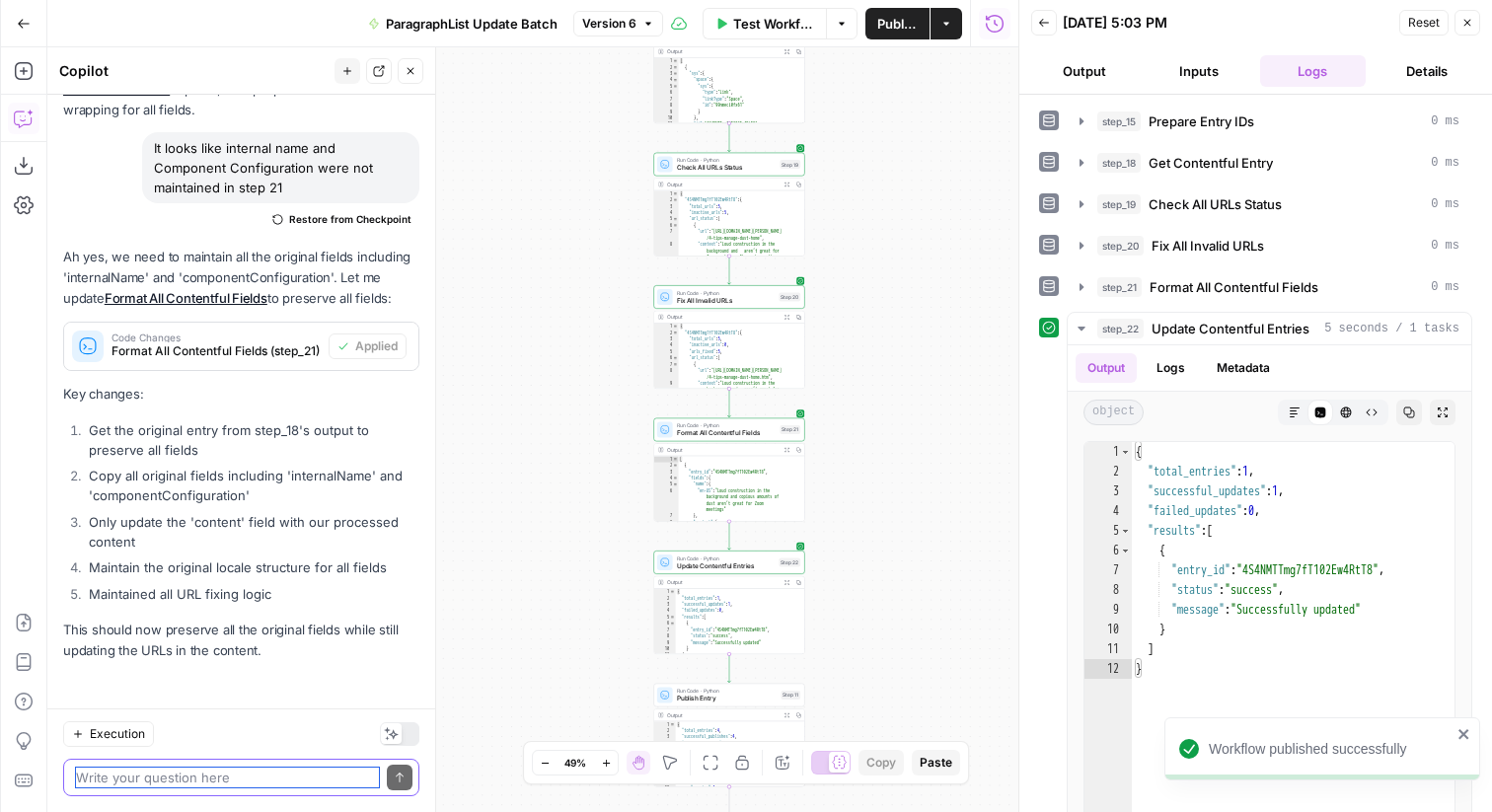 click at bounding box center (227, 777) 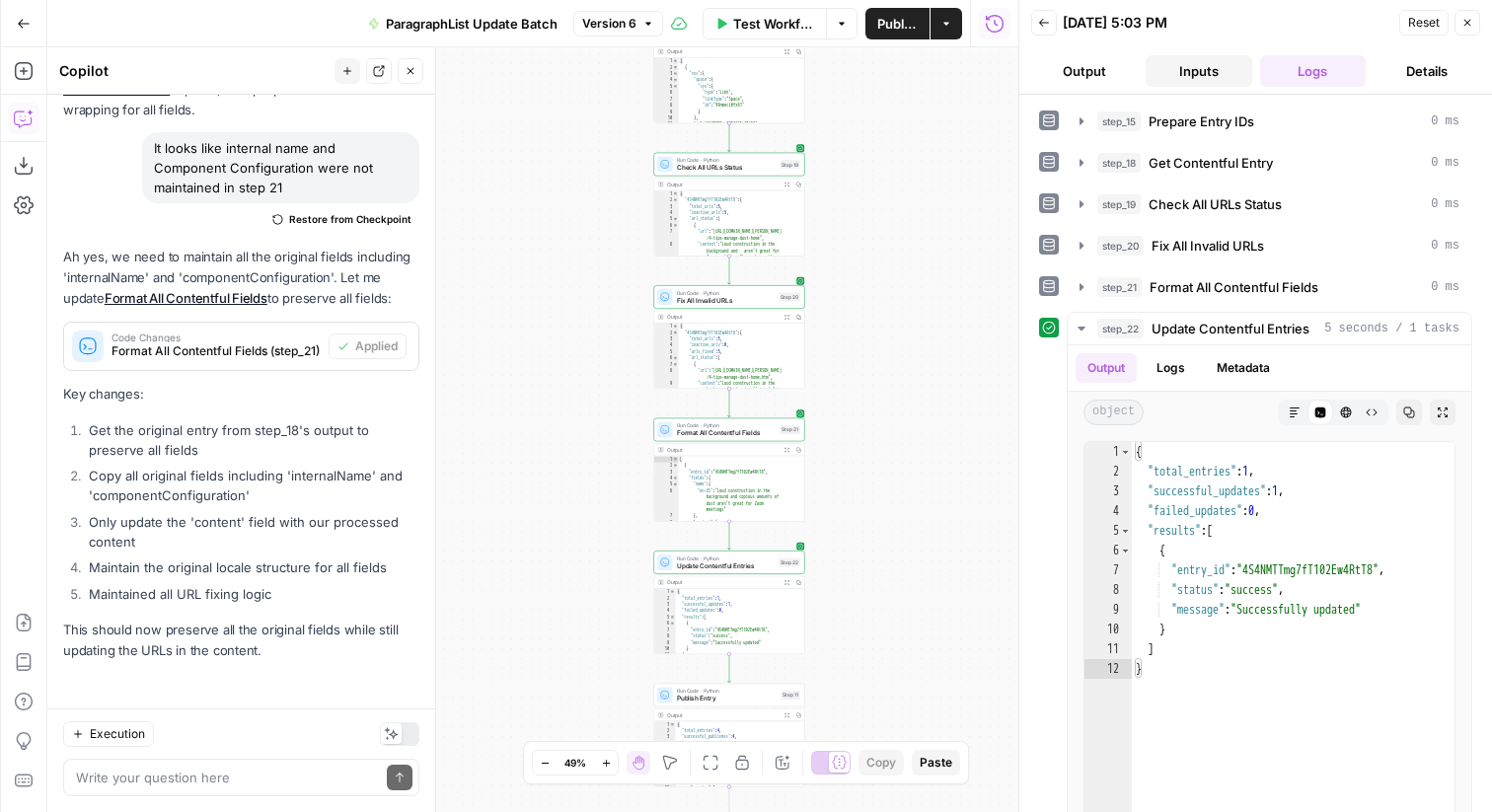 click on "Inputs" at bounding box center (1199, 71) 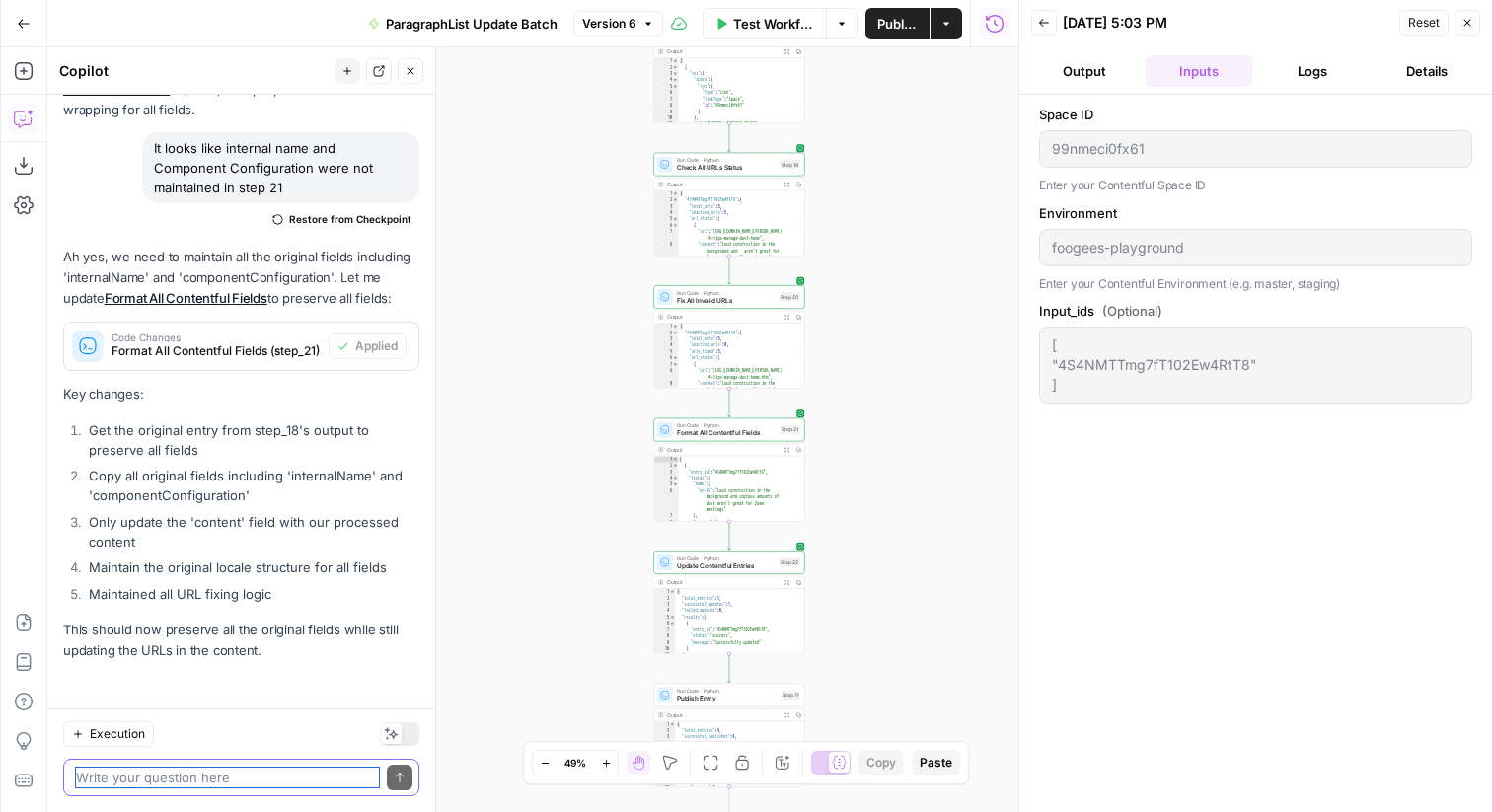 click at bounding box center [227, 777] 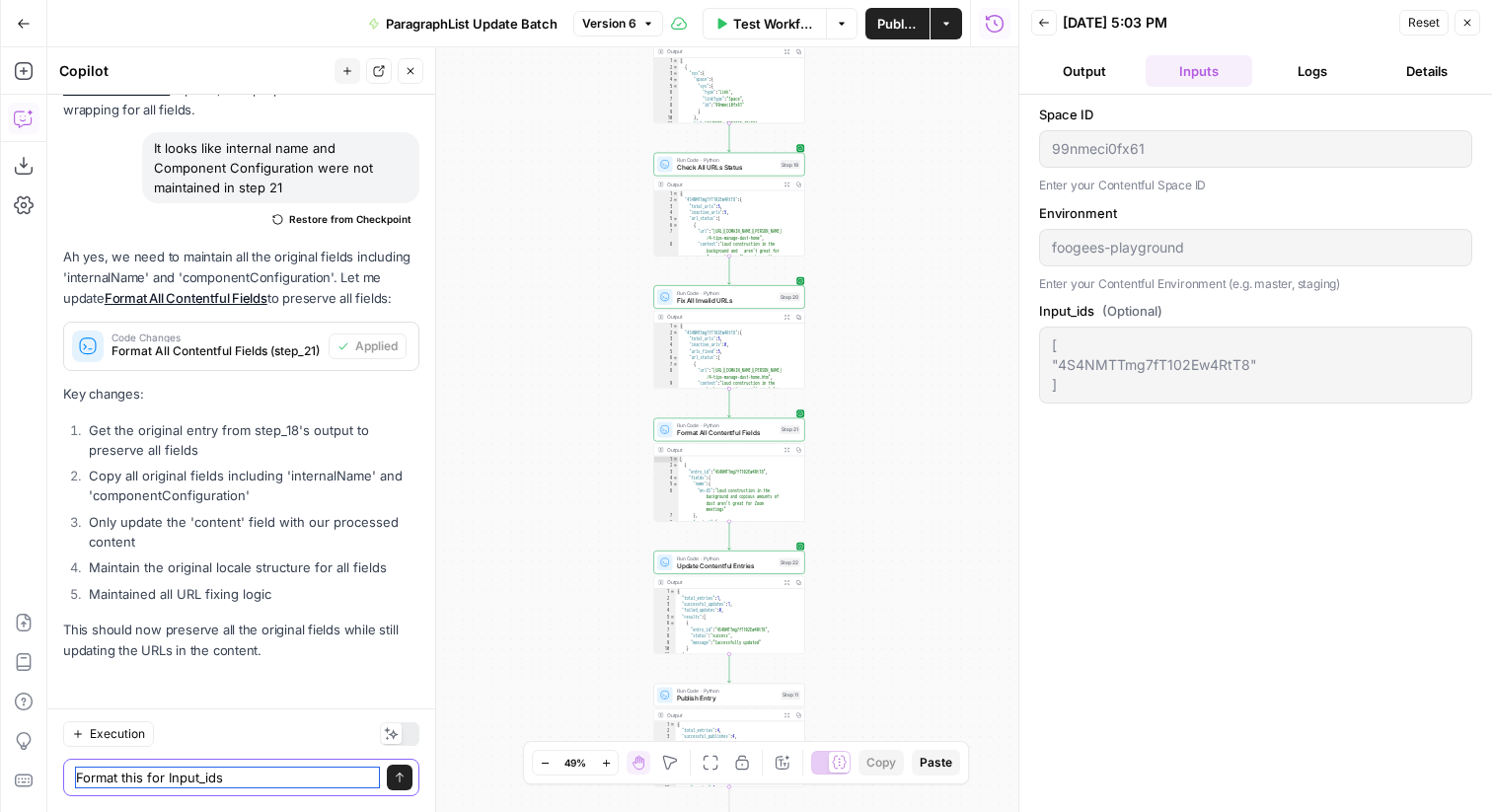 paste on "yMFjMo0CuCuJ9xZ3DdWRU
2B7SyOku4ROpukosxJsDrb
0t6IlHeCQrOzu6TfWLngU
5PCkDqXEfTLuAfONHfPR7n" 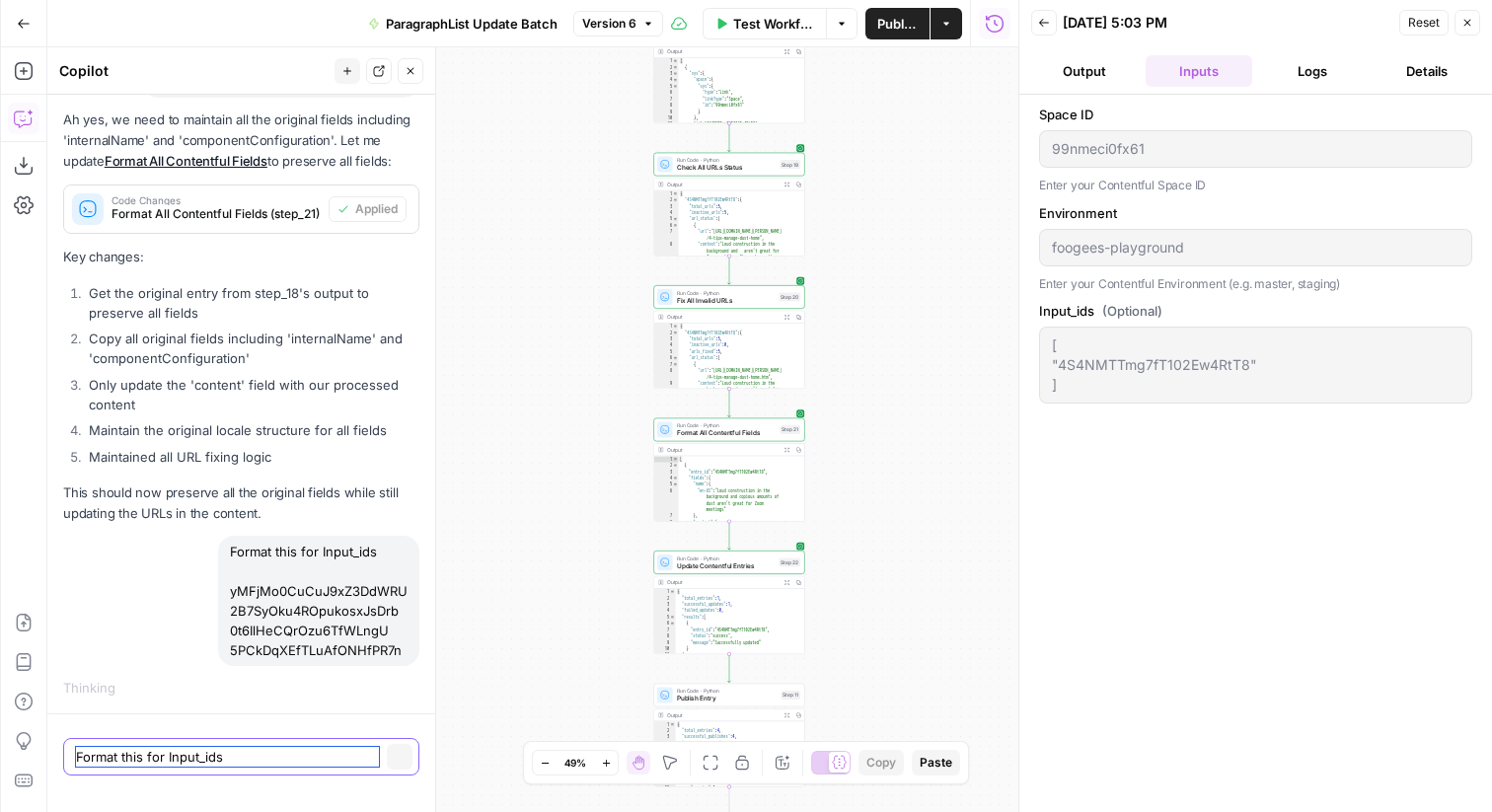 scroll, scrollTop: 7396, scrollLeft: 0, axis: vertical 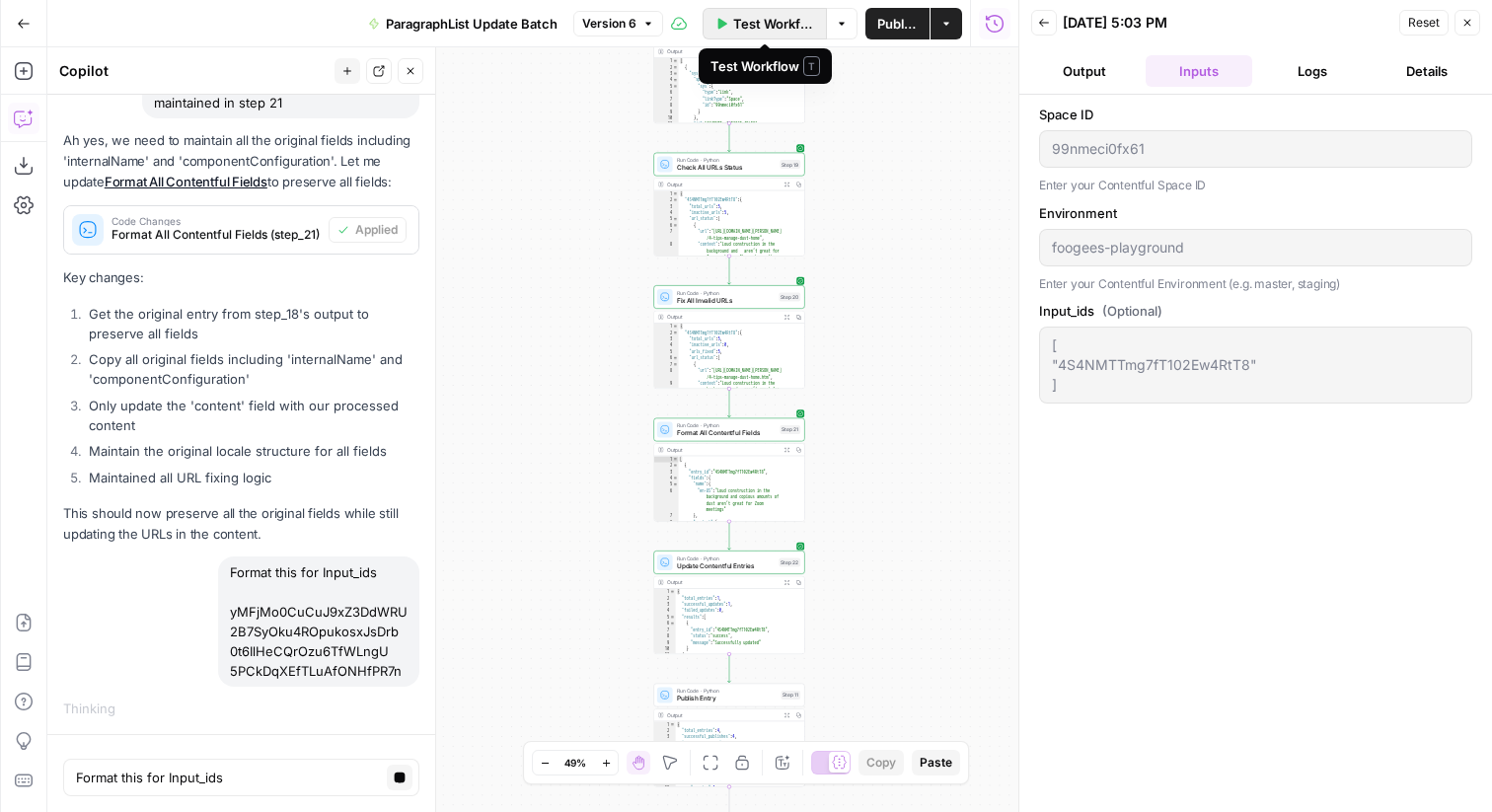click on "Test Workflow" at bounding box center [774, 24] 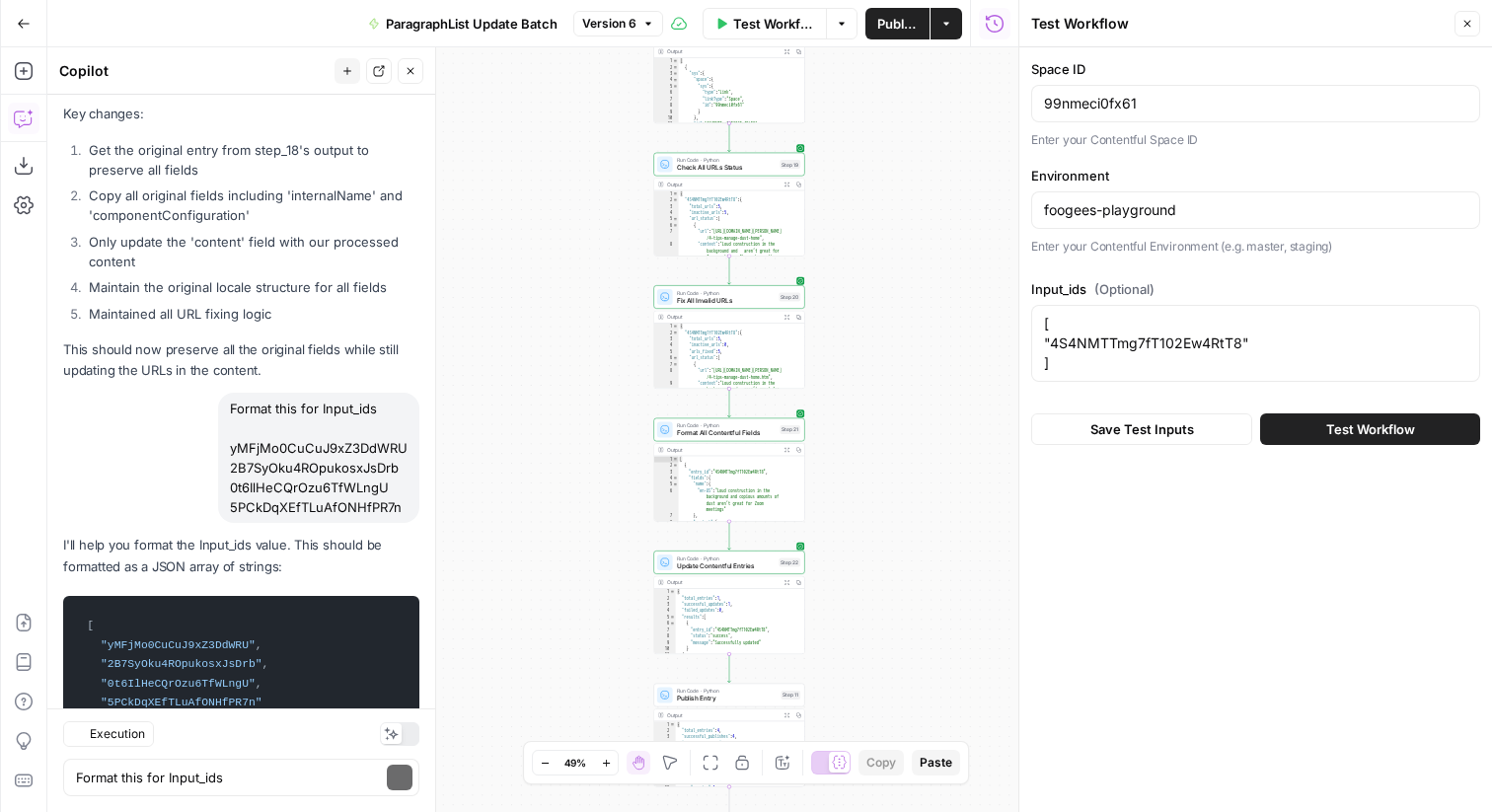 scroll, scrollTop: 8112, scrollLeft: 0, axis: vertical 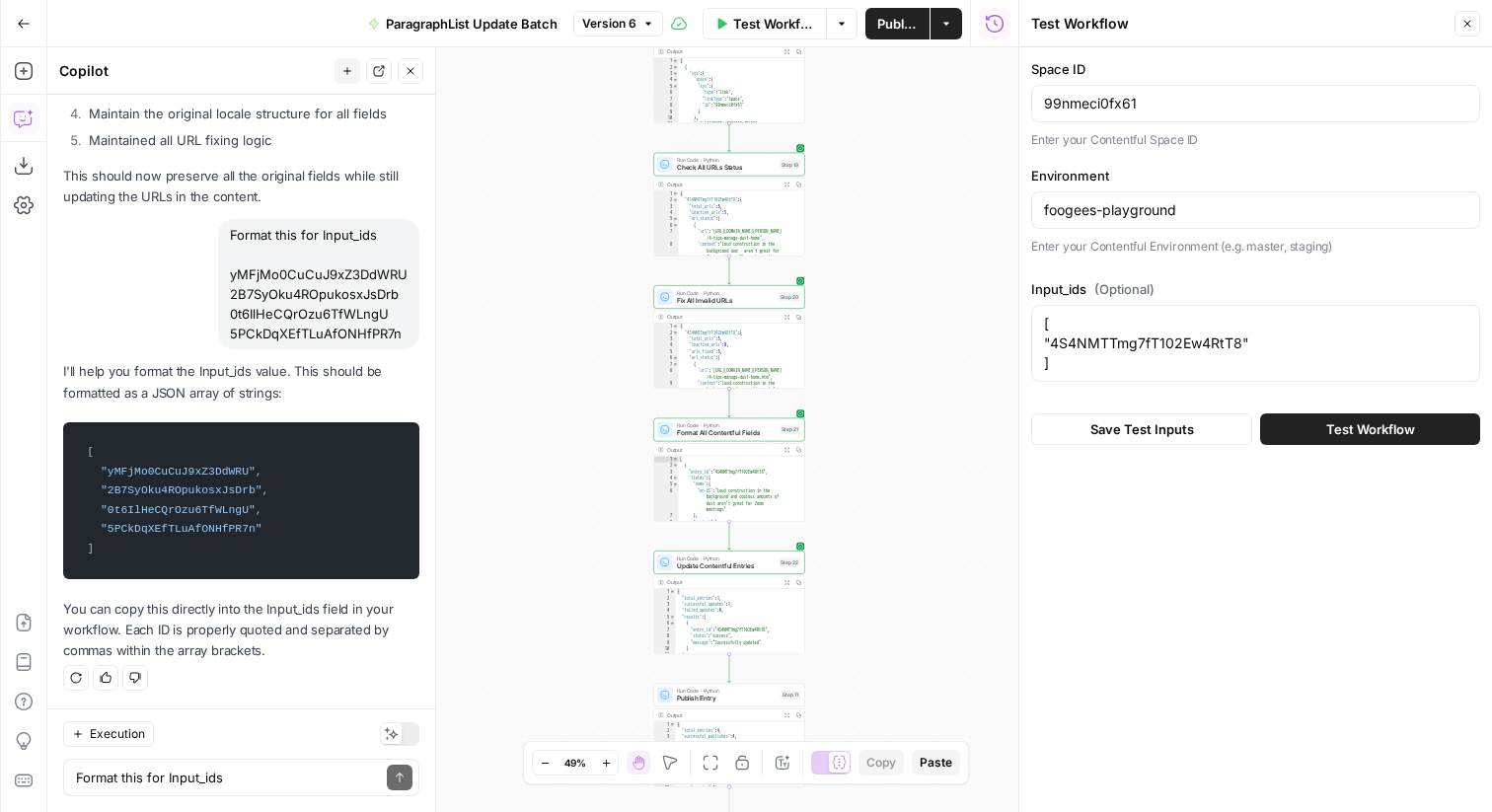 drag, startPoint x: 88, startPoint y: 453, endPoint x: 117, endPoint y: 549, distance: 100.2846 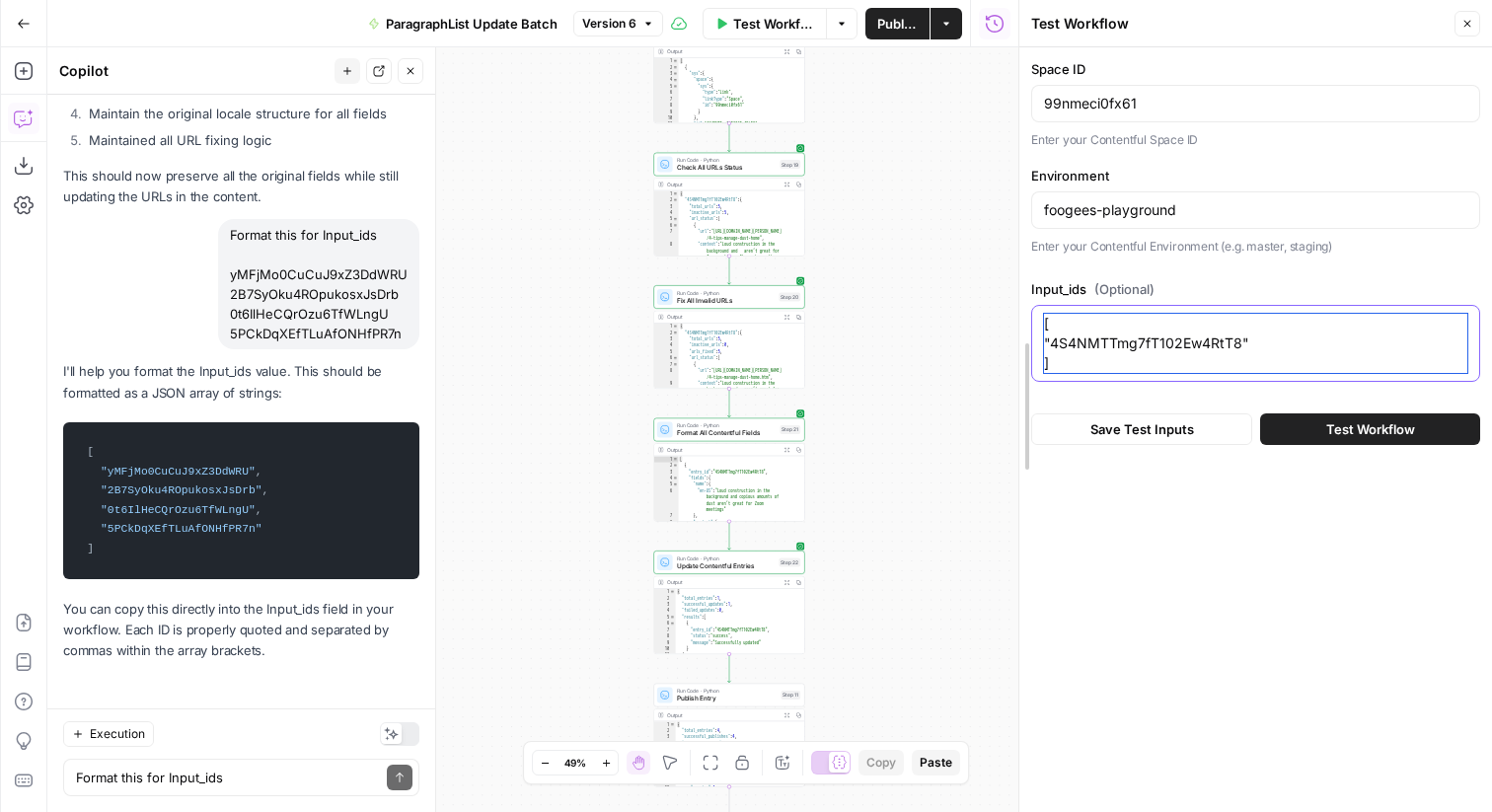 drag, startPoint x: 1062, startPoint y: 370, endPoint x: 1028, endPoint y: 308, distance: 70.7107 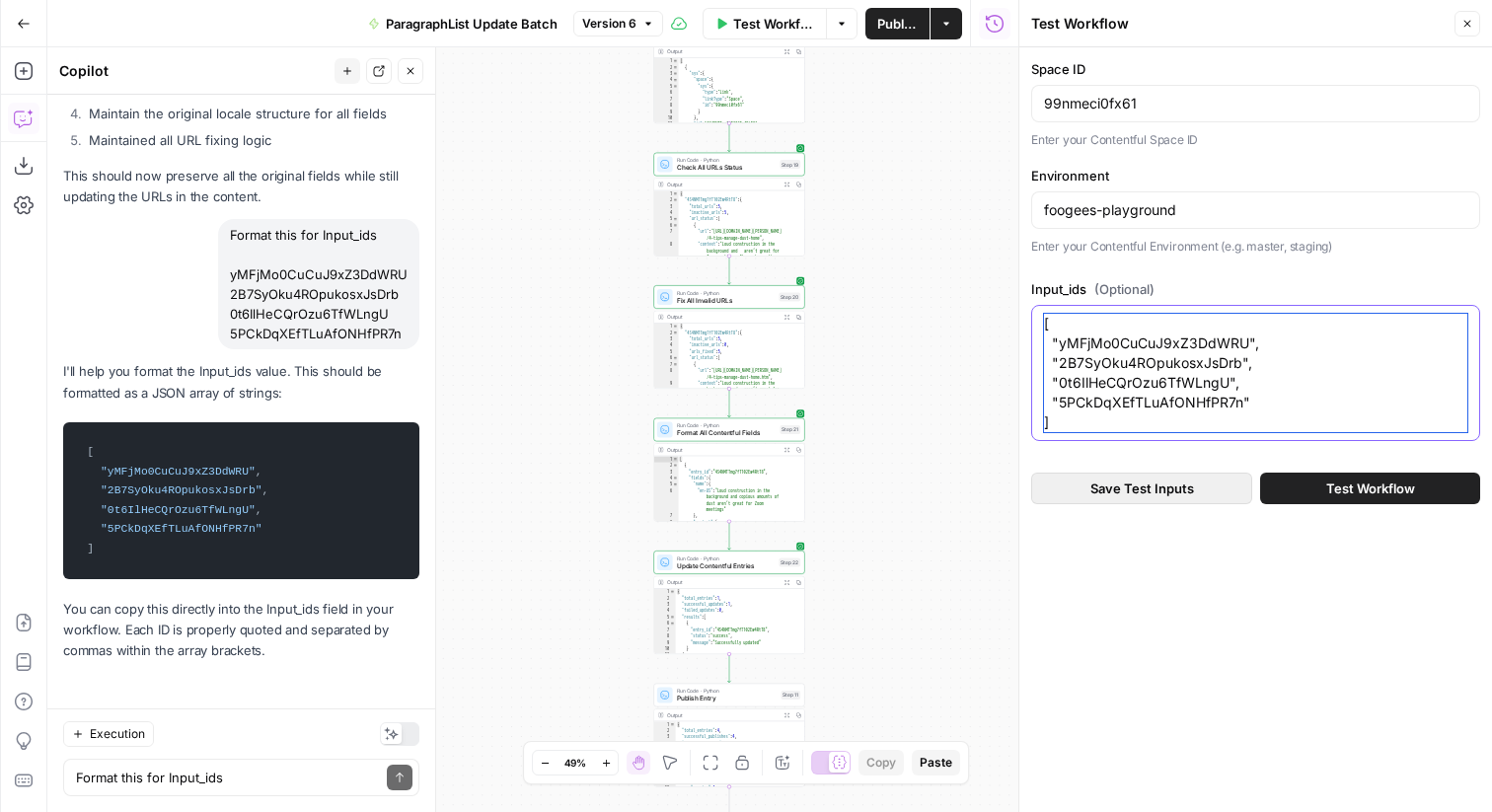 type on "[
"yMFjMo0CuCuJ9xZ3DdWRU",
"2B7SyOku4ROpukosxJsDrb",
"0t6IlHeCQrOzu6TfWLngU",
"5PCkDqXEfTLuAfONHfPR7n"
]" 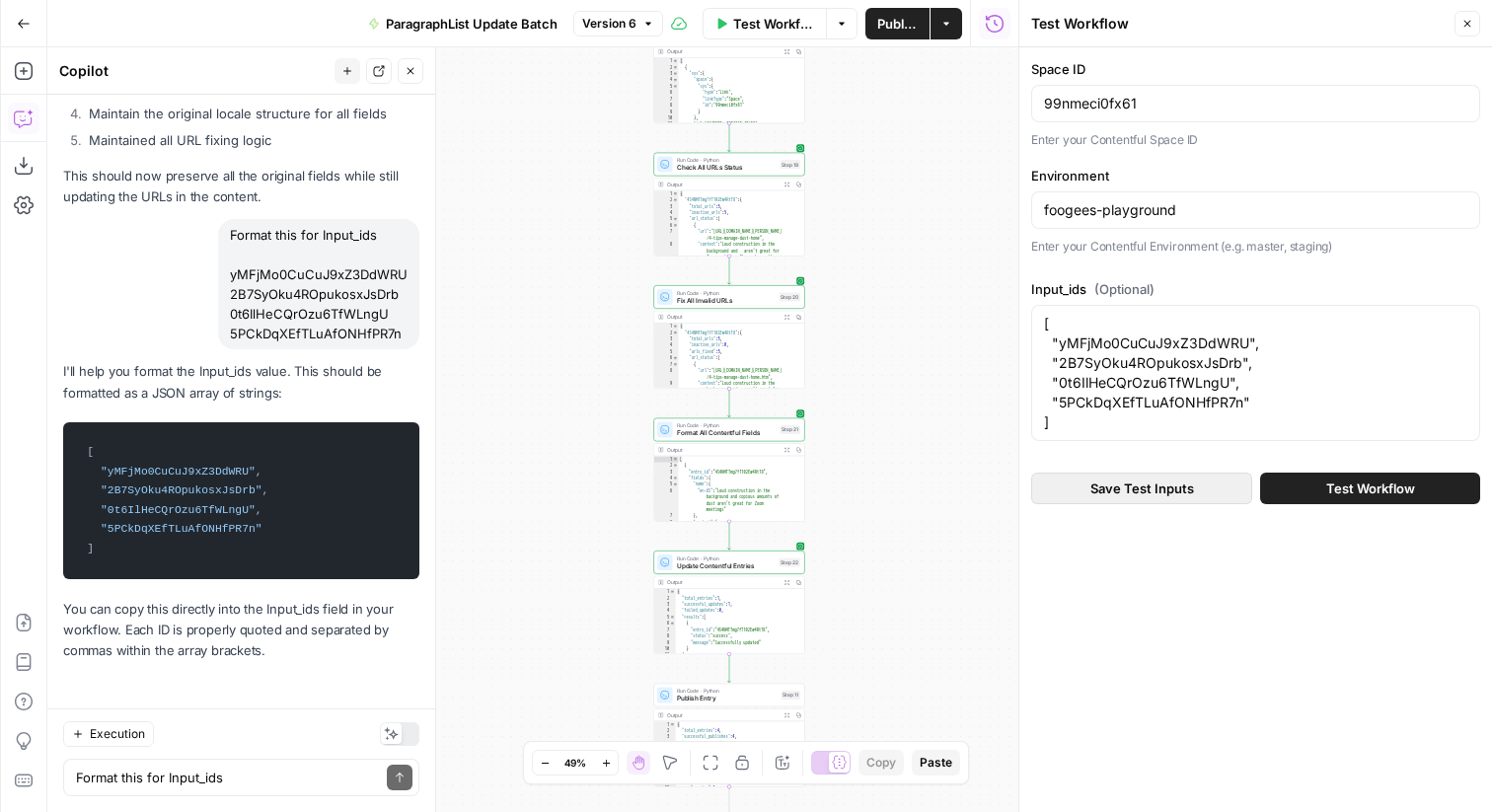 click on "Save Test Inputs" at bounding box center (1142, 488) 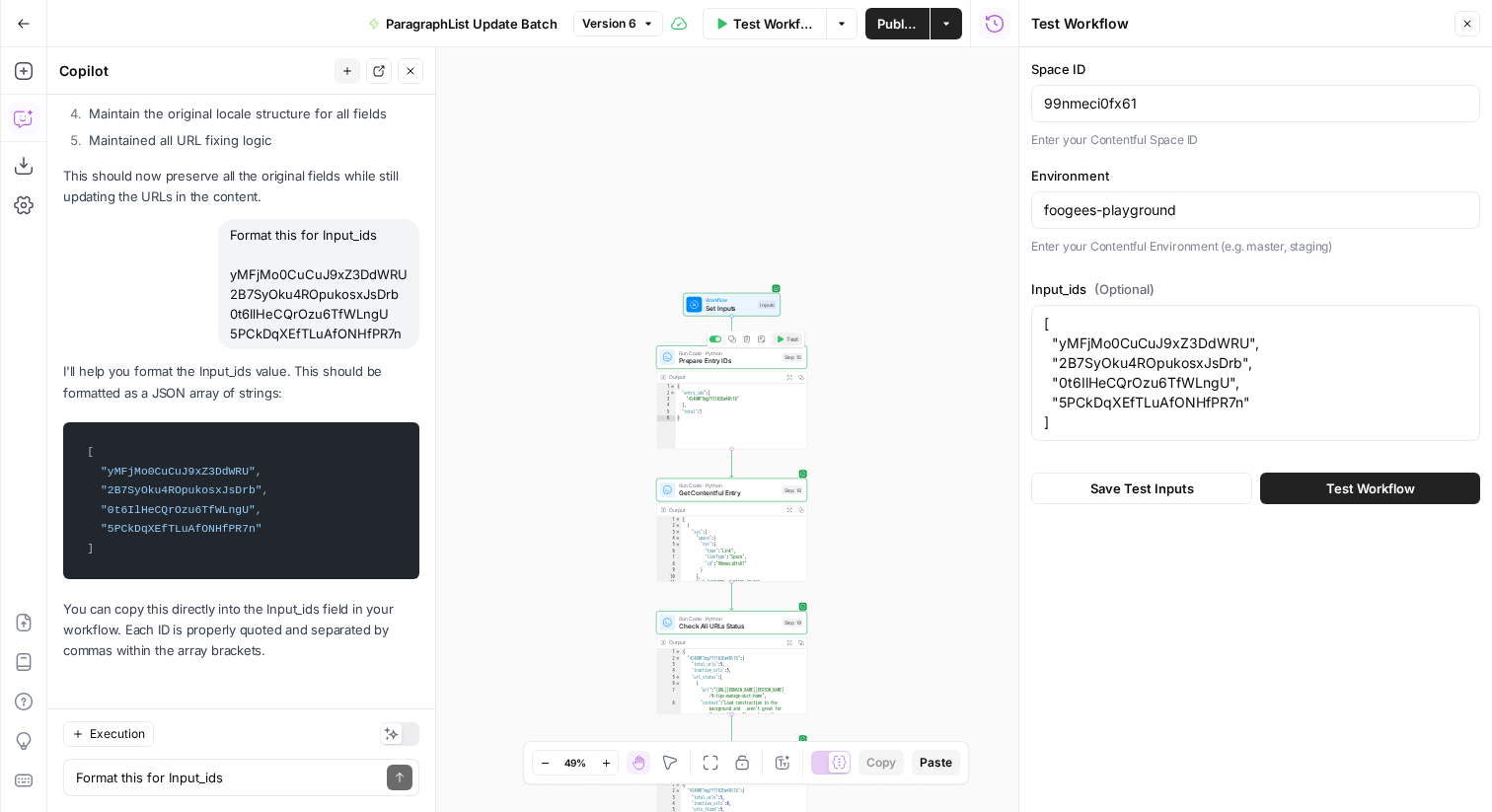 click on "Test" at bounding box center (787, 338) 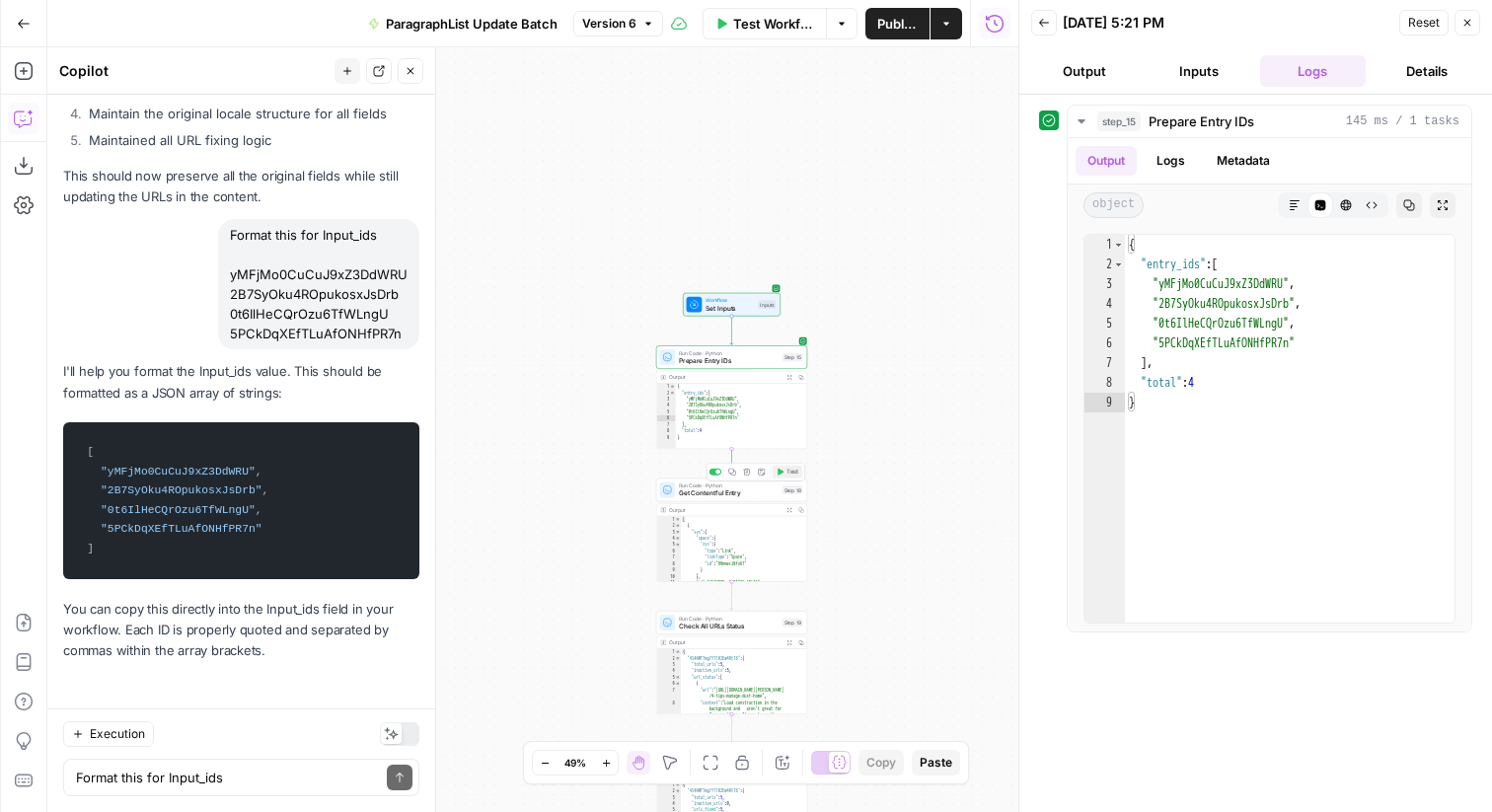 click 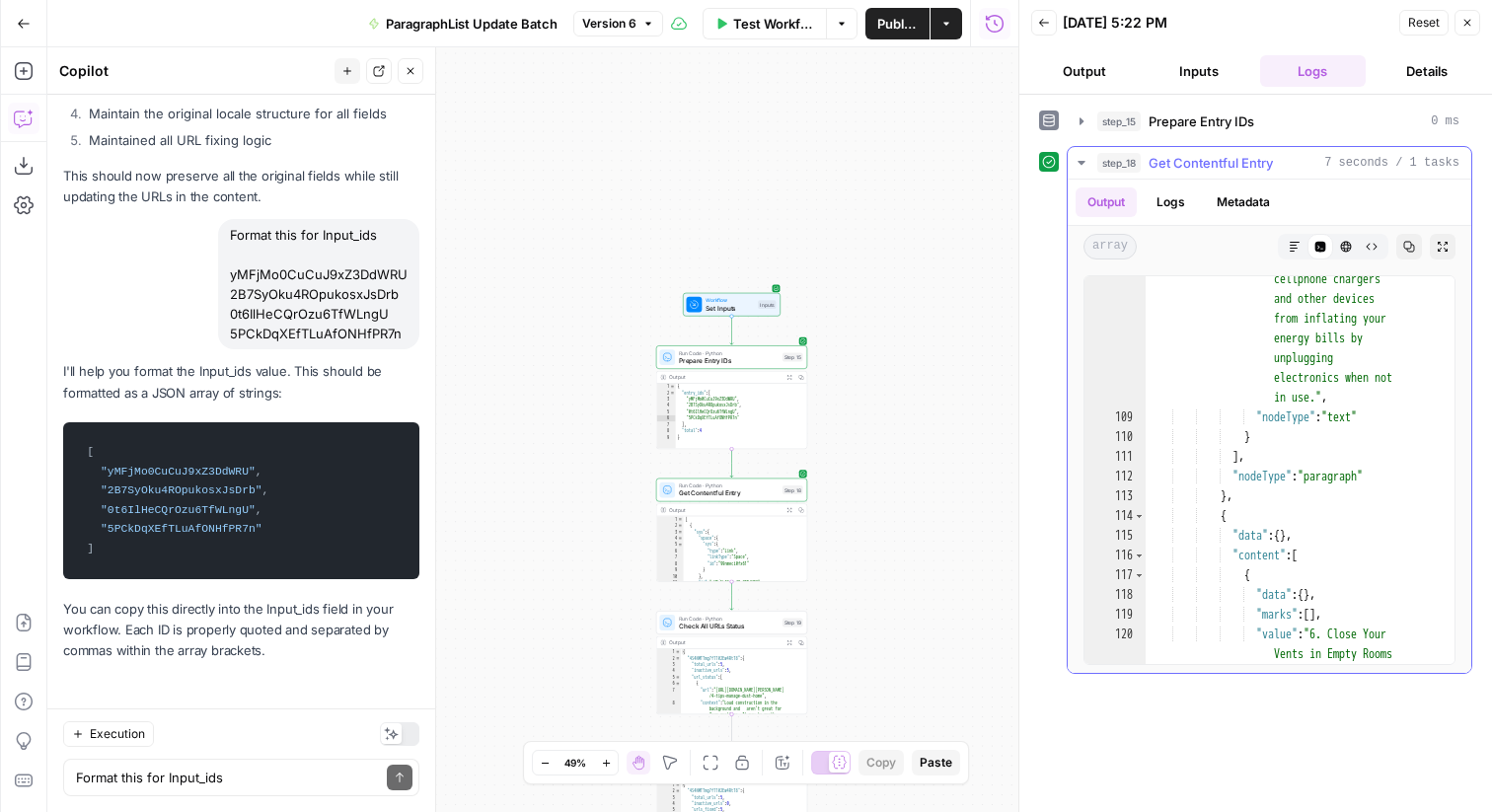 scroll, scrollTop: 2592, scrollLeft: 0, axis: vertical 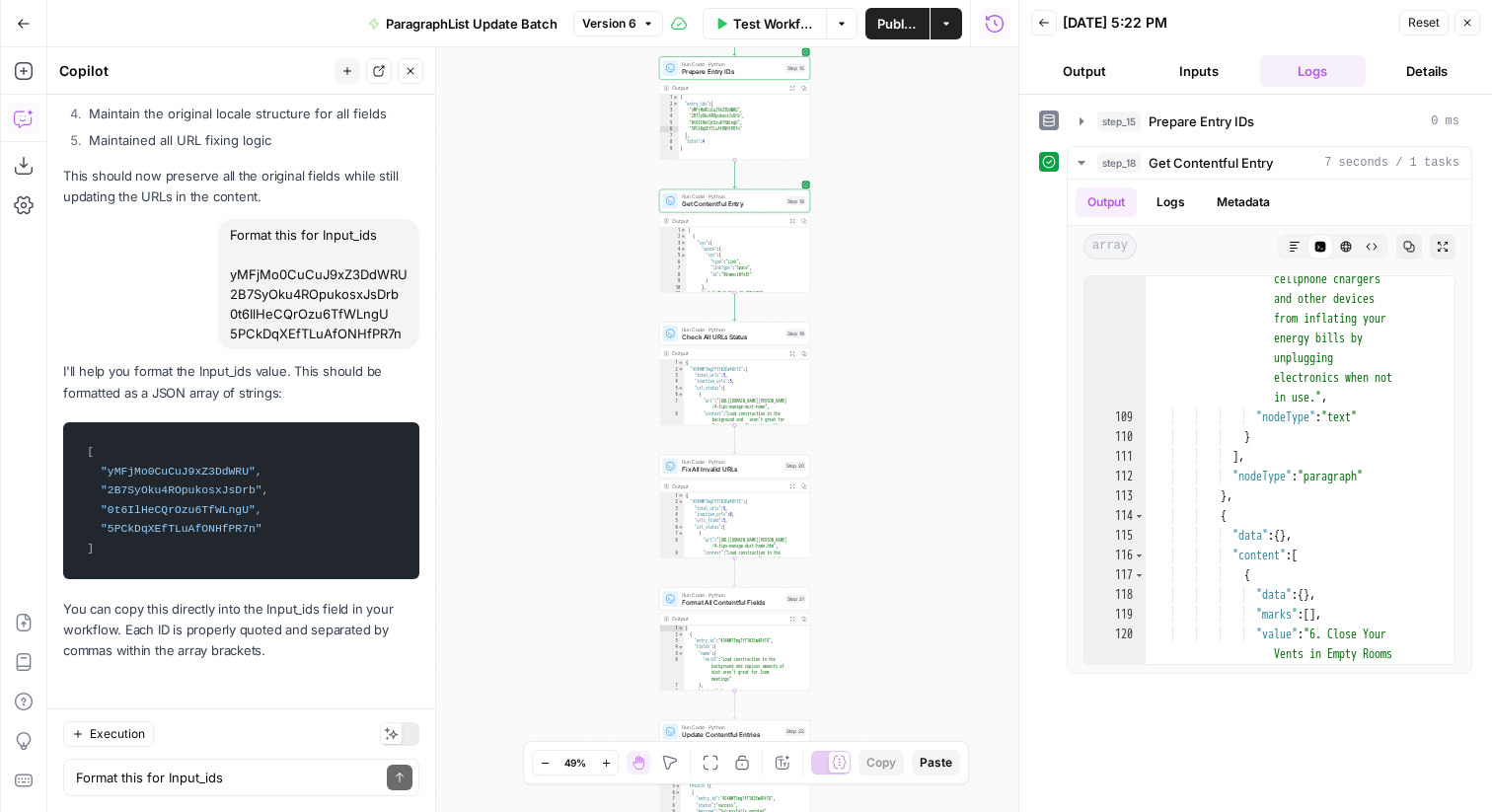 drag, startPoint x: 870, startPoint y: 605, endPoint x: 874, endPoint y: 307, distance: 298.0268 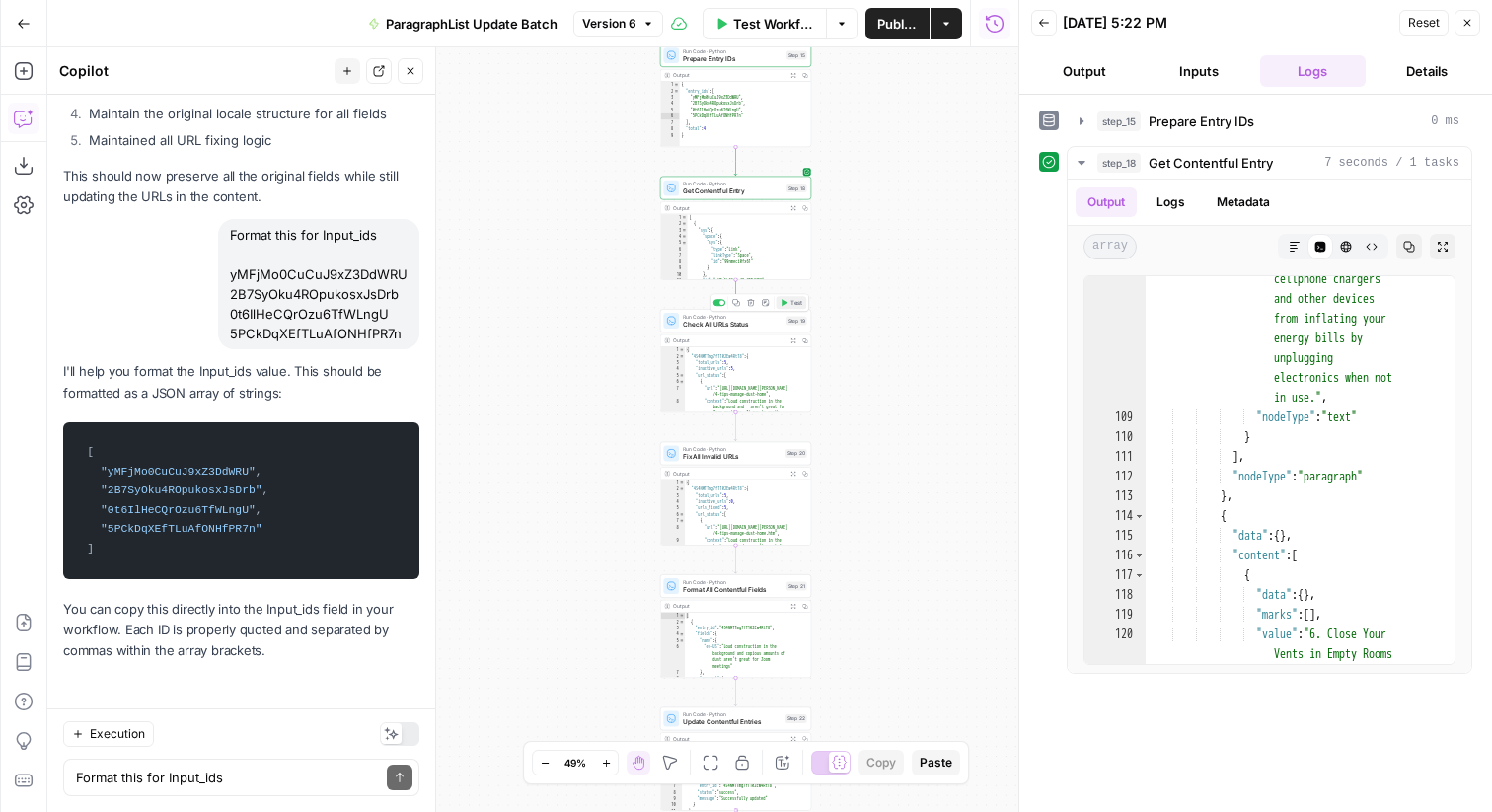 click 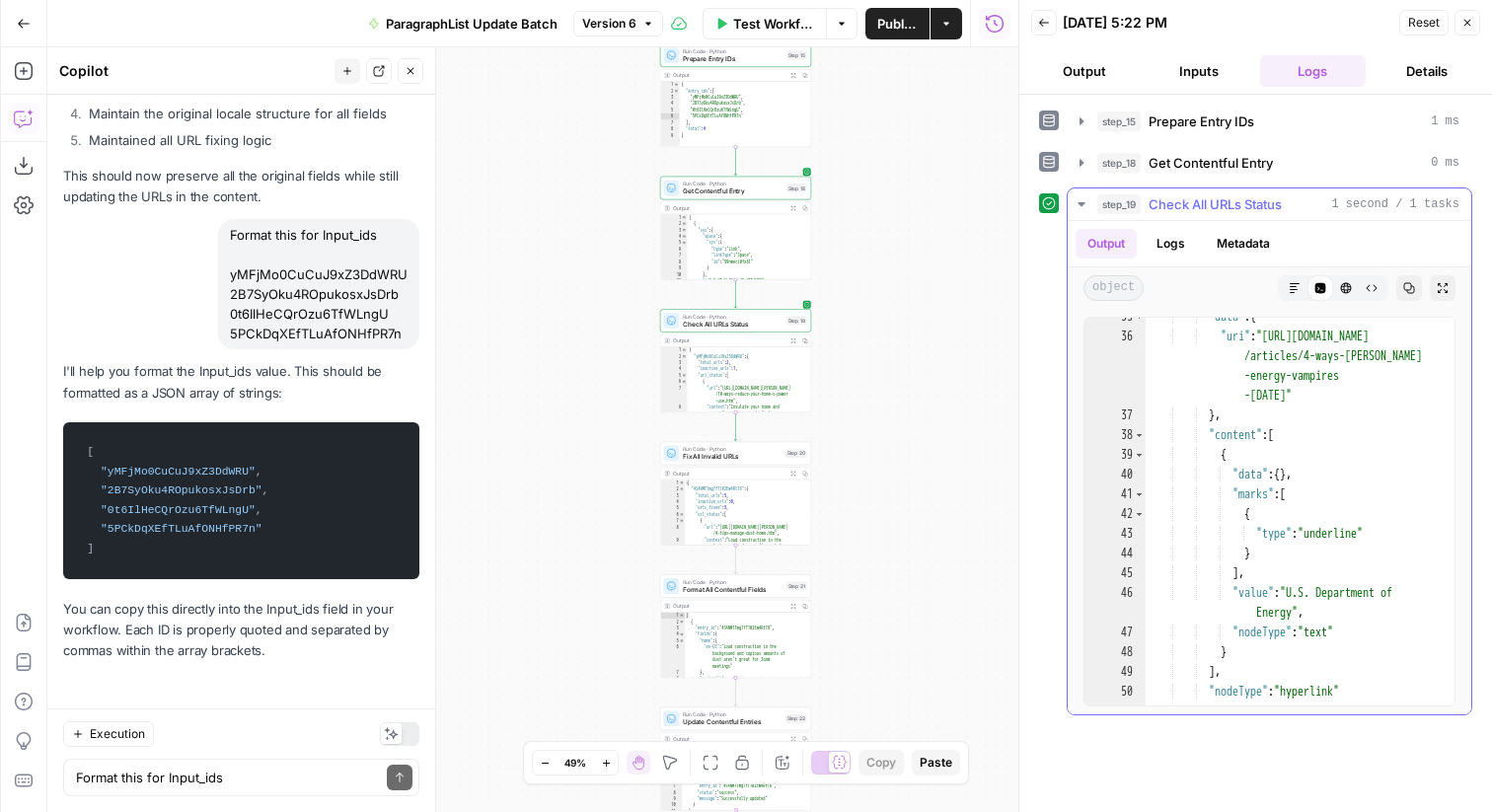 scroll, scrollTop: 968, scrollLeft: 0, axis: vertical 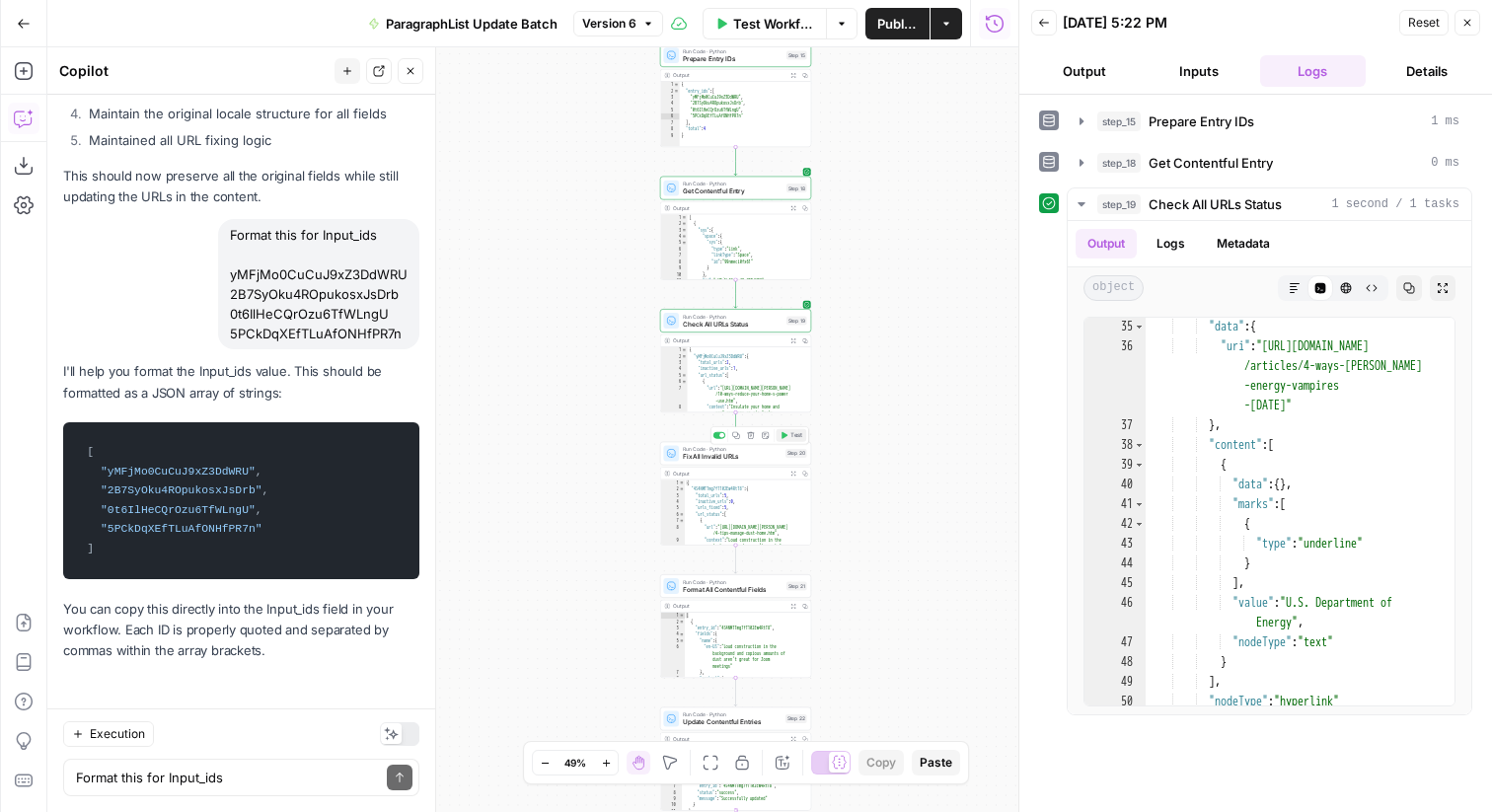 click 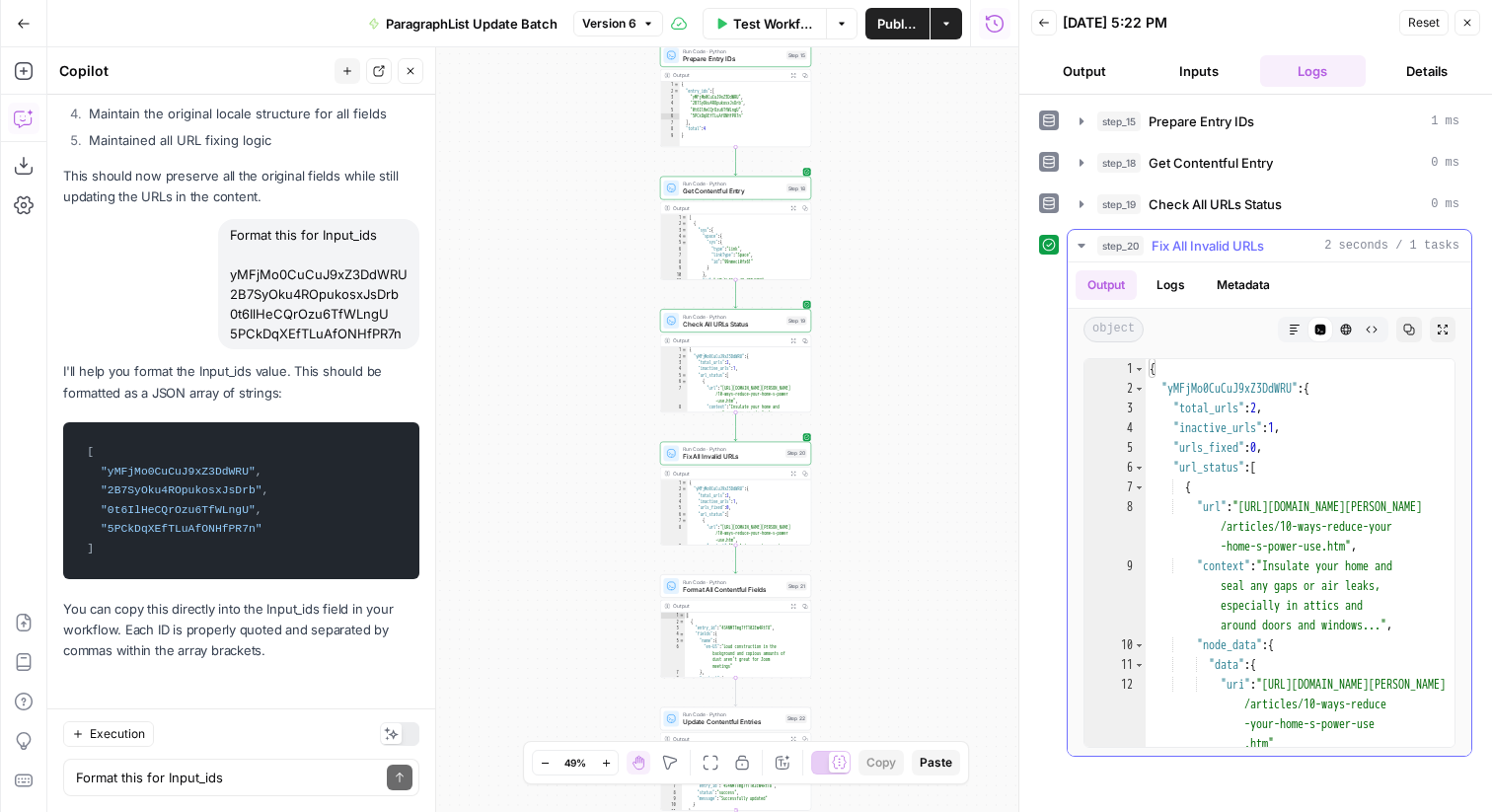 scroll, scrollTop: 0, scrollLeft: 0, axis: both 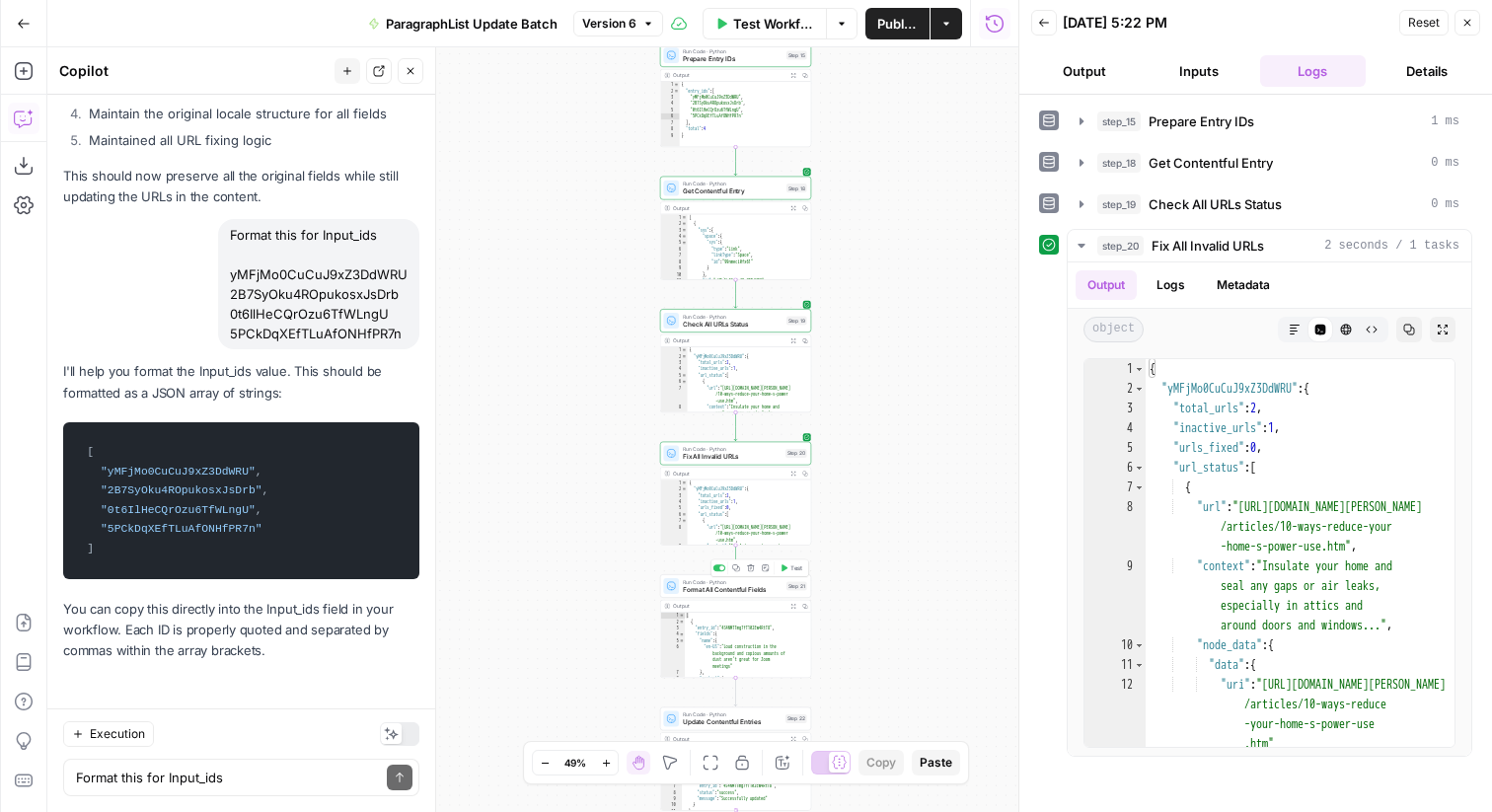 click on "Format All Contentful Fields" at bounding box center (732, 590) 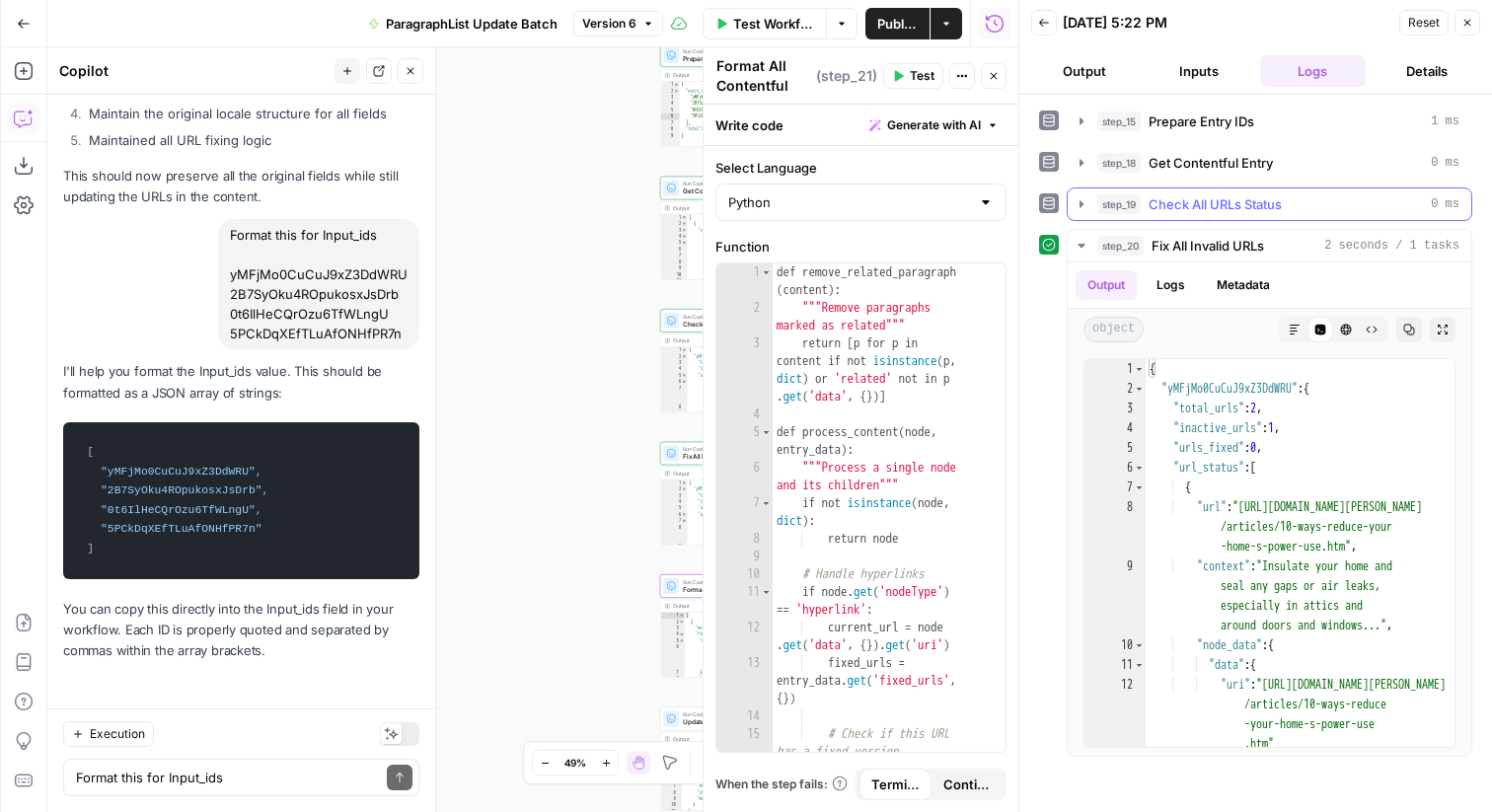 click 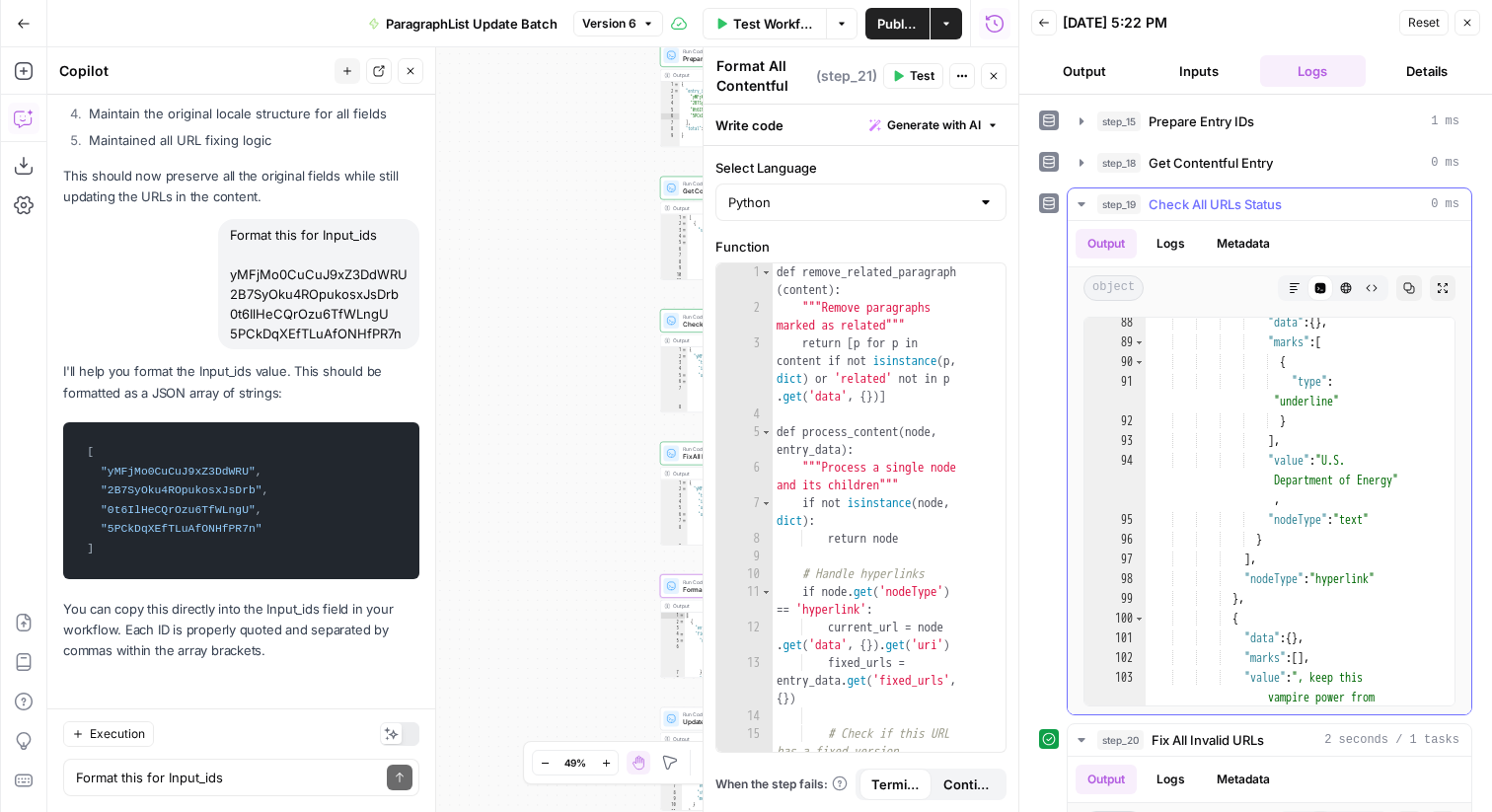 scroll, scrollTop: 2332, scrollLeft: 0, axis: vertical 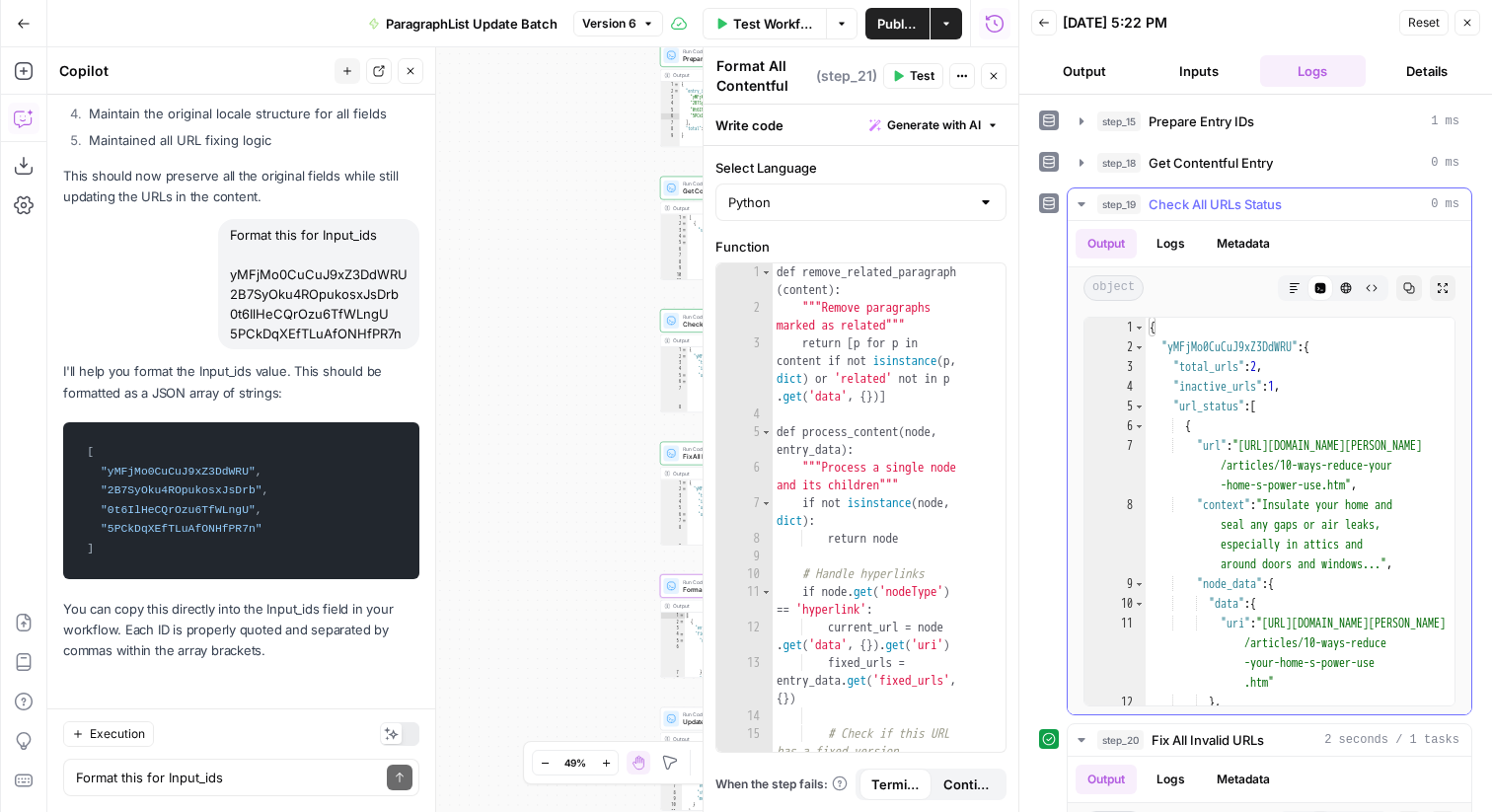 click 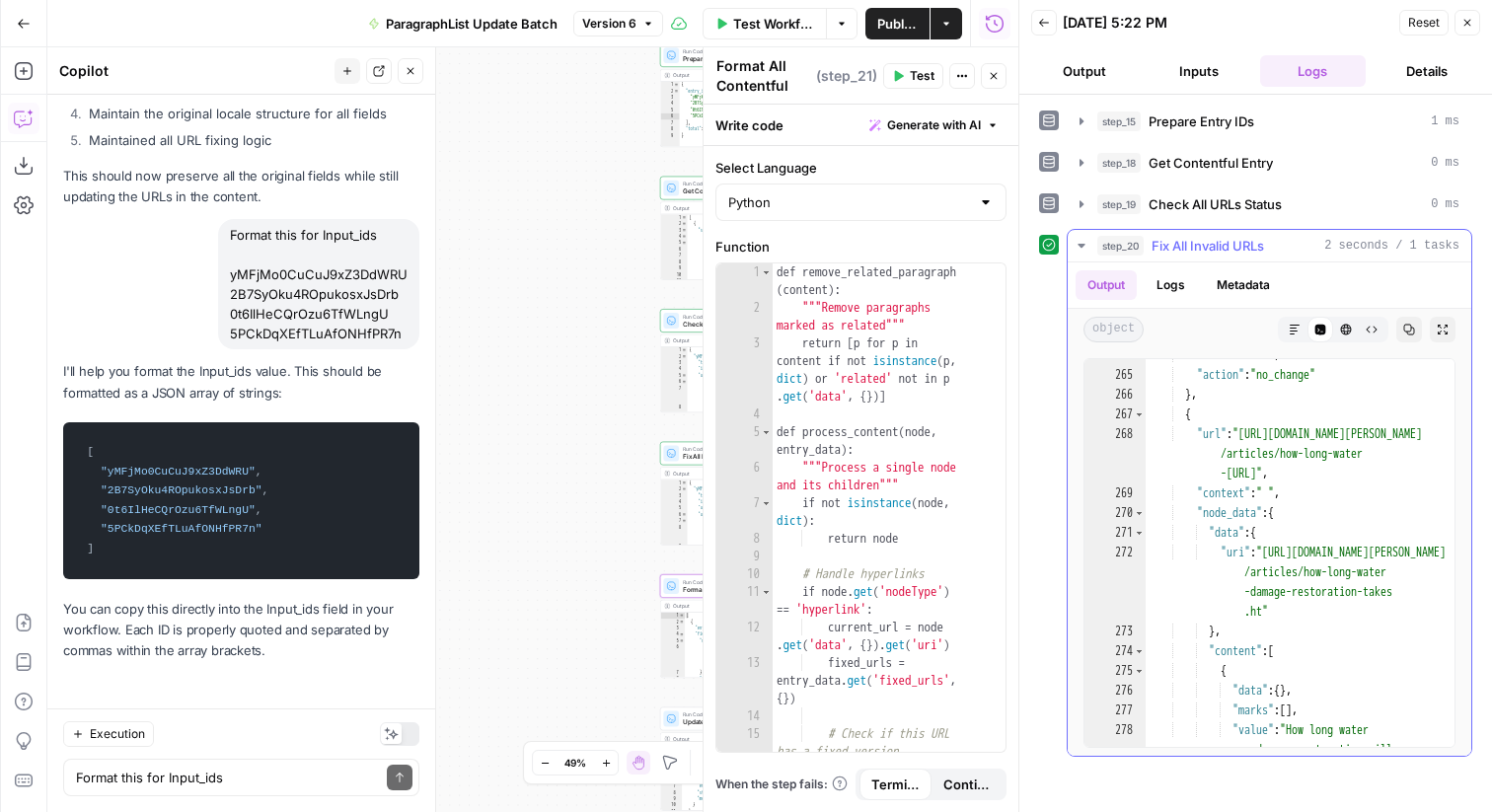 scroll, scrollTop: 7512, scrollLeft: 0, axis: vertical 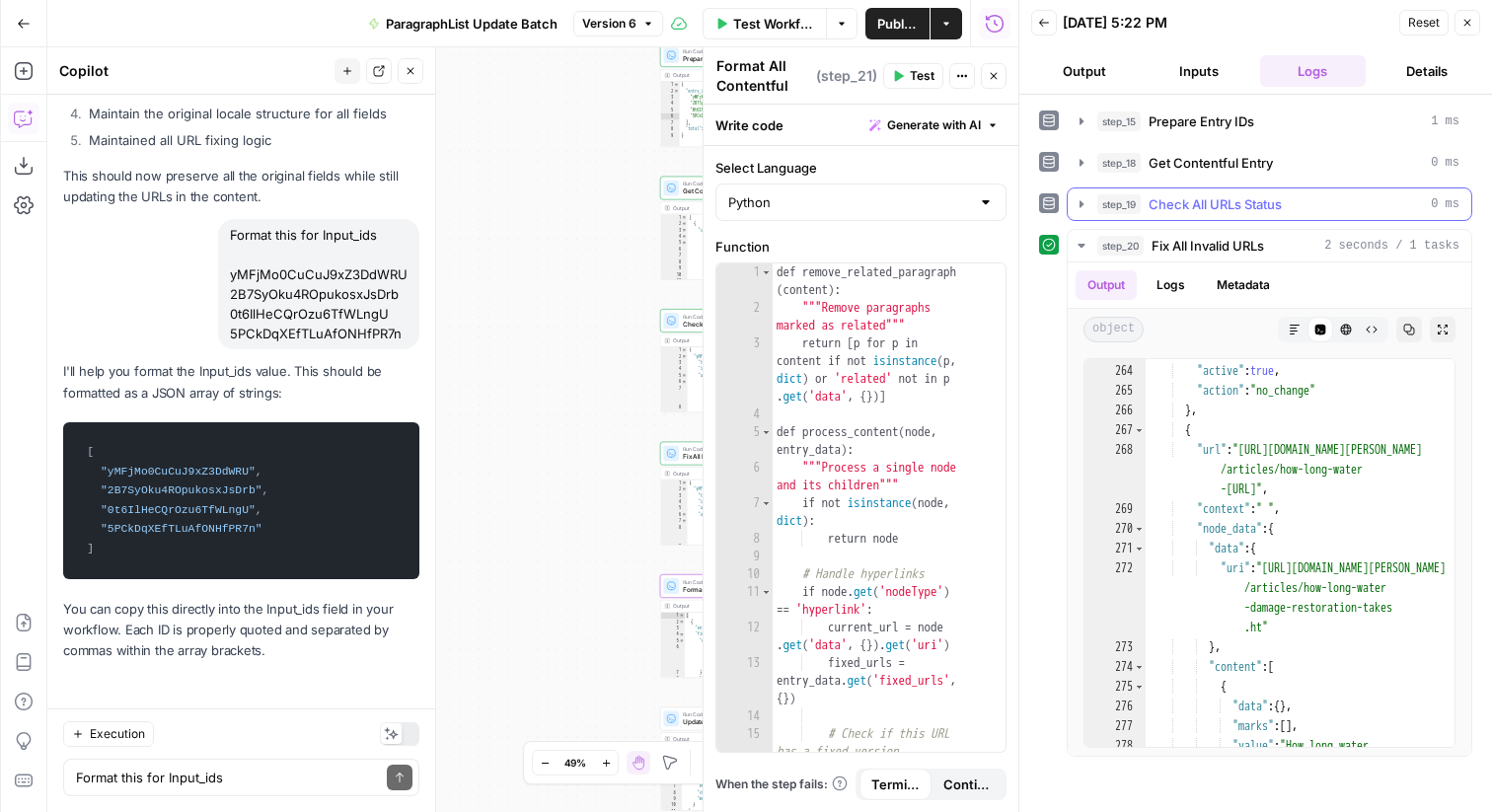 click 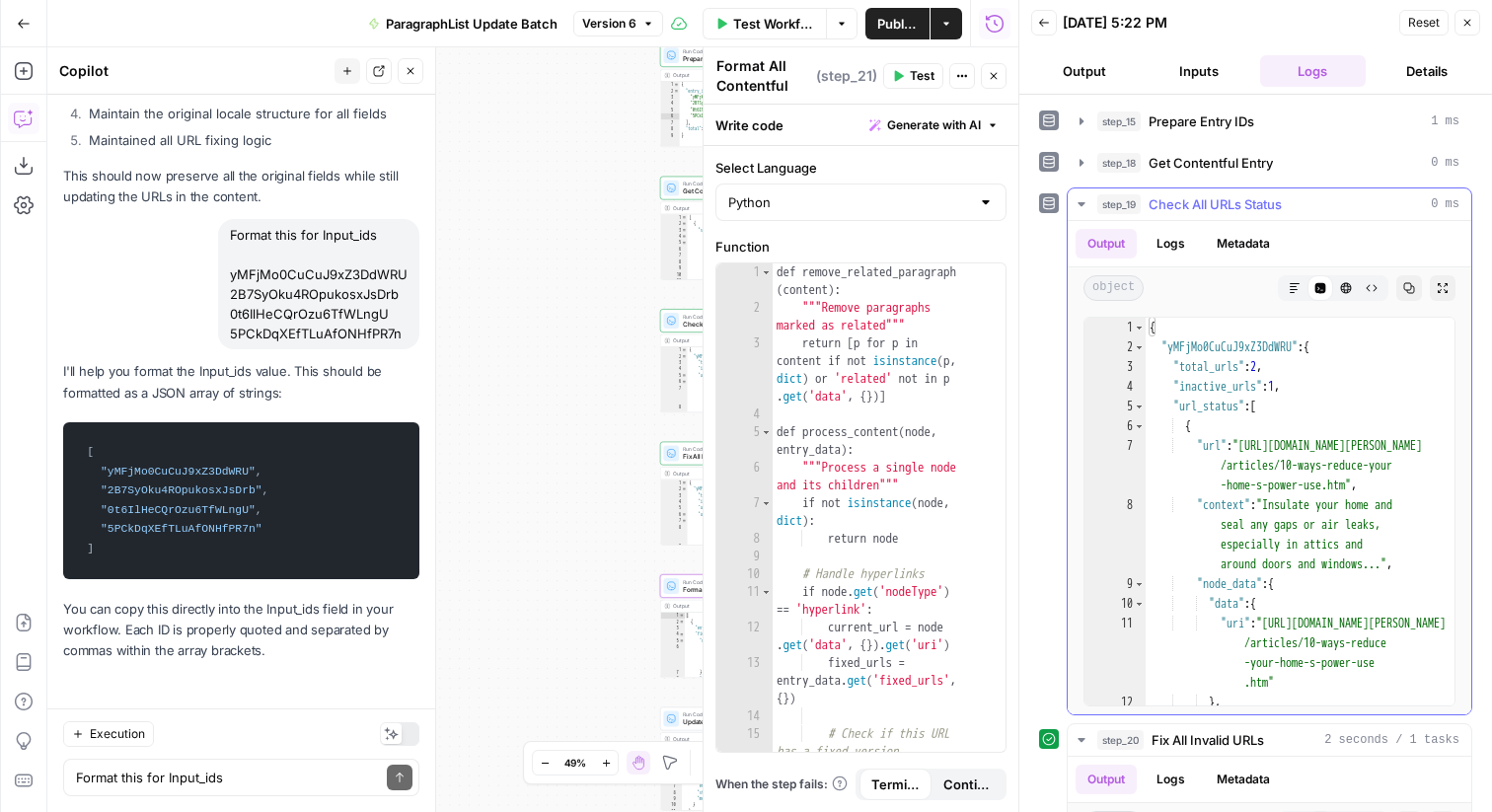 click 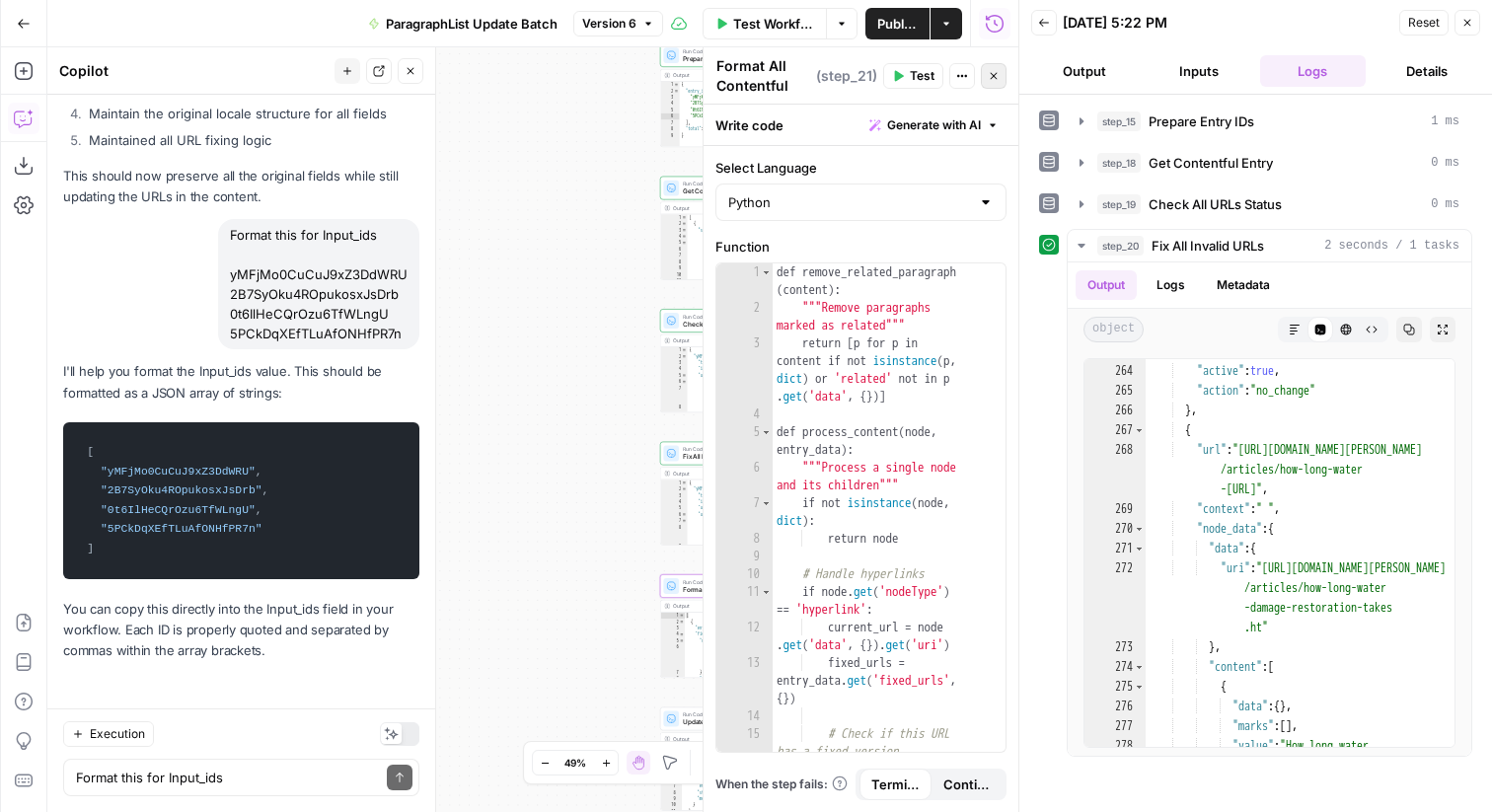 click 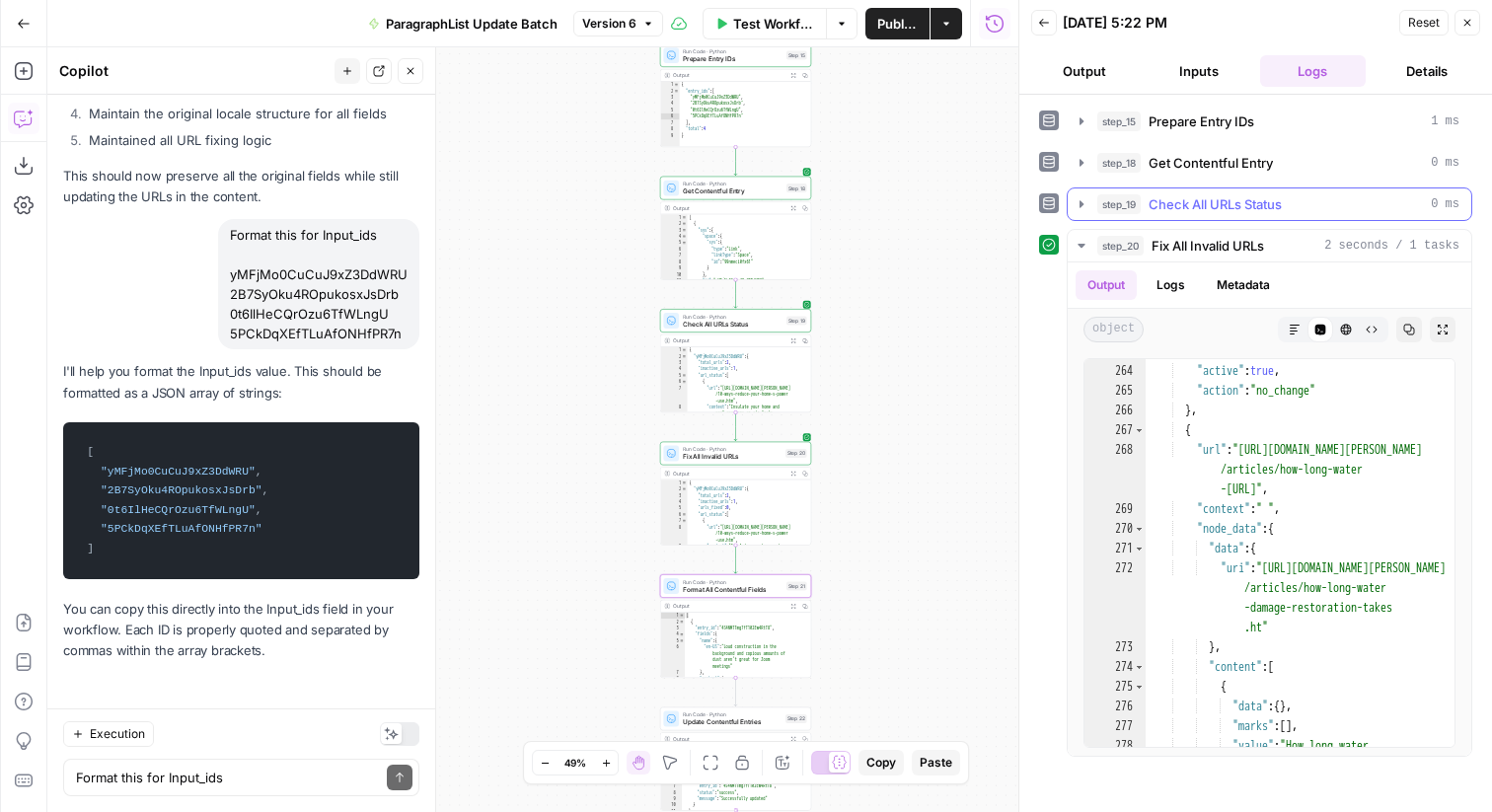 click 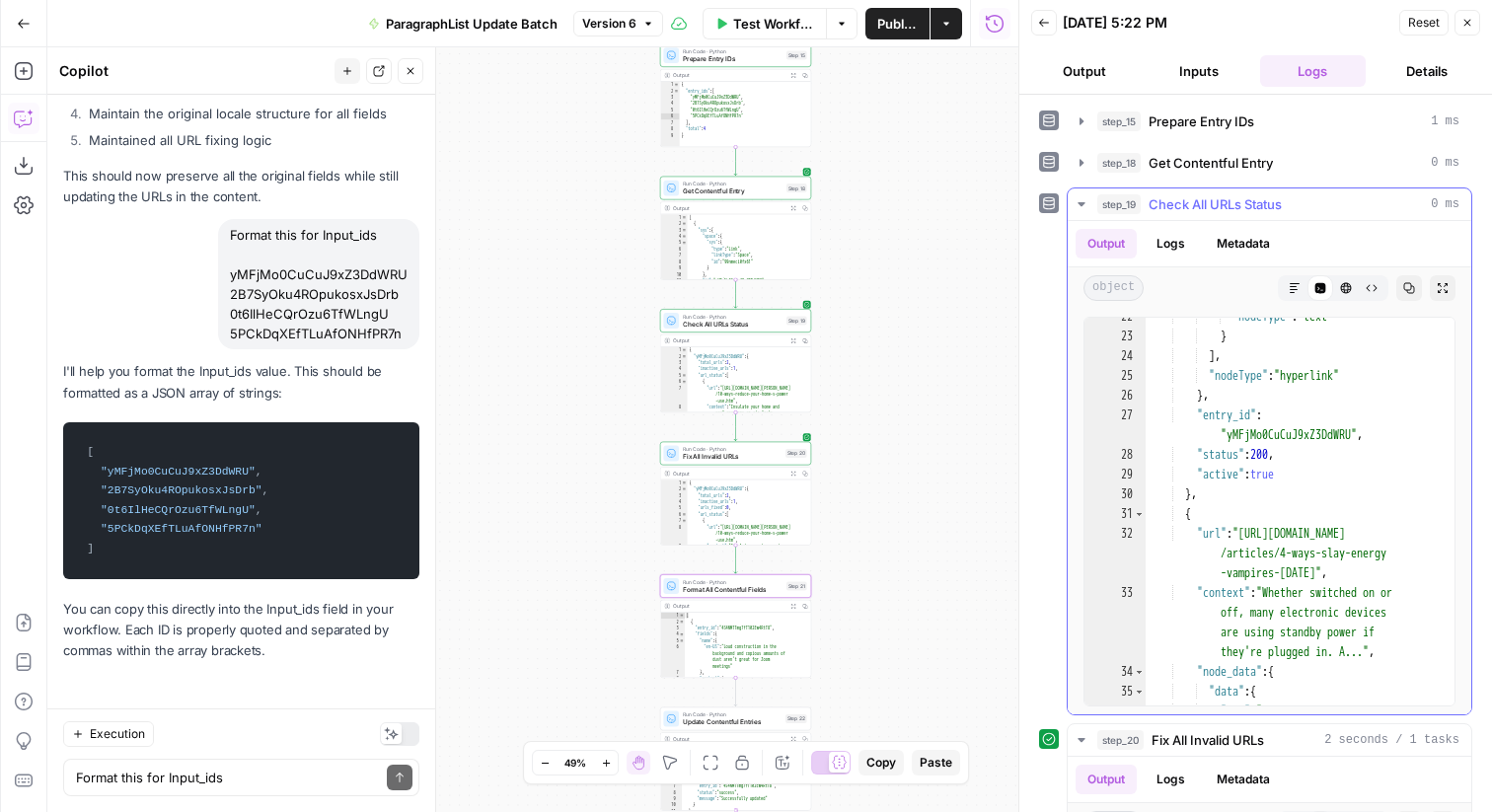 scroll, scrollTop: 353, scrollLeft: 0, axis: vertical 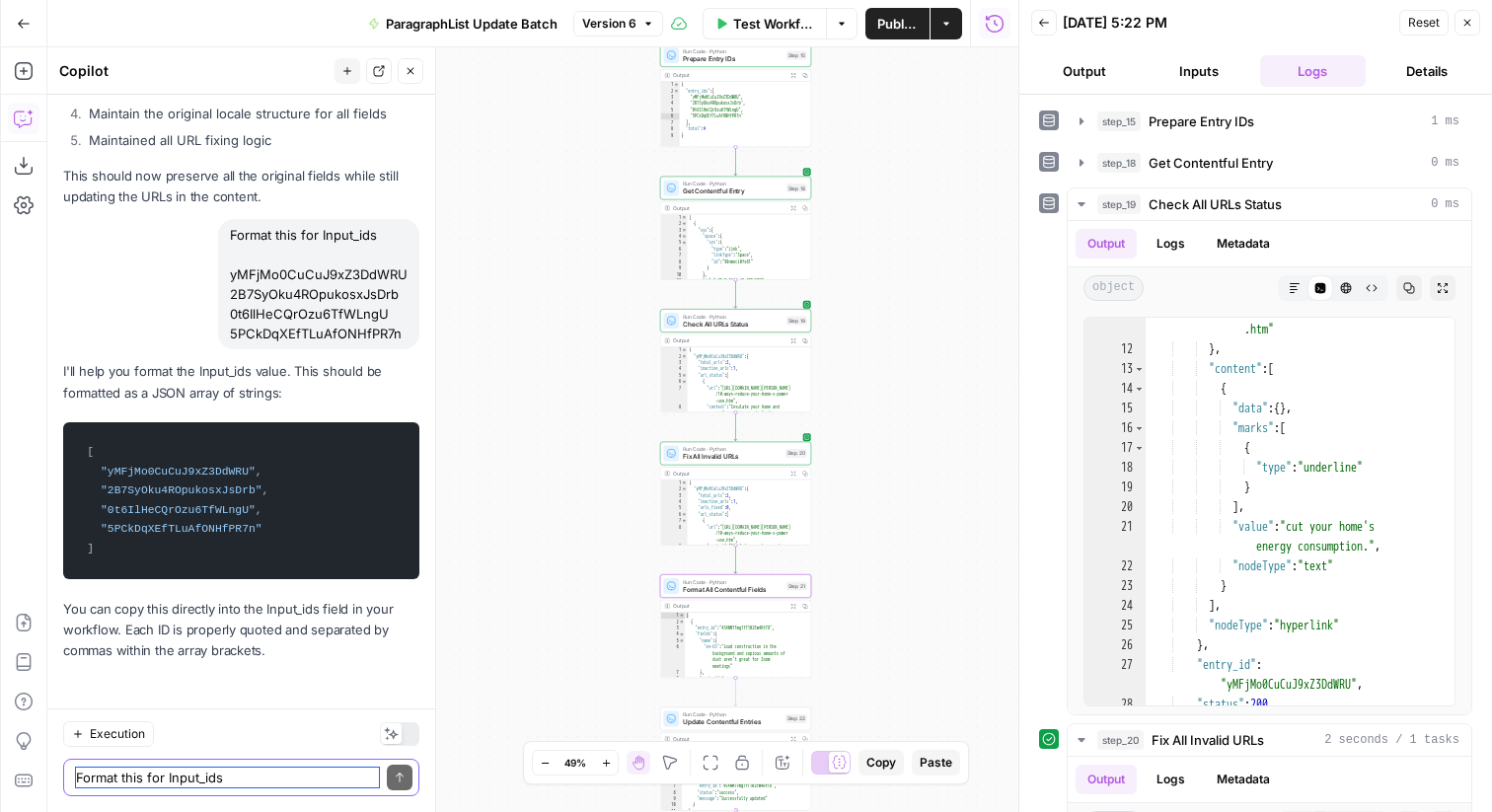 click on "Format this for Input_ids
yMFjMo0CuCuJ9xZ3DdWRU
2B7SyOku4ROpukosxJsDrb
0t6IlHeCQrOzu6TfWLngU
5PCkDqXEfTLuAfONHfPR7n" at bounding box center (227, 777) 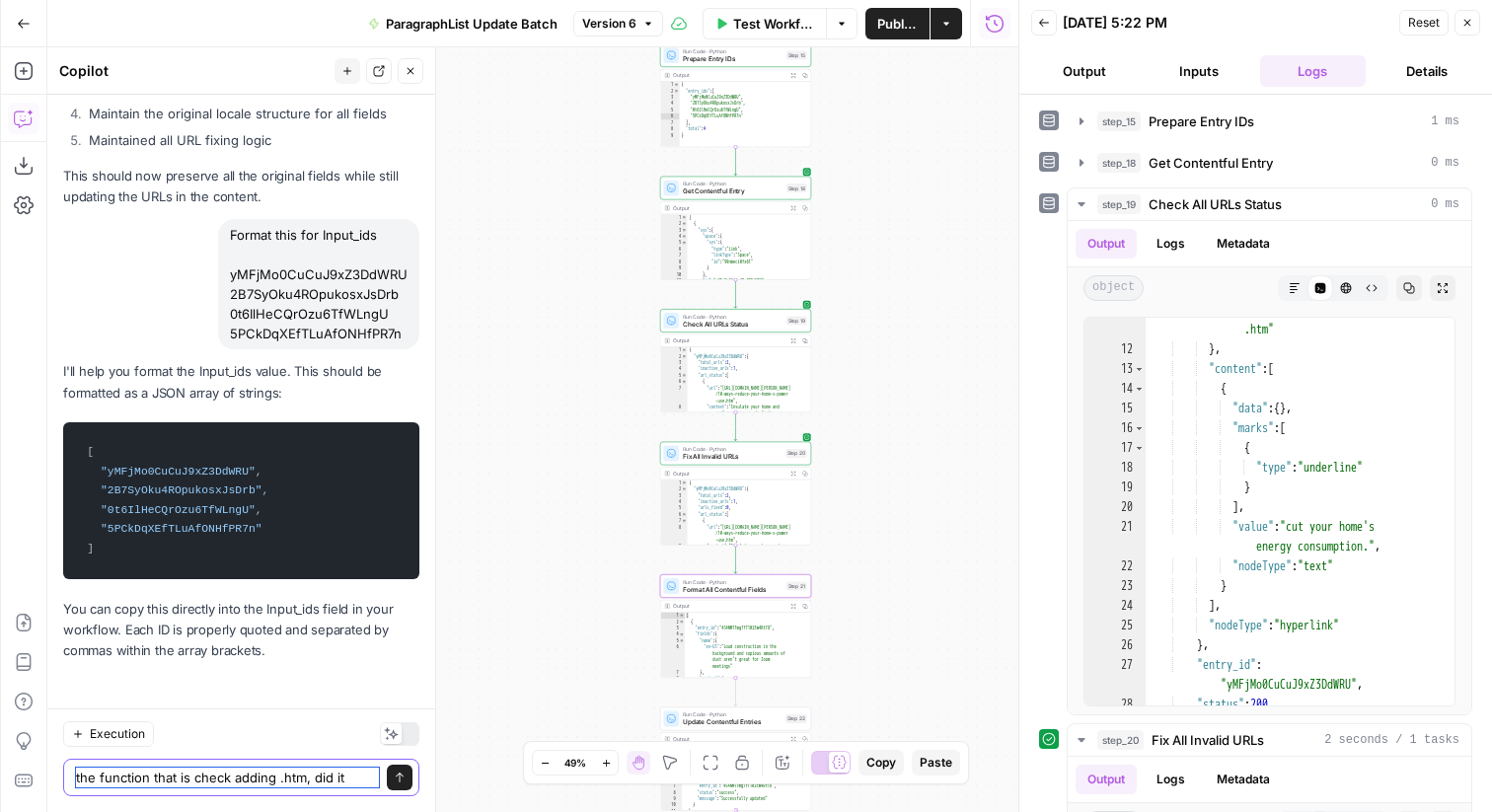scroll, scrollTop: 8132, scrollLeft: 0, axis: vertical 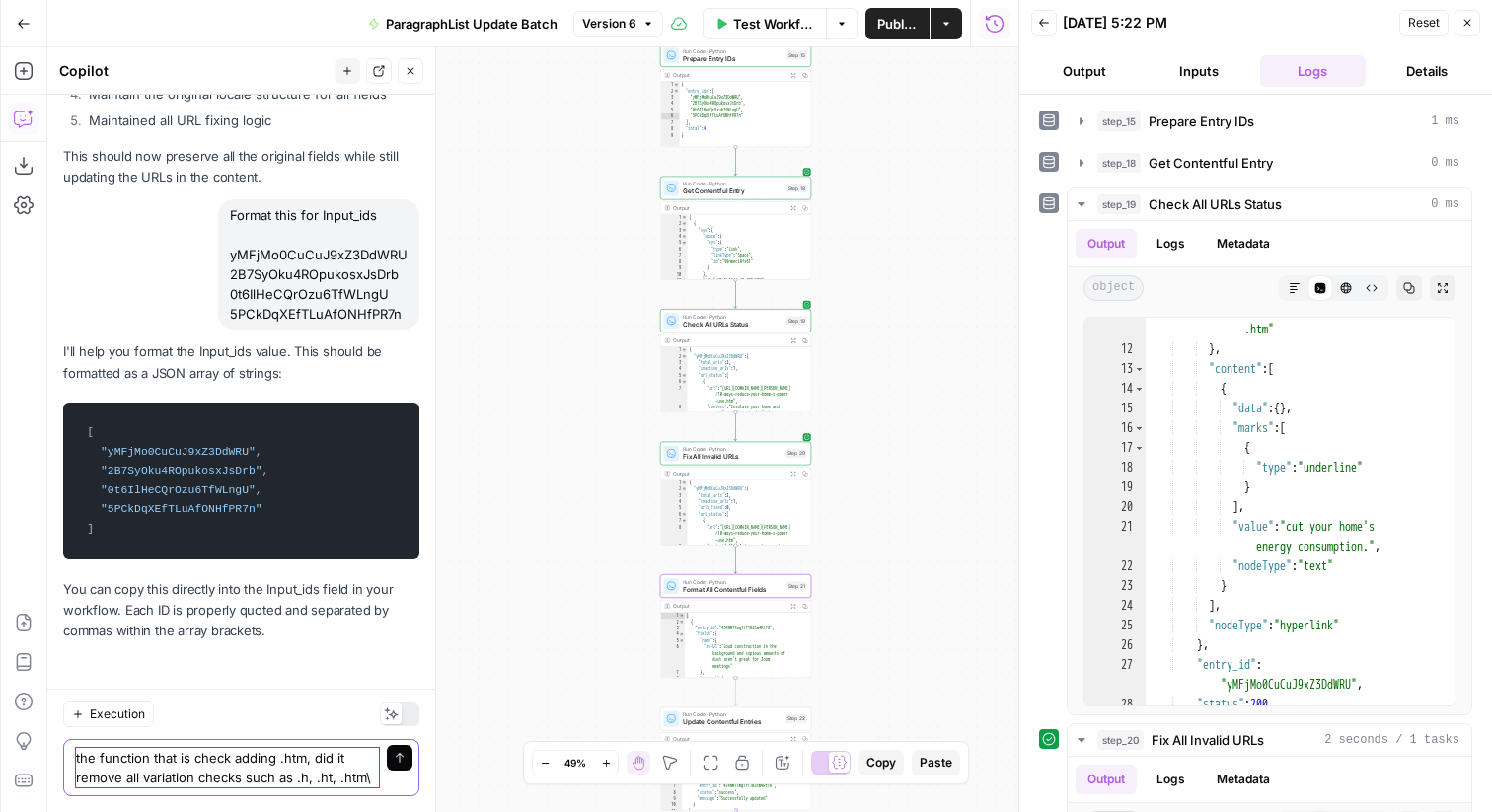 type on "the function that is check adding .htm, did it remove all variation checks such as .h, .ht, .htm\" 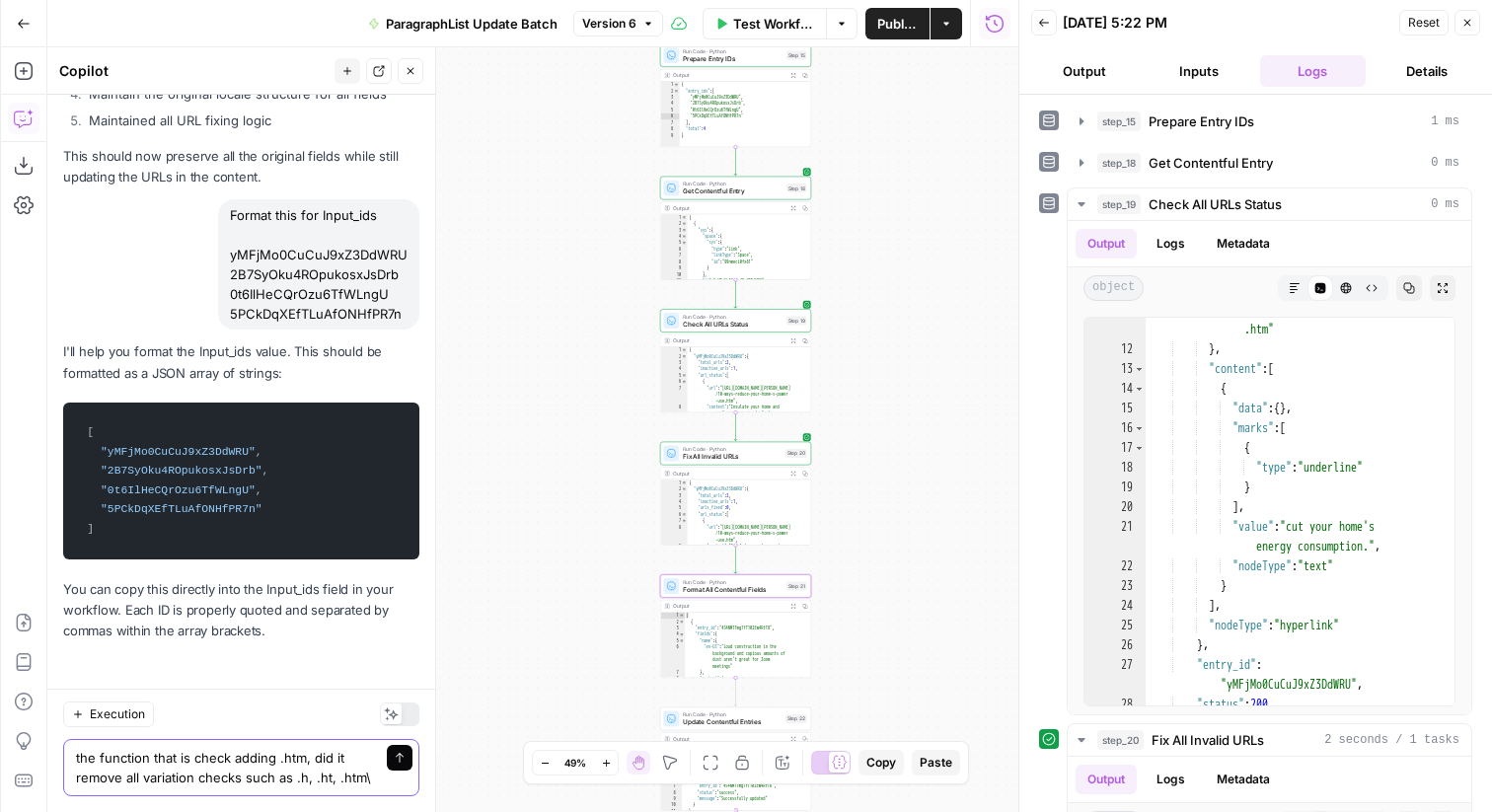 click 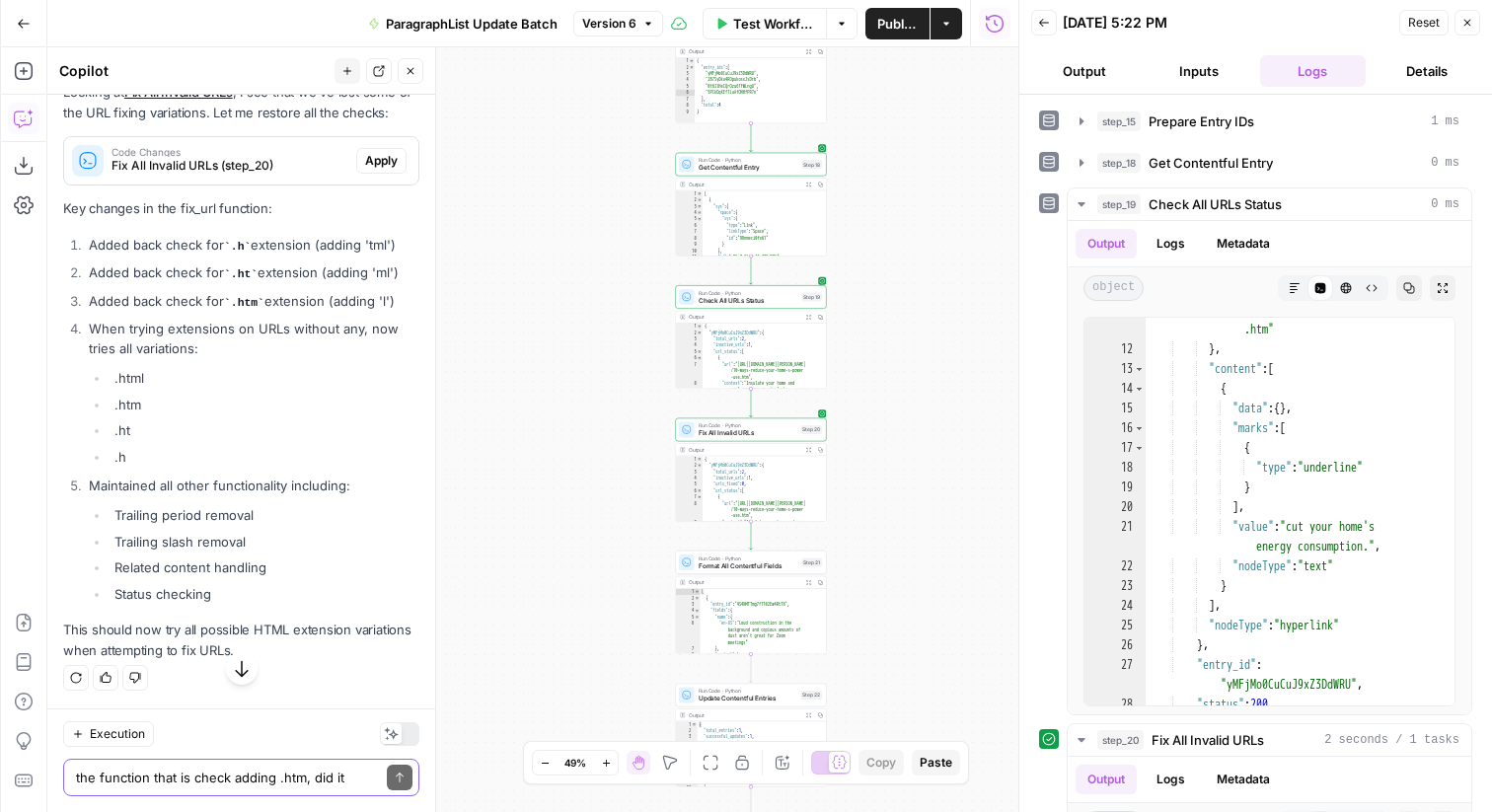 scroll, scrollTop: 8782, scrollLeft: 0, axis: vertical 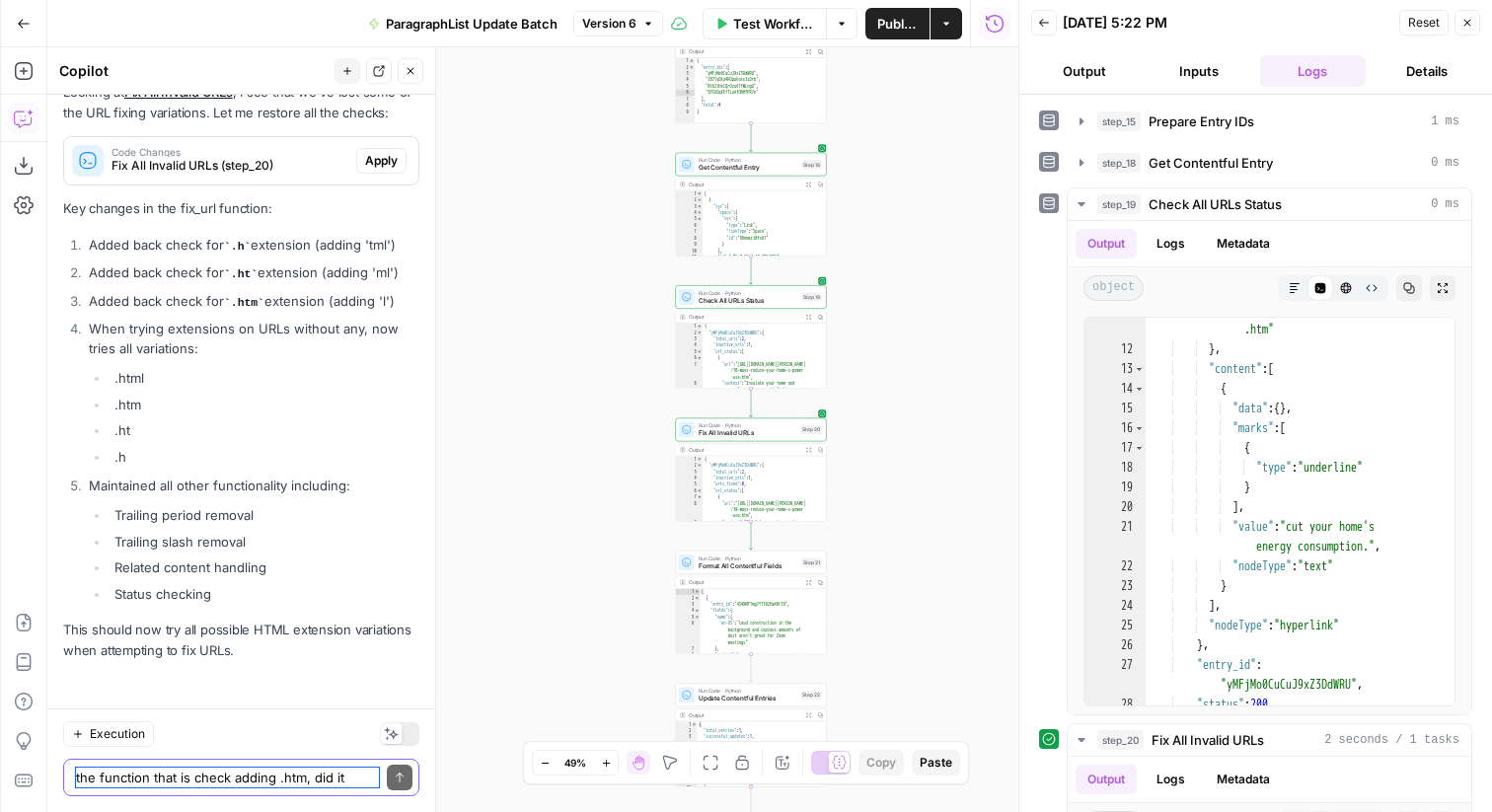 click on "the function that is check adding .htm, did it remove all variation checks such as .h, .ht, .htm\" at bounding box center [227, 777] 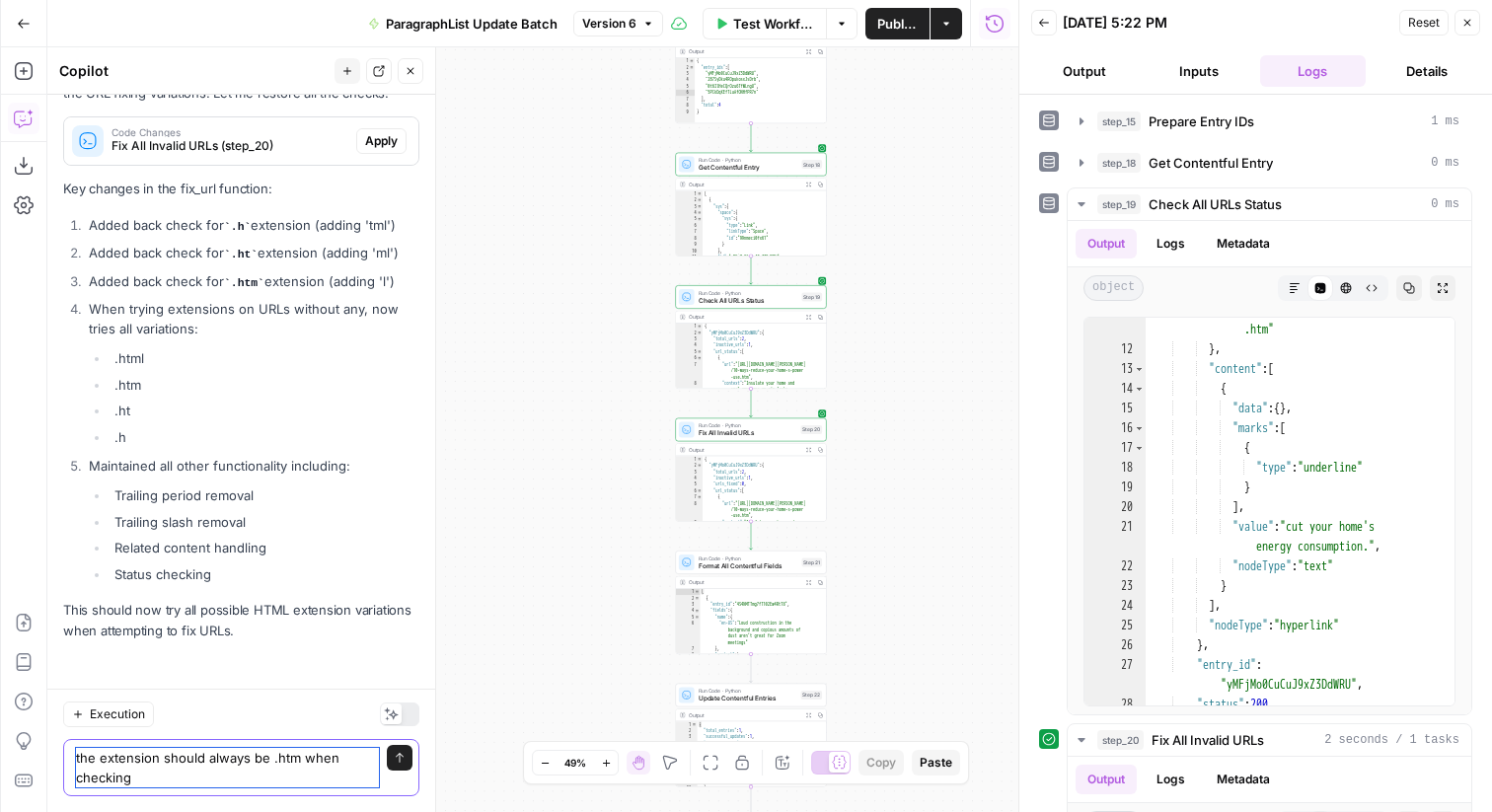 scroll, scrollTop: 8802, scrollLeft: 0, axis: vertical 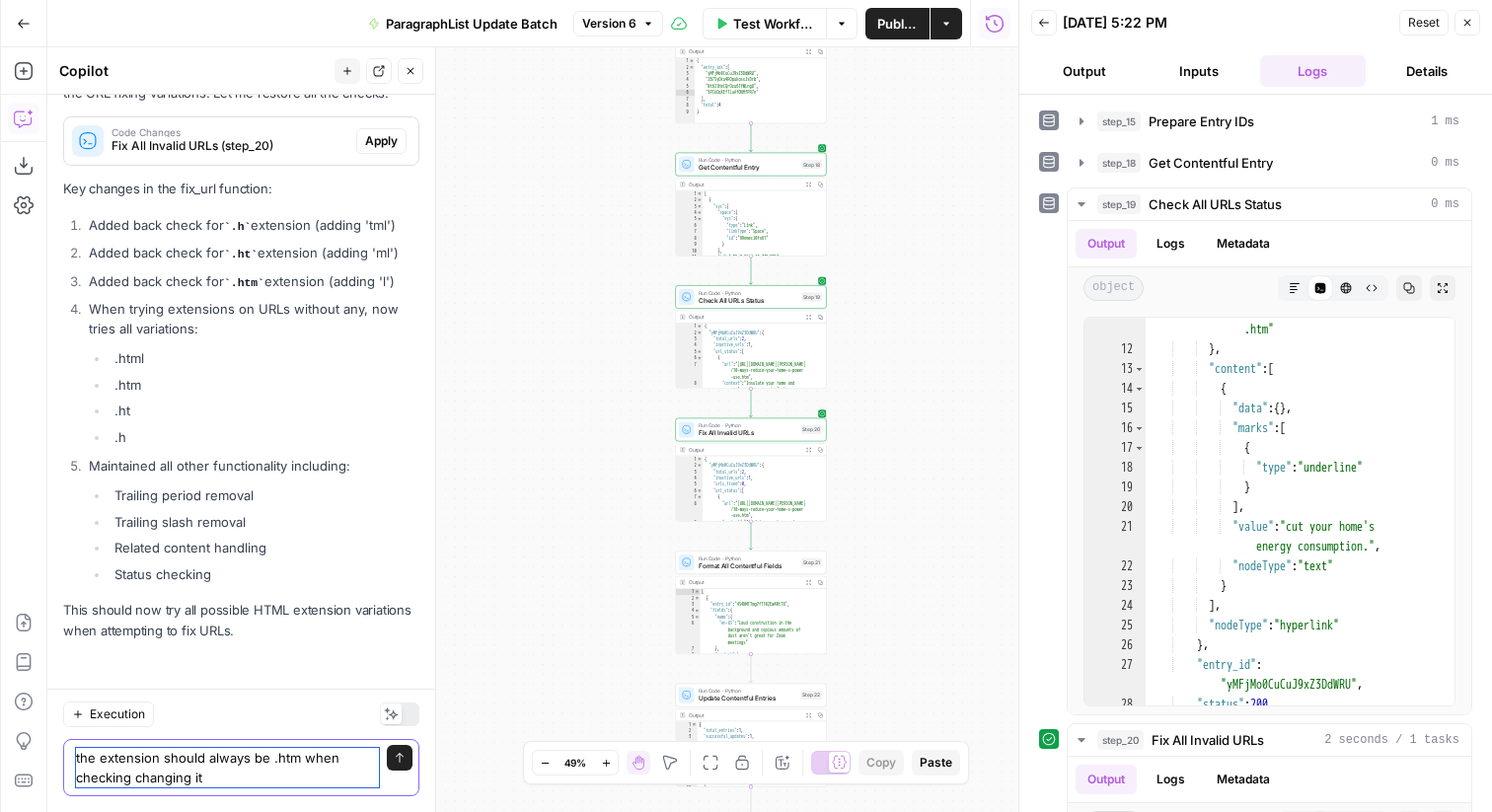 drag, startPoint x: 225, startPoint y: 775, endPoint x: 135, endPoint y: 779, distance: 90.08885 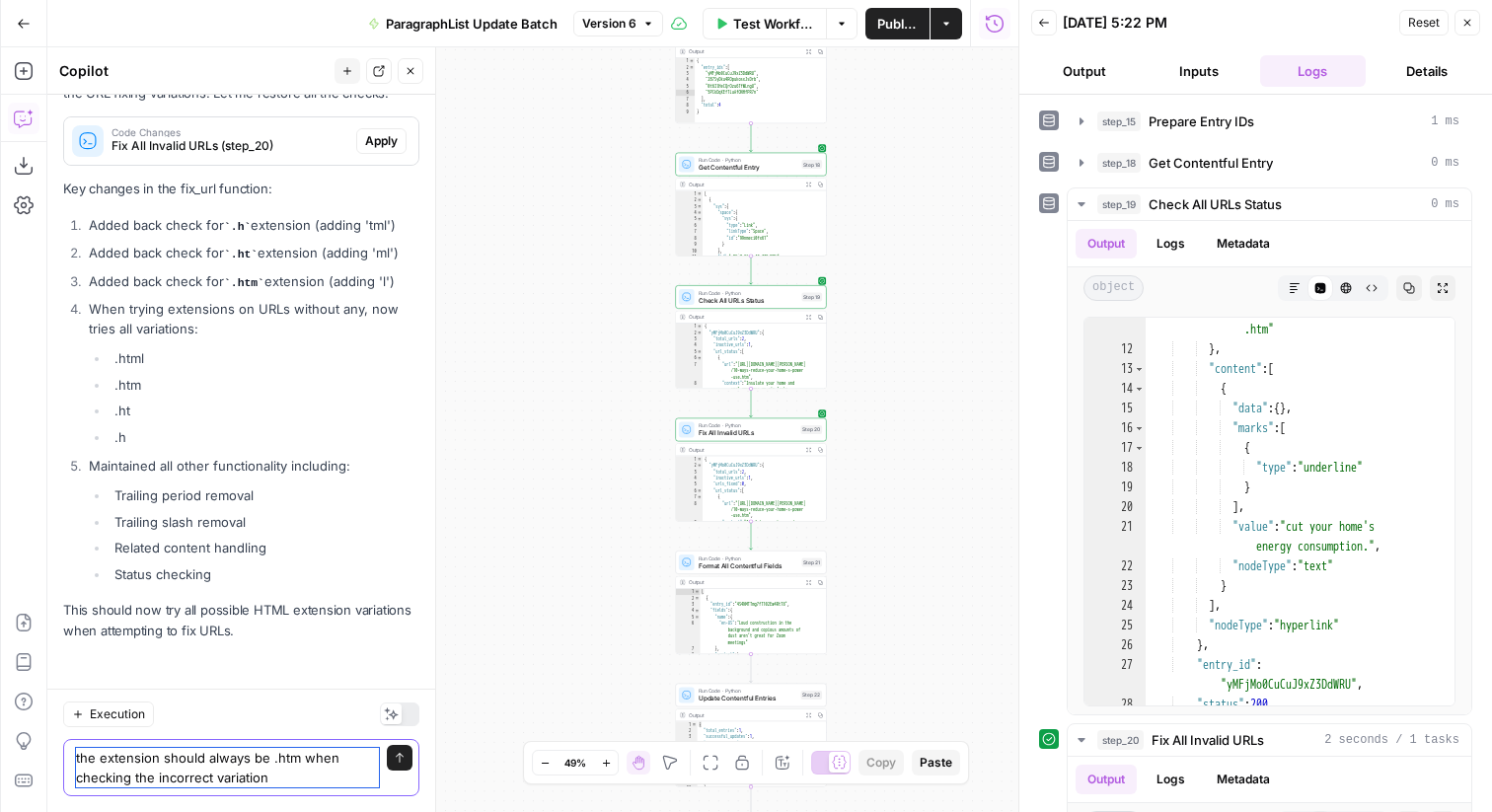 type on "the extension should always be .htm when checking the incorrect variations" 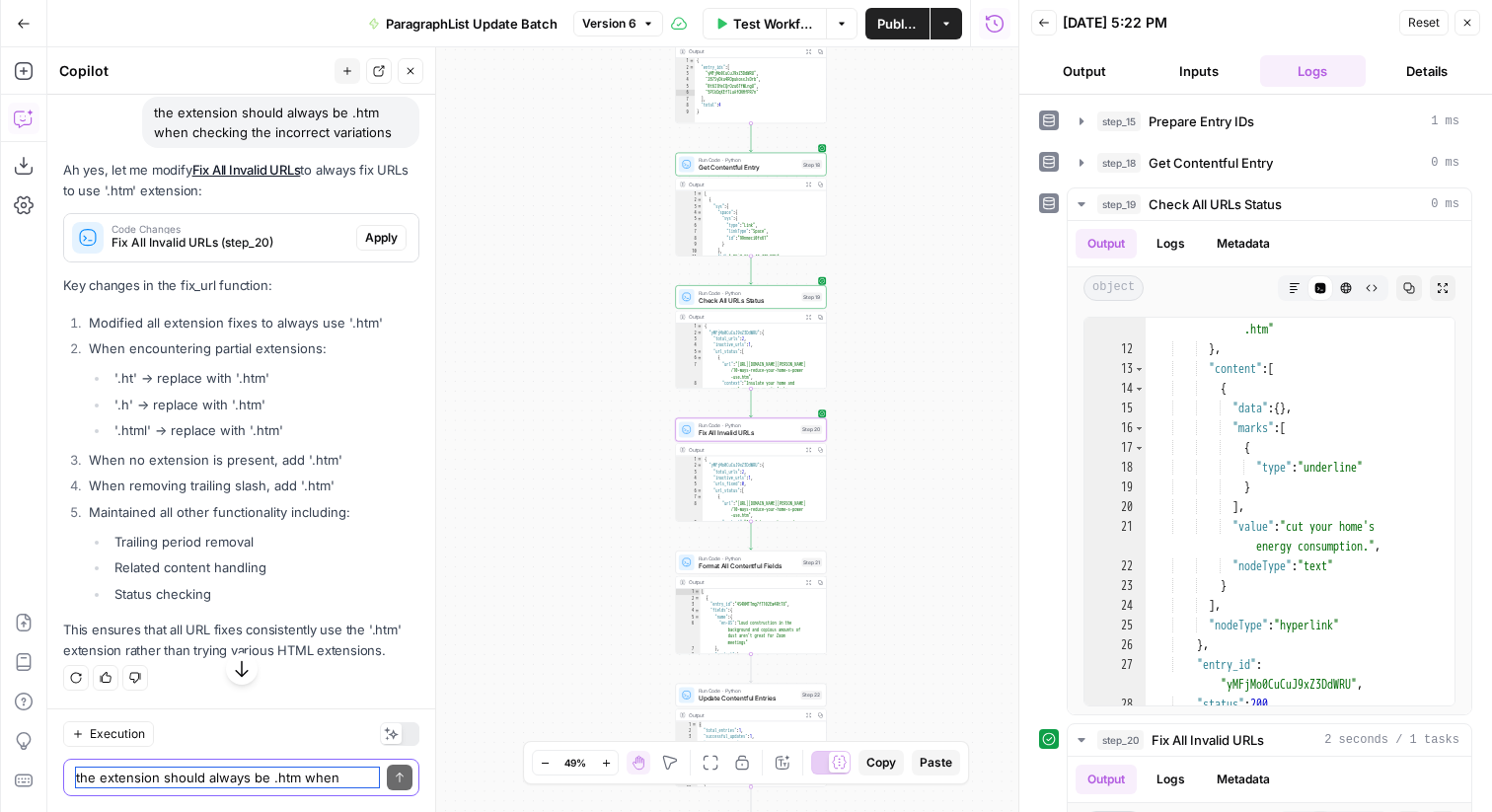 scroll, scrollTop: 9357, scrollLeft: 0, axis: vertical 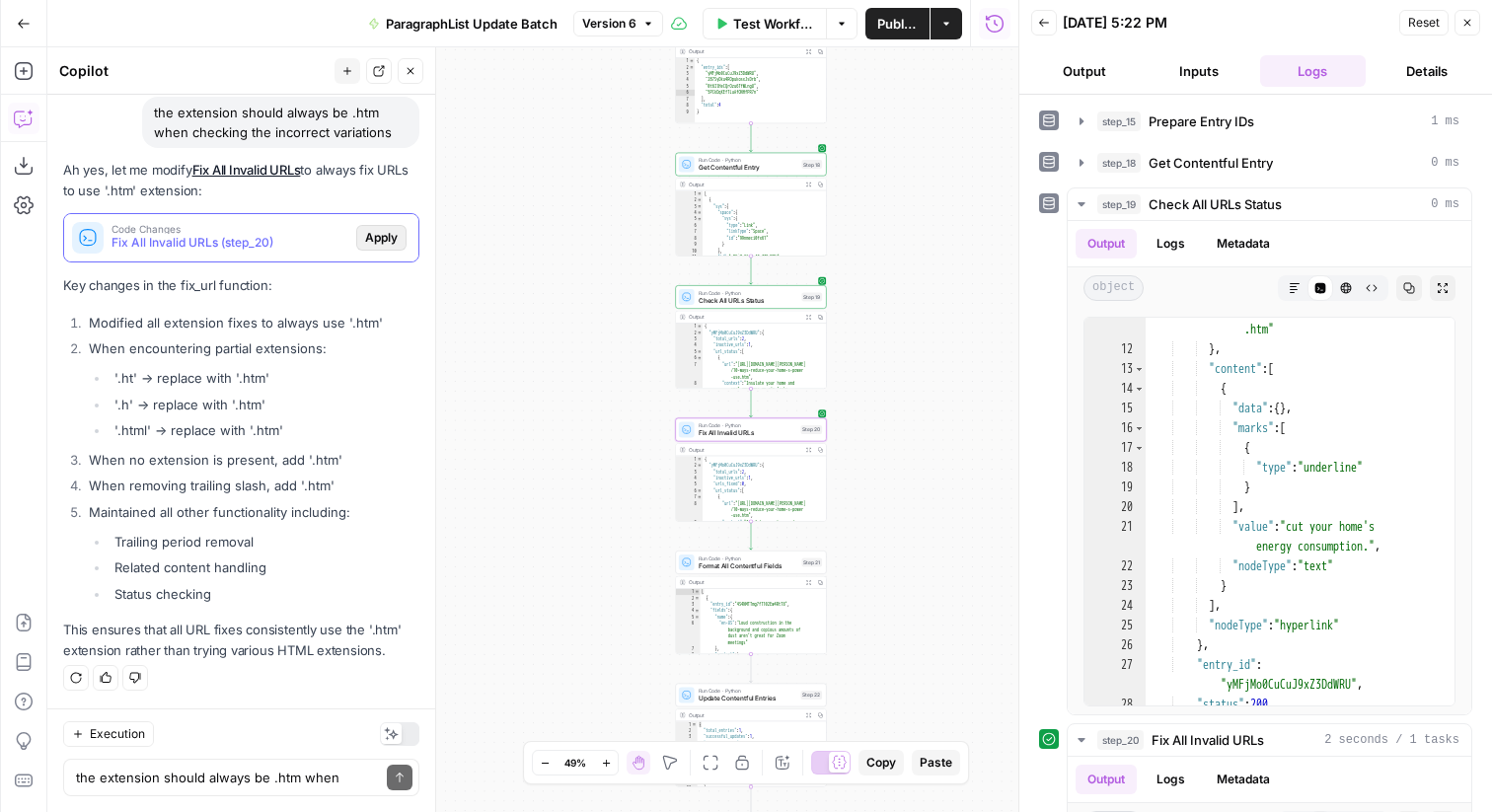 click on "Apply" at bounding box center [381, 238] 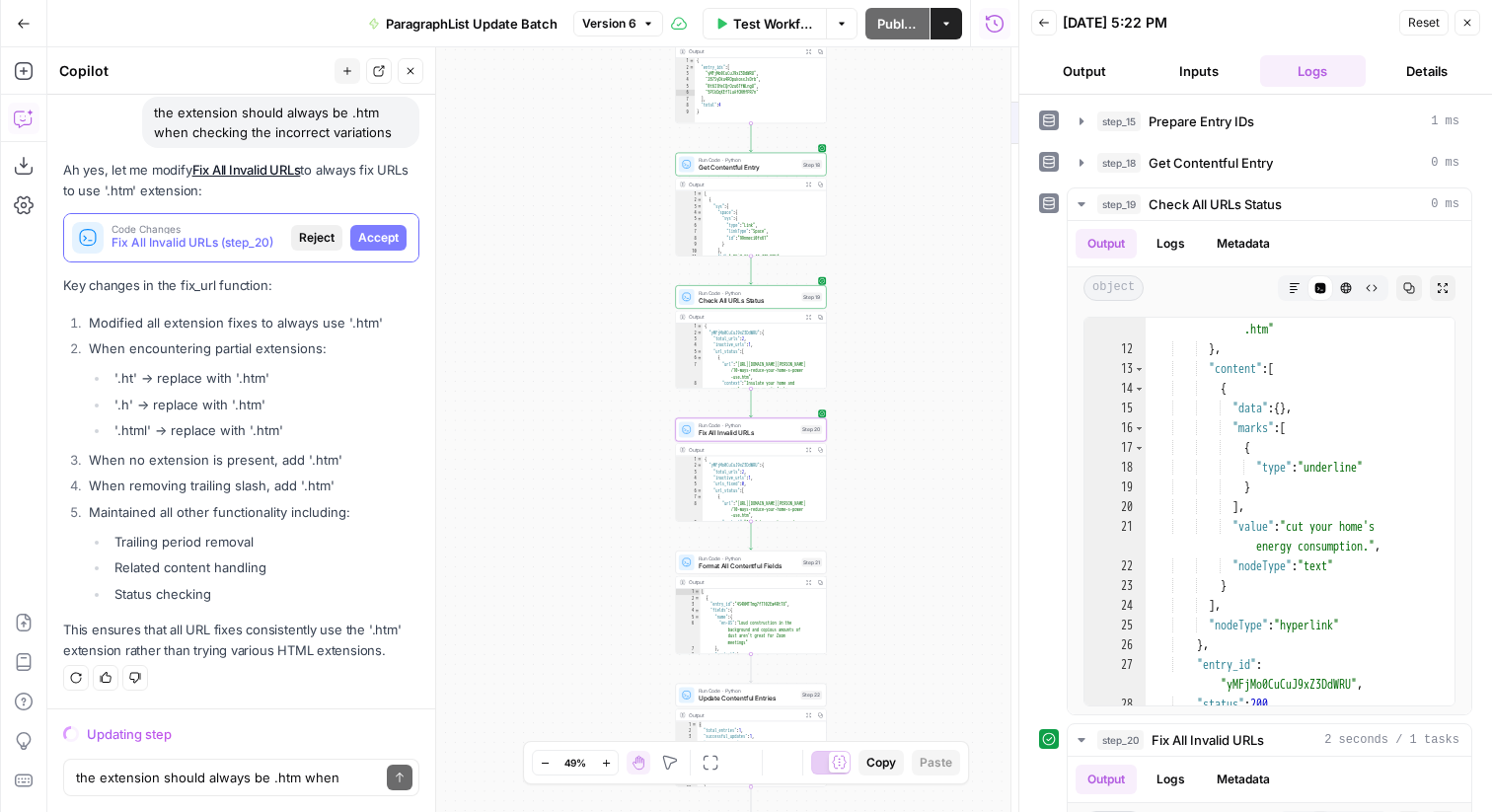 scroll, scrollTop: 8978, scrollLeft: 0, axis: vertical 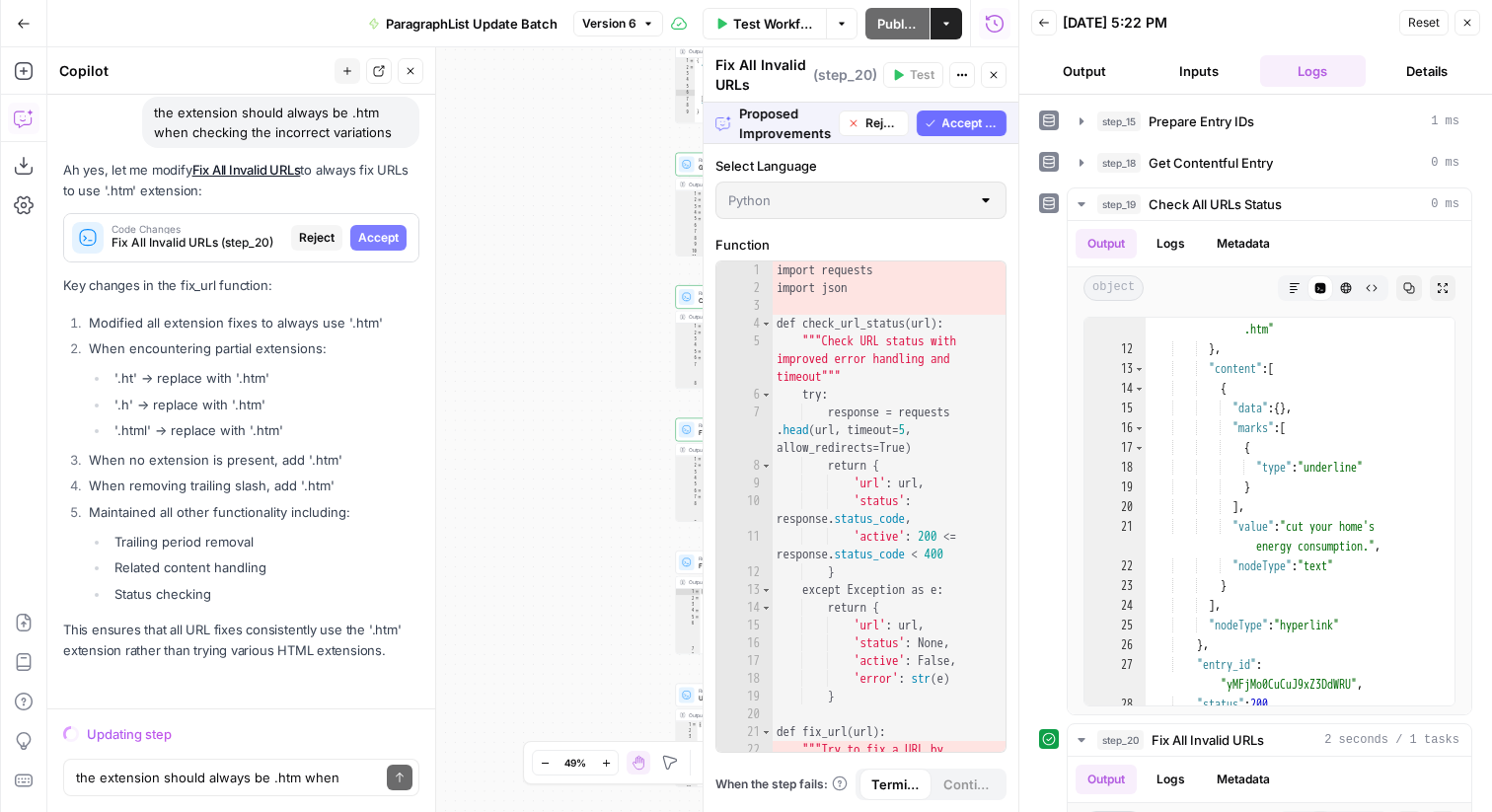 click on "Accept All" at bounding box center (970, 123) 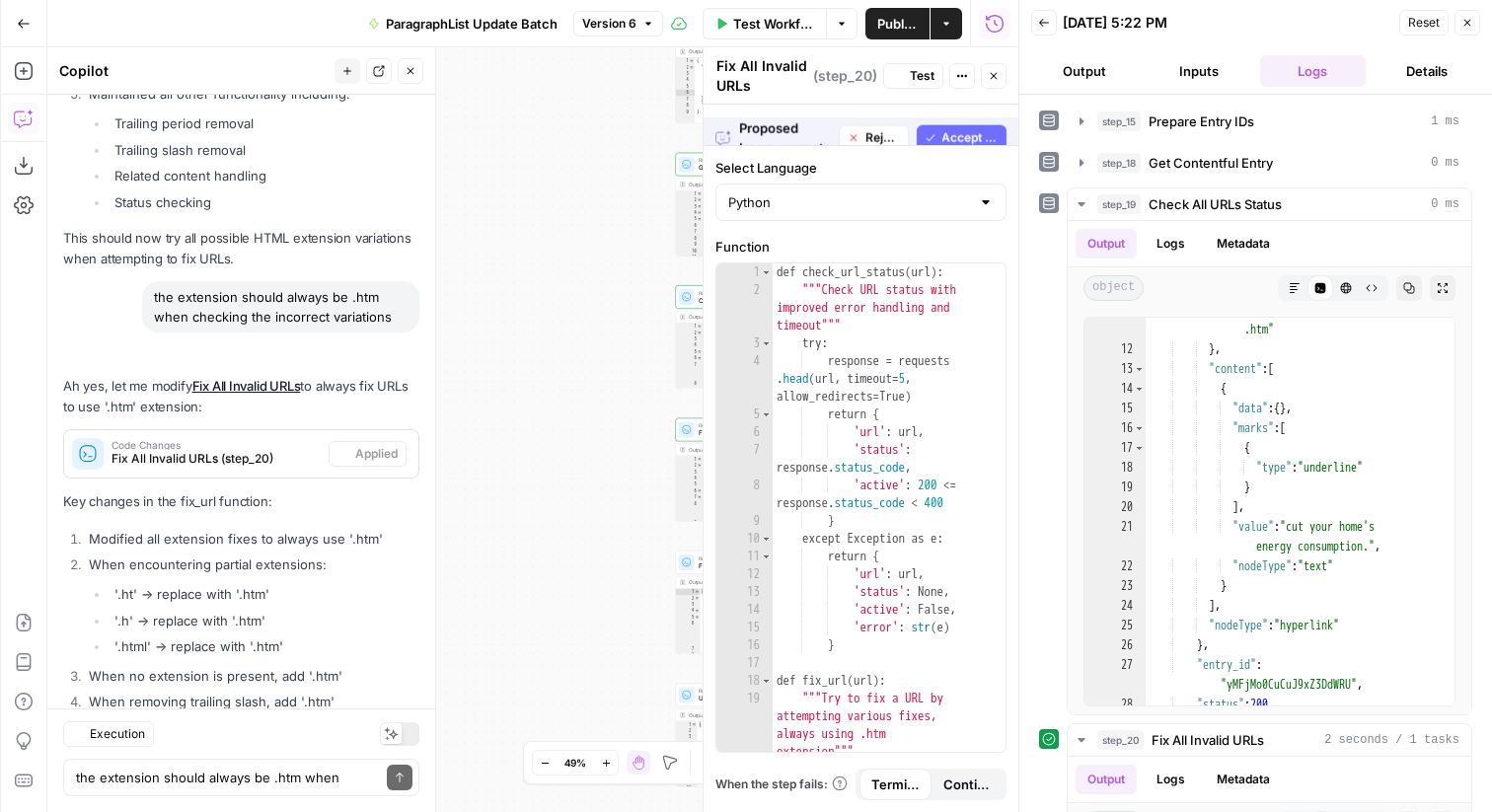 scroll, scrollTop: 9452, scrollLeft: 0, axis: vertical 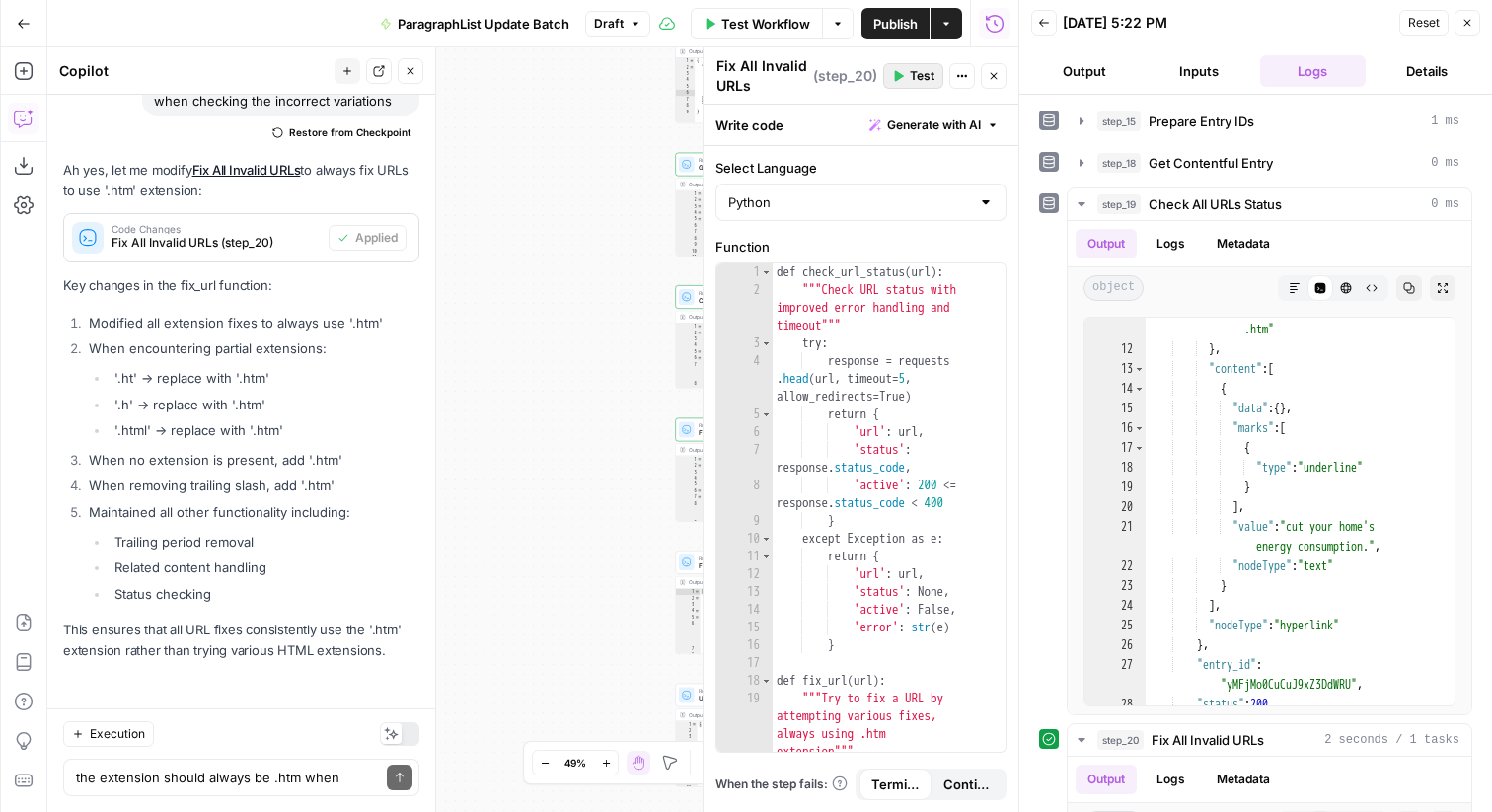 click on "Test" at bounding box center (922, 76) 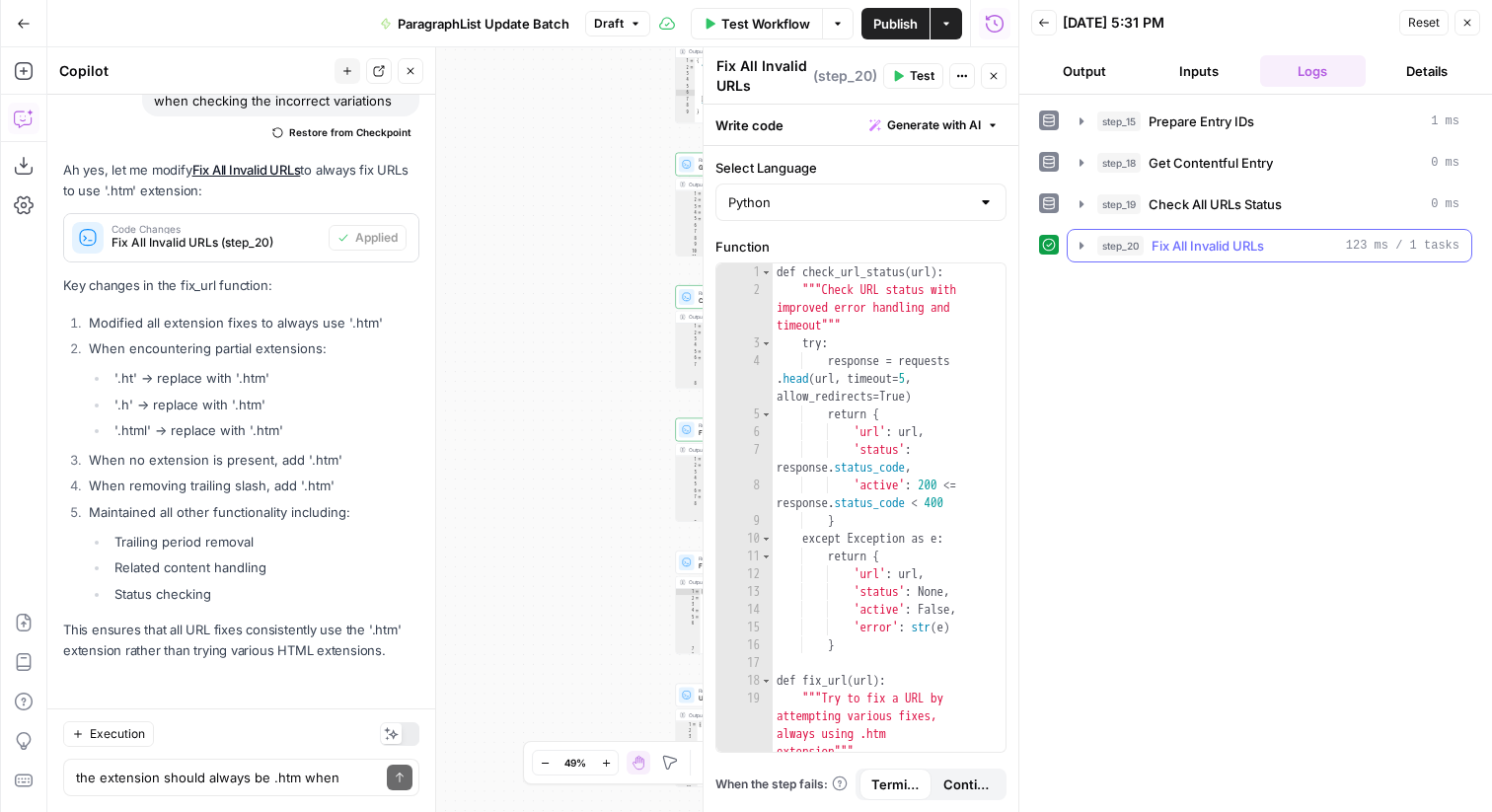 click 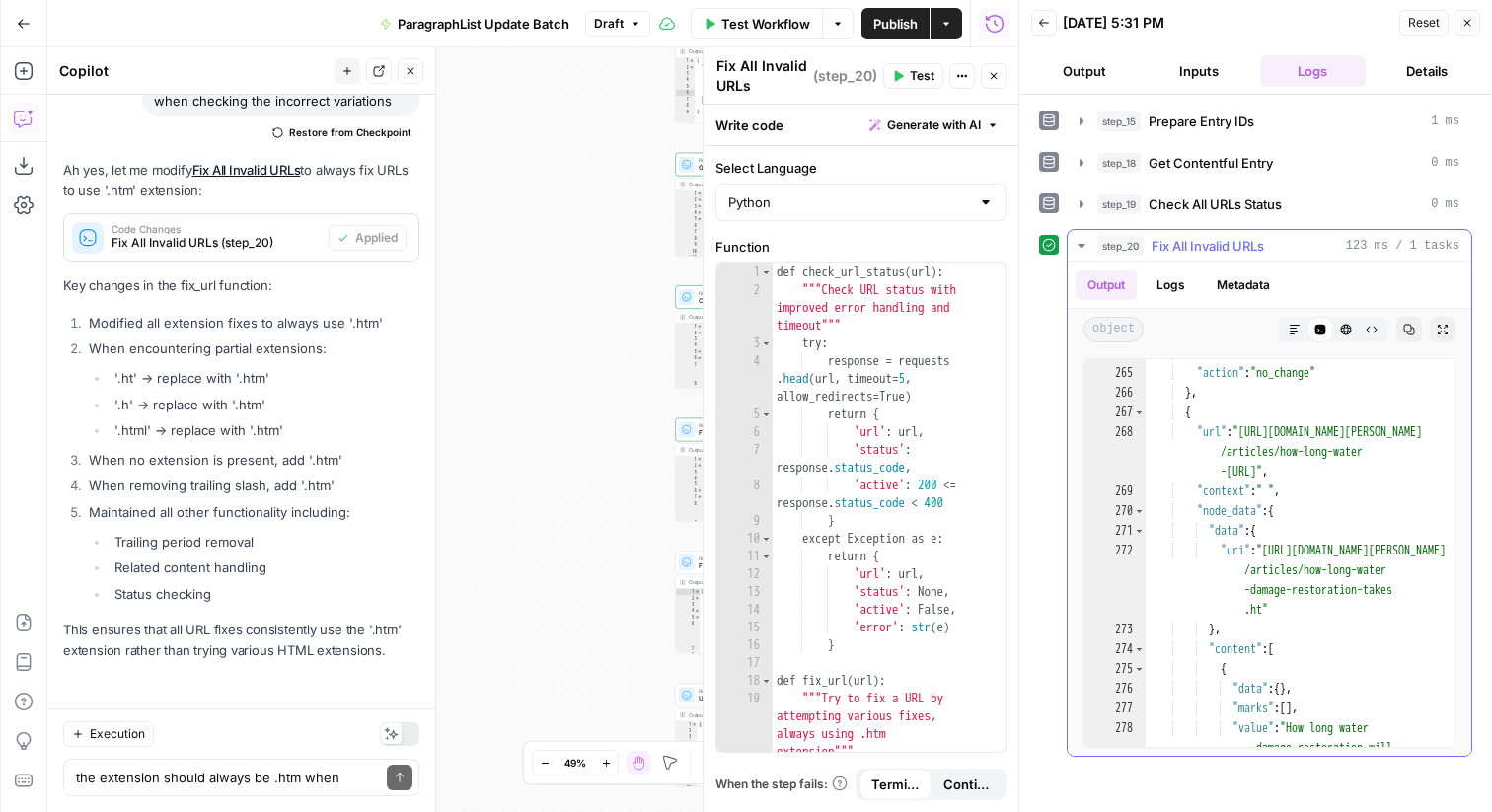 scroll, scrollTop: 7542, scrollLeft: 0, axis: vertical 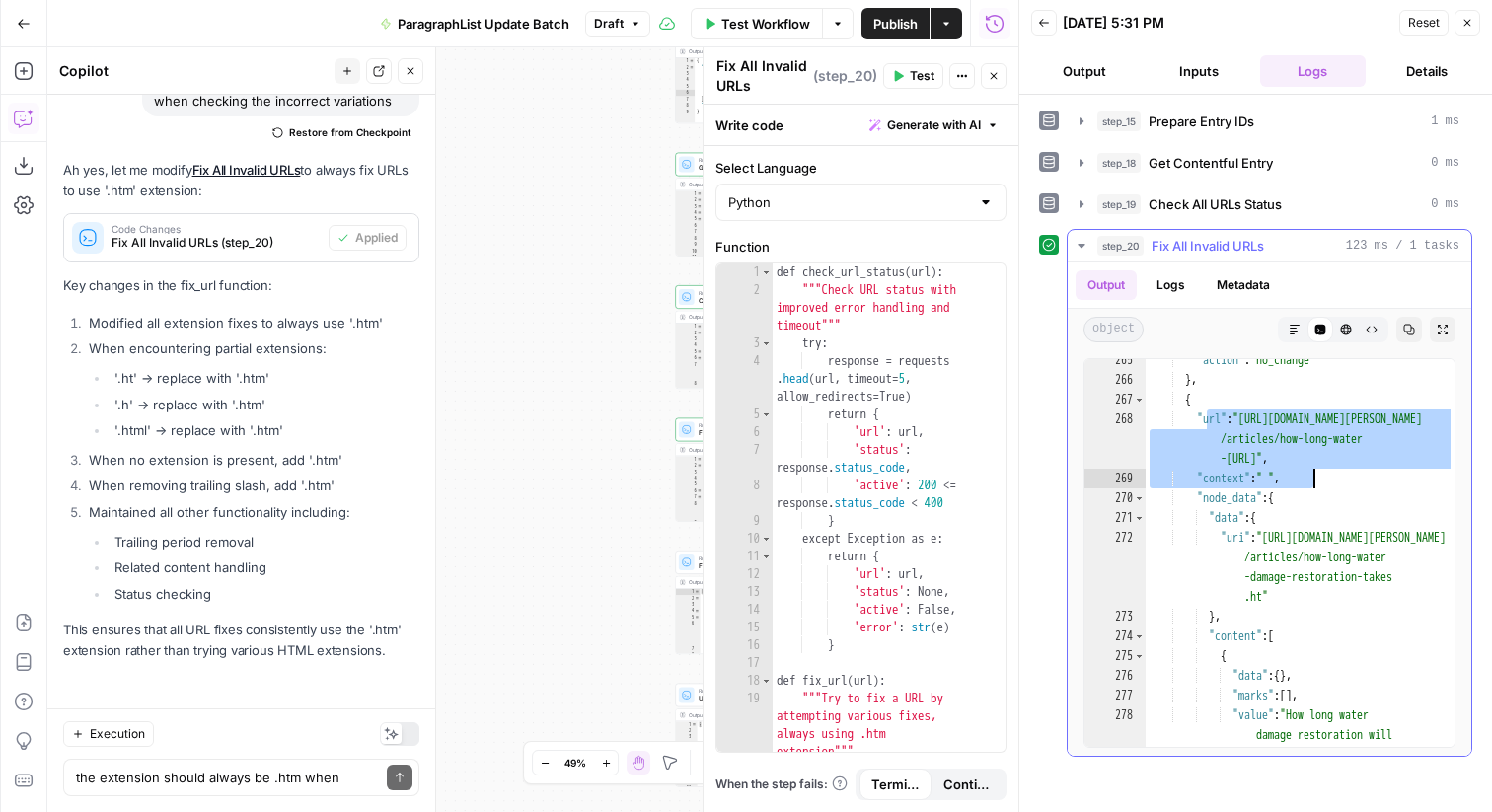 drag, startPoint x: 1209, startPoint y: 419, endPoint x: 1343, endPoint y: 478, distance: 146.4138 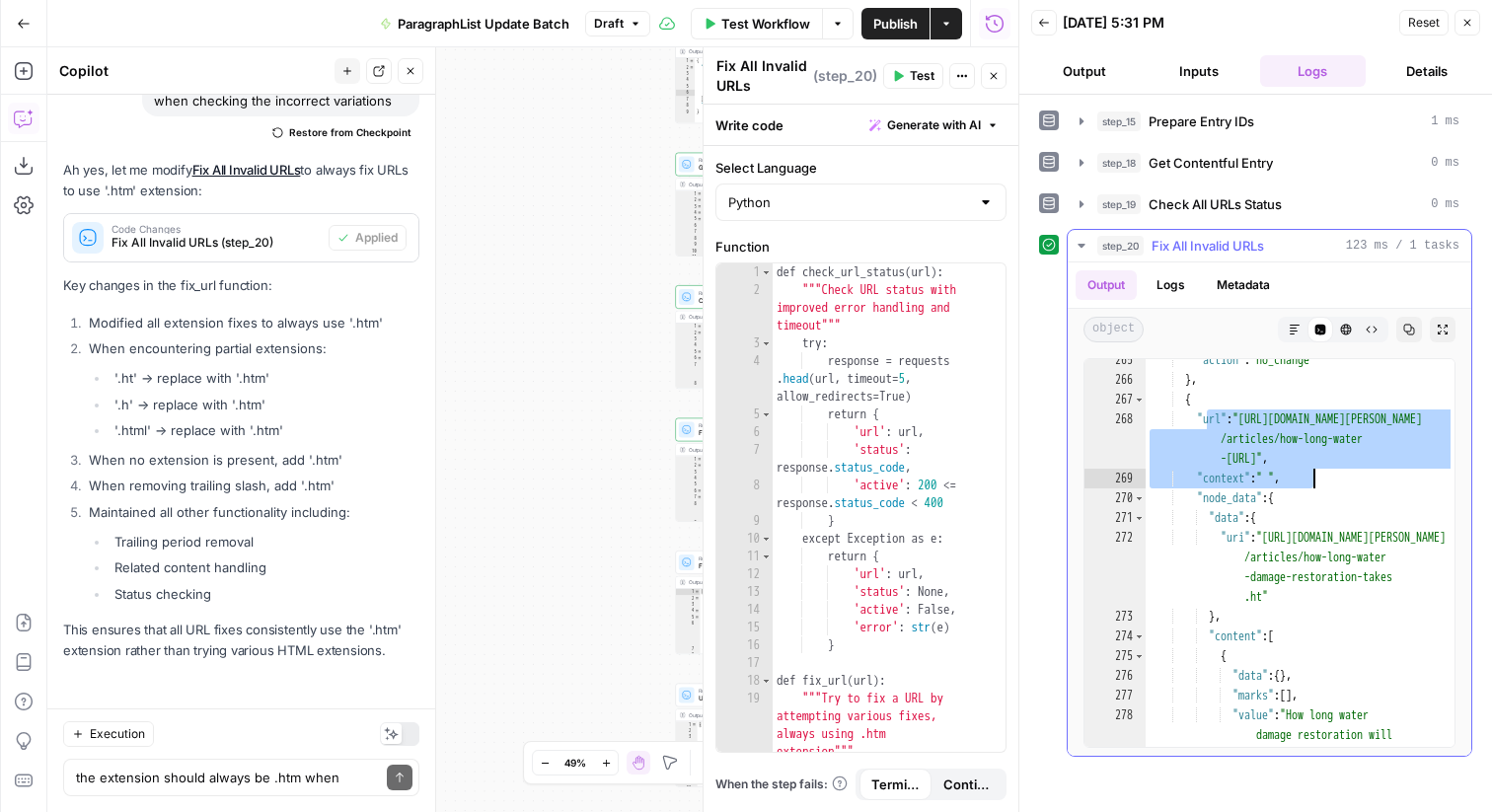 click on ""action" :  "no_change"         } ,         {           "url" :  "[URL][DOMAIN_NAME][PERSON_NAME]              /articles/how-long-water              -[URL]" ,           "context" :  " " ,           "node_data" :  {              "data" :  {                "uri" :  "[URL][DOMAIN_NAME][PERSON_NAME]                  /articles/how-long-water                  -damage-restoration-takes                  .ht"              } ,              "content" :  [                {                   "data" :  { } ,                   "marks" :  [ ] ,                   "value" :  "How long water                     damage restoration will                     take" ," at bounding box center [1300, 583] 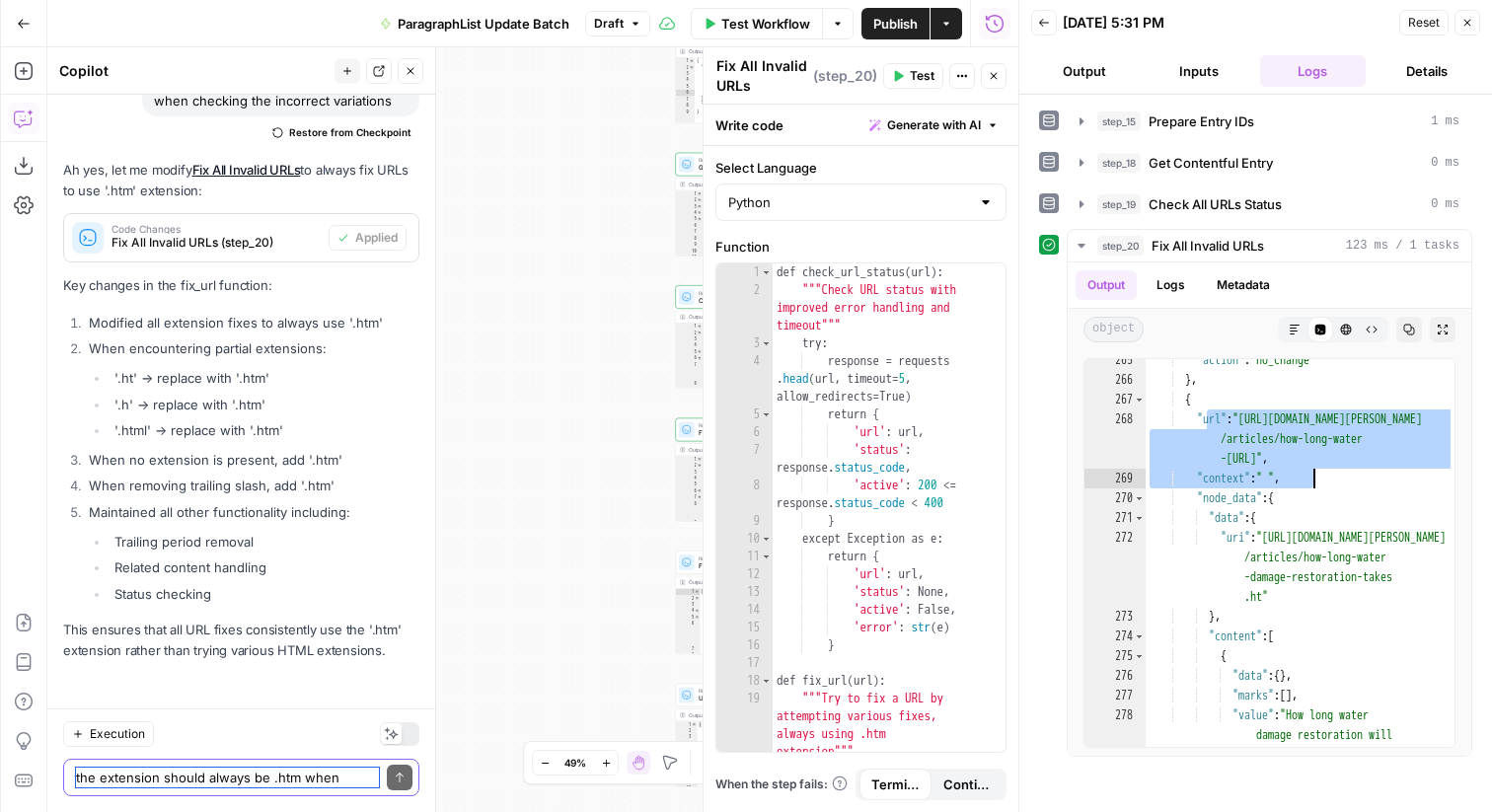 click on "the extension should always be .htm when checking the incorrect variations" at bounding box center (227, 777) 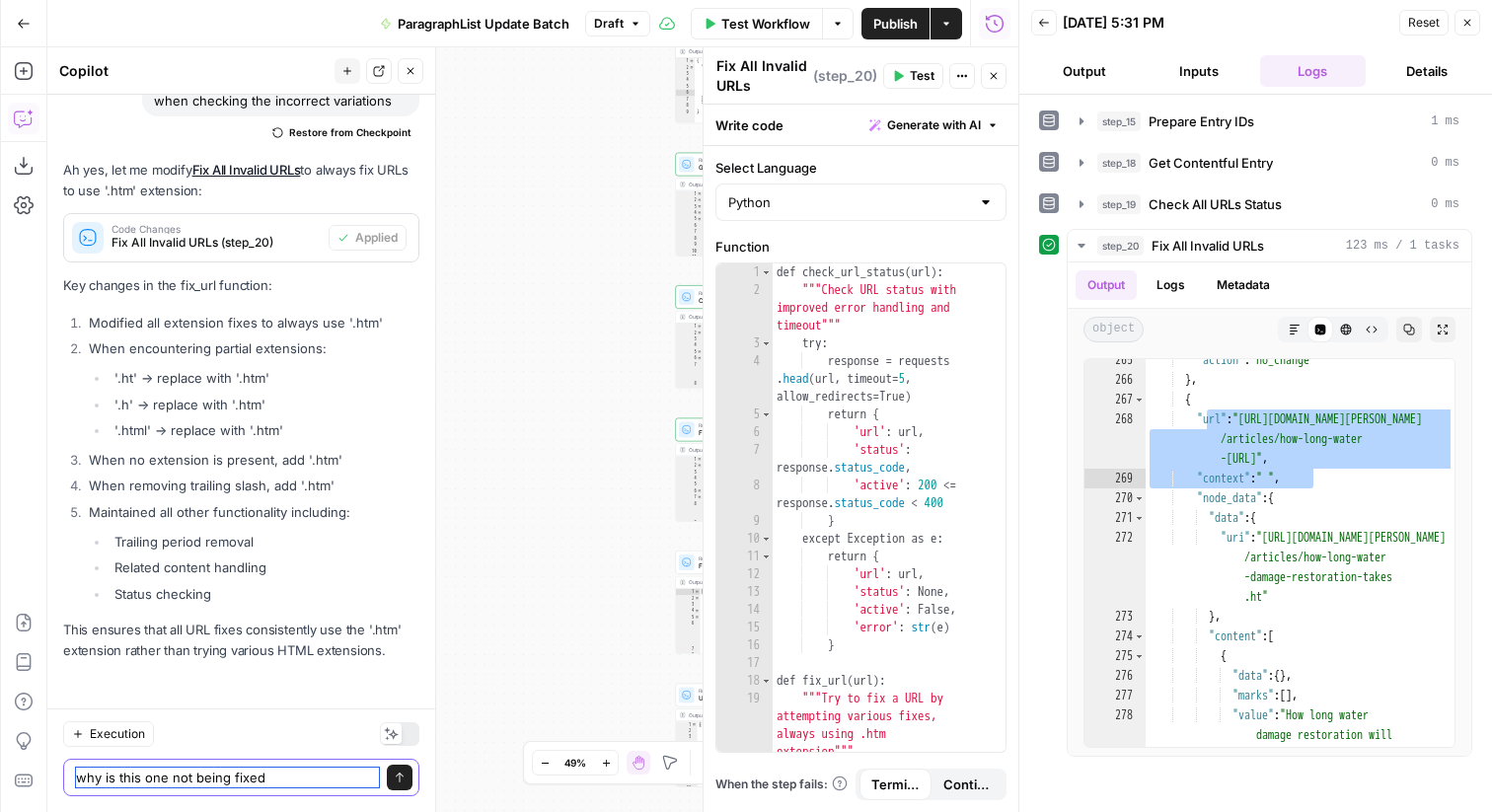 paste on ""url": "[URL][DOMAIN_NAME][PERSON_NAME][DOMAIN_NAME]",
"context": " "," 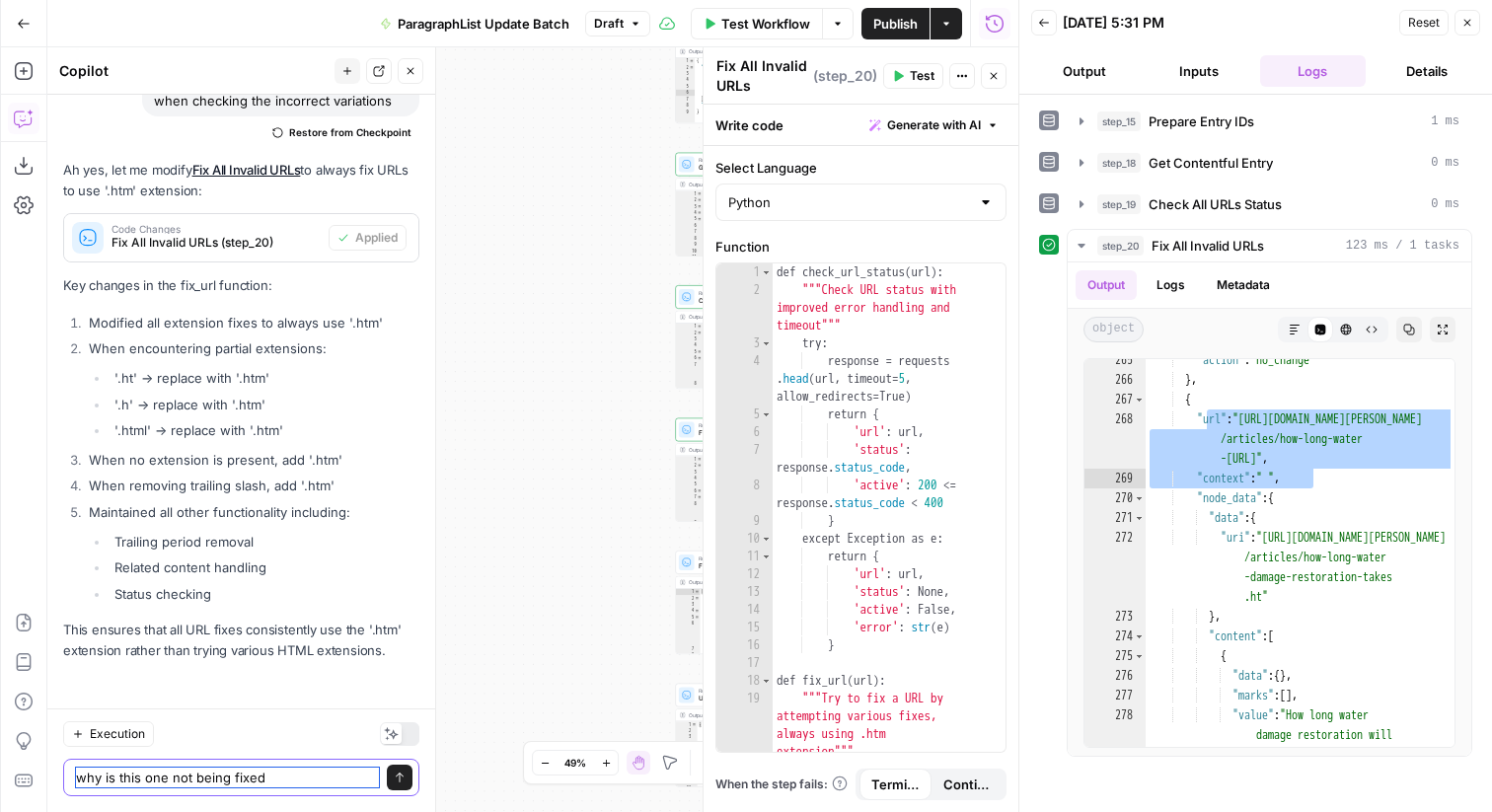 type on "why is this one not being fixed
"url": "[URL][DOMAIN_NAME][PERSON_NAME][DOMAIN_NAME]",
"context": " "," 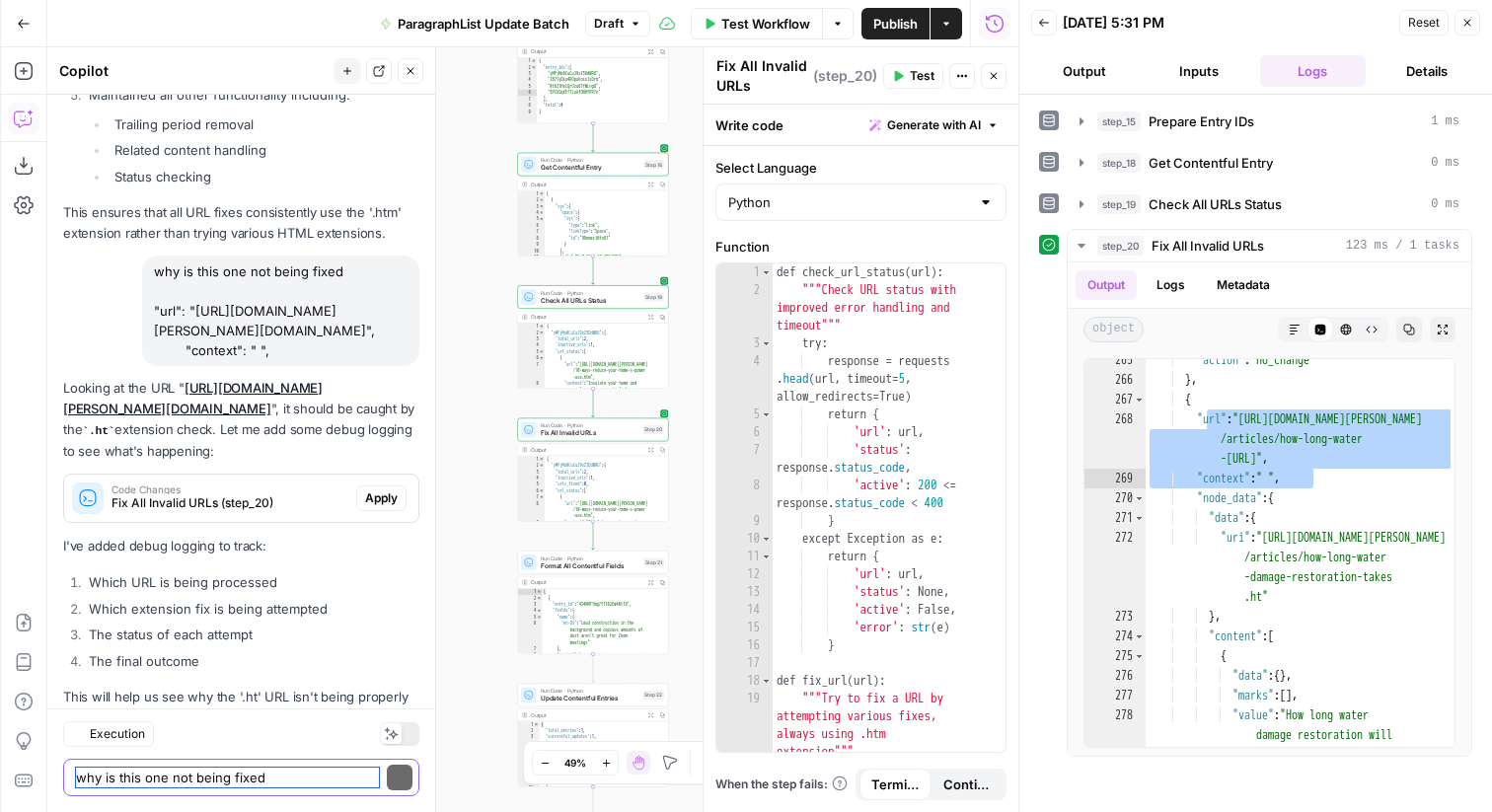 scroll, scrollTop: 10143, scrollLeft: 0, axis: vertical 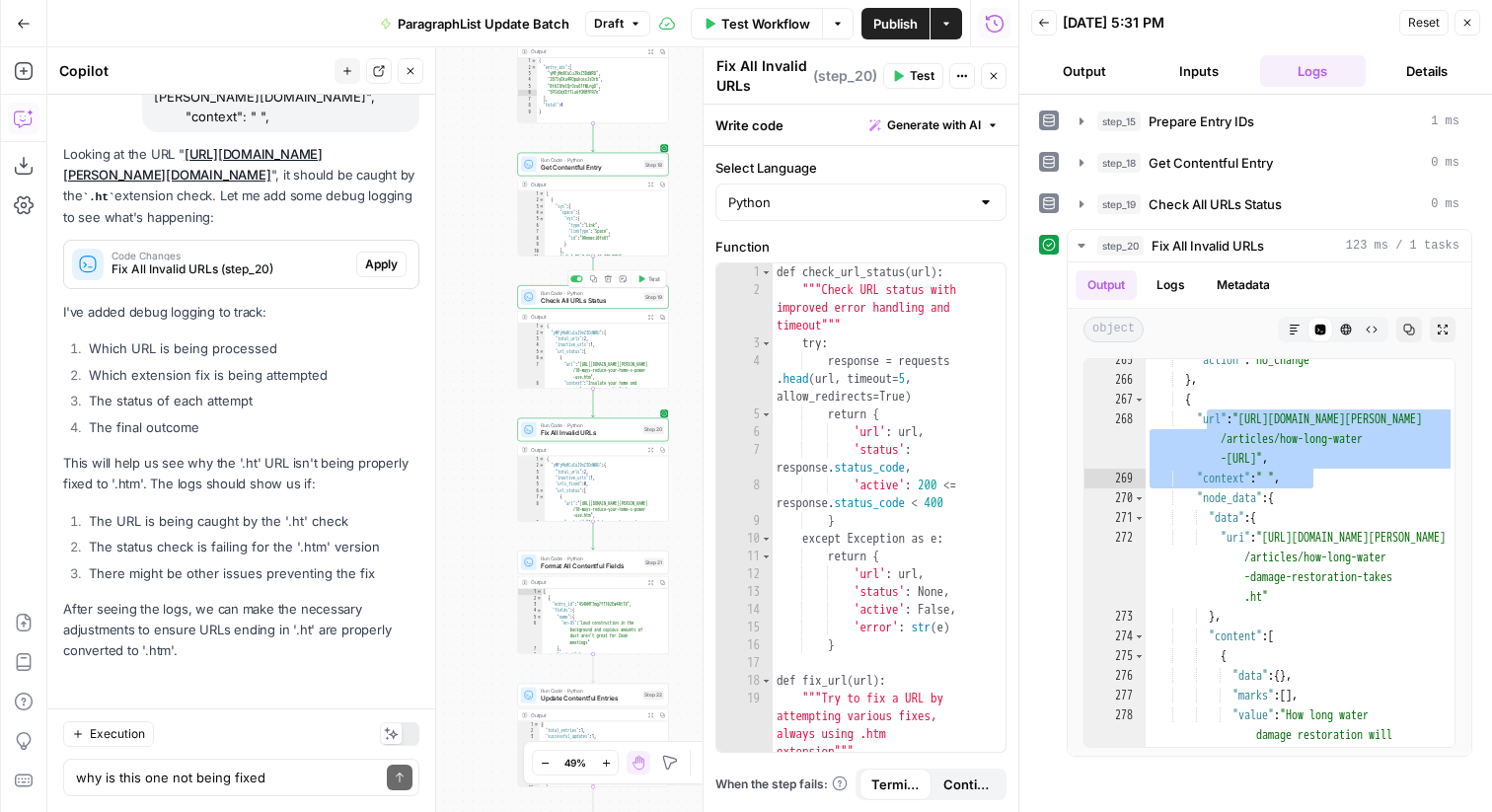click on "Check All URLs Status" at bounding box center [590, 301] 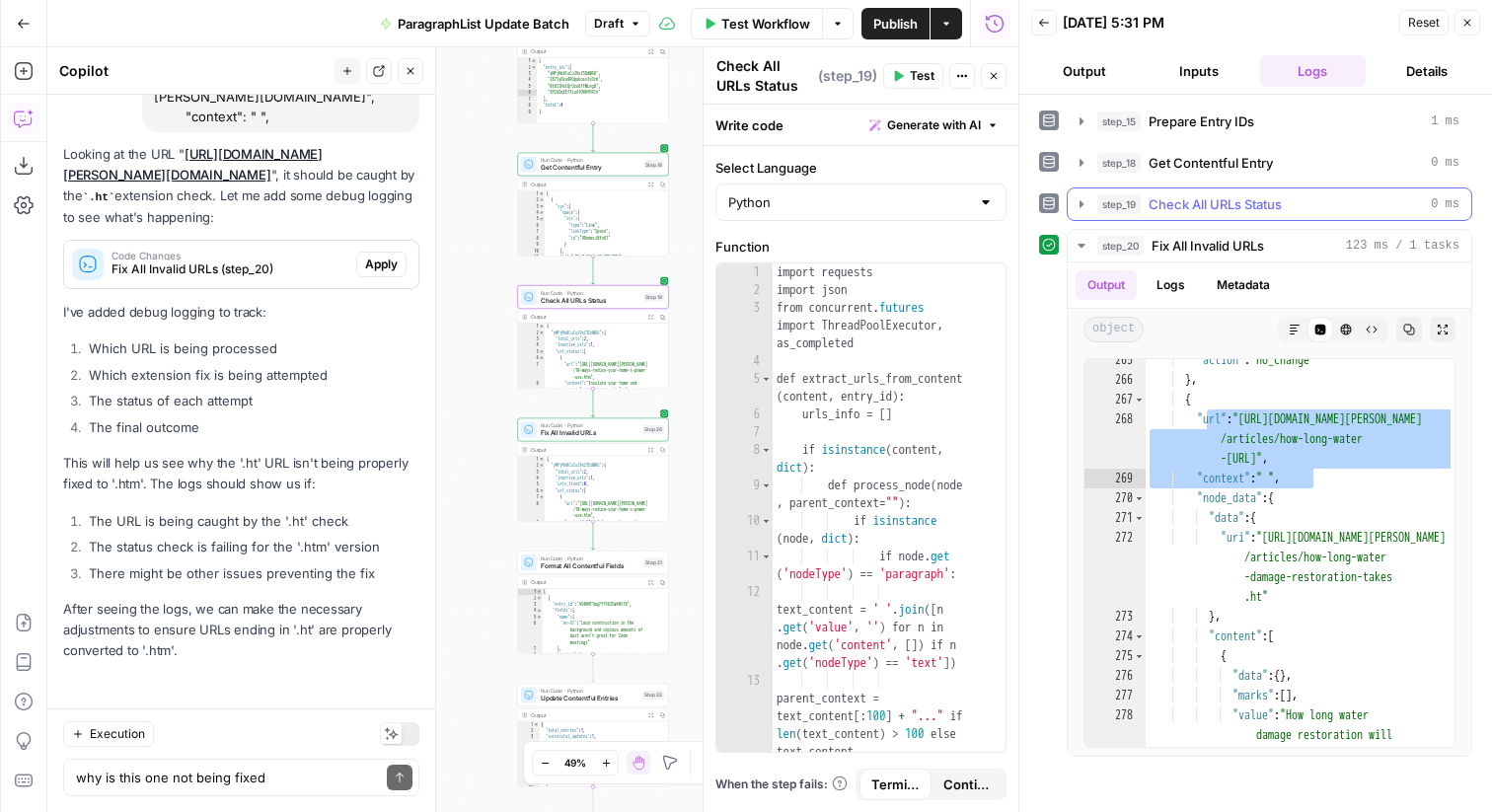 click 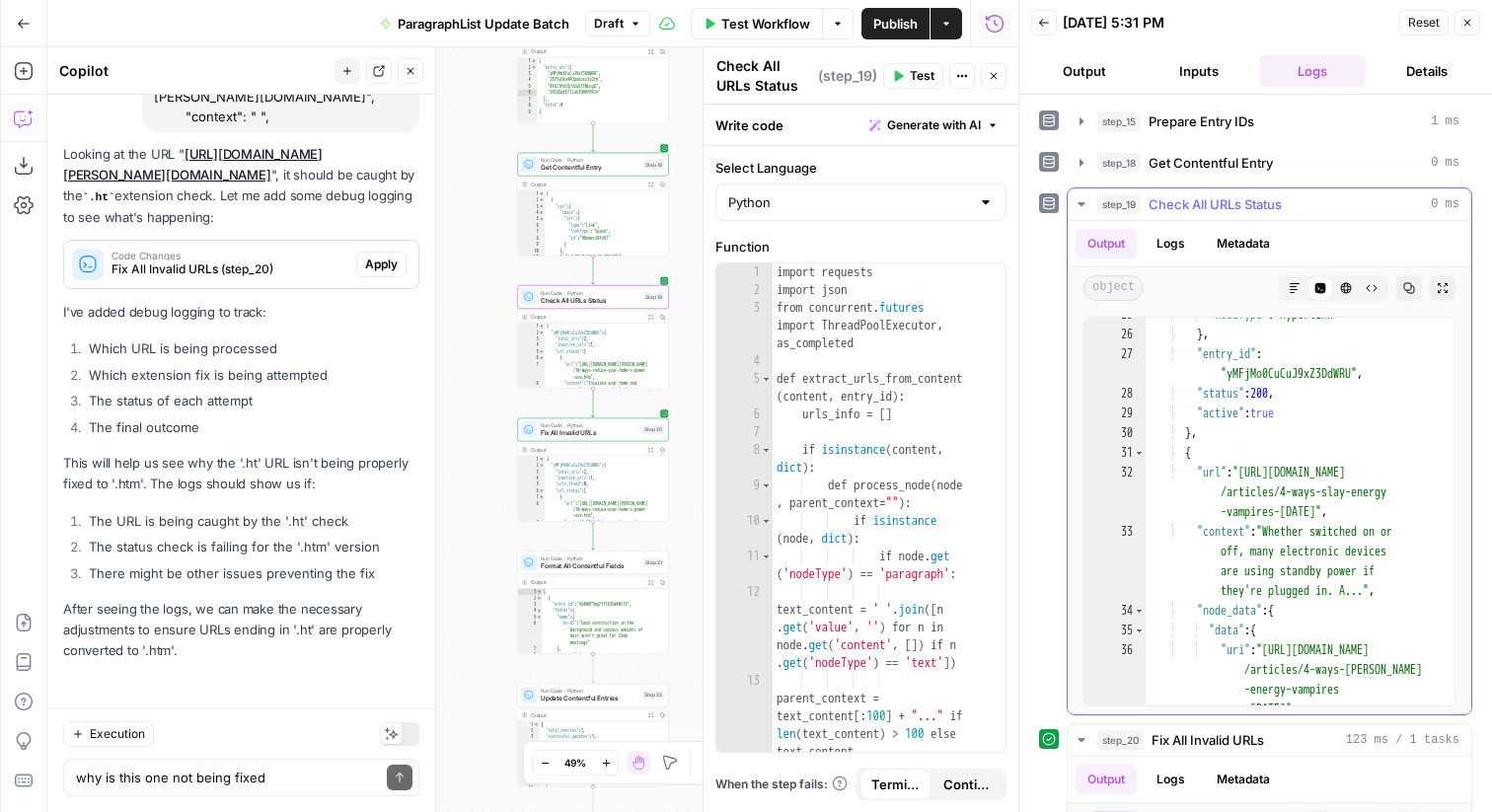 scroll, scrollTop: 593, scrollLeft: 0, axis: vertical 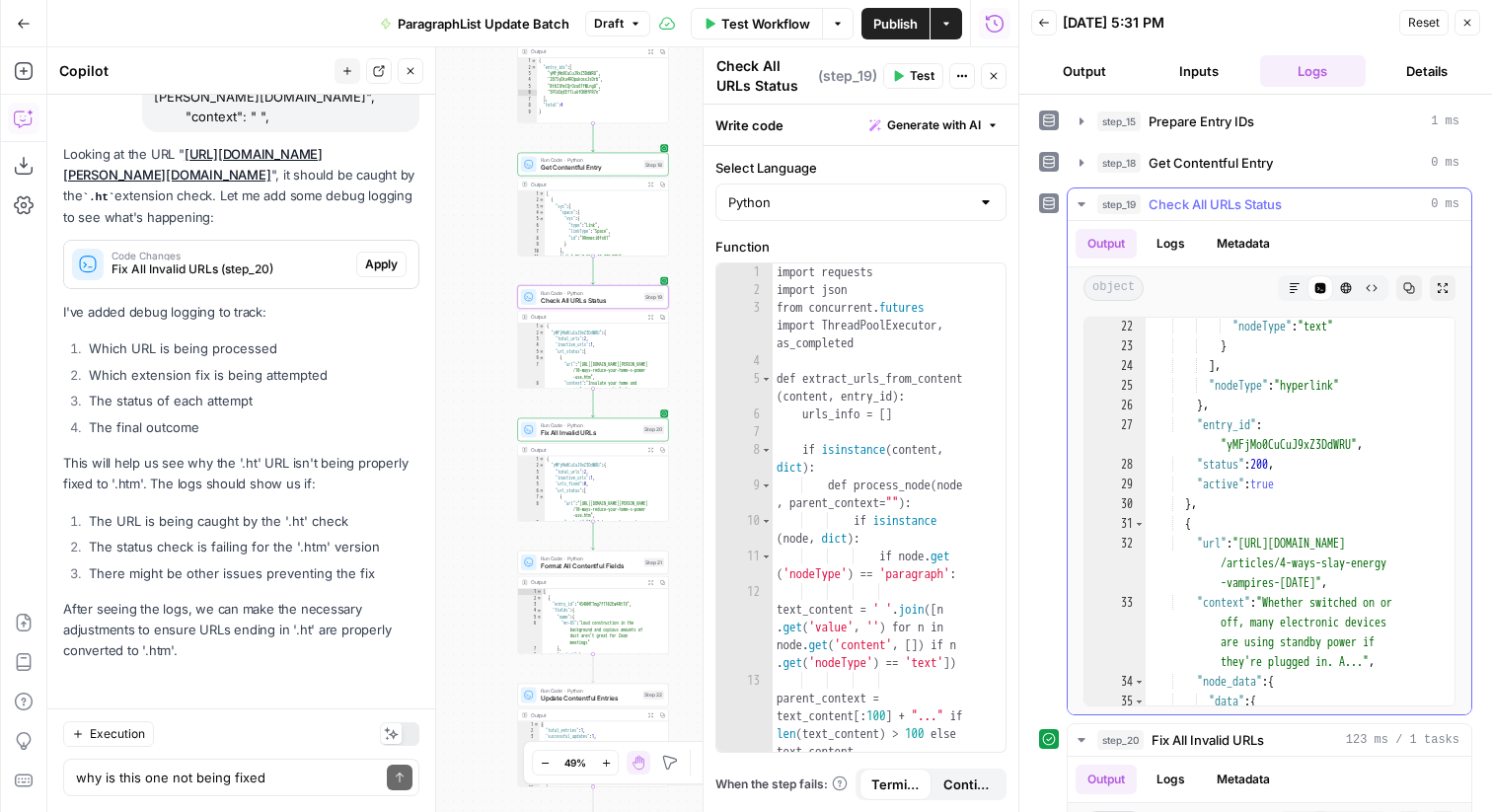 click 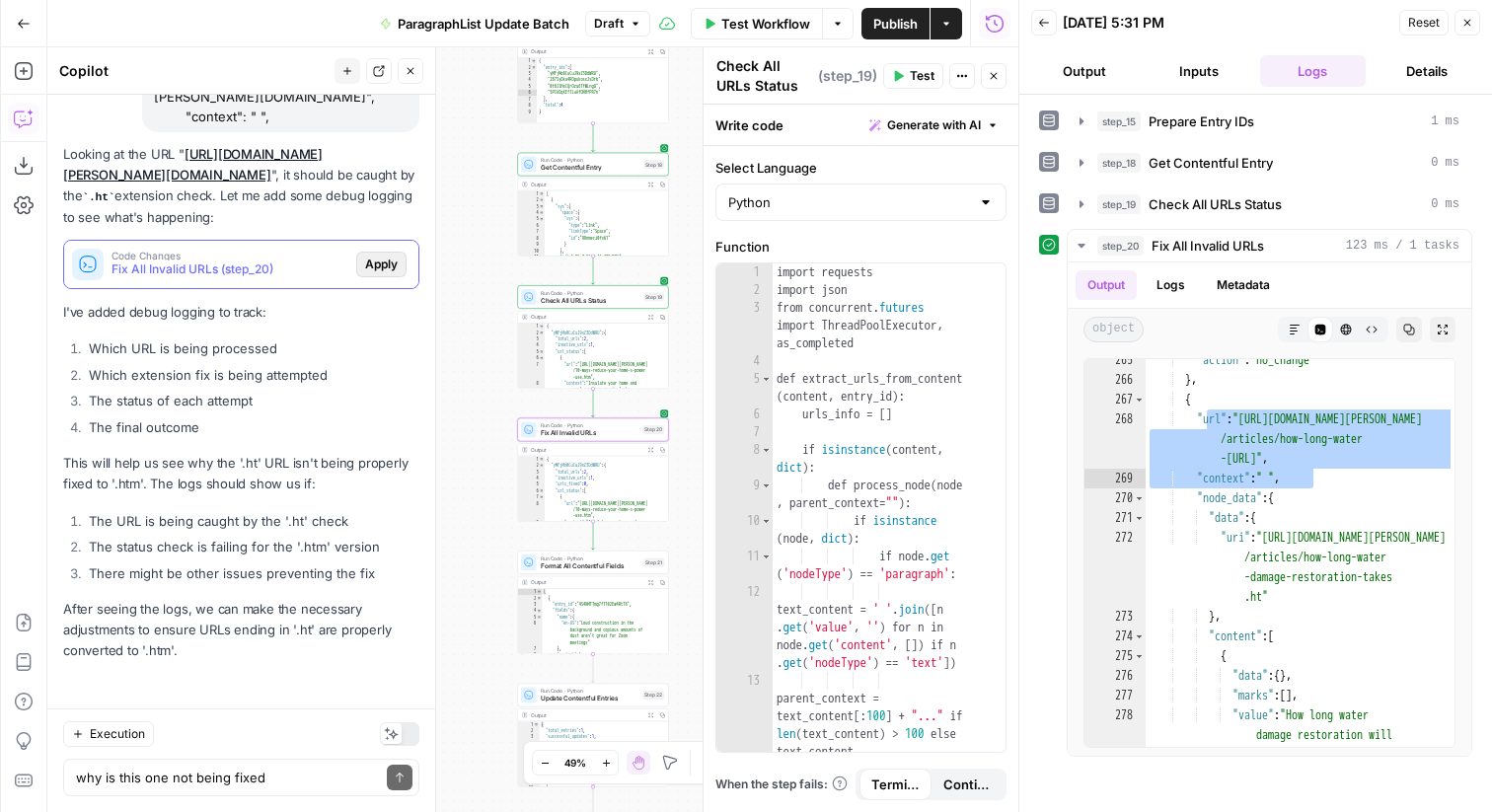 click on "Apply" at bounding box center [381, 264] 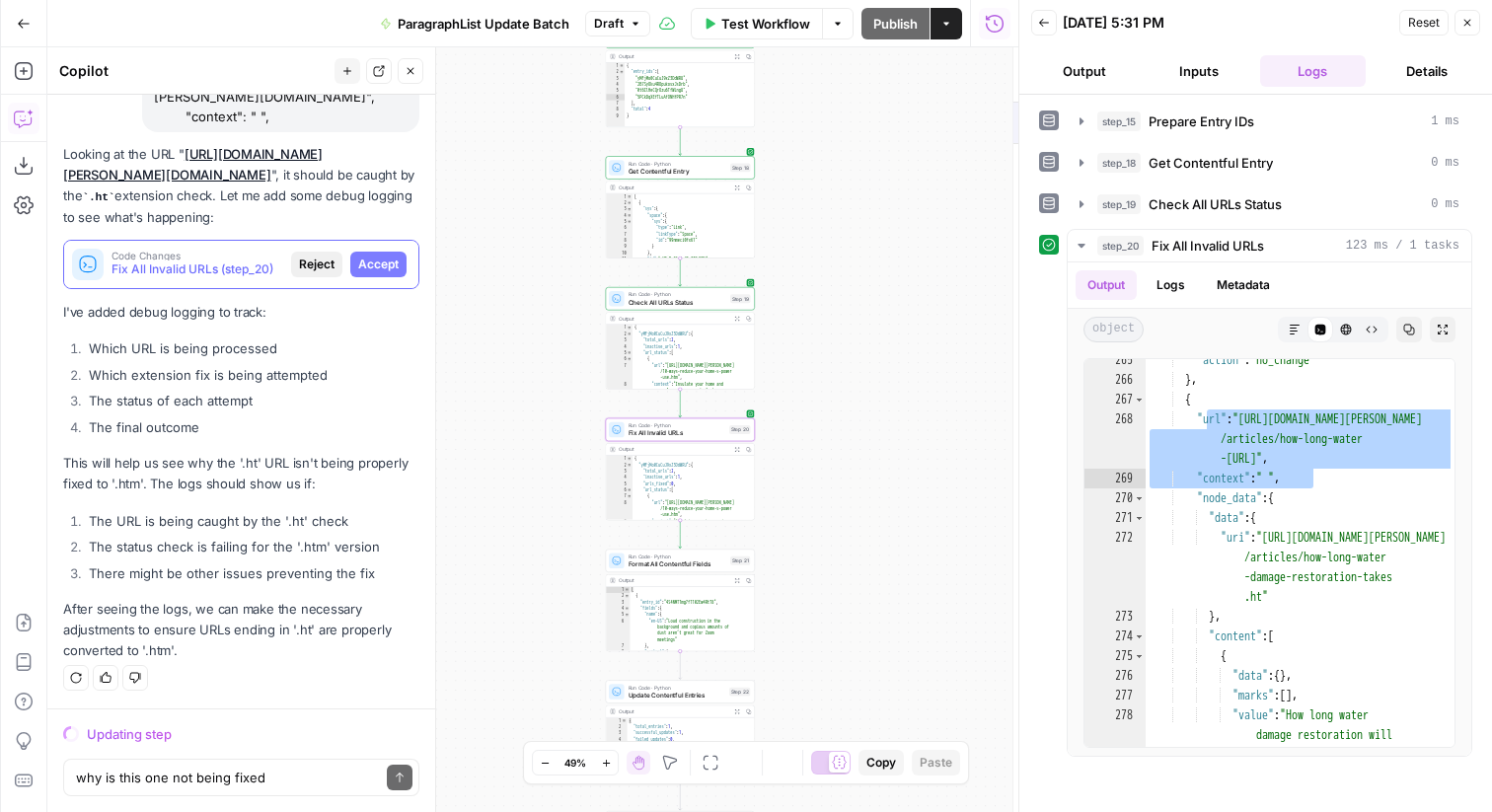 scroll, scrollTop: 9669, scrollLeft: 0, axis: vertical 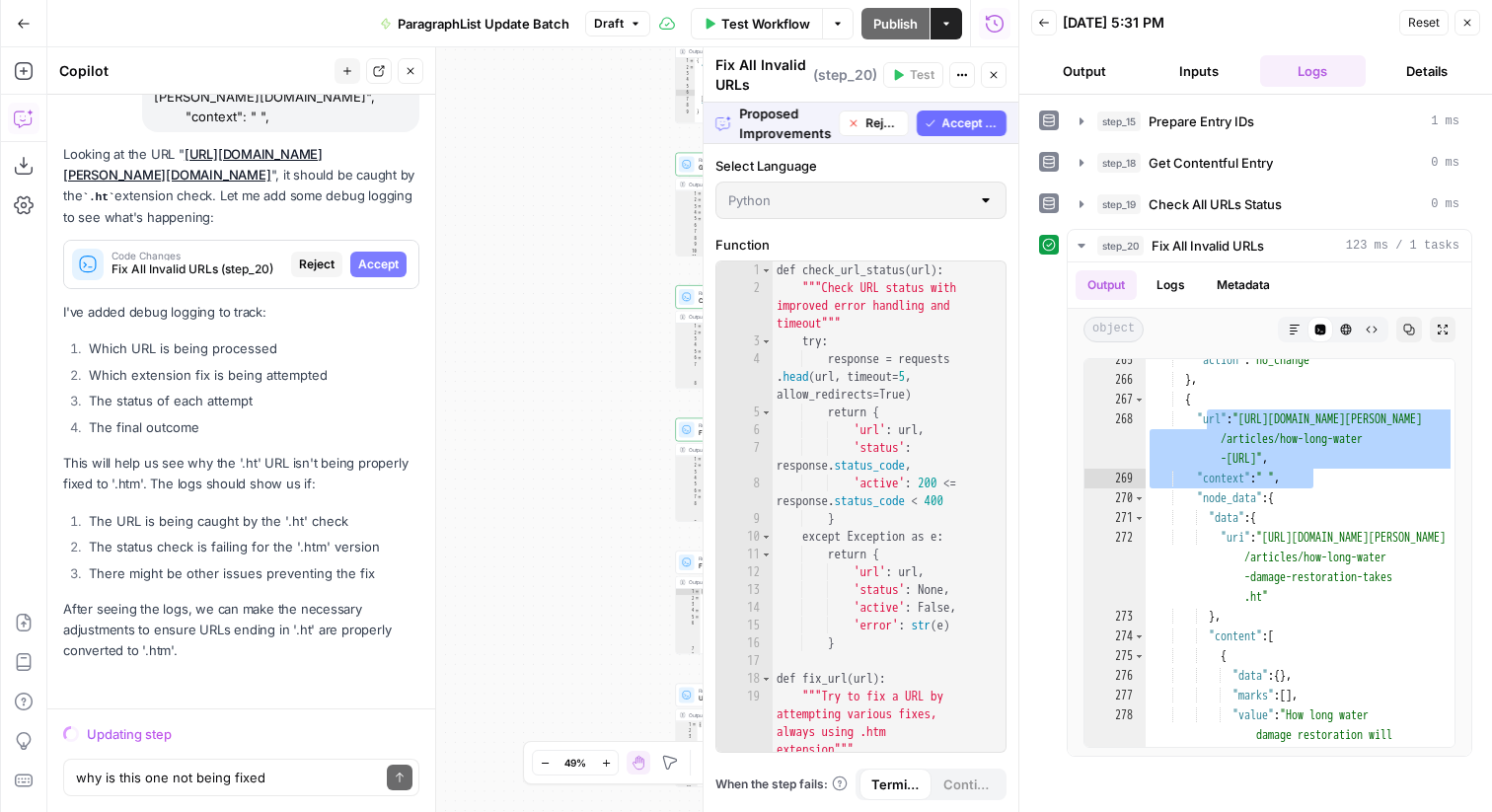 click on "Accept All" at bounding box center [970, 123] 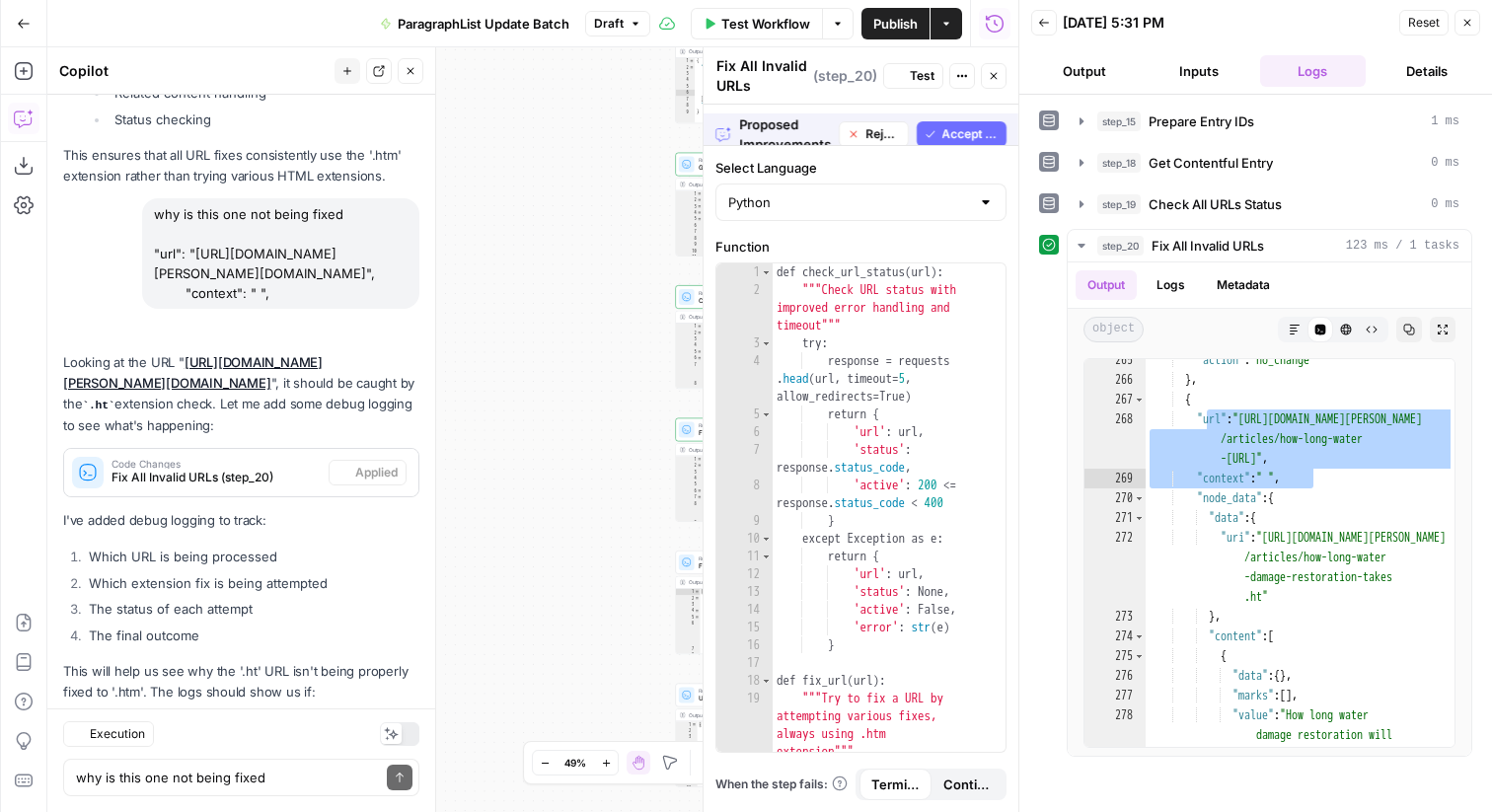 scroll, scrollTop: 10174, scrollLeft: 0, axis: vertical 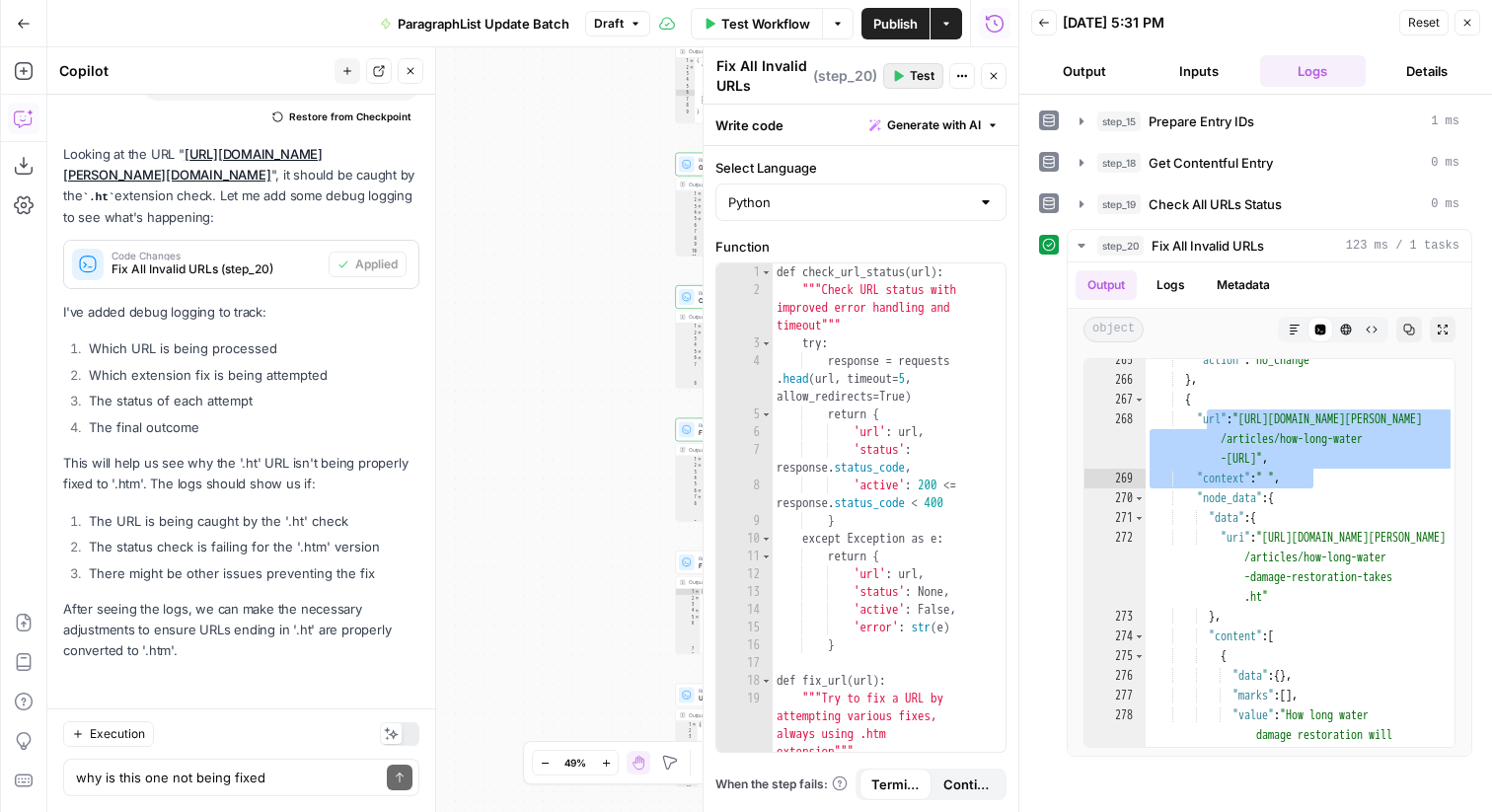 click on "Test" at bounding box center [922, 76] 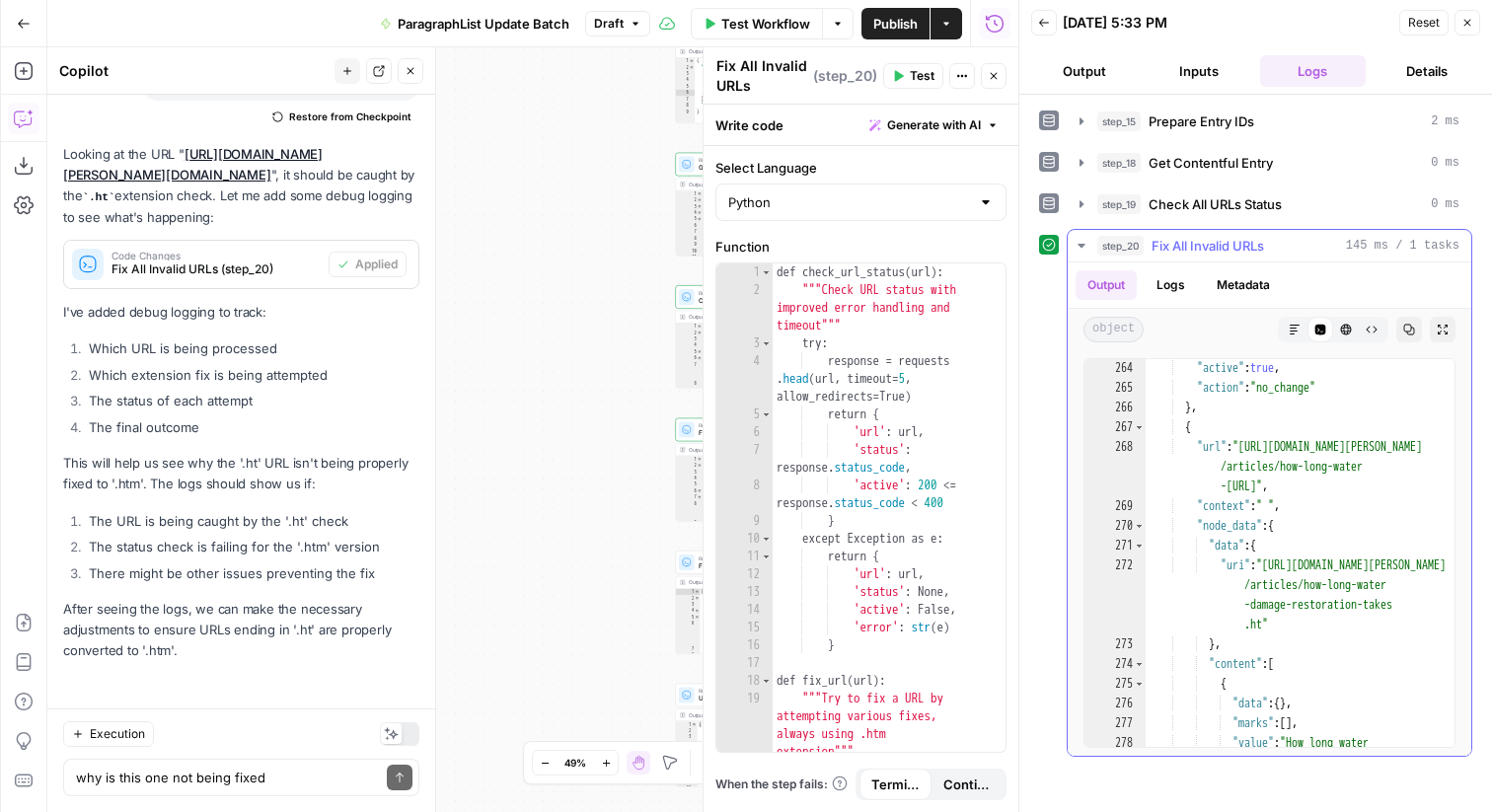 scroll, scrollTop: 7523, scrollLeft: 0, axis: vertical 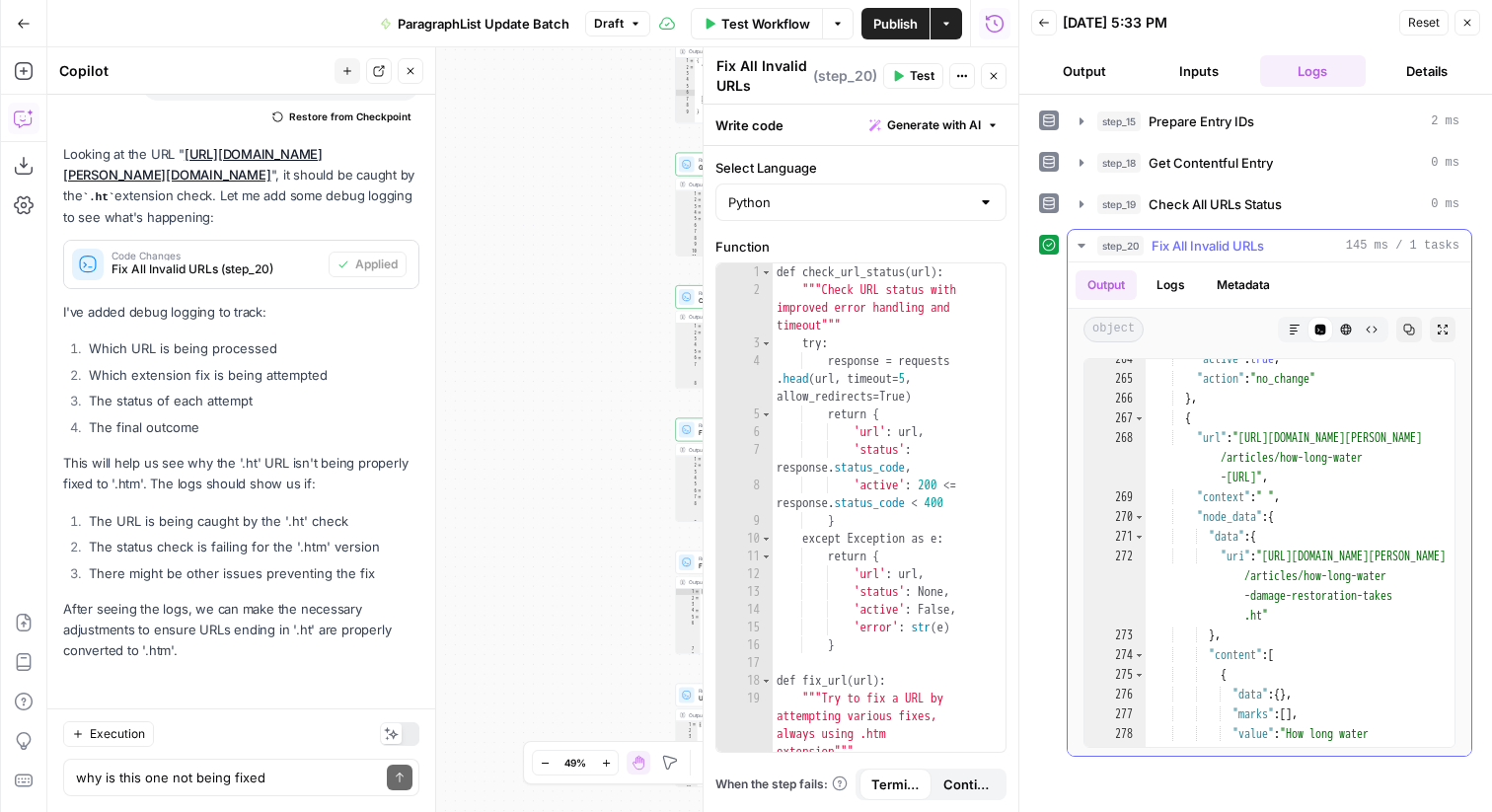 type on "**********" 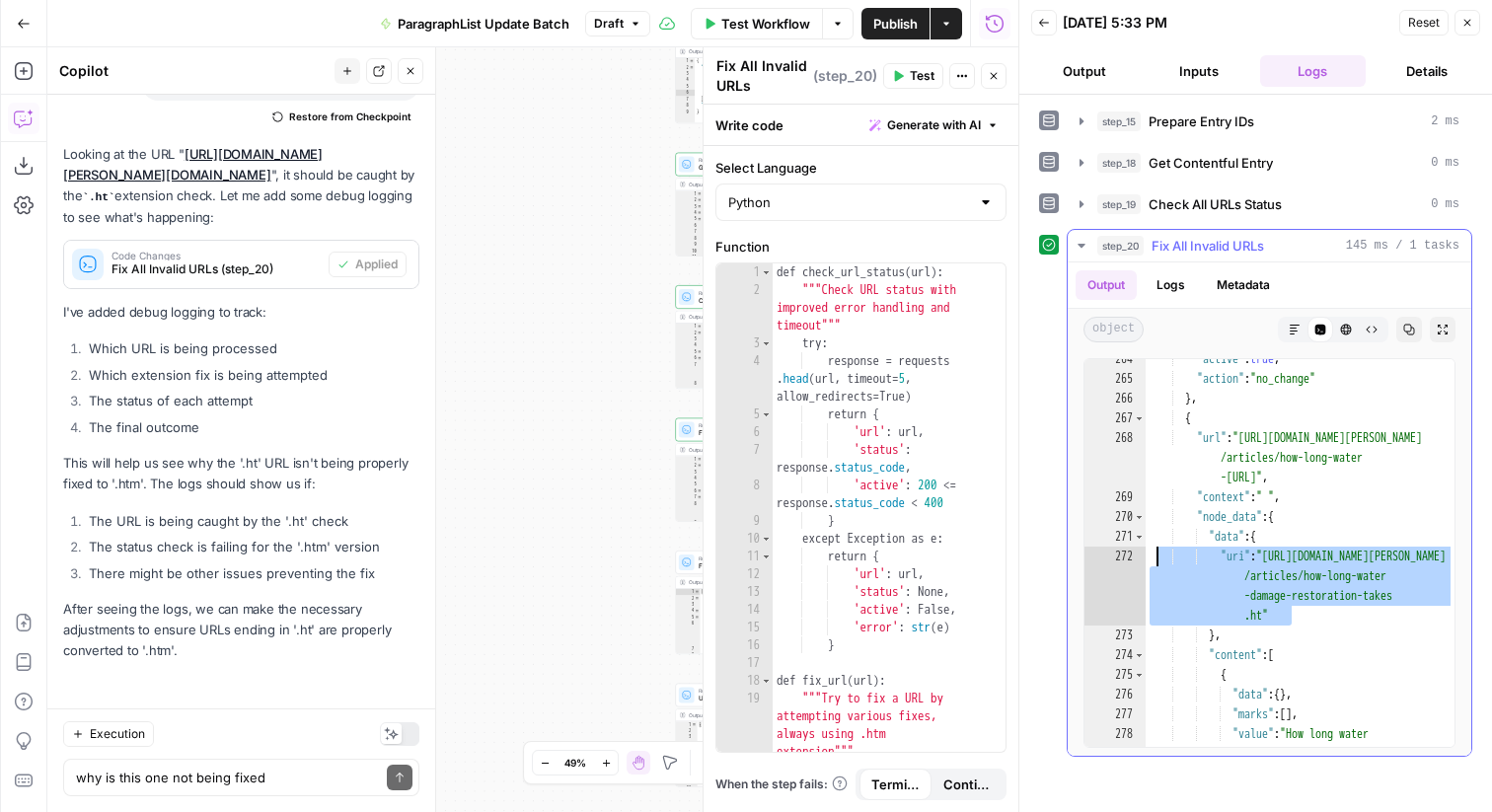 drag, startPoint x: 1313, startPoint y: 614, endPoint x: 1155, endPoint y: 553, distance: 169.36647 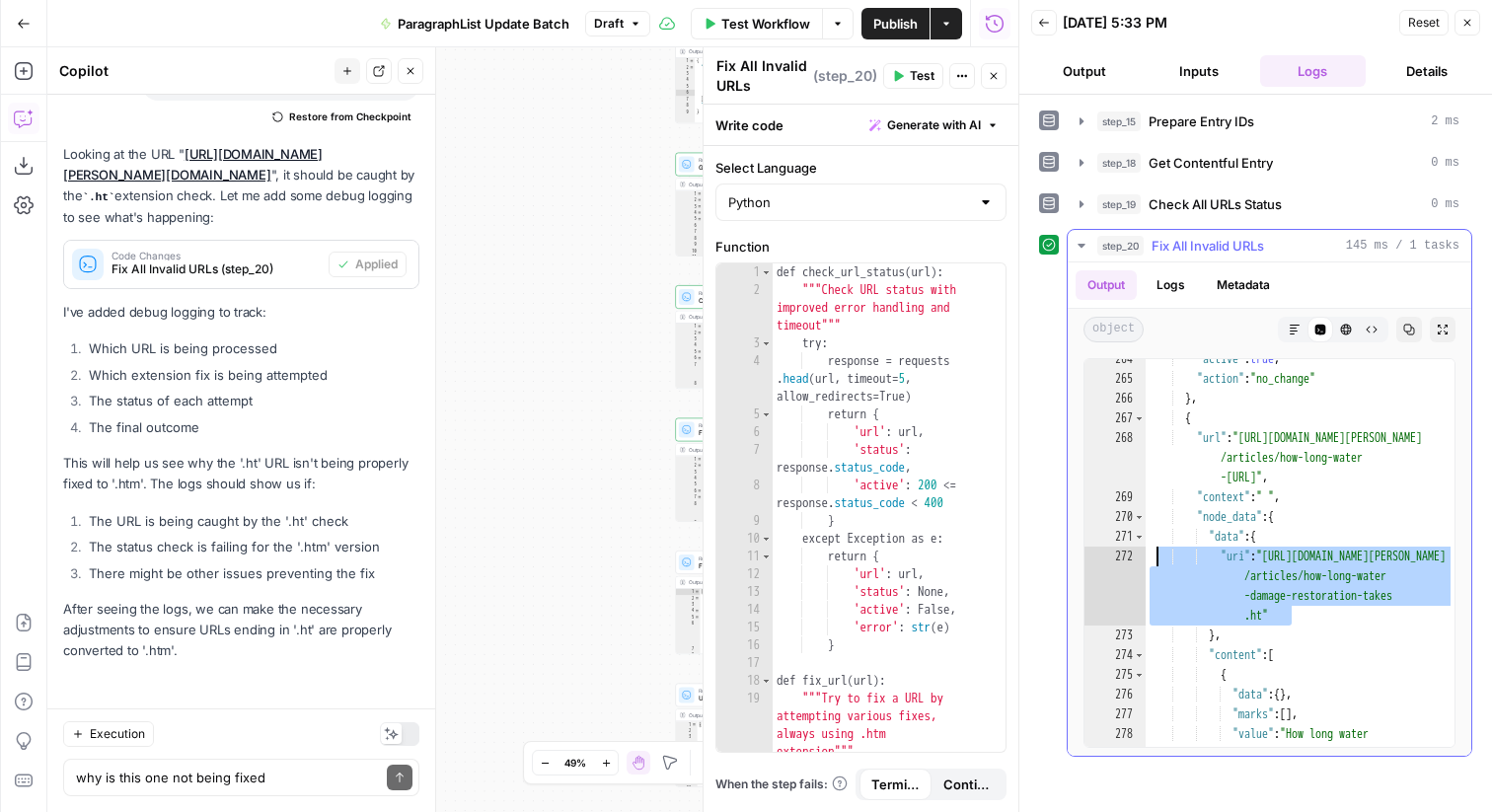 click on ""active" :  true ,           "action" :  "no_change"         } ,         {           "url" :  "[URL][DOMAIN_NAME][PERSON_NAME]              /articles/how-long-water              -[URL]" ,           "context" :  " " ,           "node_data" :  {              "data" :  {                "uri" :  "[URL][DOMAIN_NAME][PERSON_NAME]                  /articles/how-long-water                  -damage-restoration-takes                  .ht"              } ,              "content" :  [                {                   "data" :  { } ,                   "marks" :  [ ] ,                   "value" :  "How long water                     damage restoration will                     take" ," at bounding box center [1300, 582] 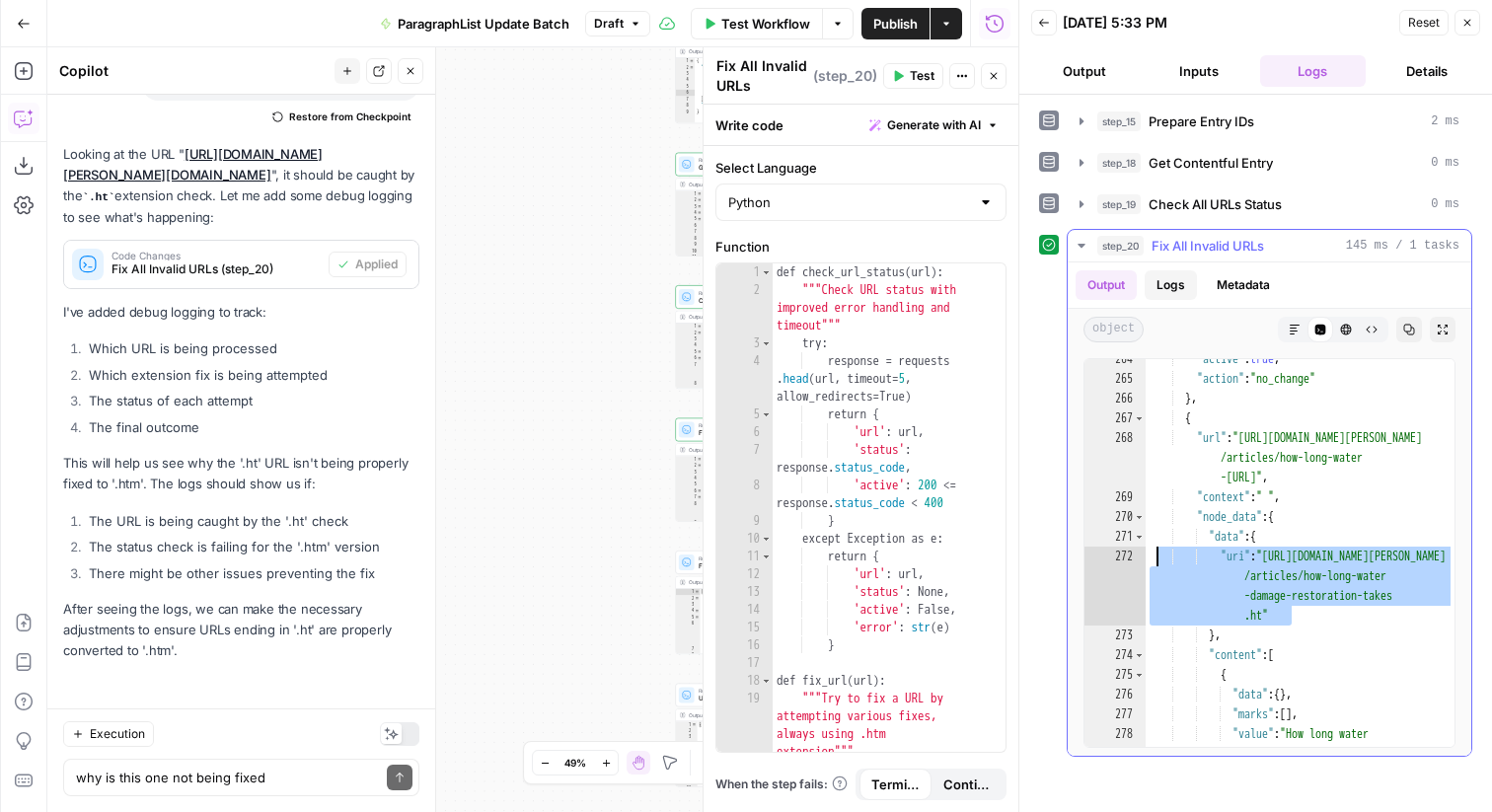click on "Logs" at bounding box center [1170, 285] 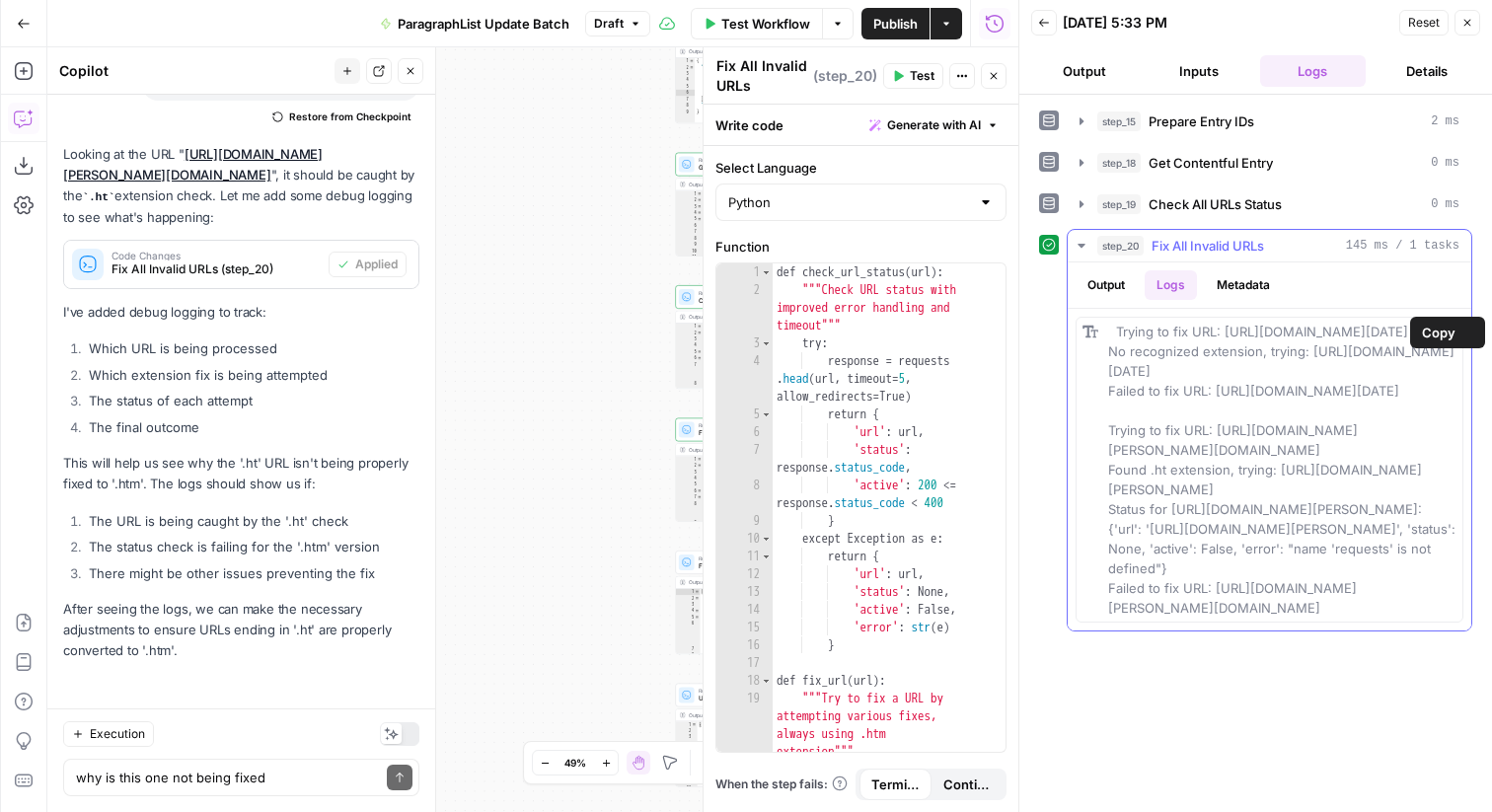 click on "Trying to fix URL: [URL][DOMAIN_NAME][DATE]
No recognized extension, trying: [URL][DOMAIN_NAME][DATE]
Failed to fix URL: [URL][DOMAIN_NAME][DATE]
Trying to fix URL: [URL][DOMAIN_NAME][PERSON_NAME][DOMAIN_NAME]
Found .ht extension, trying: [URL][DOMAIN_NAME][PERSON_NAME]
Status for [URL][DOMAIN_NAME][PERSON_NAME]: {'url': '[URL][DOMAIN_NAME][PERSON_NAME]', 'status': None, 'active': False, 'error': "name 'requests' is not defined"}
Failed to fix URL: [URL][DOMAIN_NAME][PERSON_NAME][DOMAIN_NAME]" at bounding box center [1284, 470] 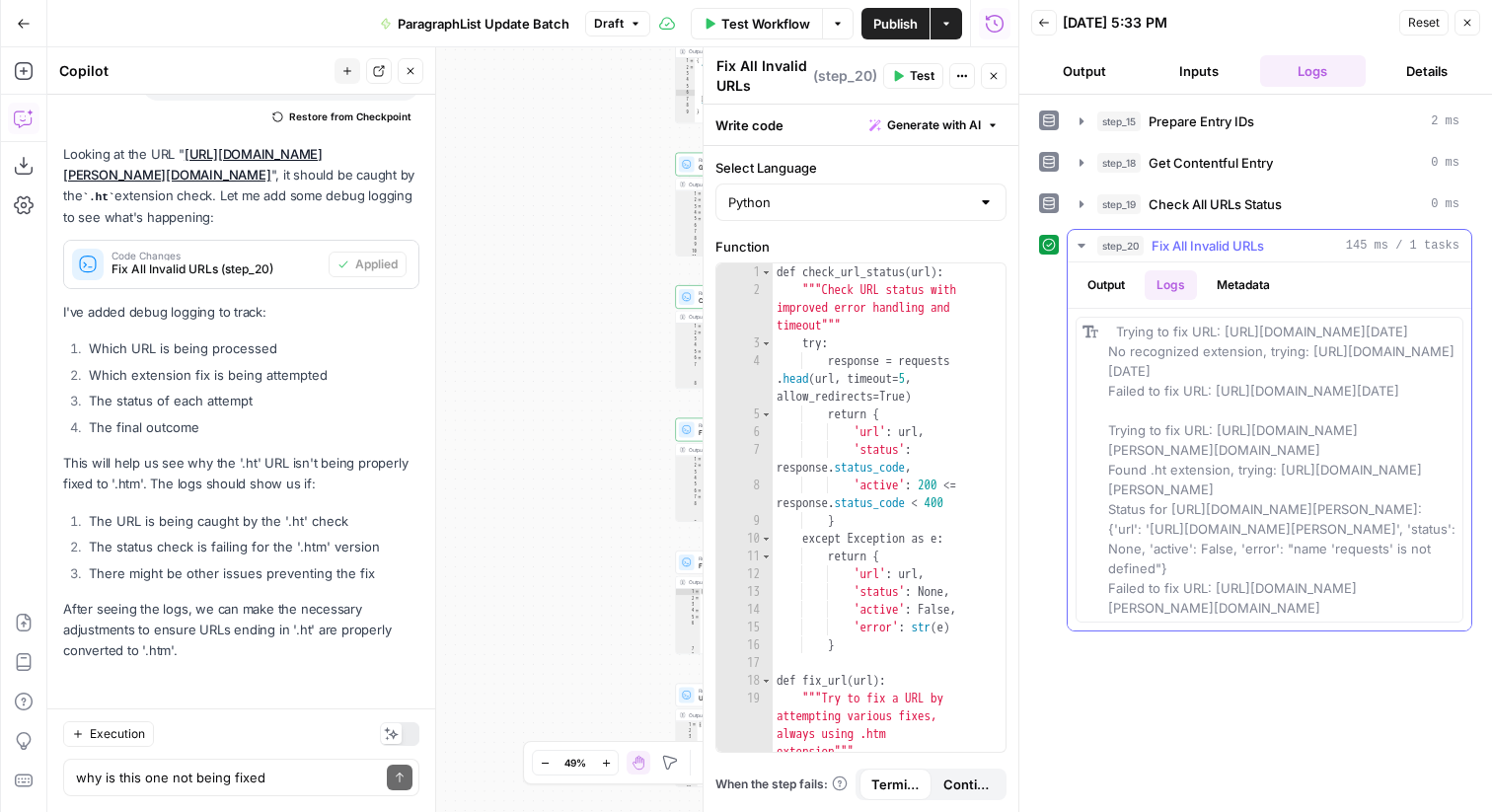 click on "Trying to fix URL: [URL][DOMAIN_NAME][DATE]
No recognized extension, trying: [URL][DOMAIN_NAME][DATE]
Failed to fix URL: [URL][DOMAIN_NAME][DATE]
Trying to fix URL: [URL][DOMAIN_NAME][PERSON_NAME][DOMAIN_NAME]
Found .ht extension, trying: [URL][DOMAIN_NAME][PERSON_NAME]
Status for [URL][DOMAIN_NAME][PERSON_NAME]: {'url': '[URL][DOMAIN_NAME][PERSON_NAME]', 'status': None, 'active': False, 'error': "name 'requests' is not defined"}
Failed to fix URL: [URL][DOMAIN_NAME][PERSON_NAME][DOMAIN_NAME]" at bounding box center (1284, 470) 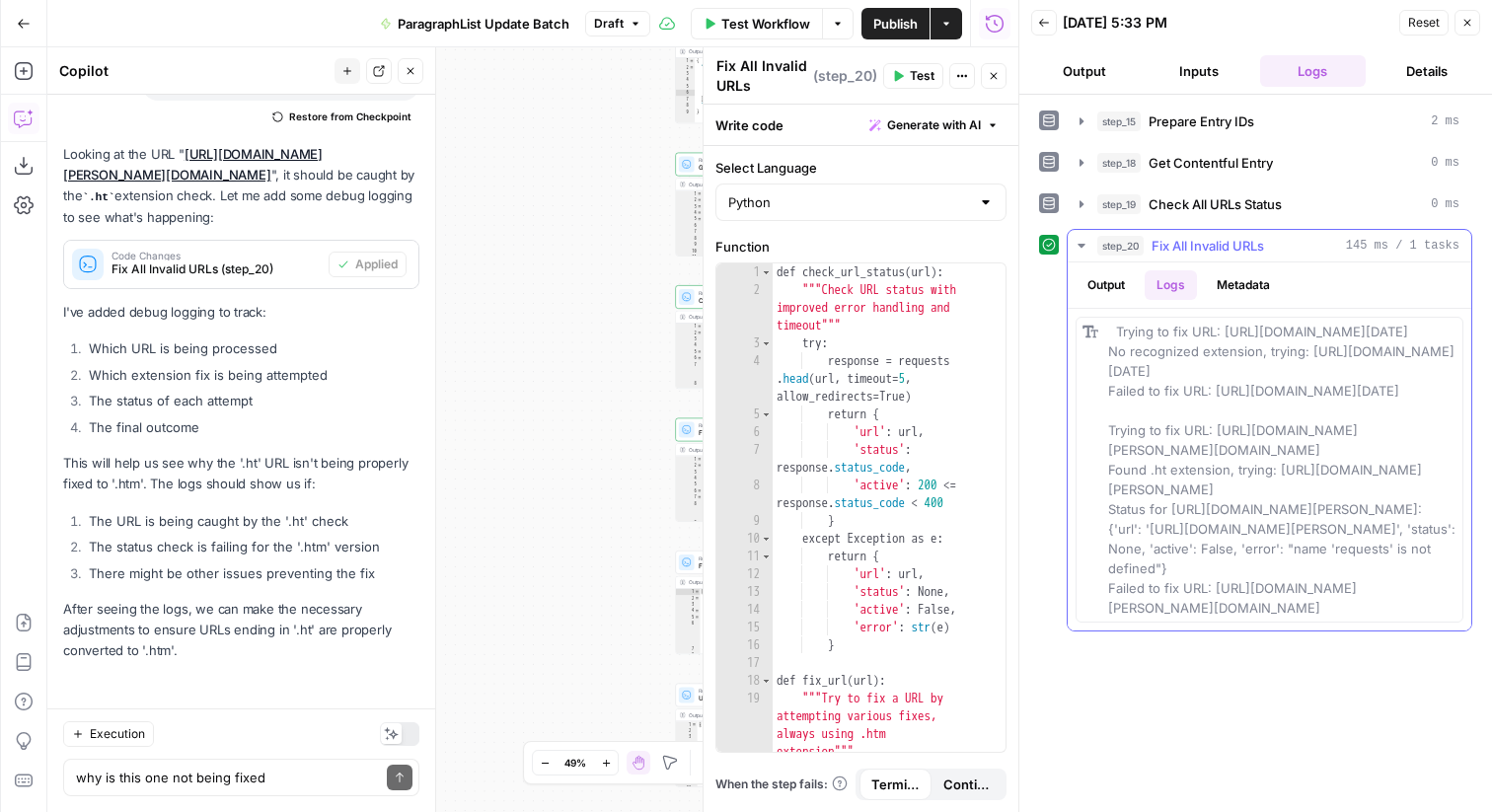 drag, startPoint x: 1107, startPoint y: 347, endPoint x: 1361, endPoint y: 733, distance: 462.07359 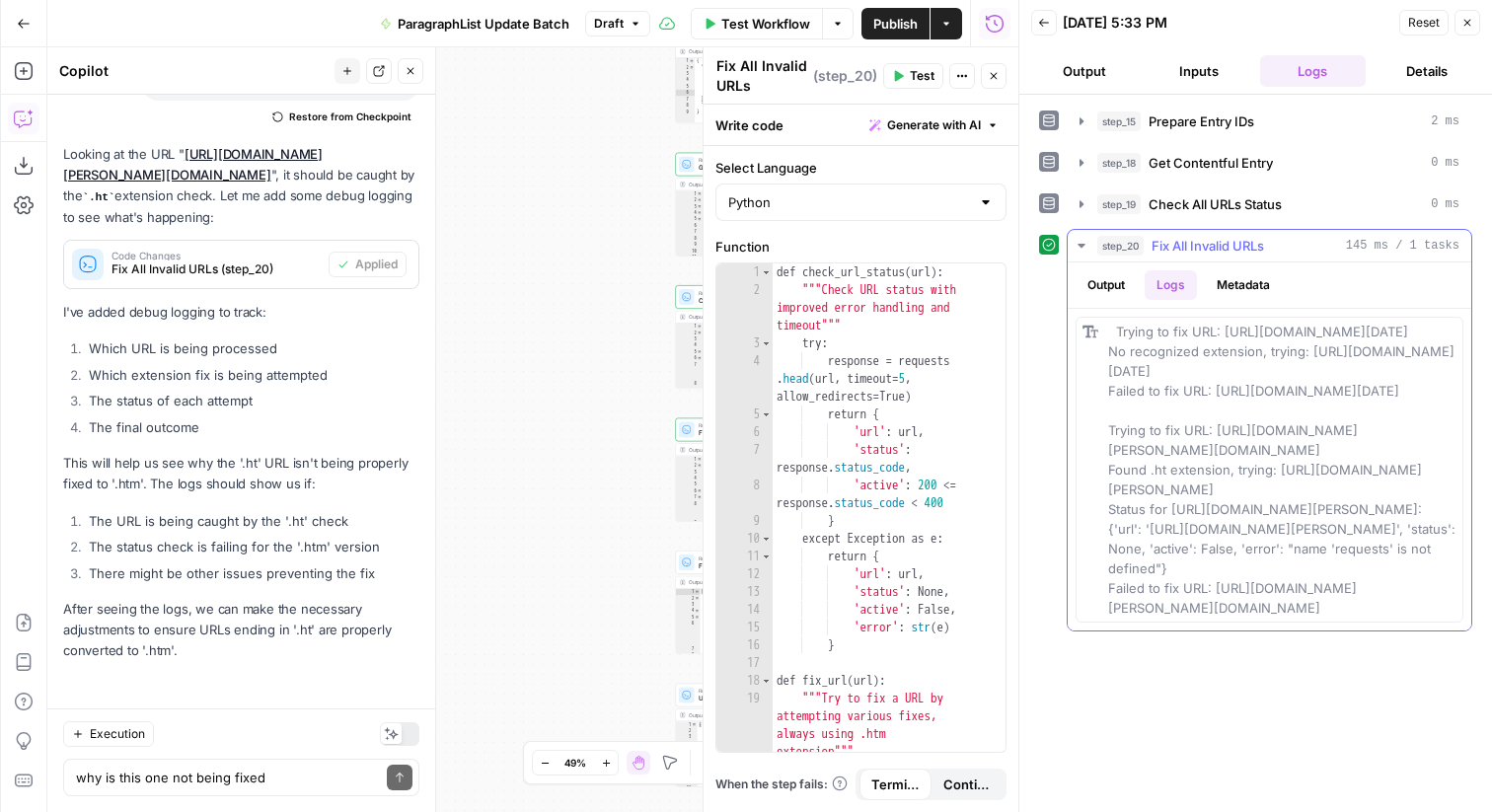 click on "Trying to fix URL: [URL][DOMAIN_NAME][DATE]
No recognized extension, trying: [URL][DOMAIN_NAME][DATE]
Failed to fix URL: [URL][DOMAIN_NAME][DATE]
Trying to fix URL: [URL][DOMAIN_NAME][PERSON_NAME][DOMAIN_NAME]
Found .ht extension, trying: [URL][DOMAIN_NAME][PERSON_NAME]
Status for [URL][DOMAIN_NAME][PERSON_NAME]: {'url': '[URL][DOMAIN_NAME][PERSON_NAME]', 'status': None, 'active': False, 'error': "name 'requests' is not defined"}
Failed to fix URL: [URL][DOMAIN_NAME][PERSON_NAME][DOMAIN_NAME]" at bounding box center [1282, 470] 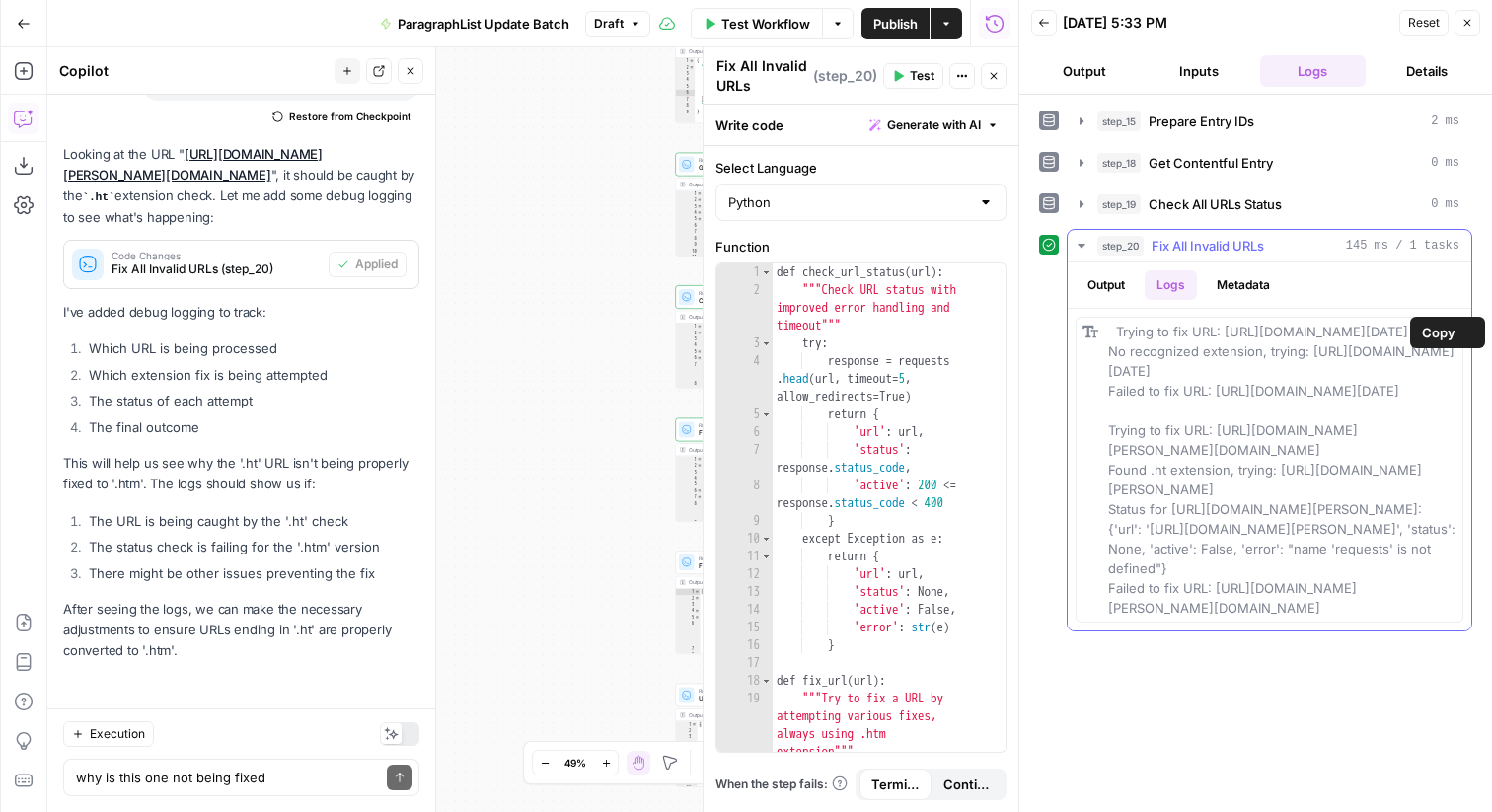 copy on "Trying to fix URL: [URL][DOMAIN_NAME][DATE]
No recognized extension, trying: [URL][DOMAIN_NAME][DATE]
Failed to fix URL: [URL][DOMAIN_NAME][DATE]
Trying to fix URL: [URL][DOMAIN_NAME][PERSON_NAME][DOMAIN_NAME]
Found .ht extension, trying: [URL][DOMAIN_NAME][PERSON_NAME]
Status for [URL][DOMAIN_NAME][PERSON_NAME]: {'url': '[URL][DOMAIN_NAME][PERSON_NAME]', 'status': None, 'active': False, 'error': "name 'requests' is not defined"}
Failed to fix URL: [URL][DOMAIN_NAME][PERSON_NAME][DOMAIN_NAME]" 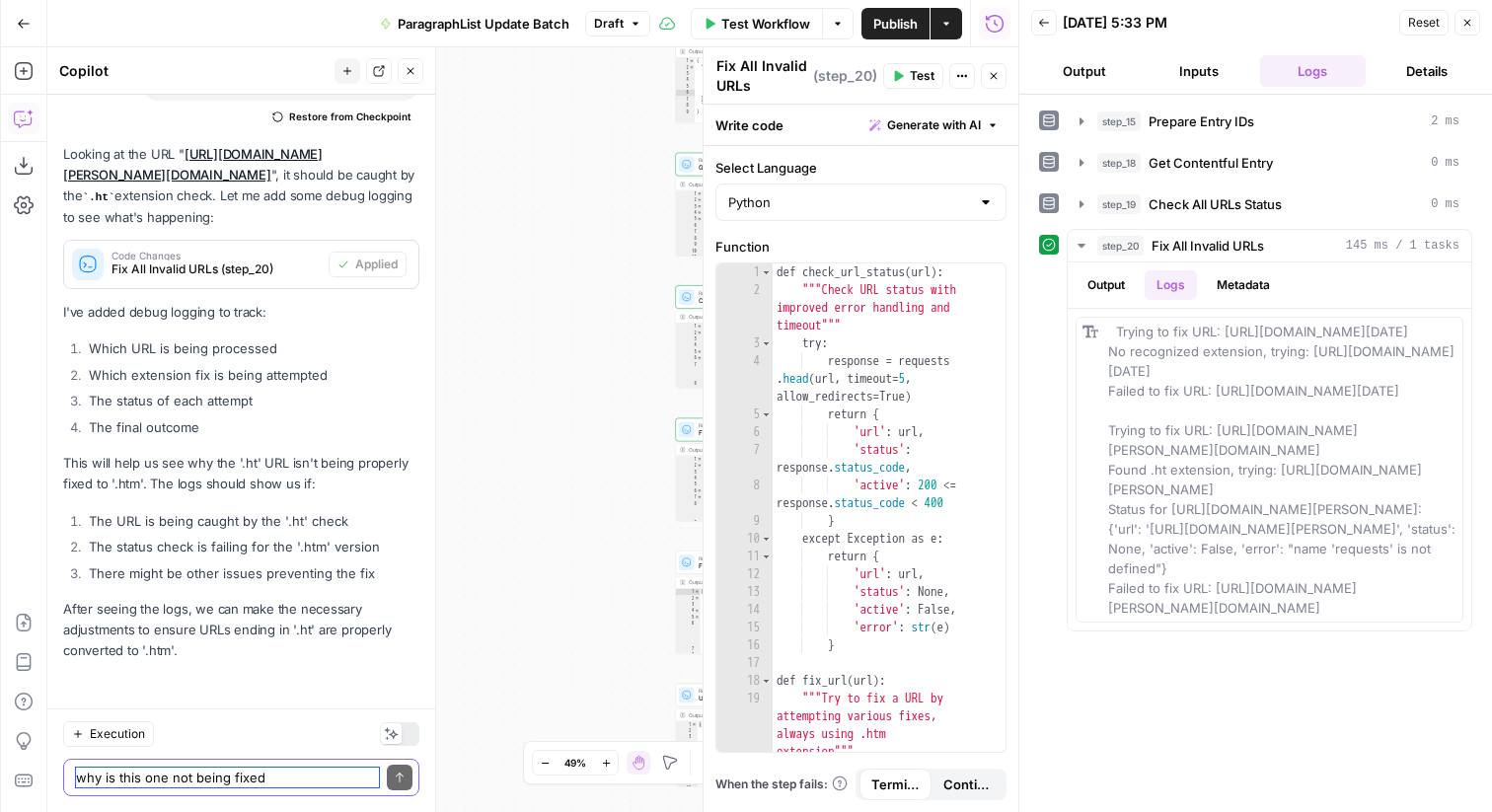 click on "why is this one not being fixed
"url": "[URL][DOMAIN_NAME][PERSON_NAME][DOMAIN_NAME]",
"context": " "," at bounding box center [227, 777] 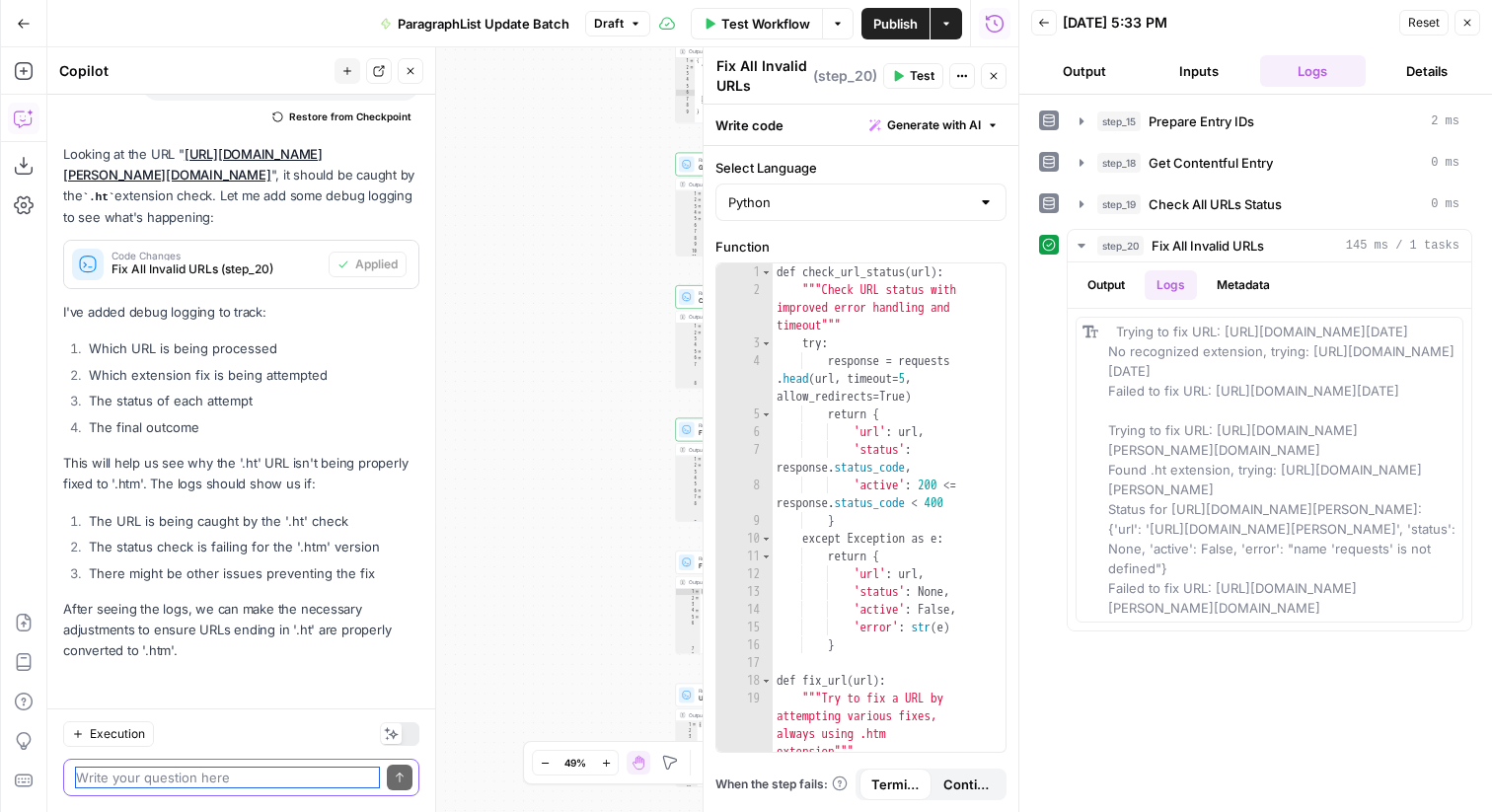 paste on "Trying to fix URL: [URL][DOMAIN_NAME][DATE]
No recognized extension, trying: [URL][DOMAIN_NAME][DATE]
Failed to fix URL: [URL][DOMAIN_NAME][DATE]
Trying to fix URL: [URL][DOMAIN_NAME][PERSON_NAME][DOMAIN_NAME]
Found .ht extension, trying: [URL][DOMAIN_NAME][PERSON_NAME]
Status for [URL][DOMAIN_NAME][PERSON_NAME]: {'url': '[URL][DOMAIN_NAME][PERSON_NAME]', 'status': None, 'active': False, 'error': "name 'requests' is not defined"}
Failed to fix URL: [URL][DOMAIN_NAME][PERSON_NAME][DOMAIN_NAME]" 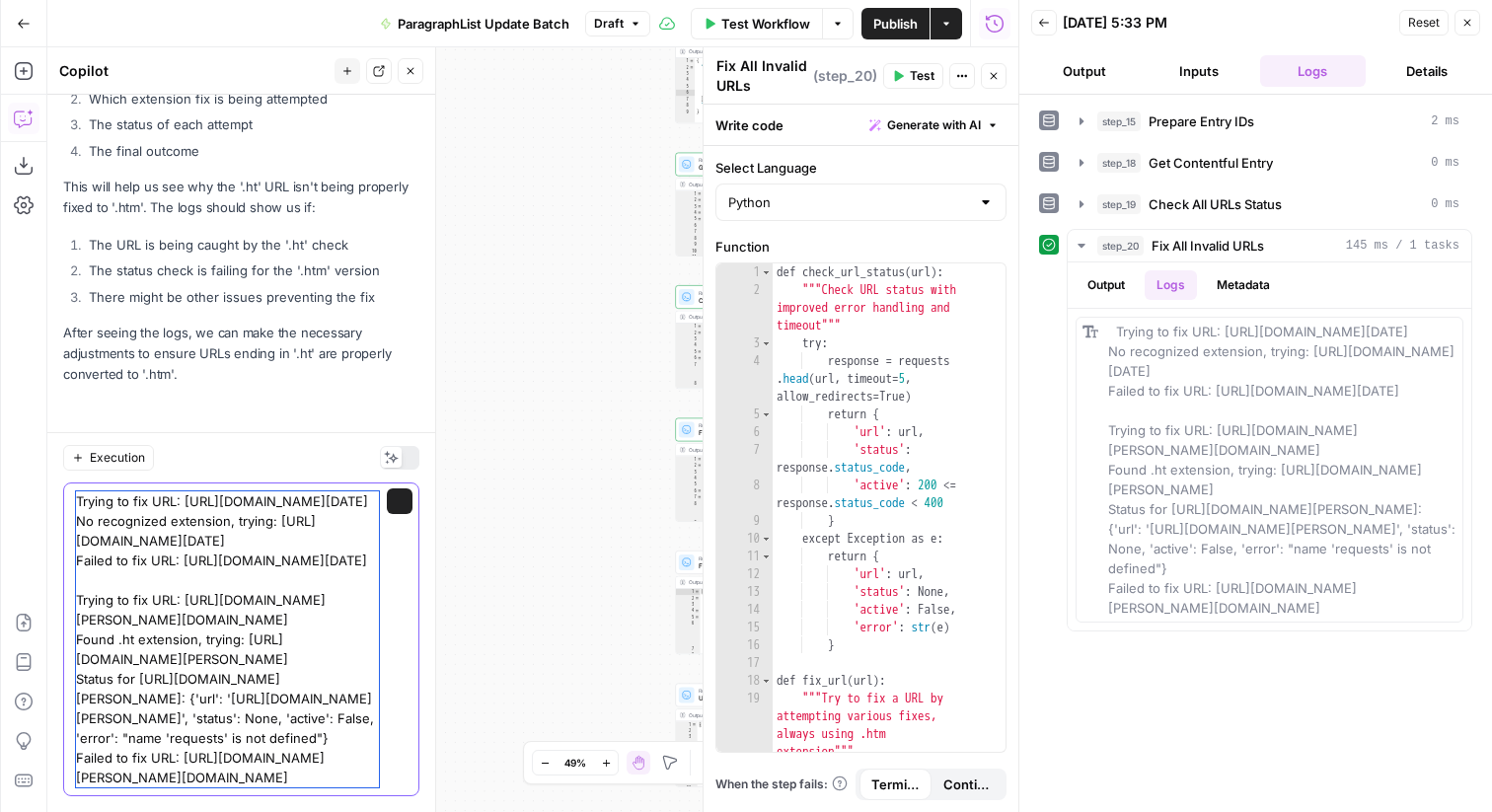 scroll, scrollTop: 10450, scrollLeft: 0, axis: vertical 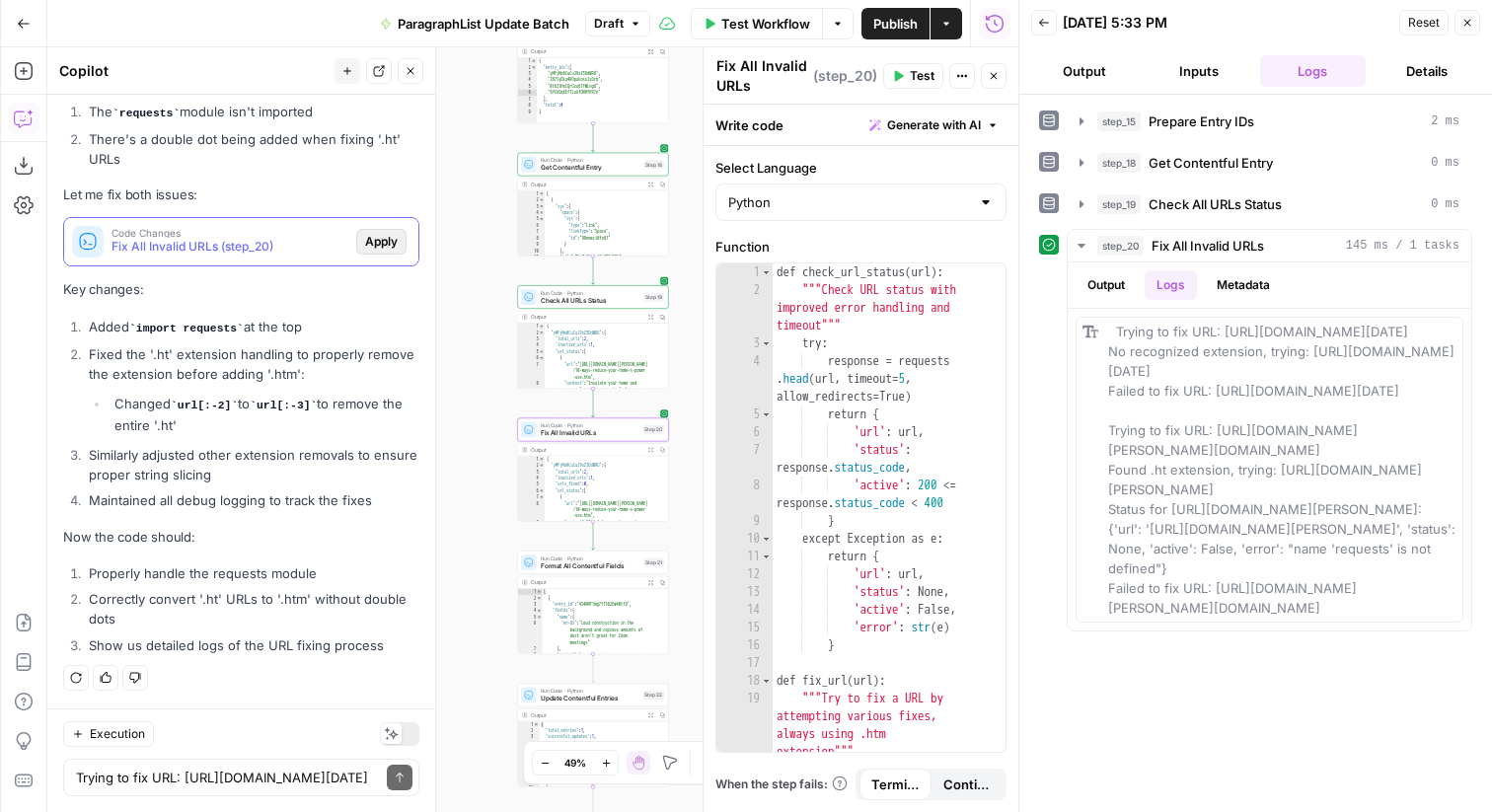 click on "Apply" at bounding box center [381, 242] 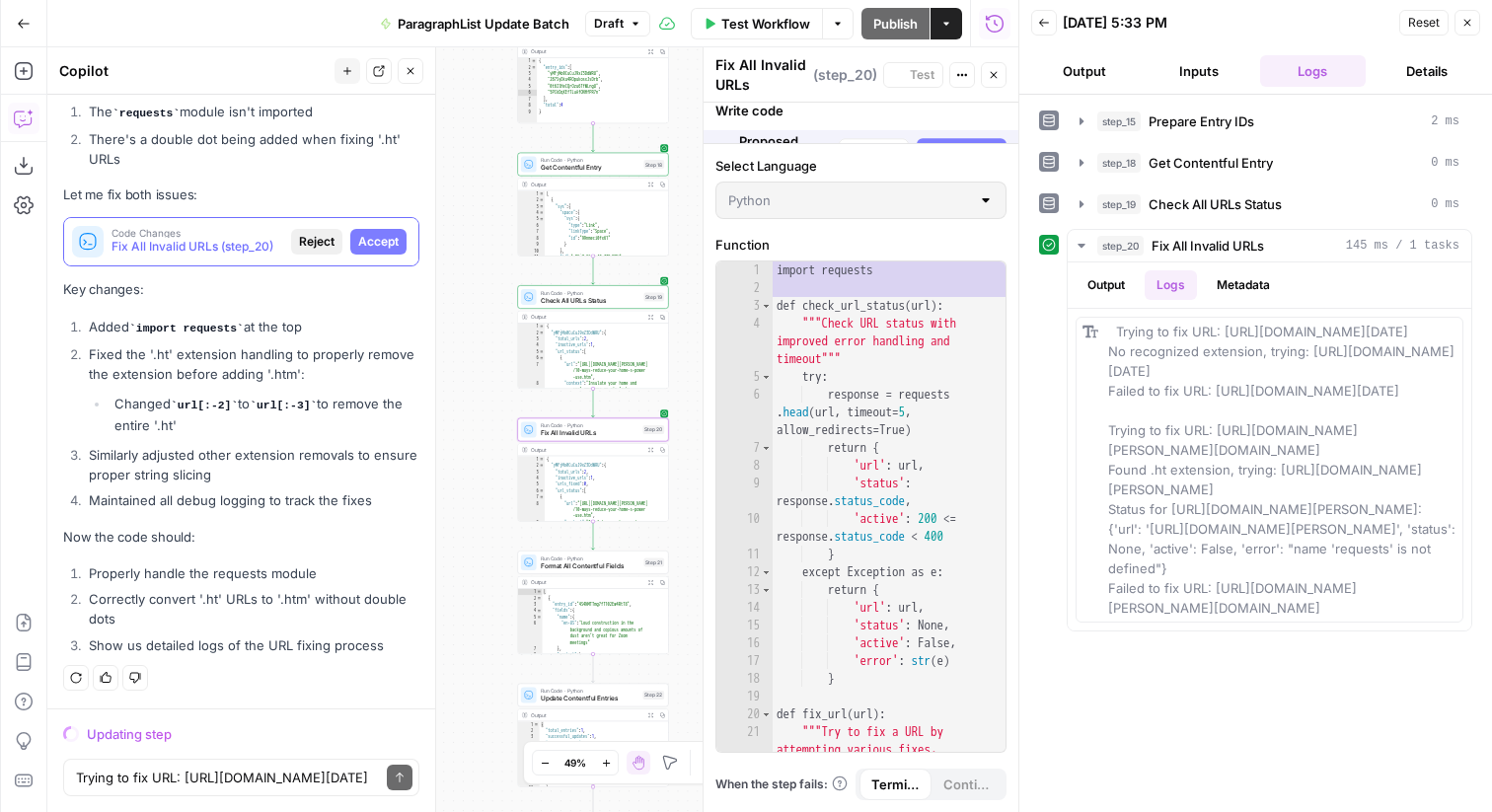 scroll, scrollTop: 10830, scrollLeft: 0, axis: vertical 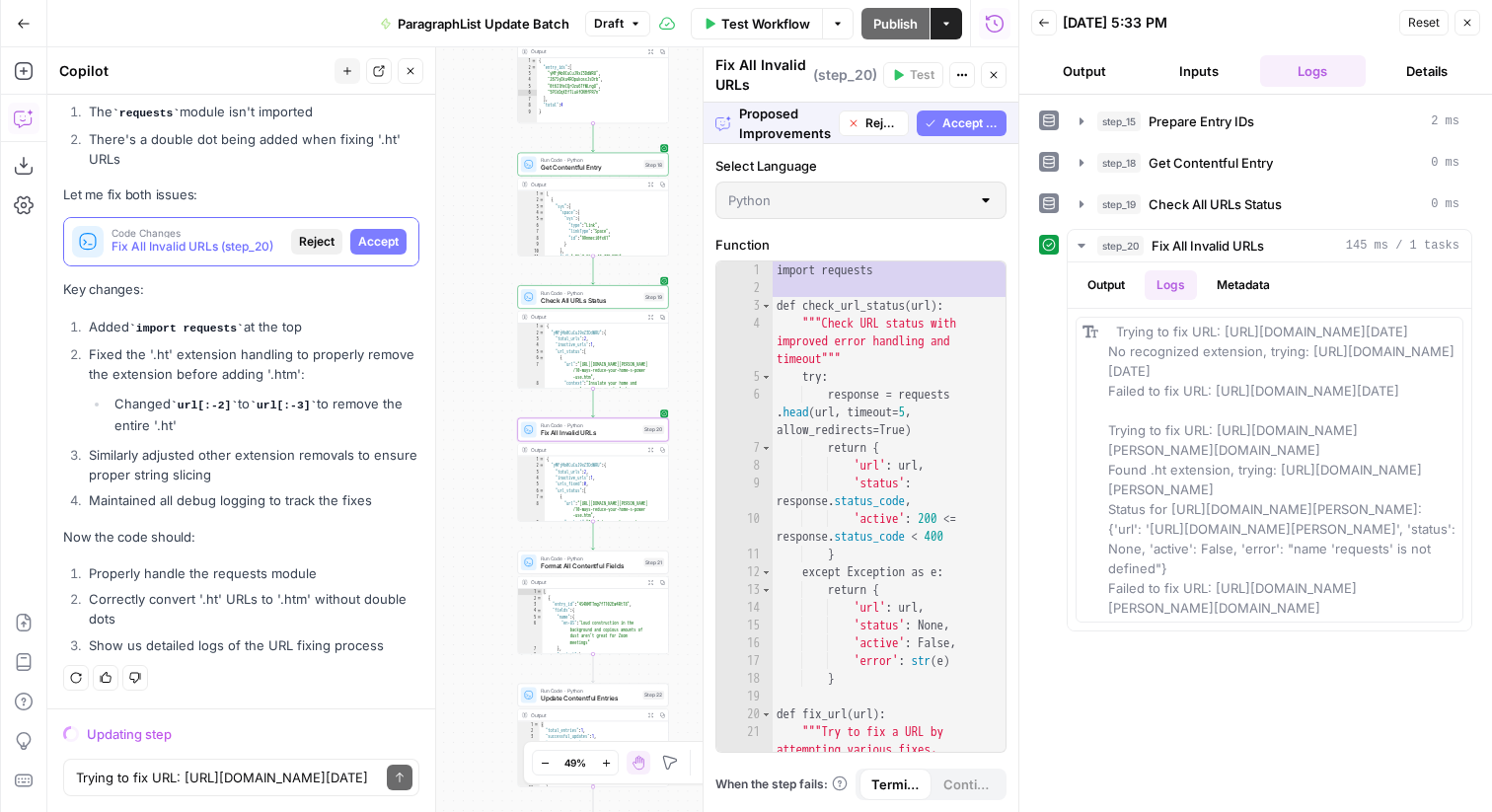 click on "Accept" at bounding box center [378, 242] 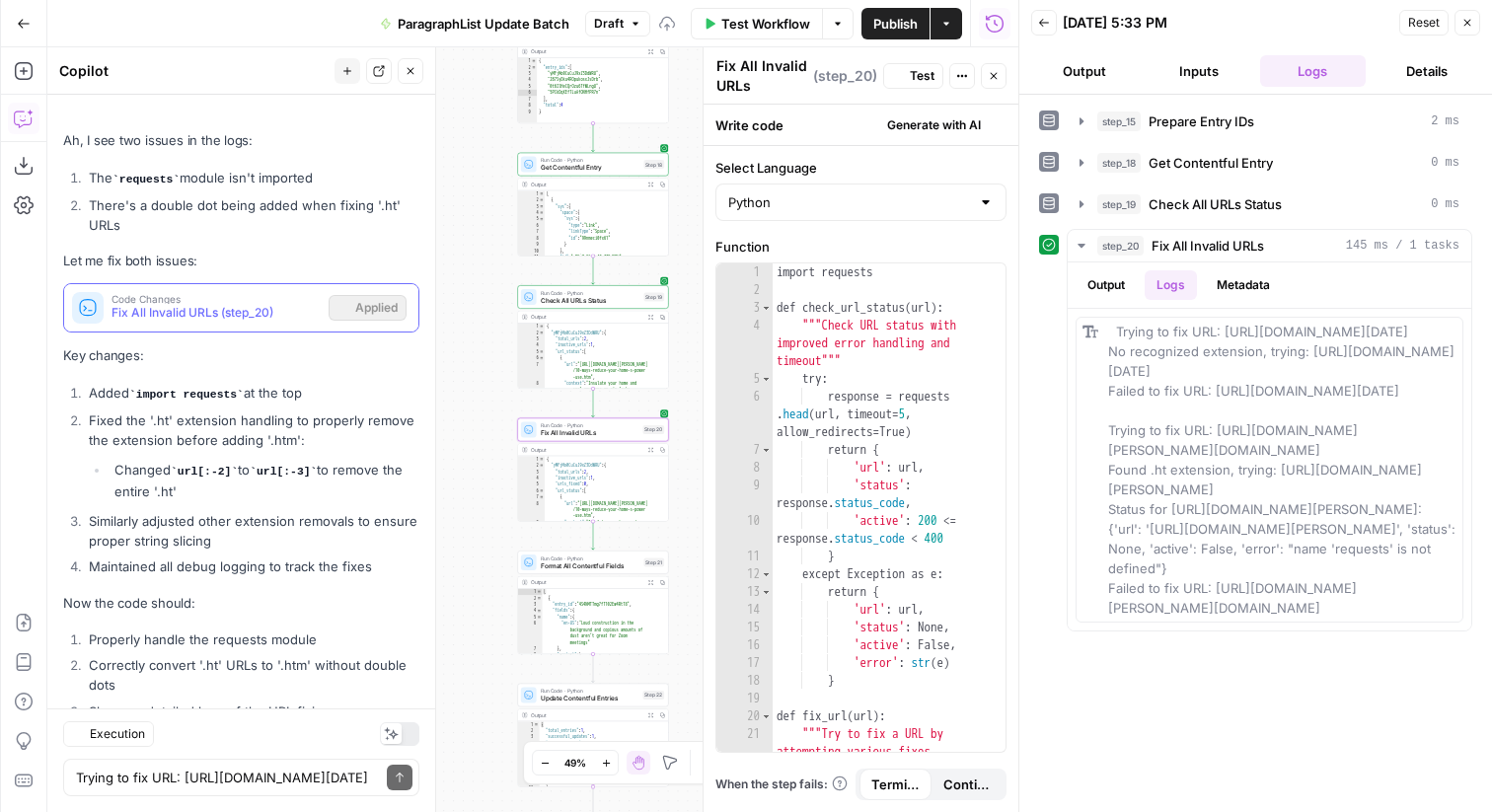 scroll, scrollTop: 11367, scrollLeft: 0, axis: vertical 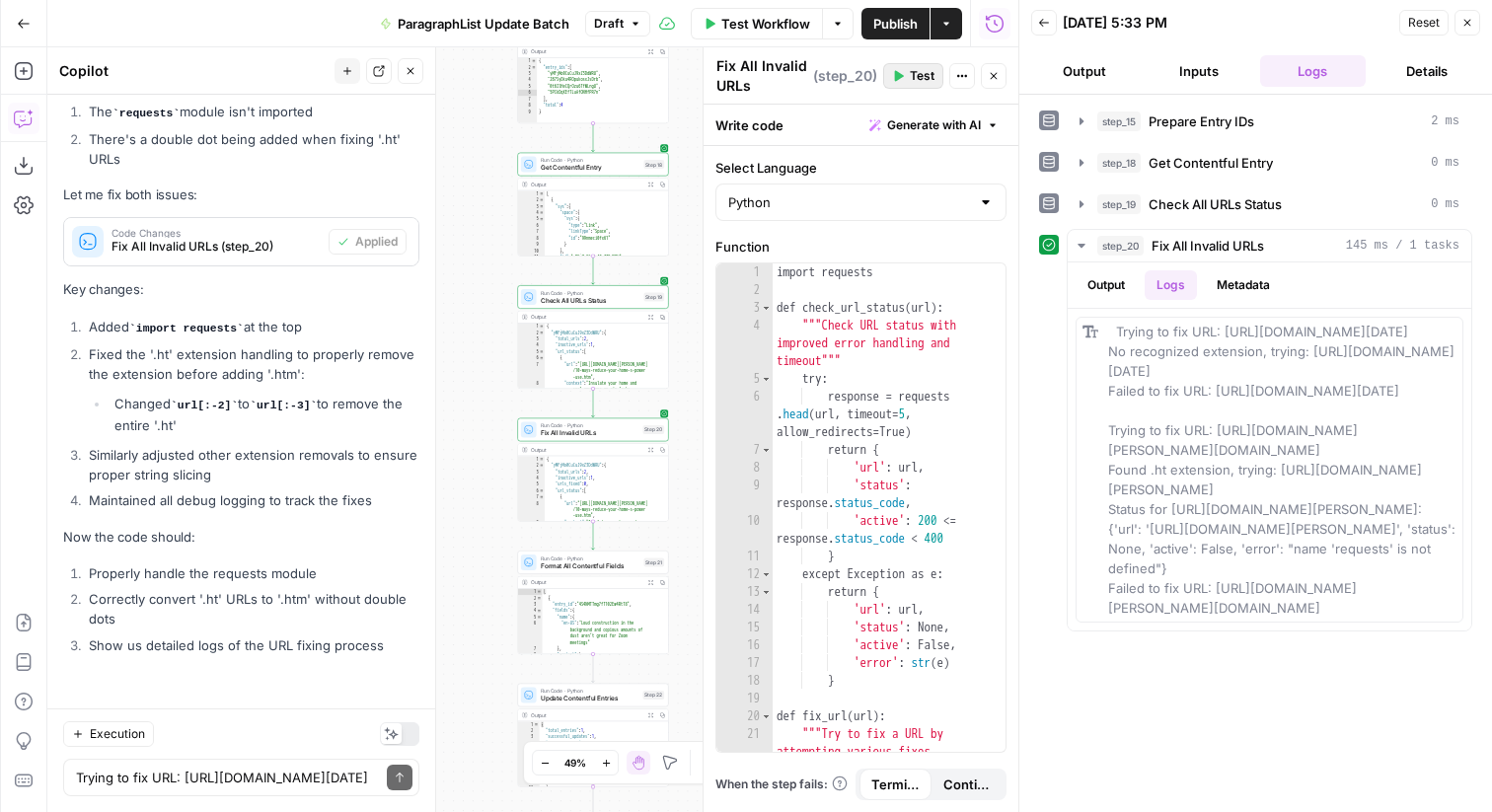 click on "Test" at bounding box center (922, 76) 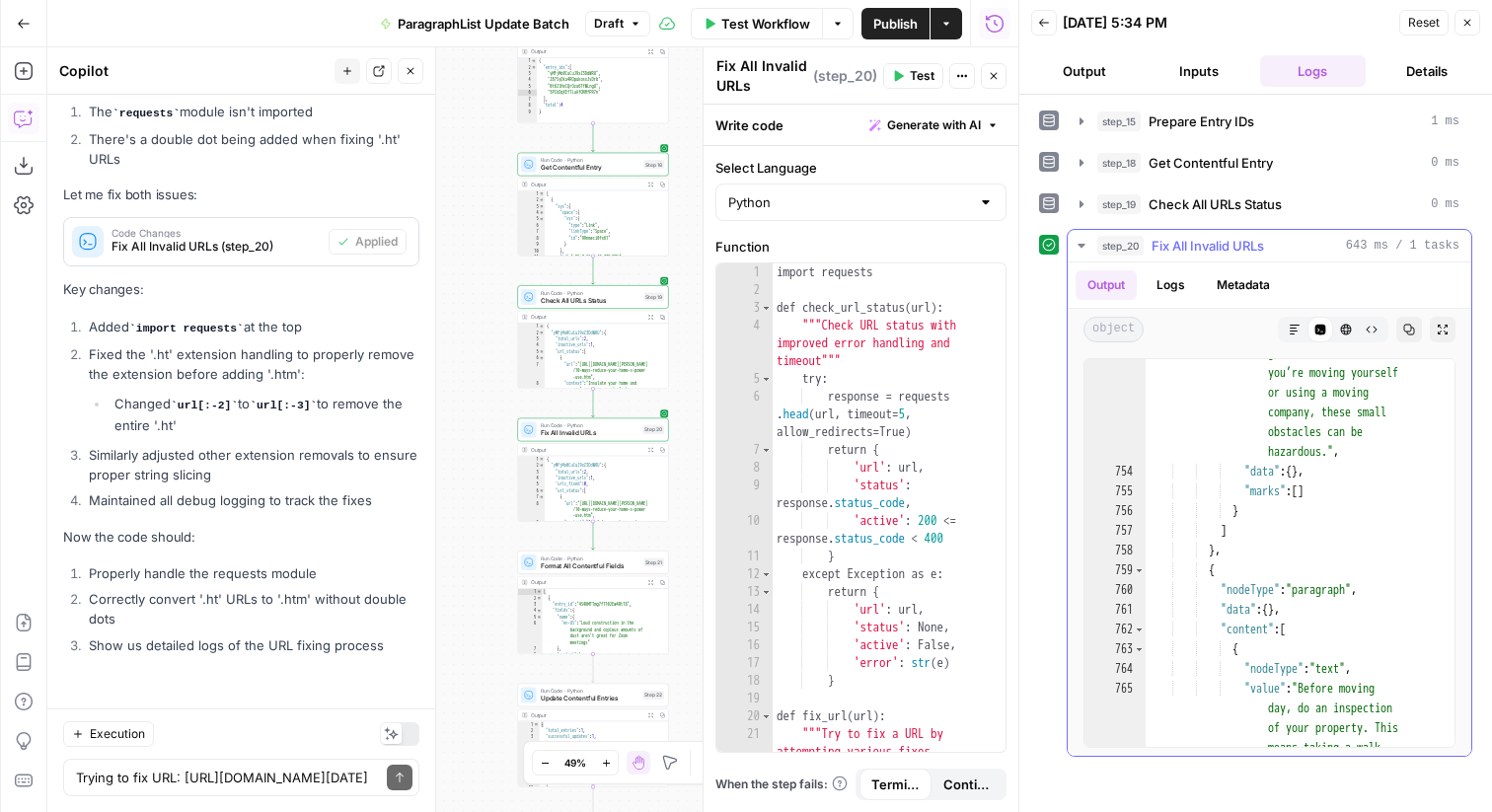 scroll, scrollTop: 20356, scrollLeft: 0, axis: vertical 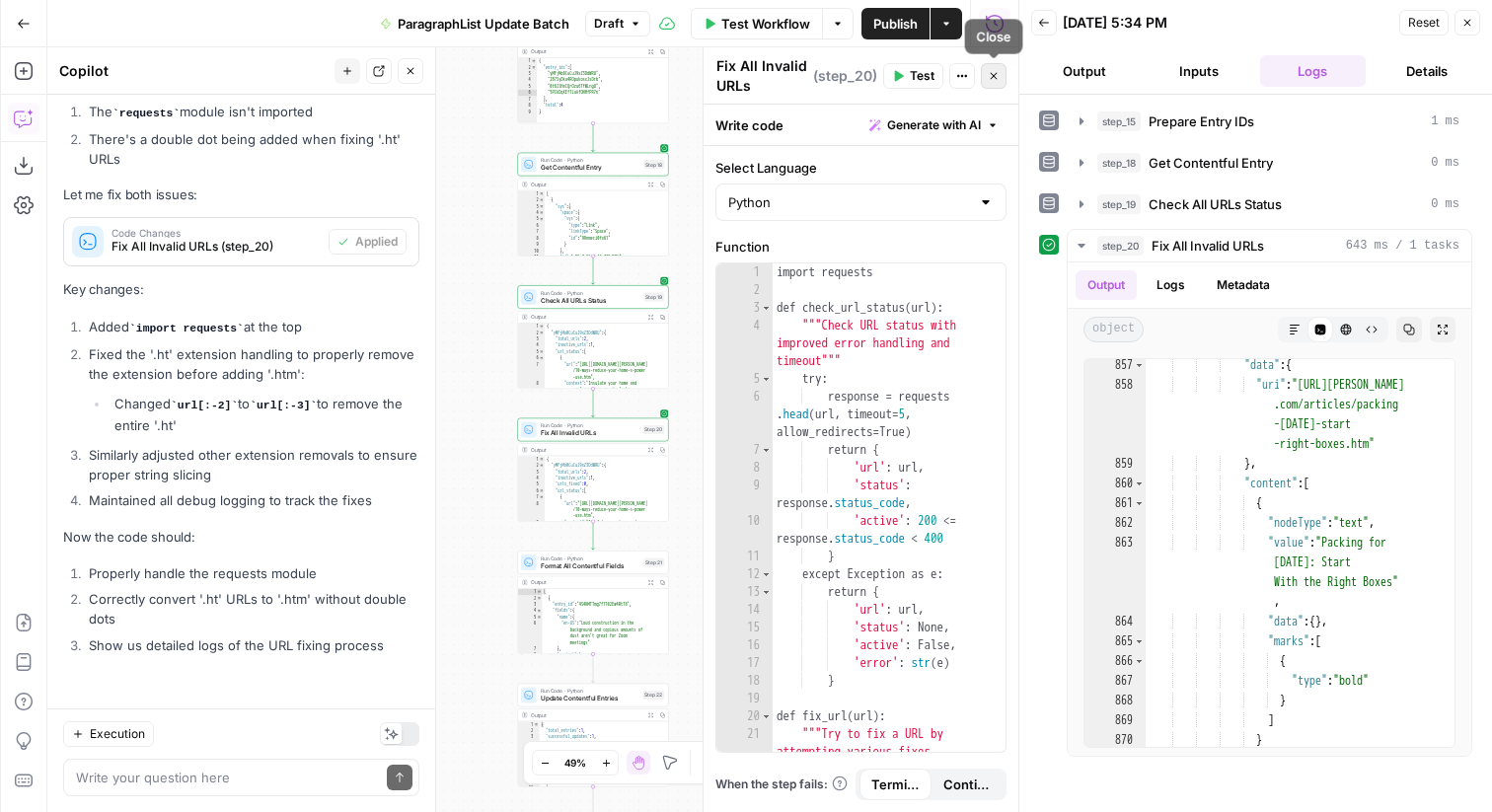 click 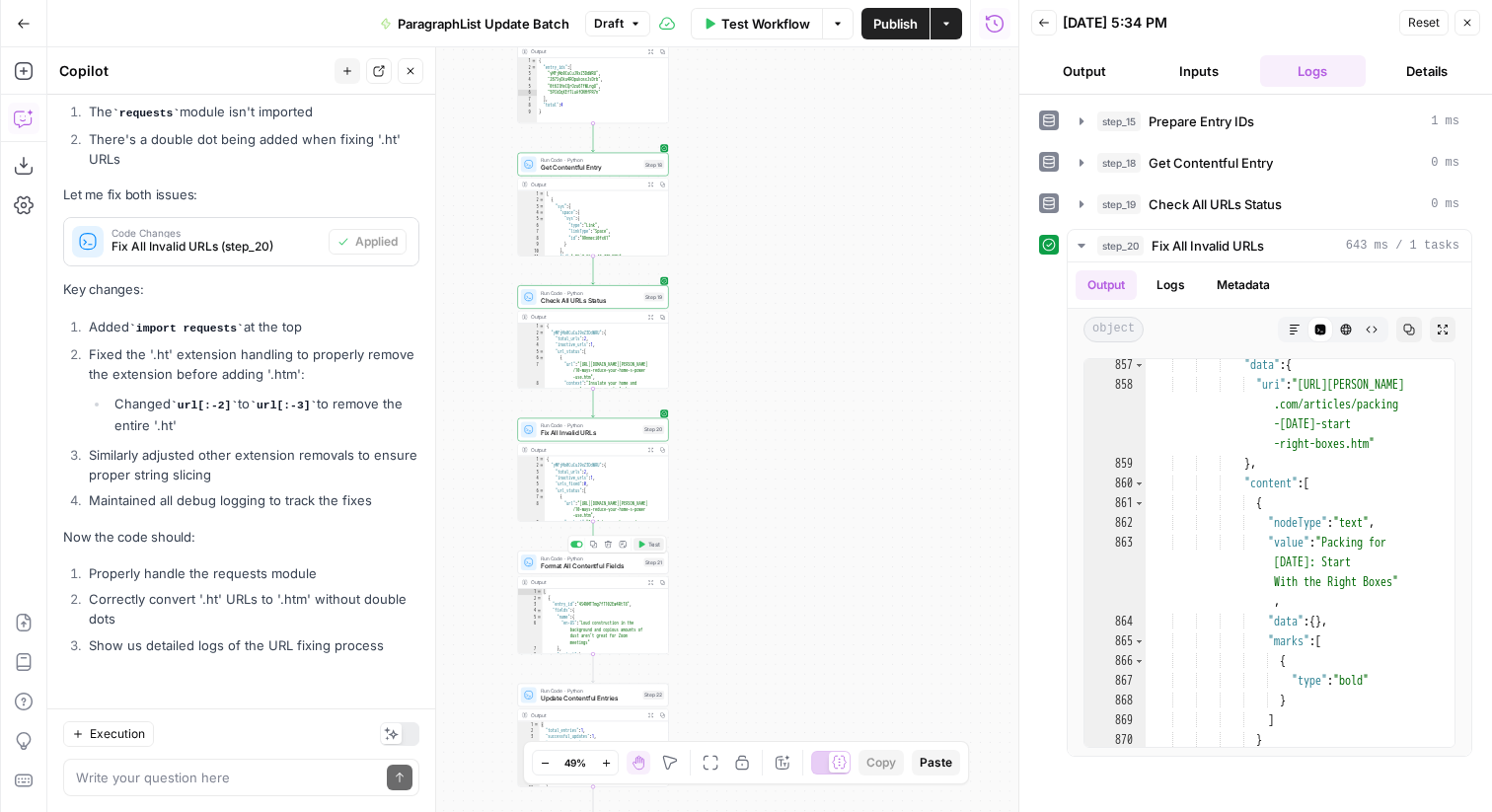 click on "Test" at bounding box center [648, 544] 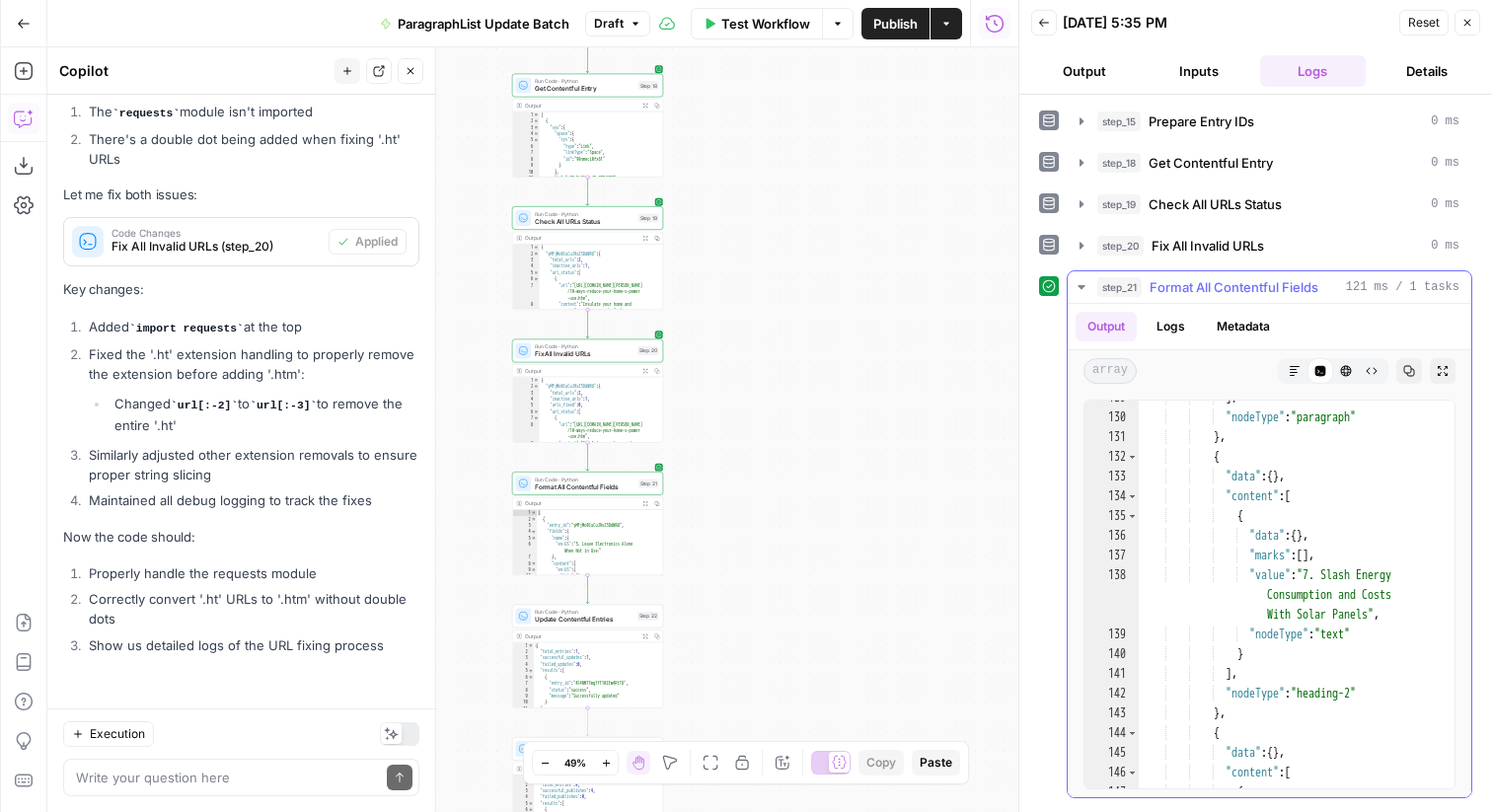 scroll, scrollTop: 3715, scrollLeft: 0, axis: vertical 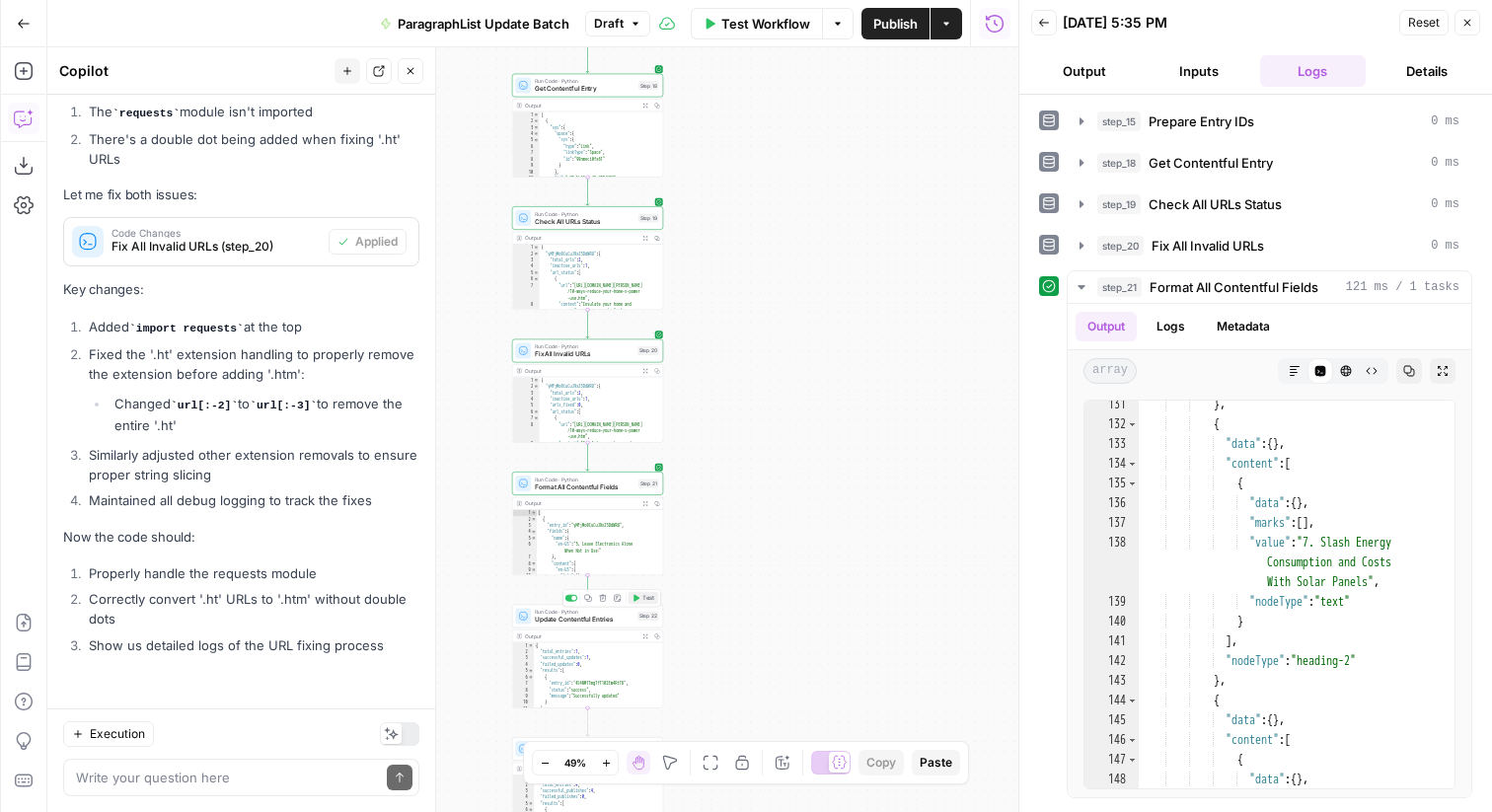 click on "Test" at bounding box center [643, 598] 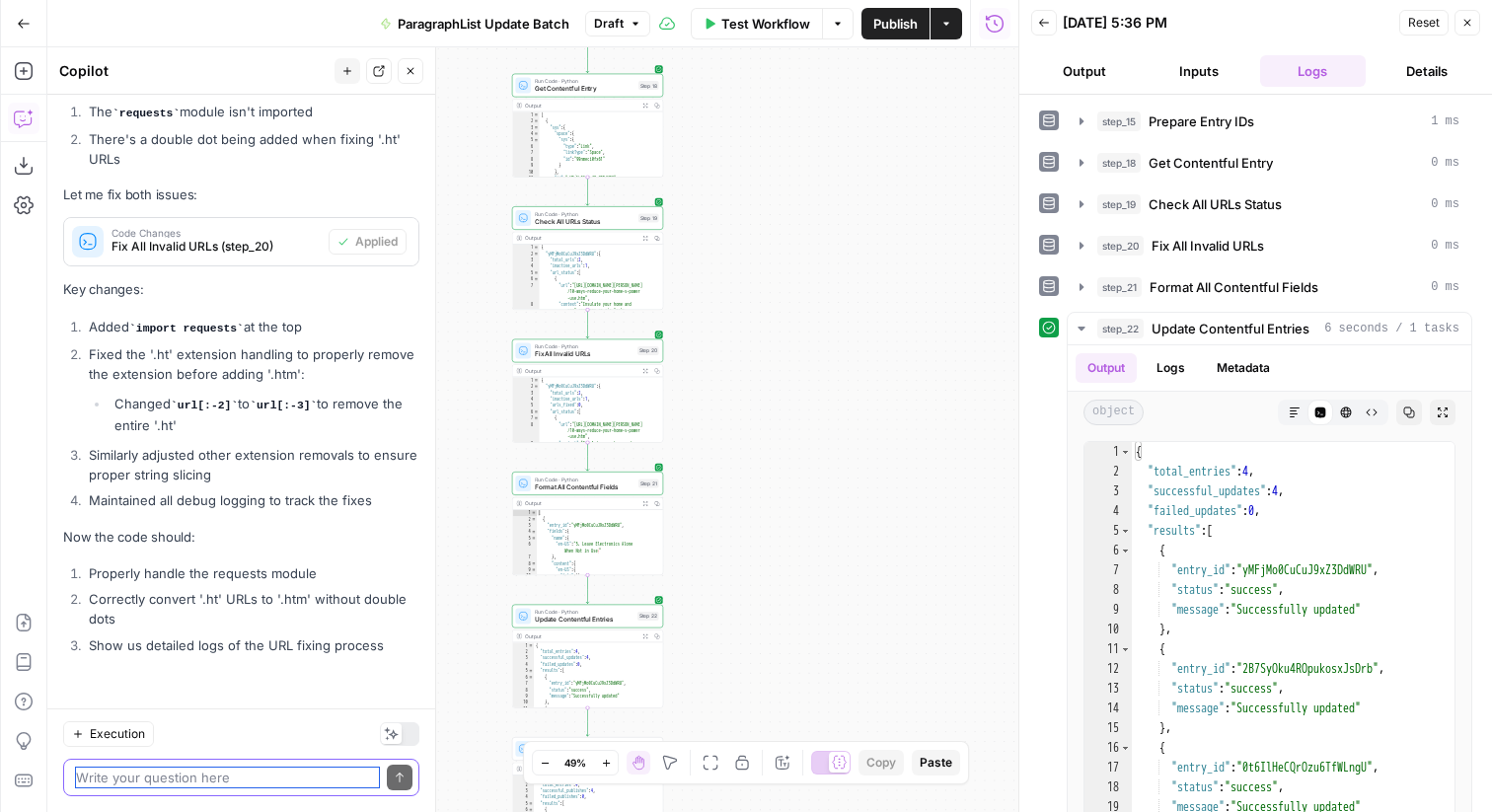 click at bounding box center (227, 777) 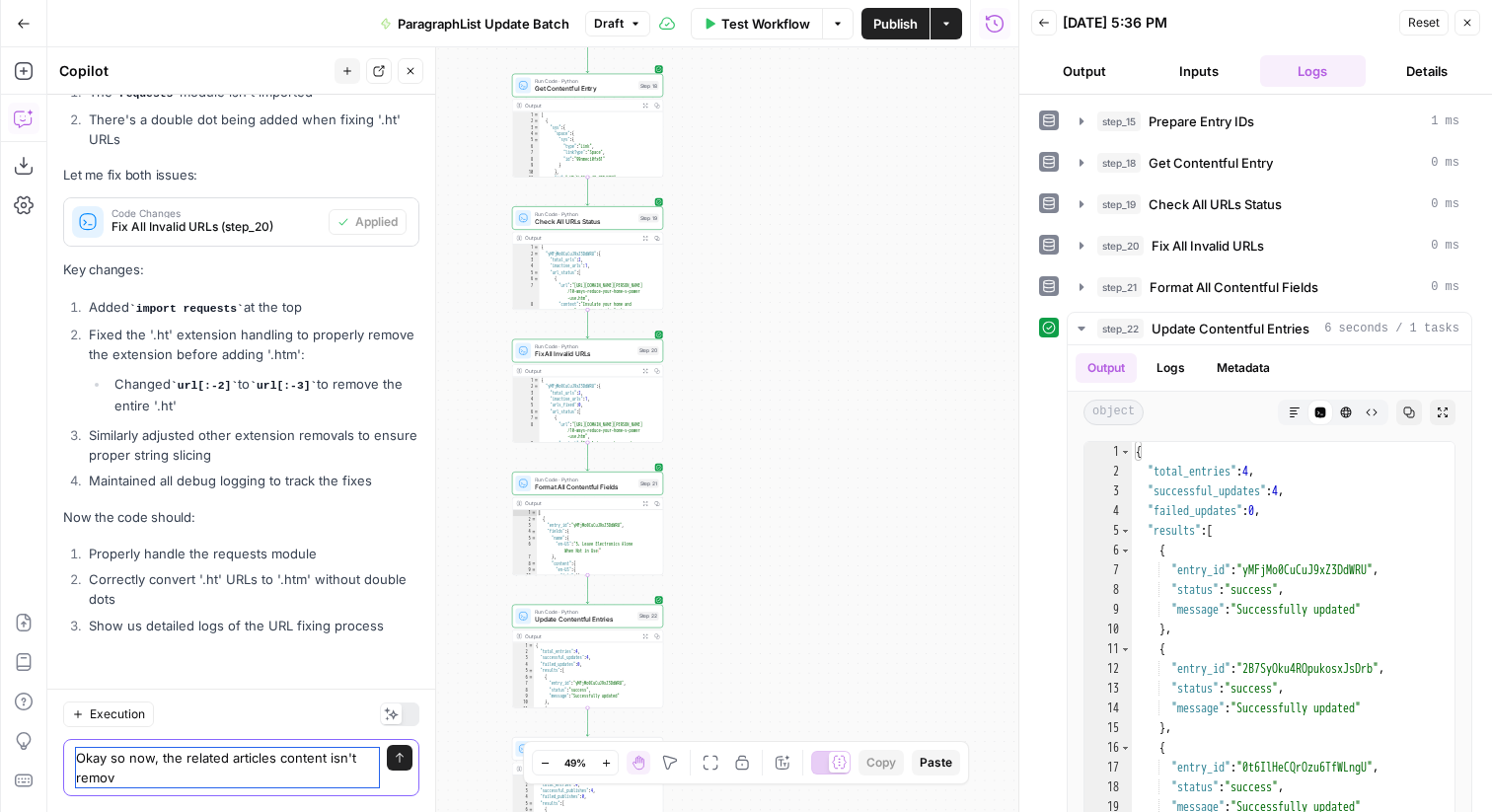 scroll, scrollTop: 11387, scrollLeft: 0, axis: vertical 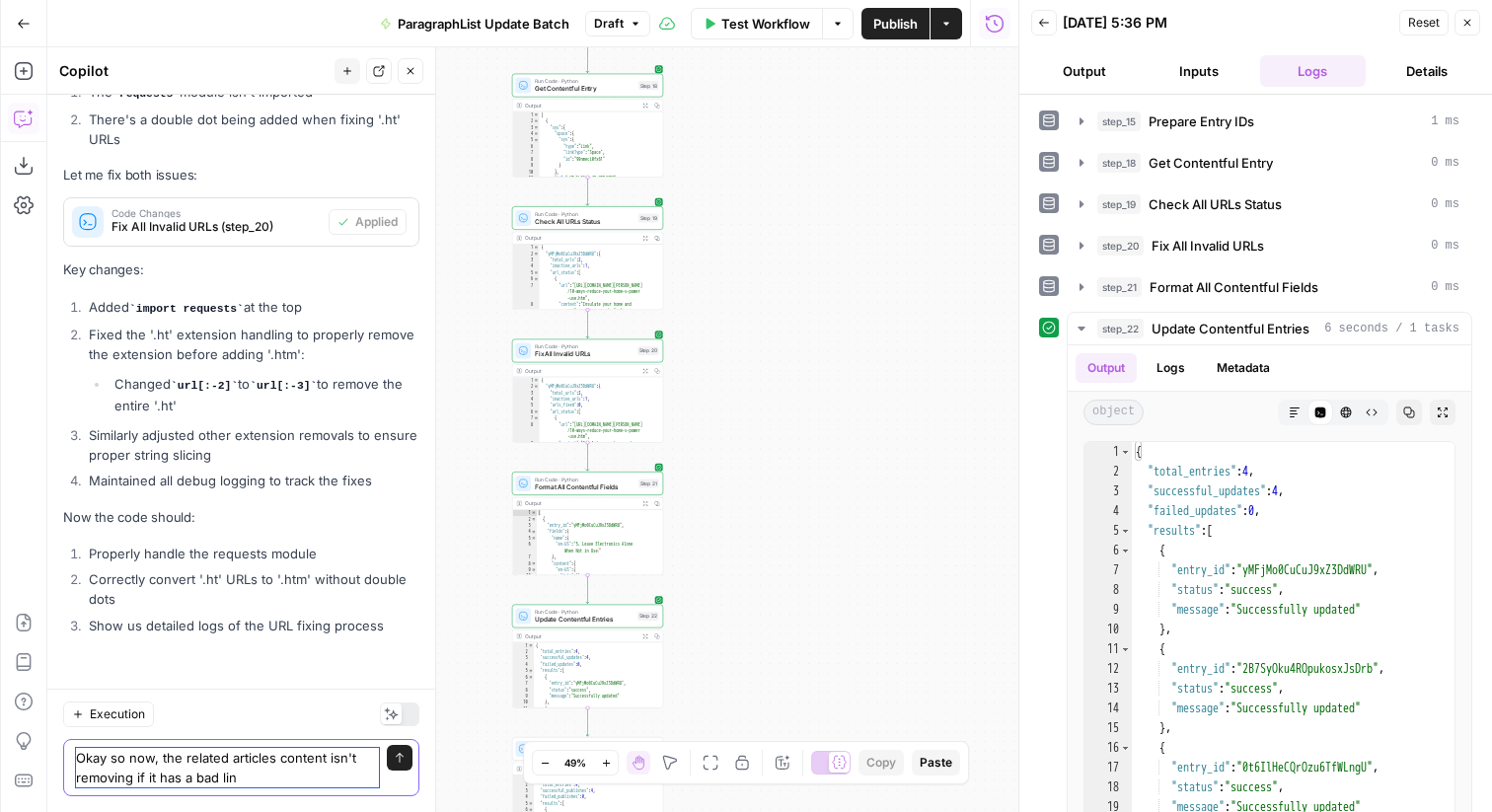 type on "Okay so now, the related articles content isn't removing if it has a bad link" 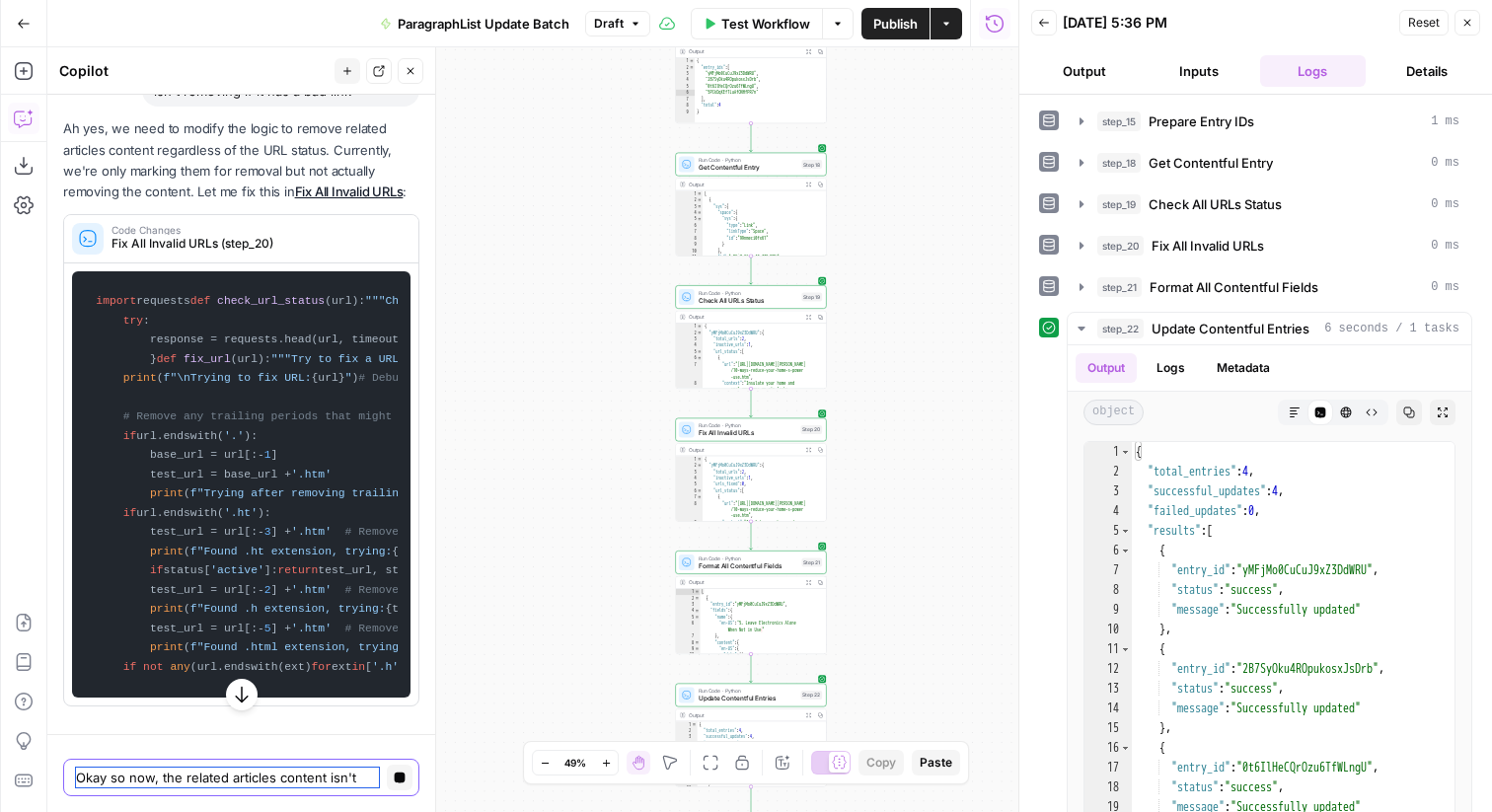 scroll, scrollTop: 11752, scrollLeft: 0, axis: vertical 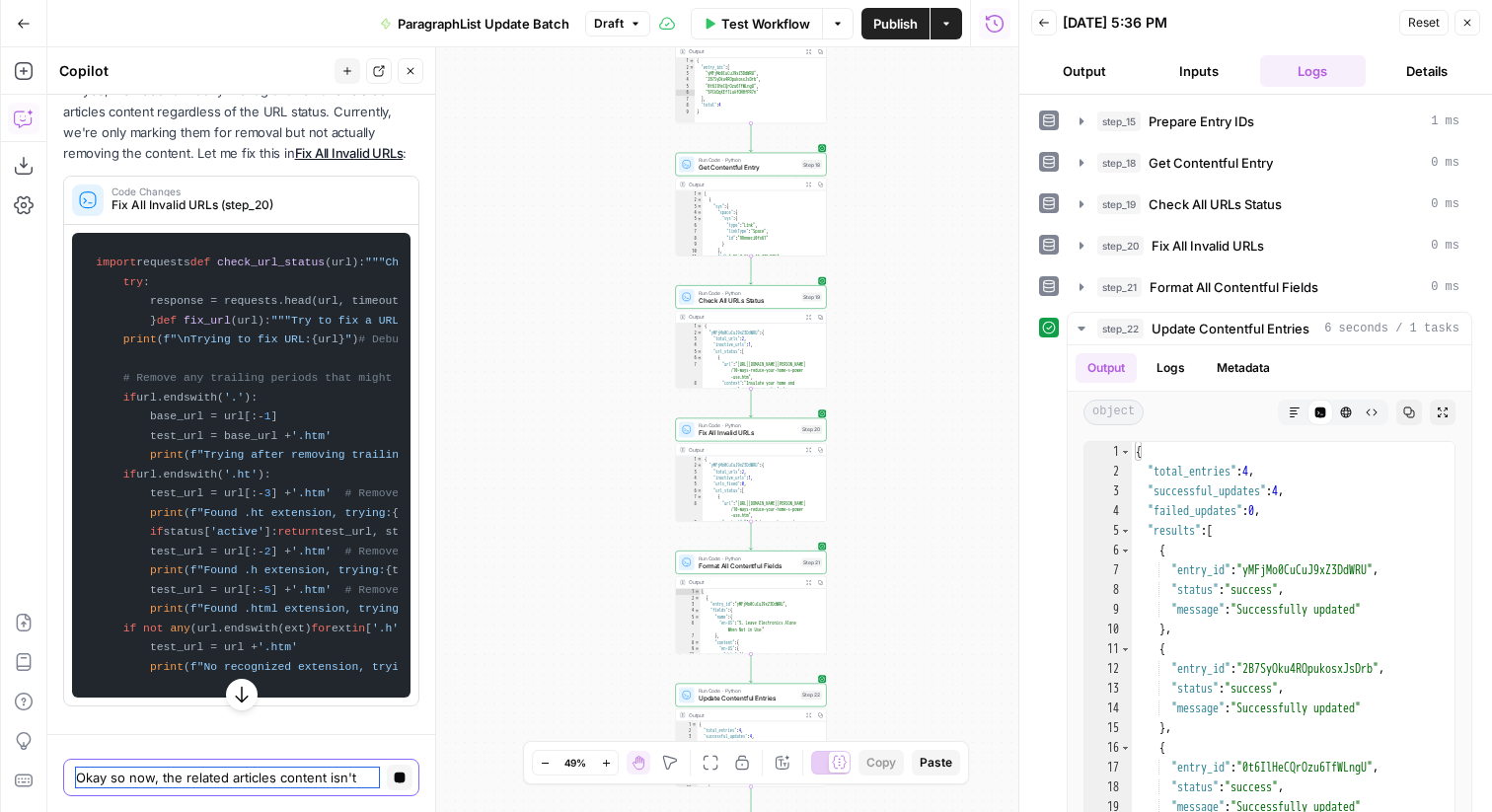 click on "Okay so now, the related articles content isn't removing if it has a bad link" at bounding box center (227, 777) 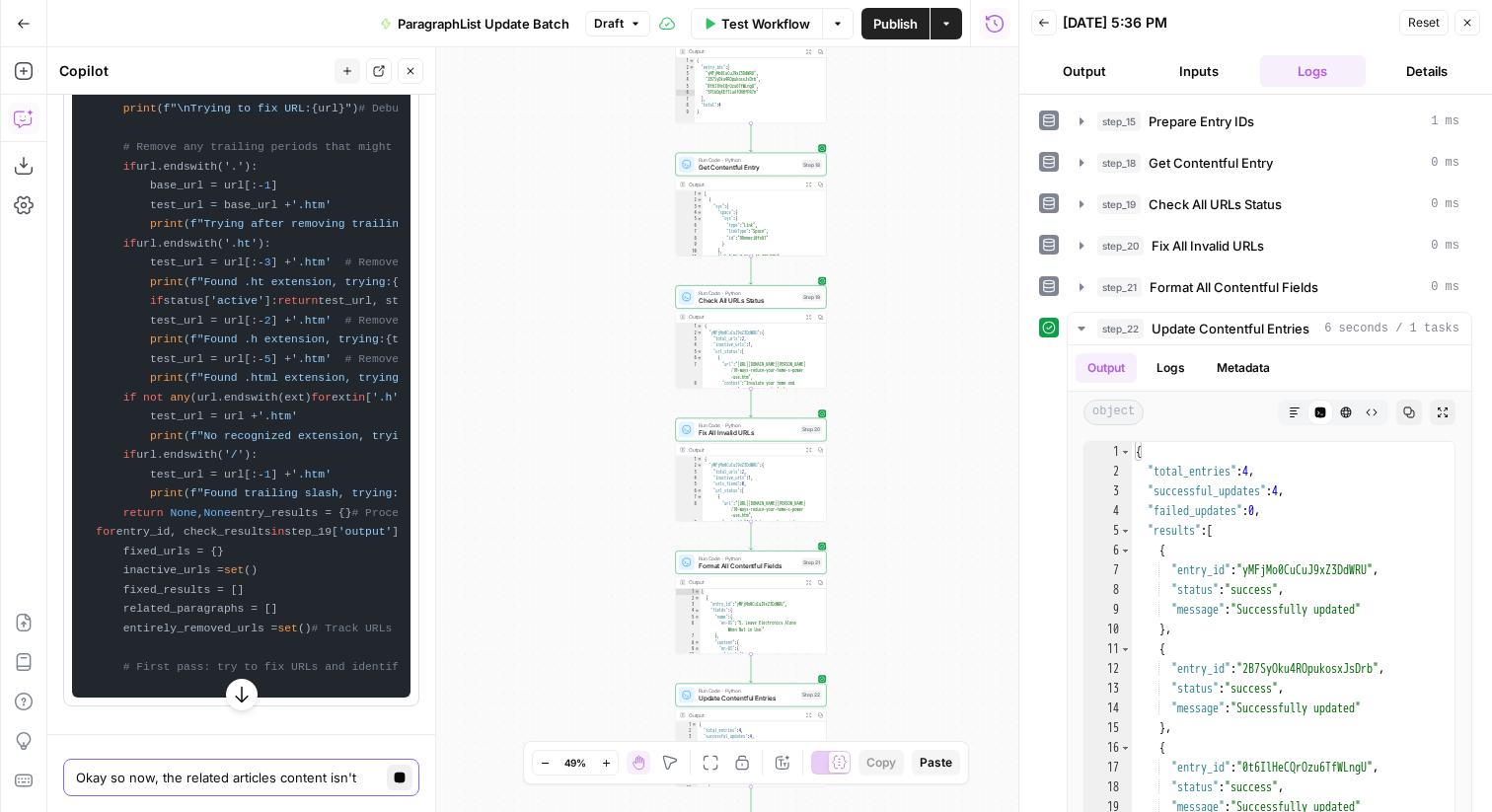 click 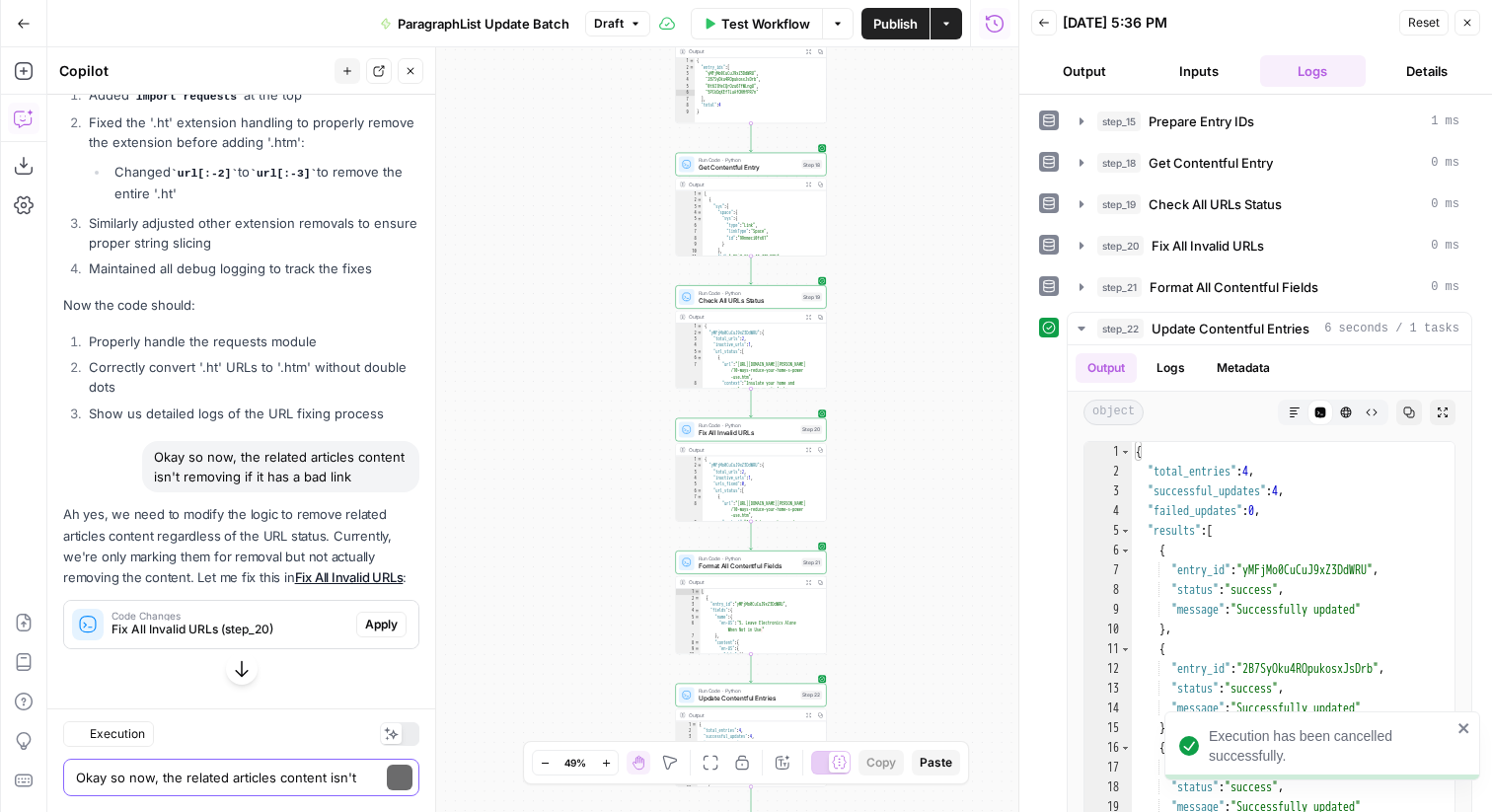 scroll, scrollTop: 11598, scrollLeft: 0, axis: vertical 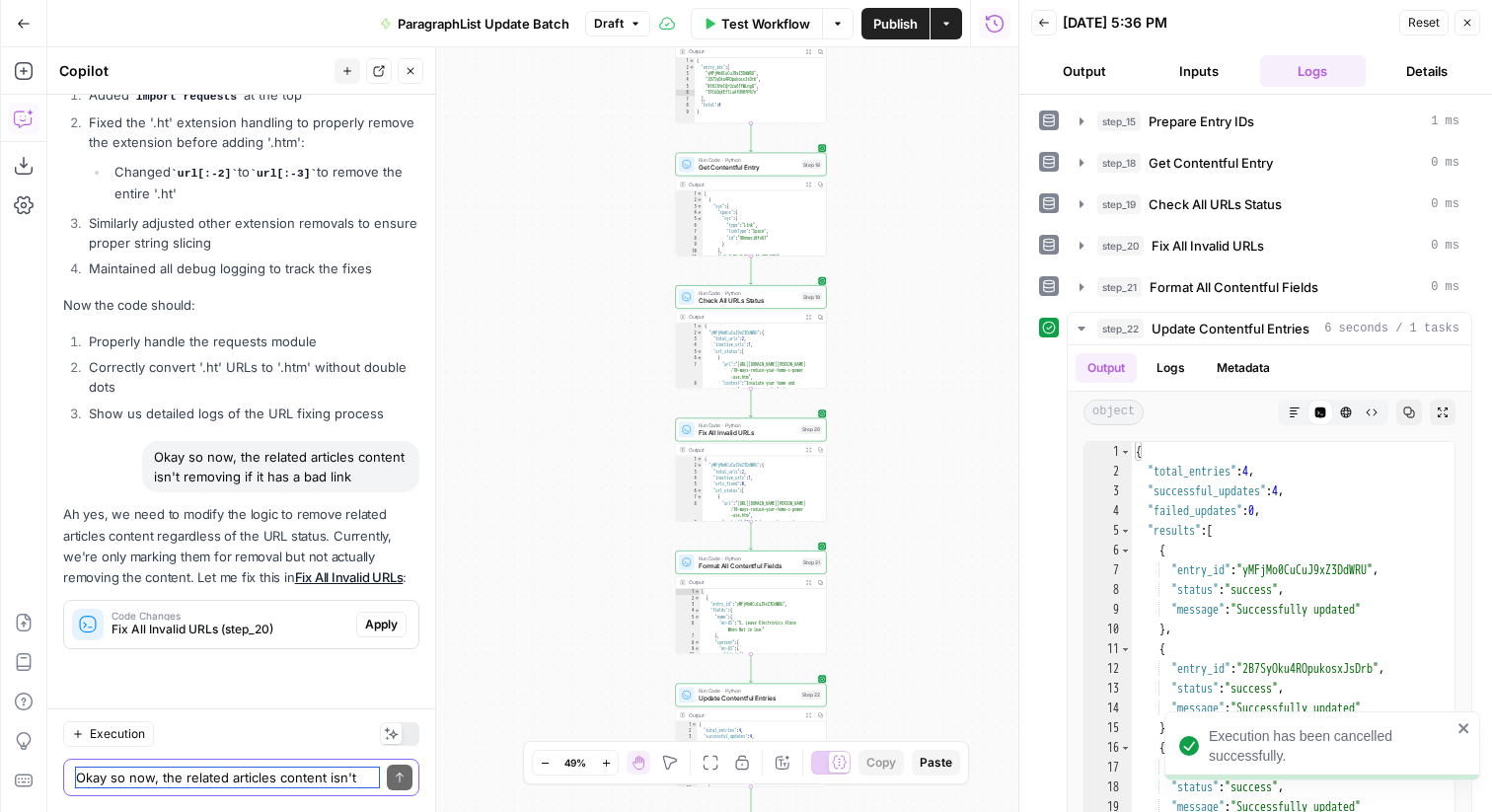 click on "Okay so now, the related articles content isn't removing if it has a bad link" at bounding box center (227, 777) 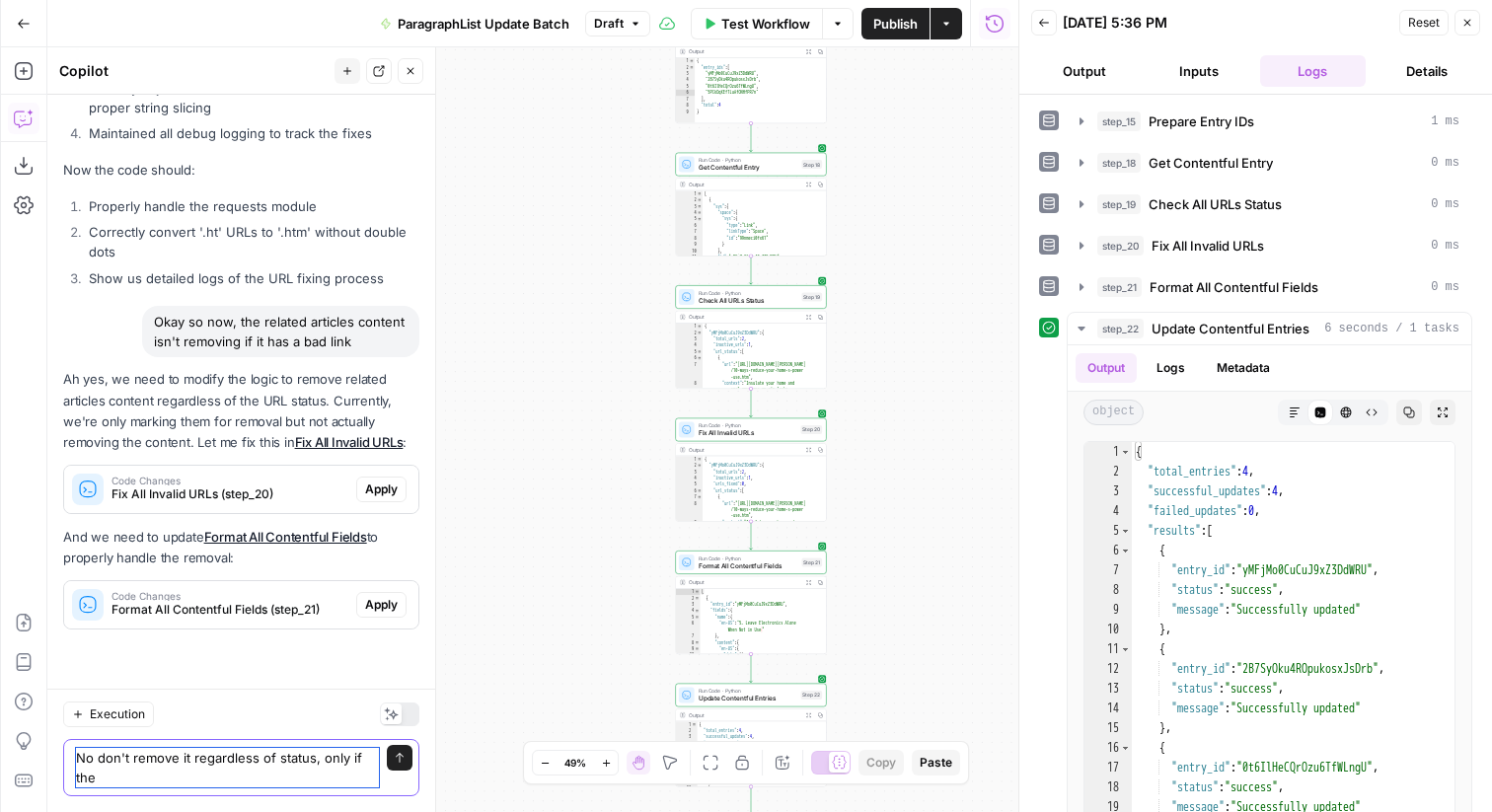 scroll, scrollTop: 11734, scrollLeft: 0, axis: vertical 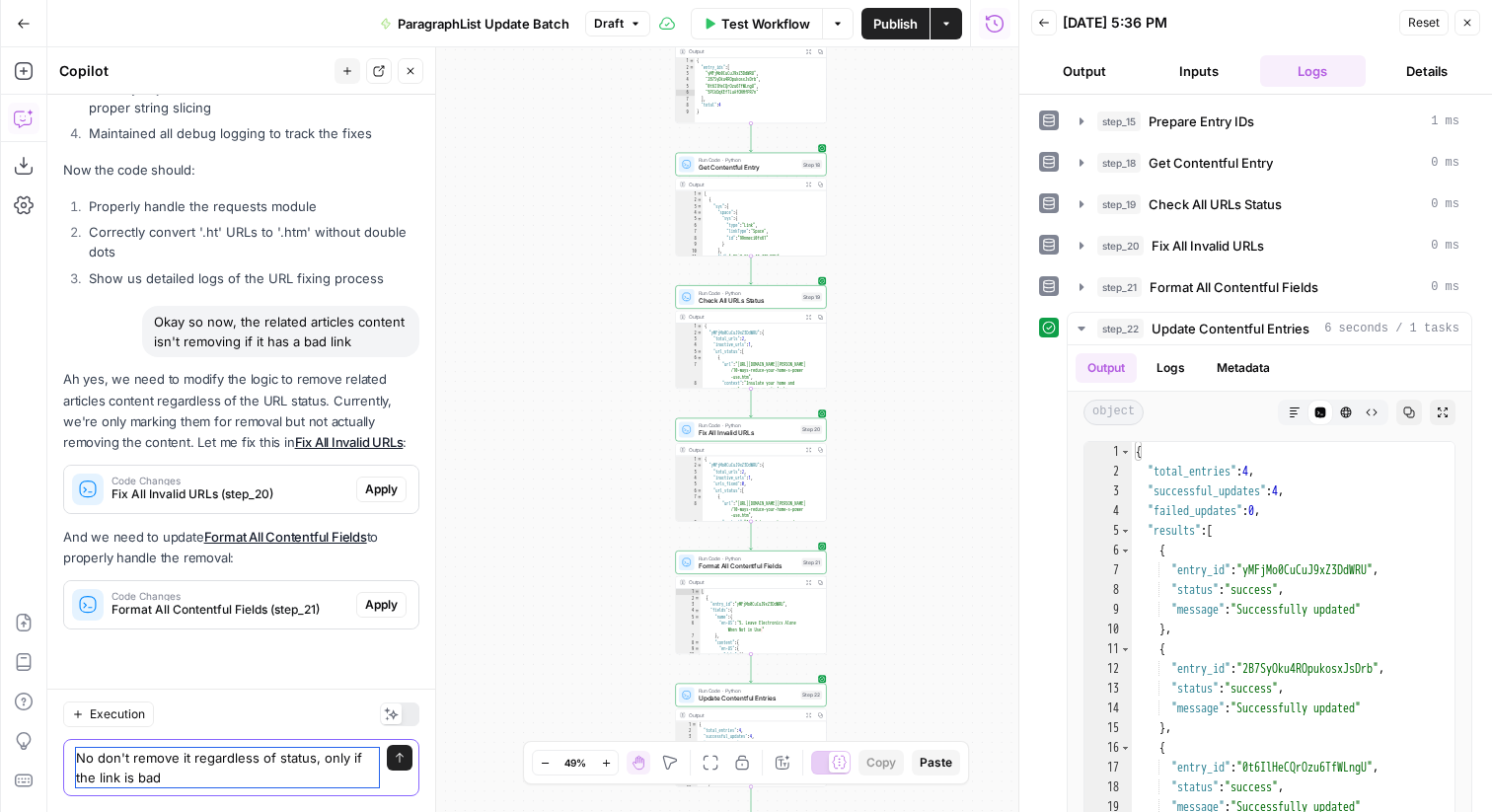 click on "No don't remove it regardless of status, only if the link is bad" at bounding box center [227, 768] 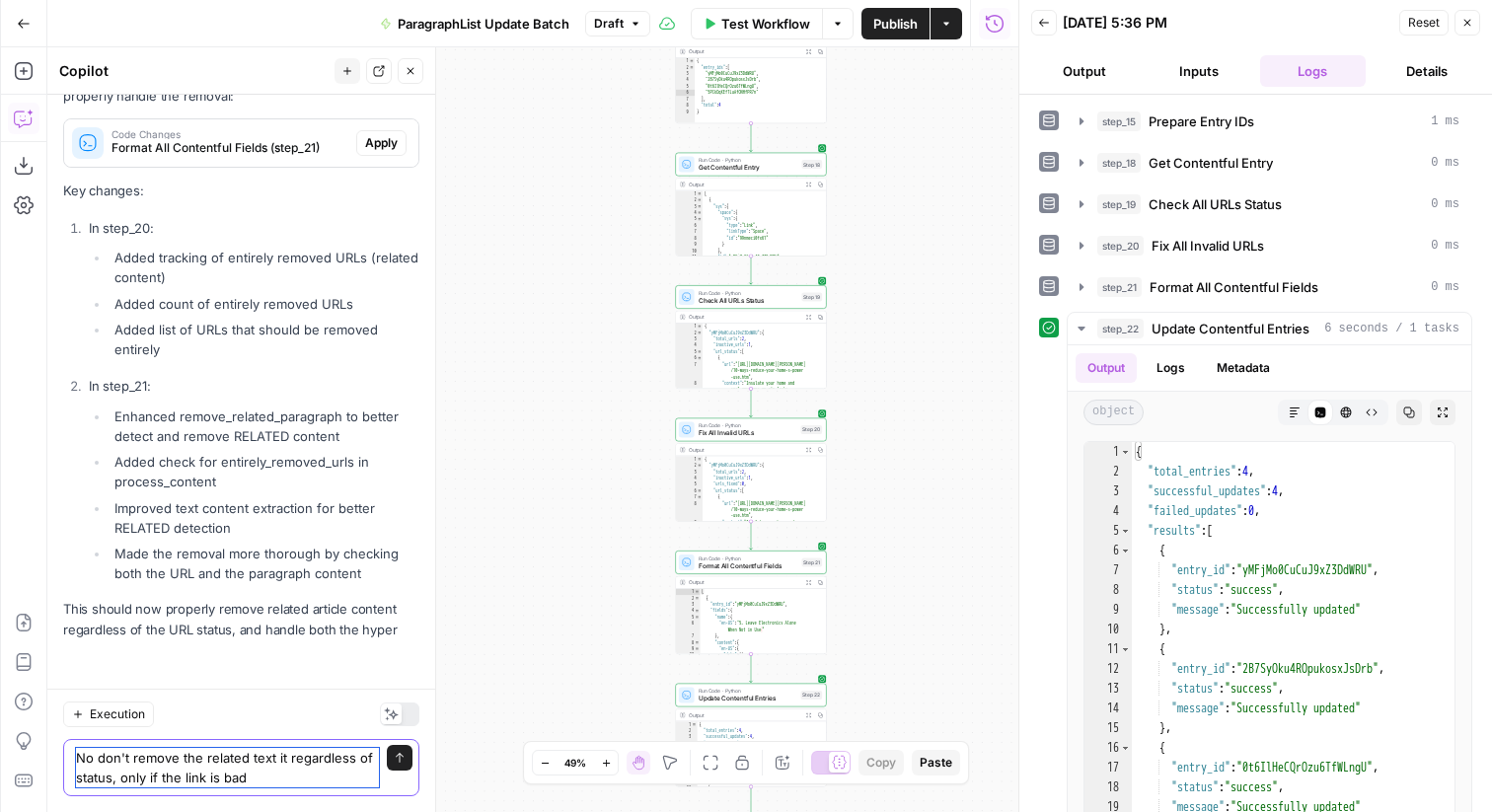 scroll, scrollTop: 12216, scrollLeft: 0, axis: vertical 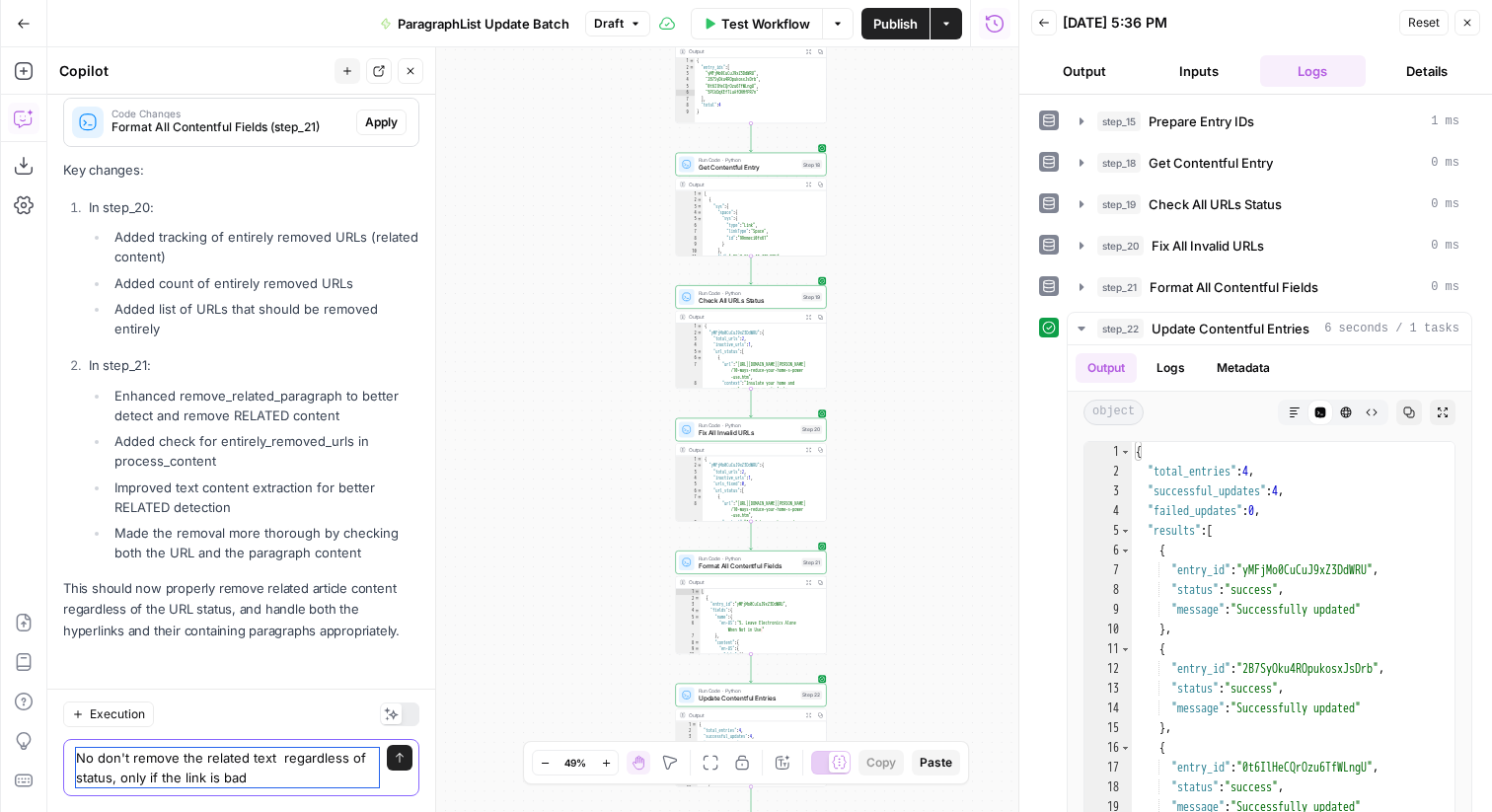 type on "No don't remove the related text regardless of status, only if the link is bad" 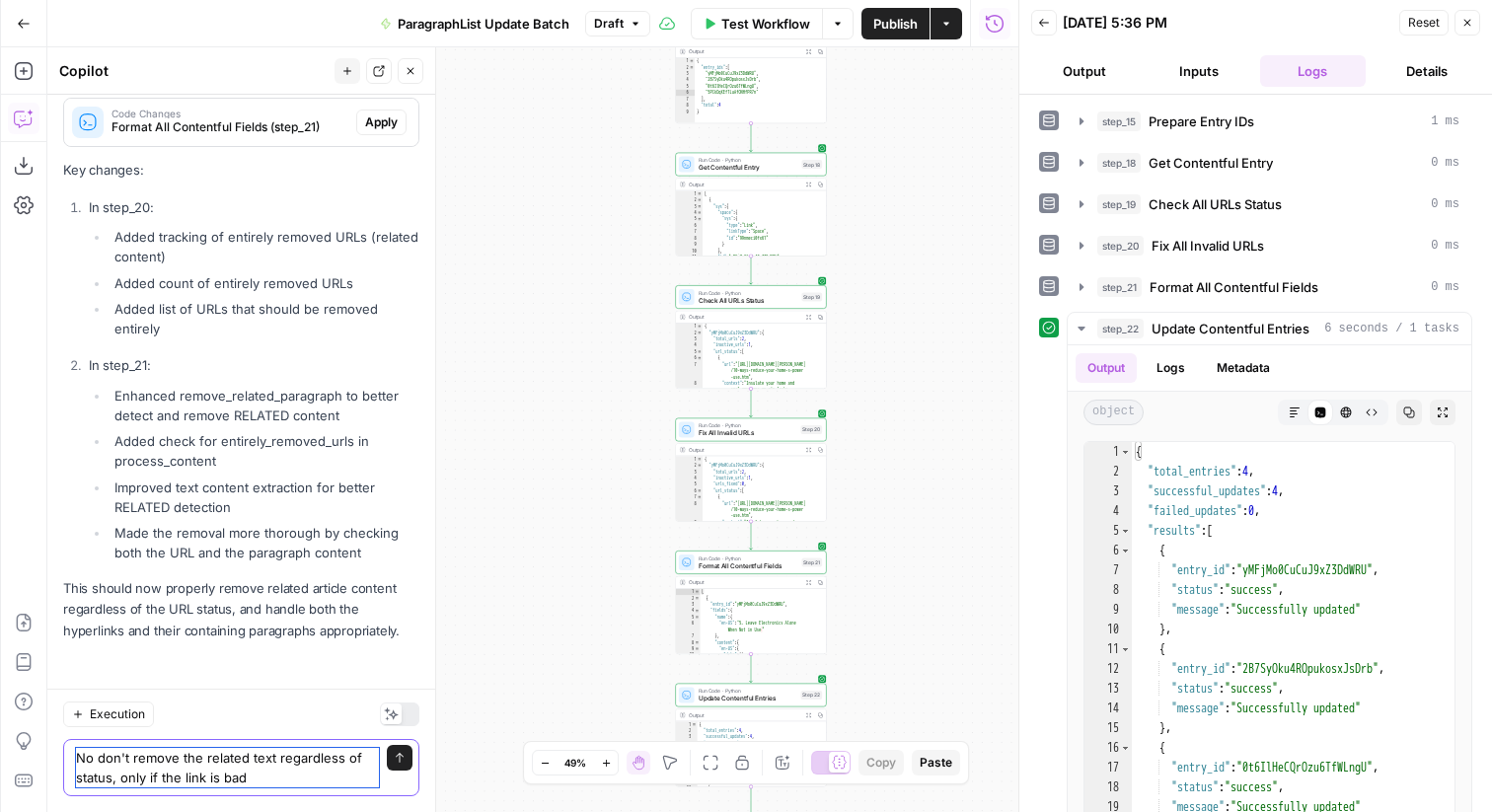 click on "No don't remove the related text regardless of status, only if the link is bad" at bounding box center [227, 768] 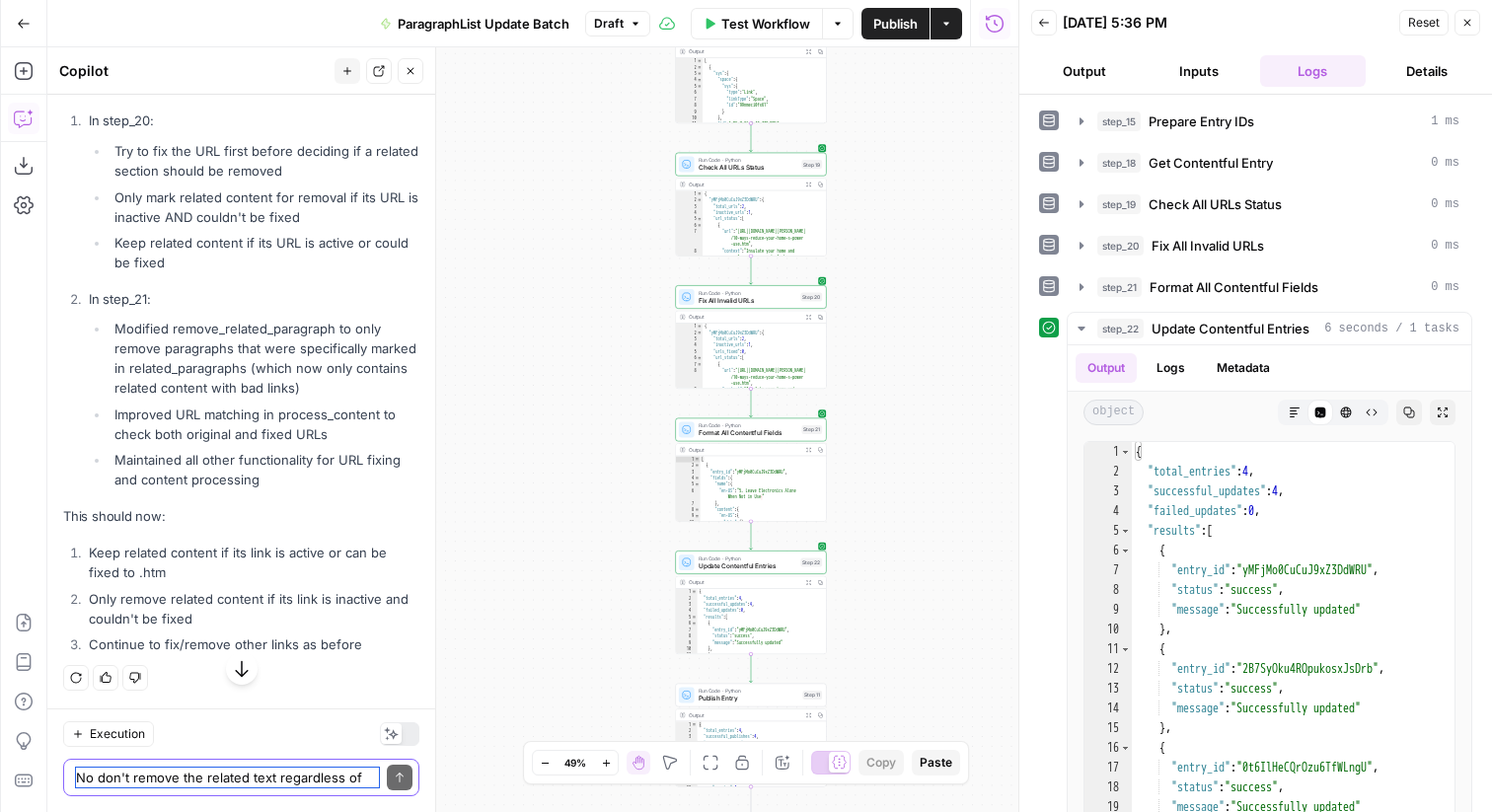 scroll, scrollTop: 12793, scrollLeft: 0, axis: vertical 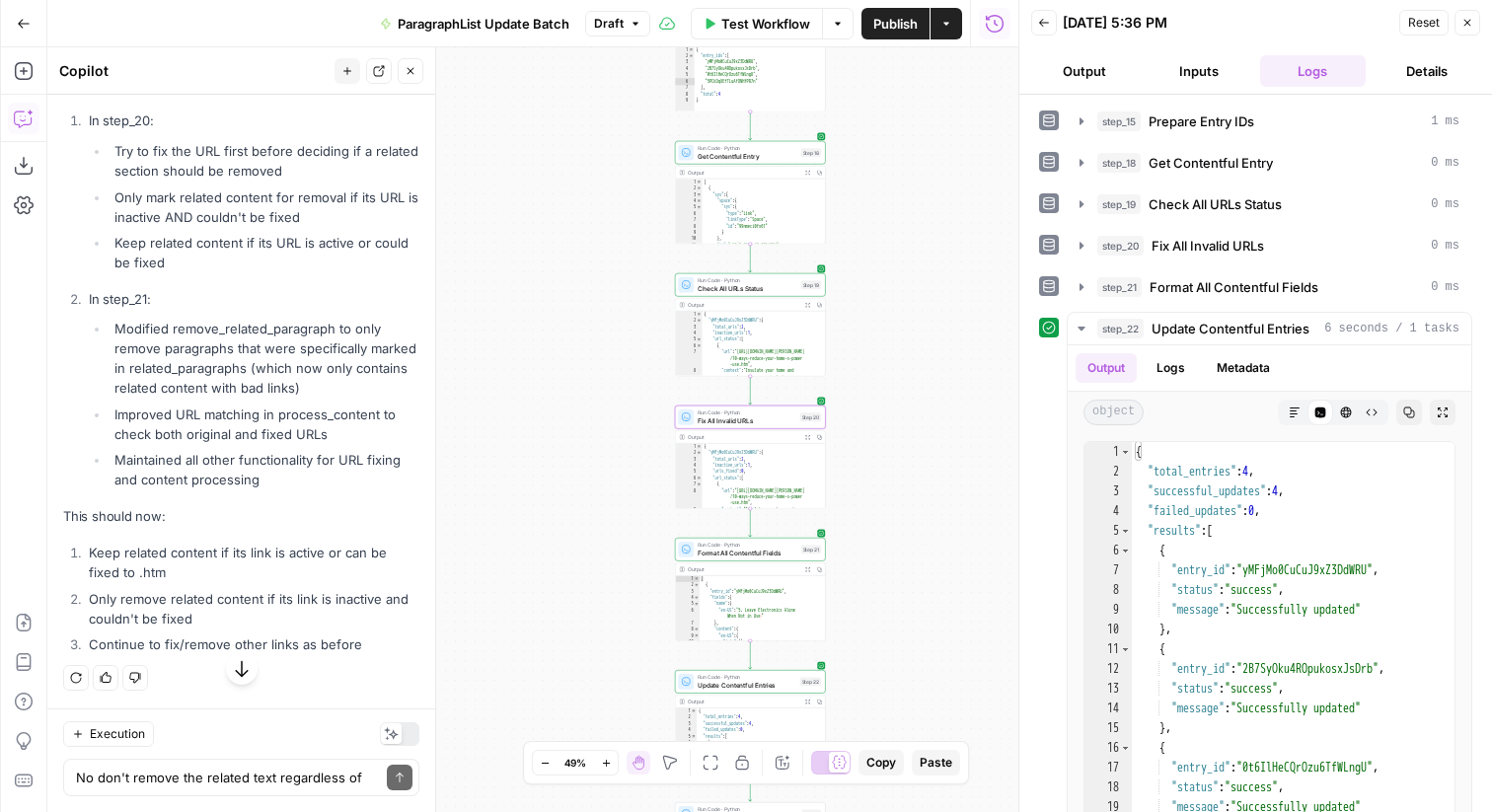 click on "Apply" at bounding box center [381, -25] 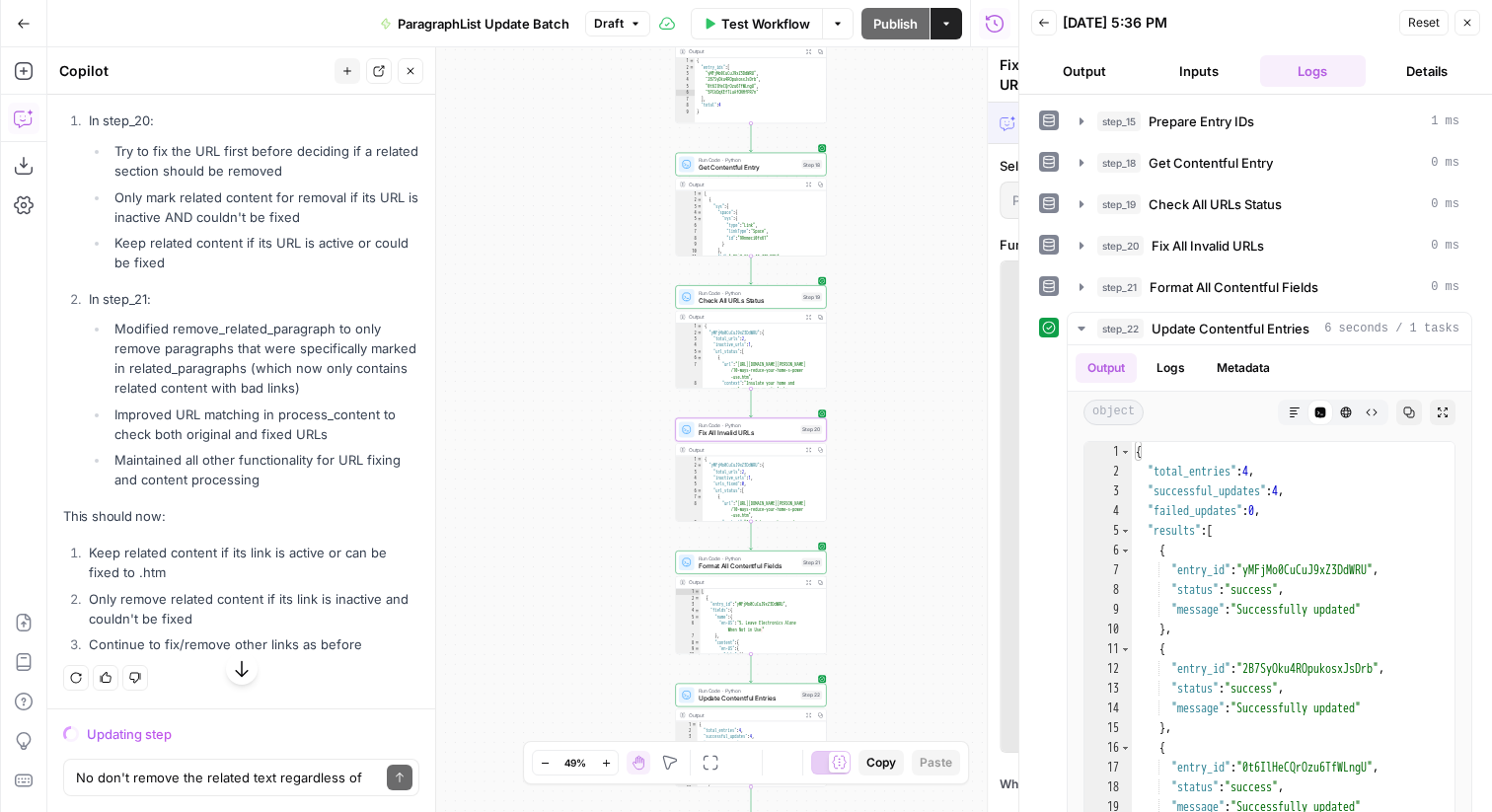 scroll, scrollTop: 12256, scrollLeft: 0, axis: vertical 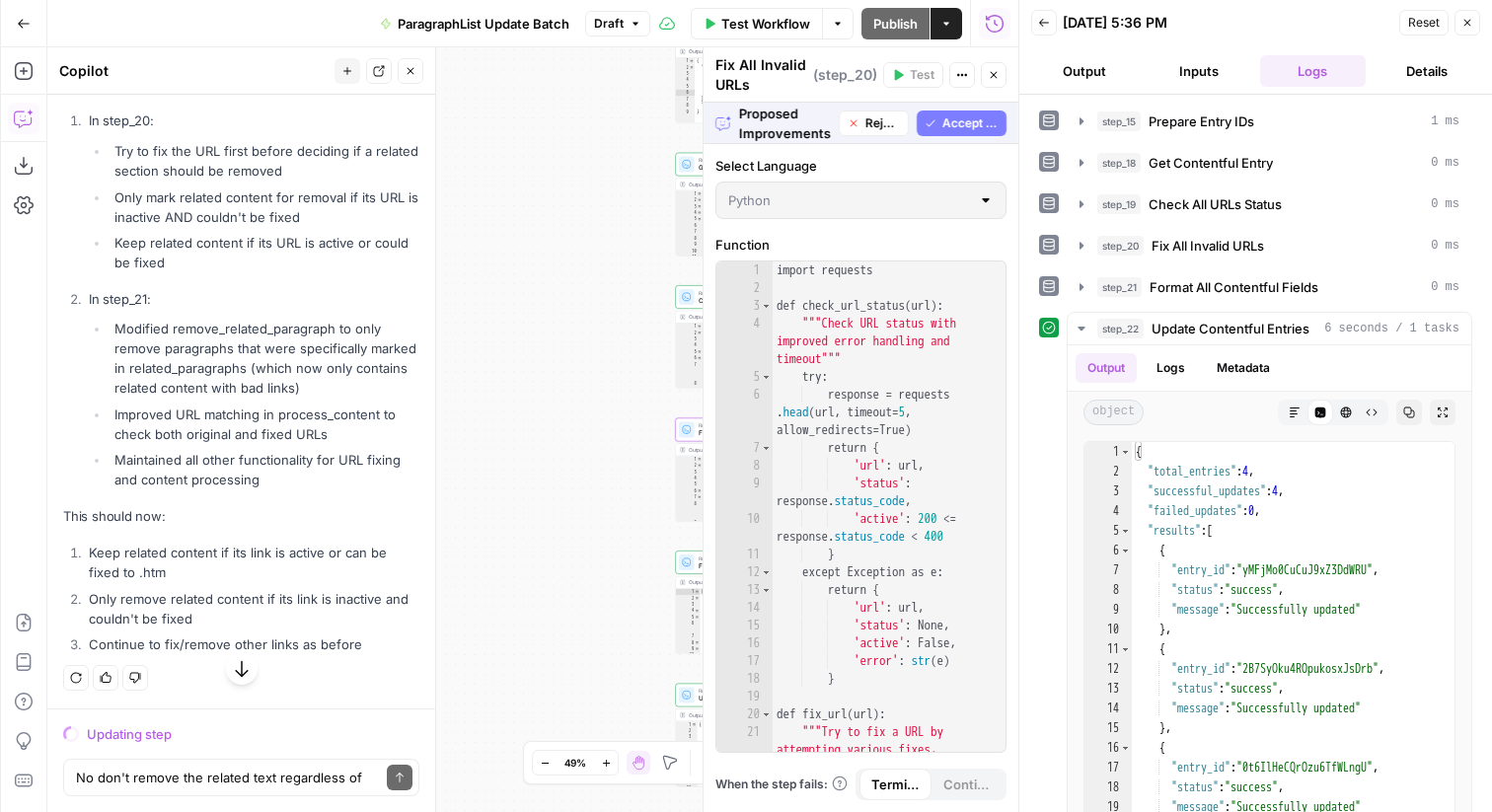 click on "Accept" at bounding box center [378, -25] 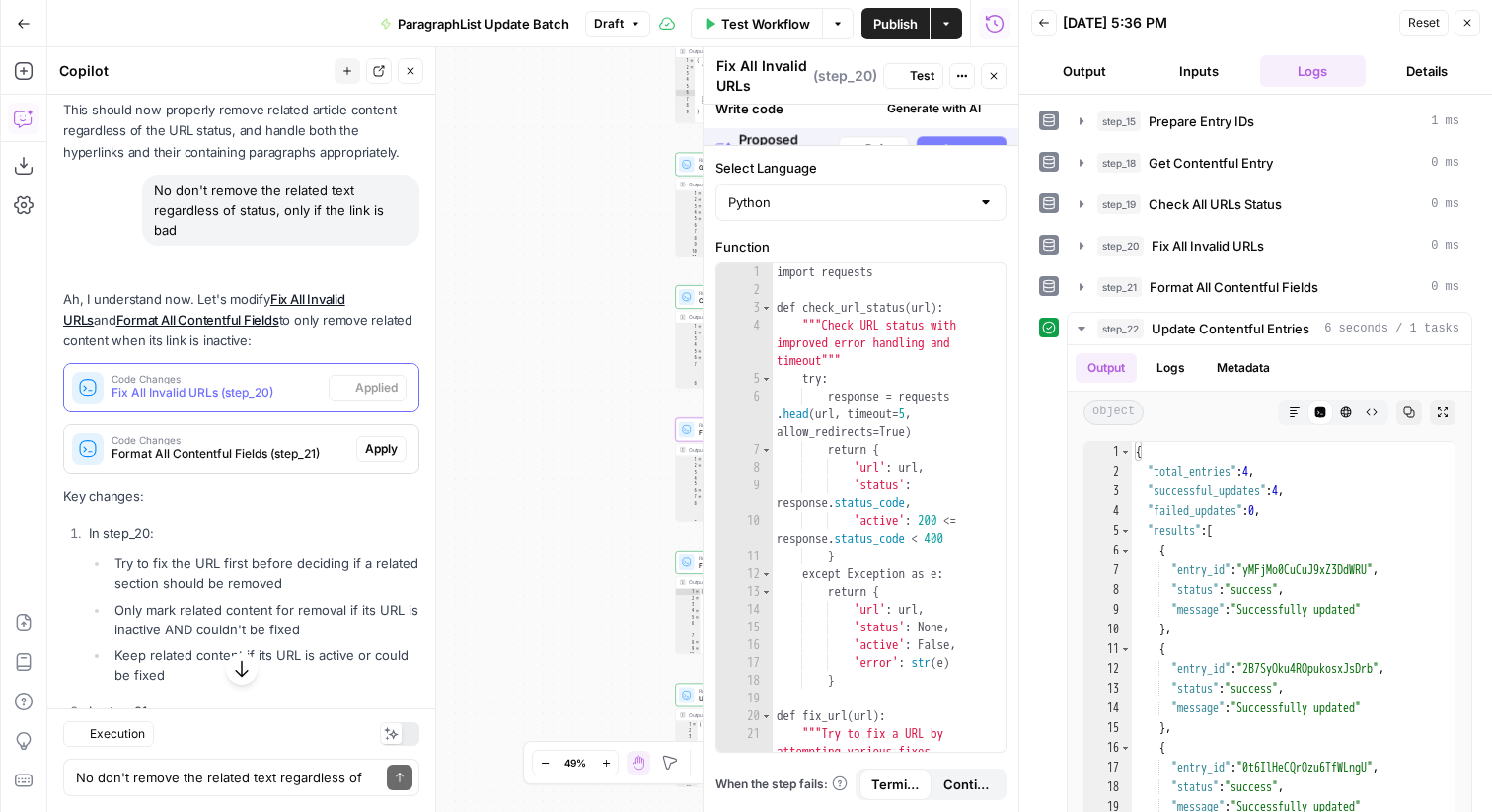scroll, scrollTop: 12824, scrollLeft: 0, axis: vertical 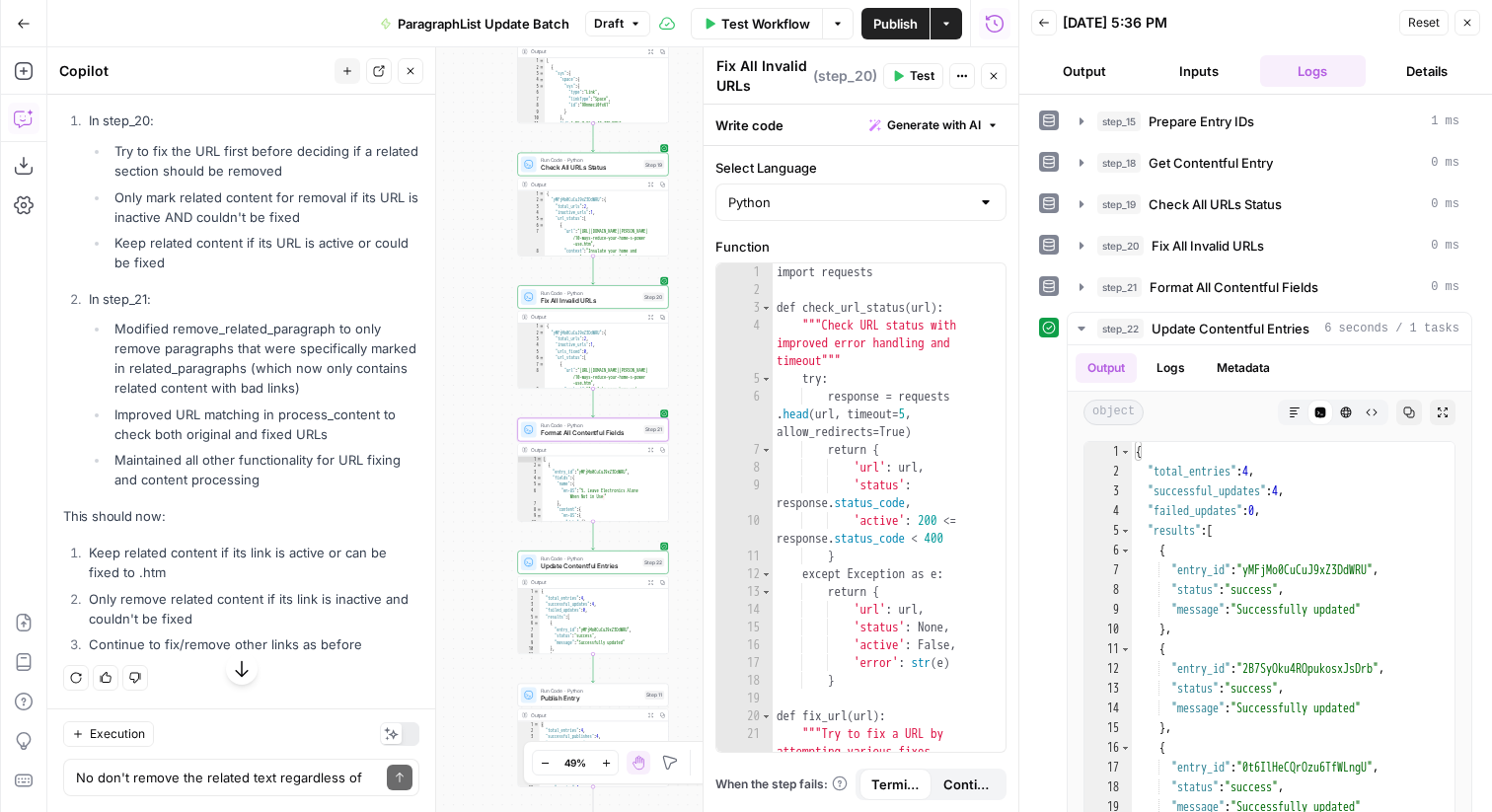 click on "Apply" at bounding box center [381, 37] 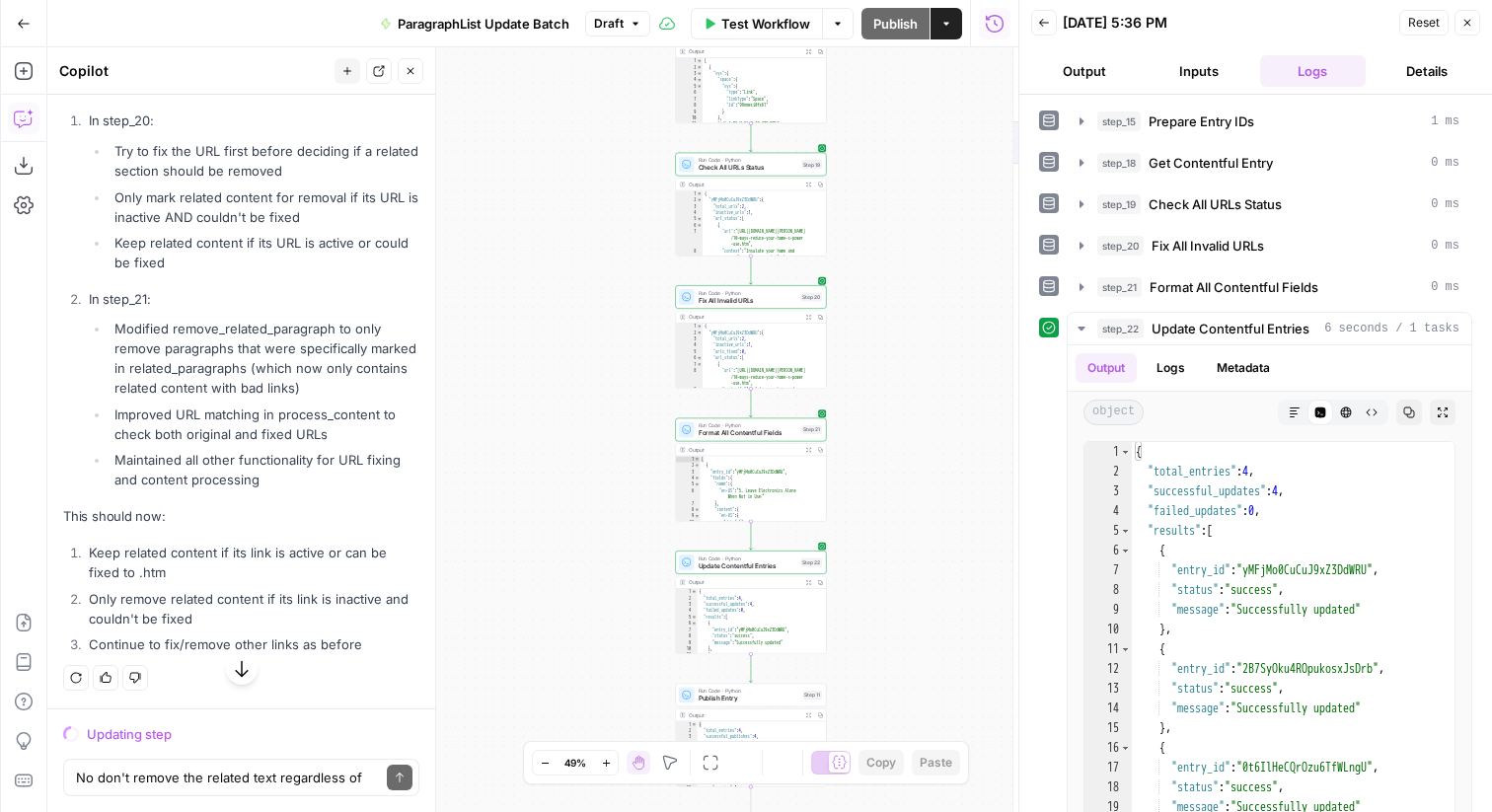 scroll, scrollTop: 12256, scrollLeft: 0, axis: vertical 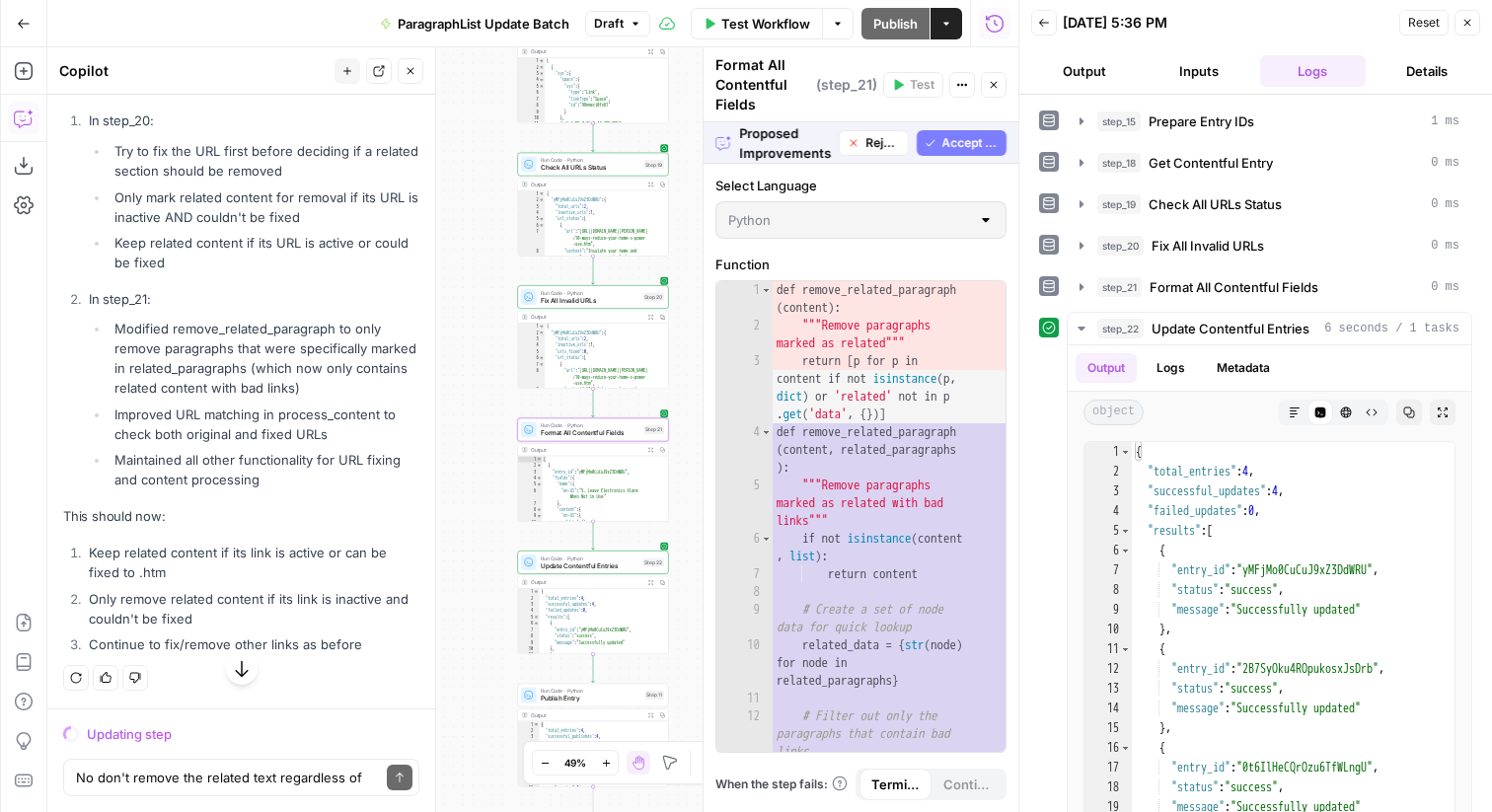 click on "Accept" at bounding box center [378, 37] 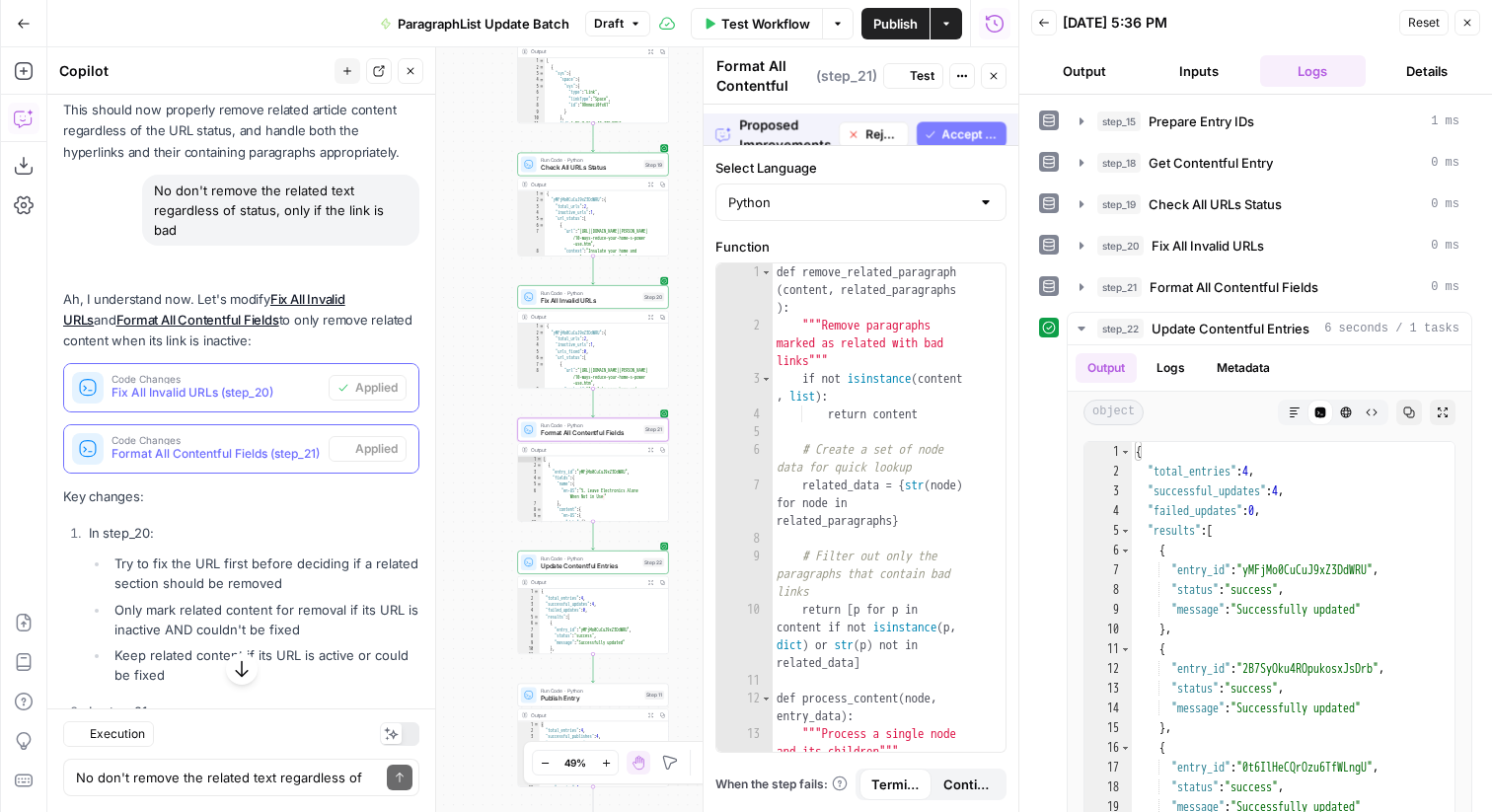 scroll, scrollTop: 12824, scrollLeft: 0, axis: vertical 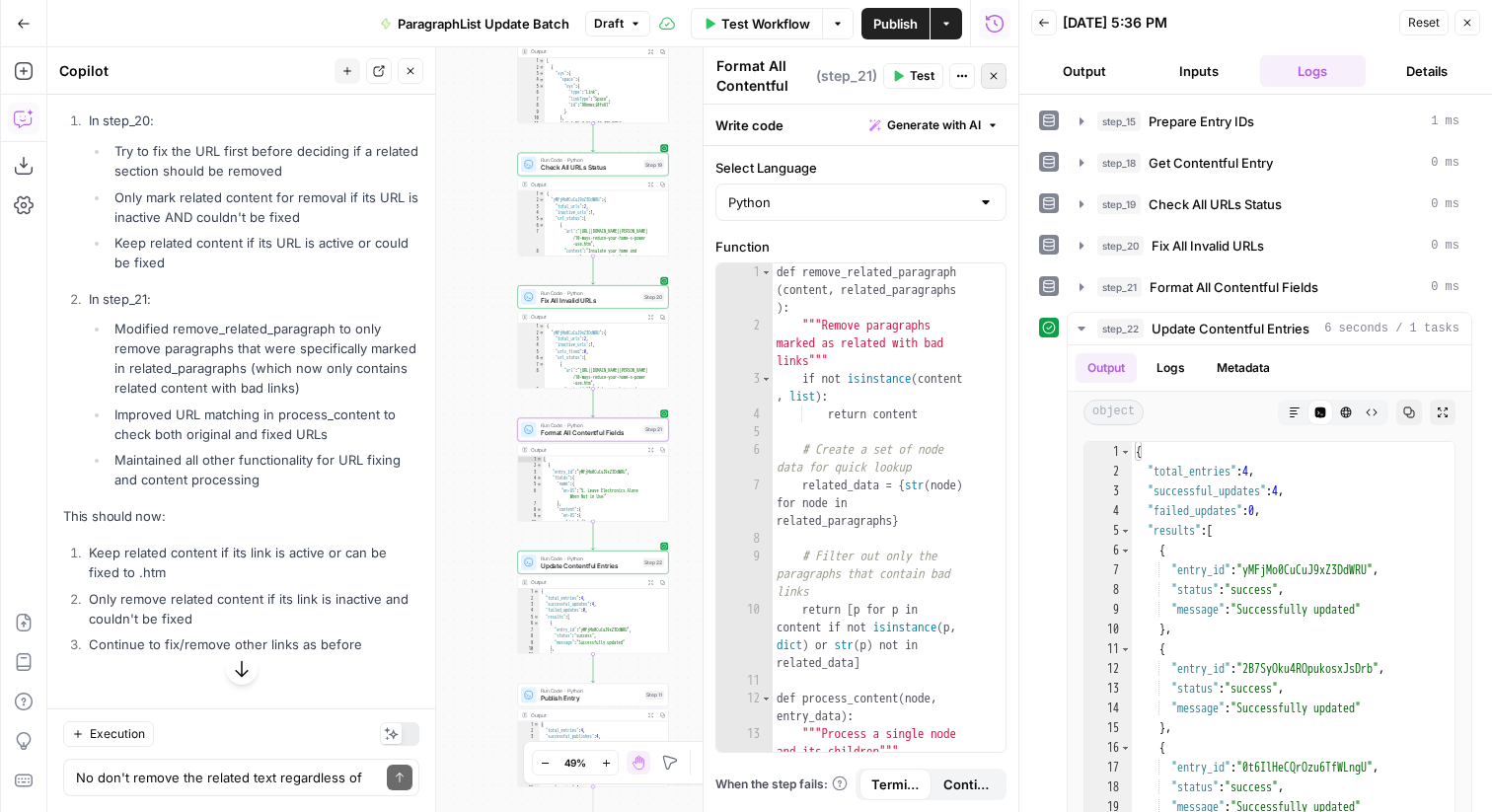 click 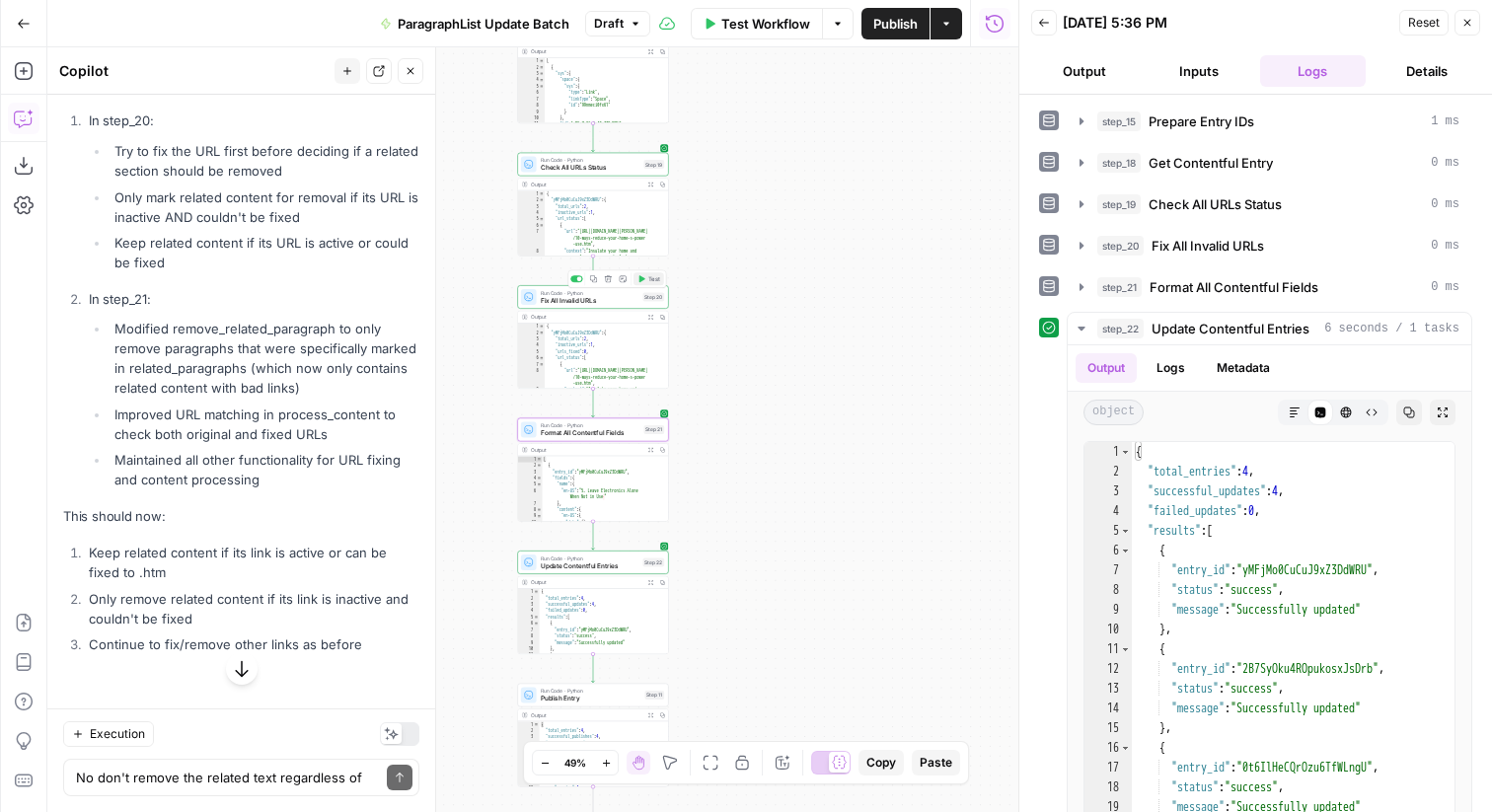 click on "Test" at bounding box center [654, 278] 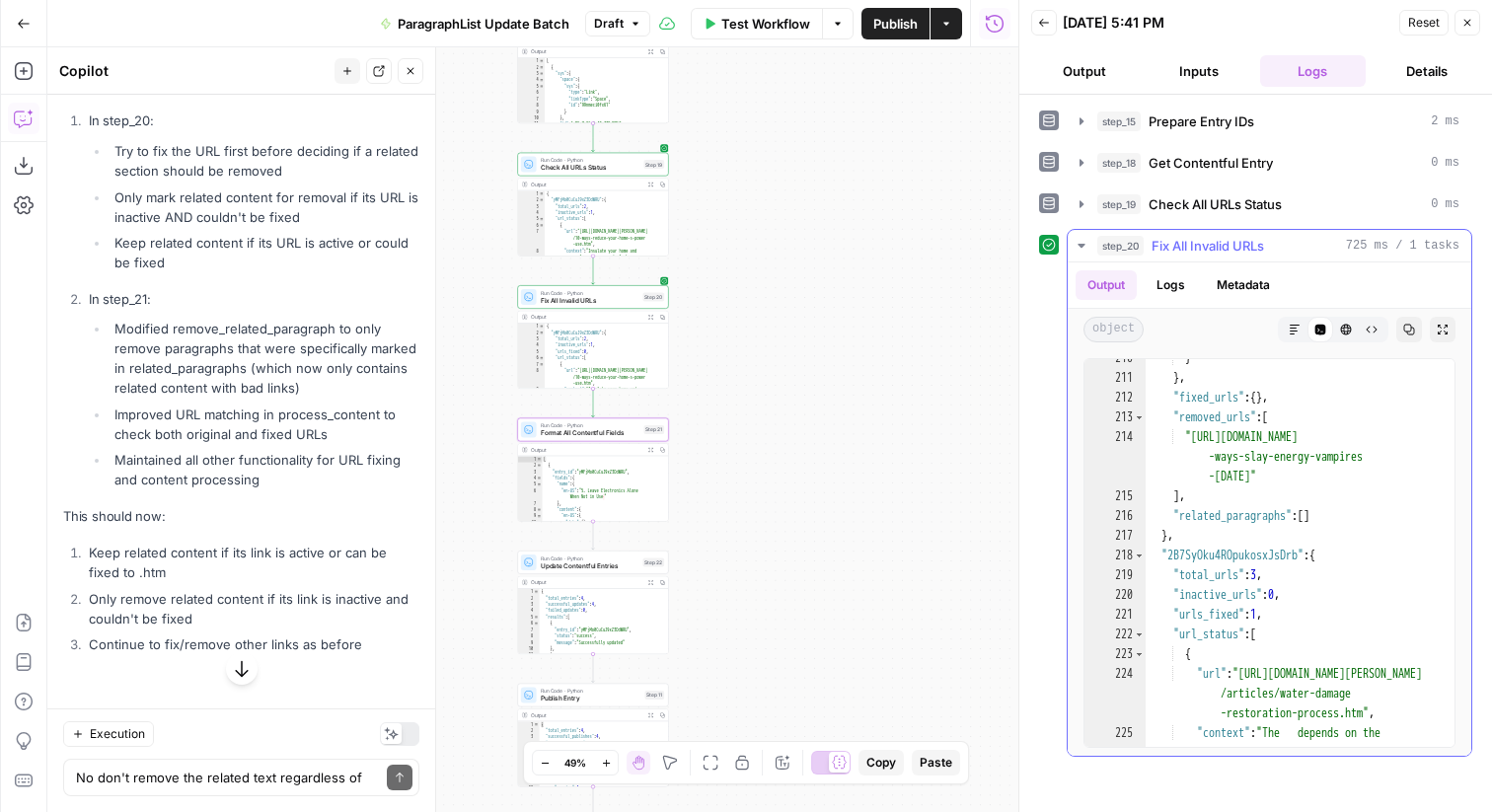 scroll, scrollTop: 6069, scrollLeft: 0, axis: vertical 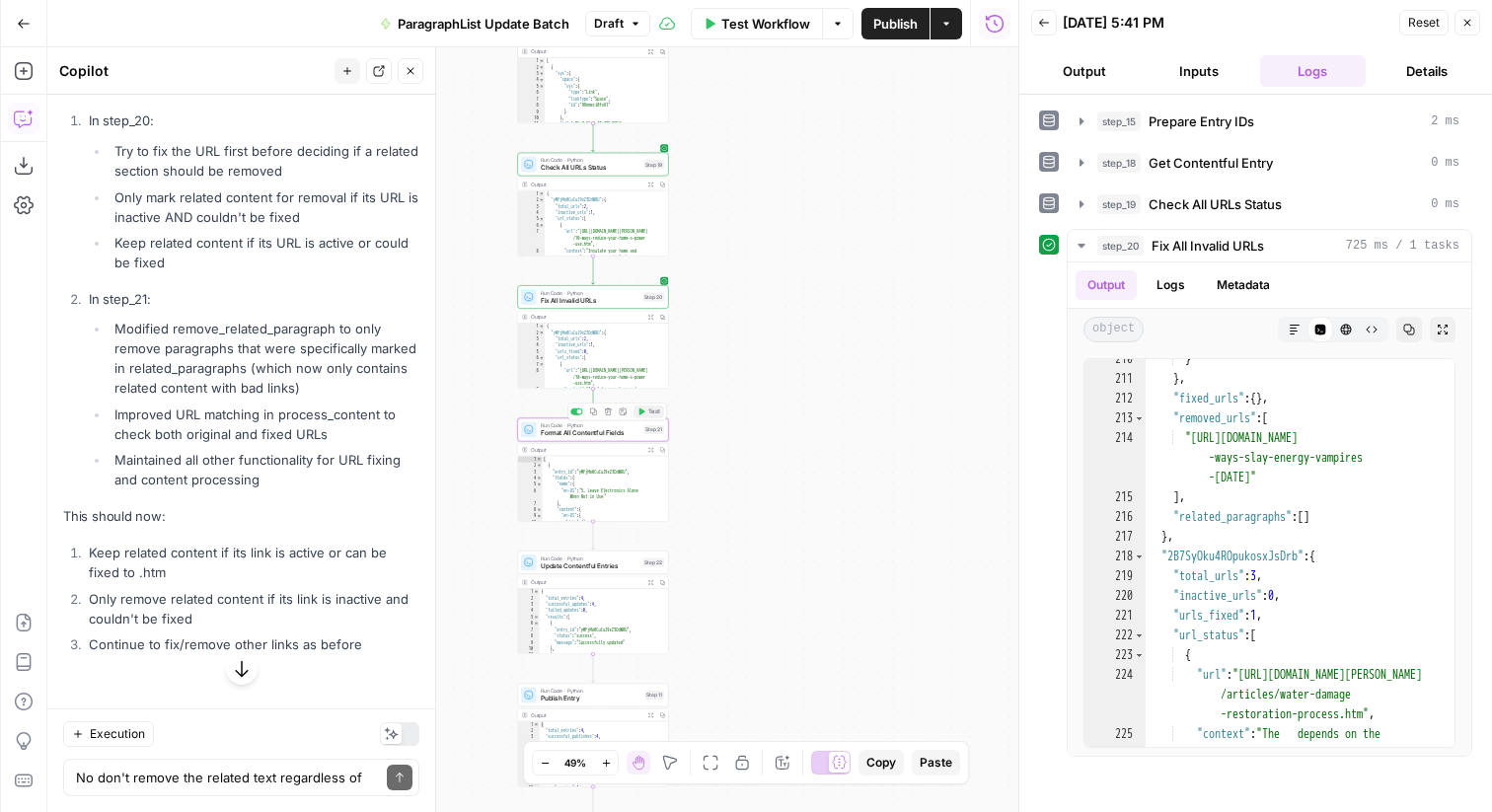 click on "Test" at bounding box center [654, 411] 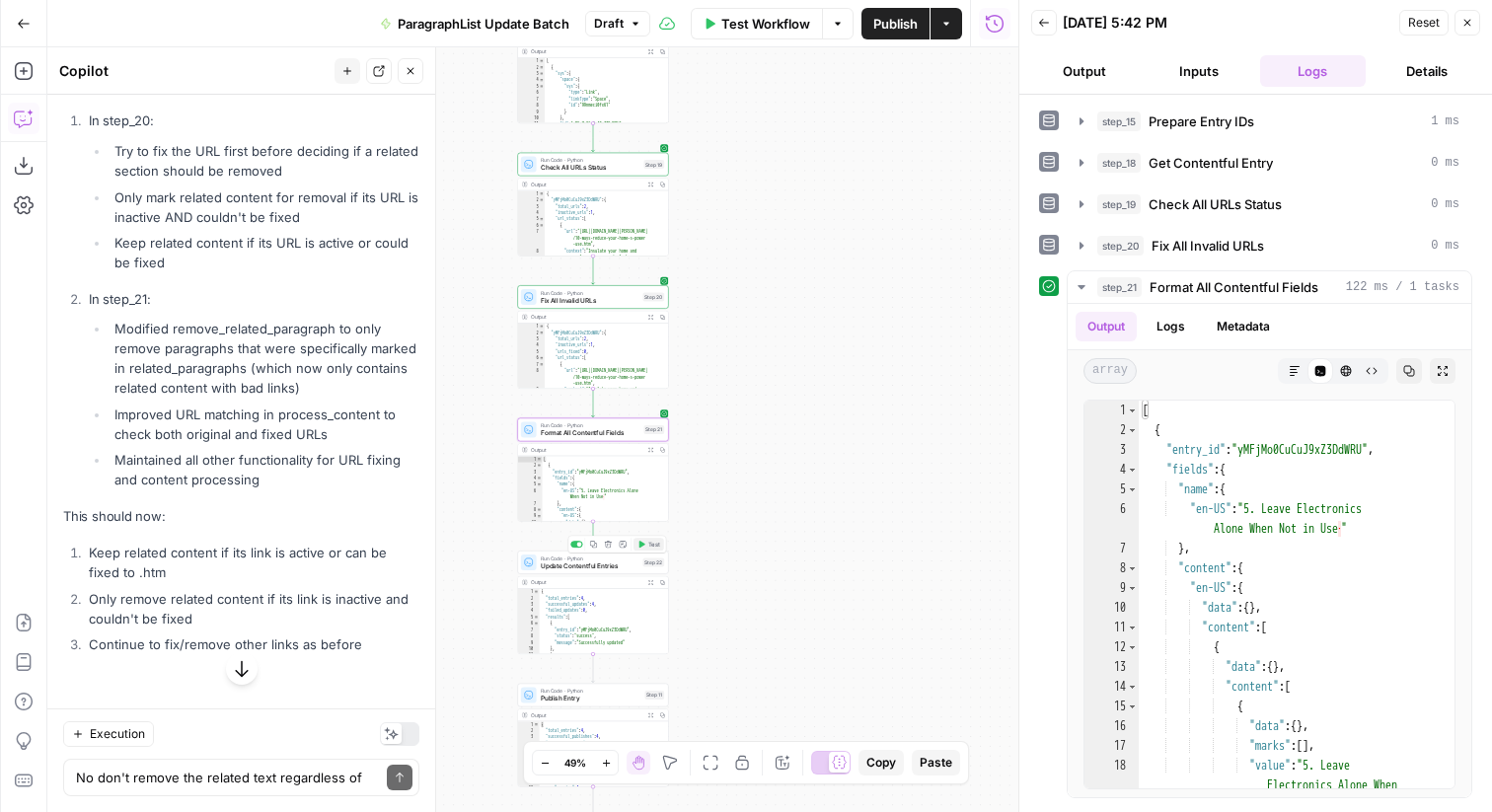 click on "Test" at bounding box center (648, 544) 